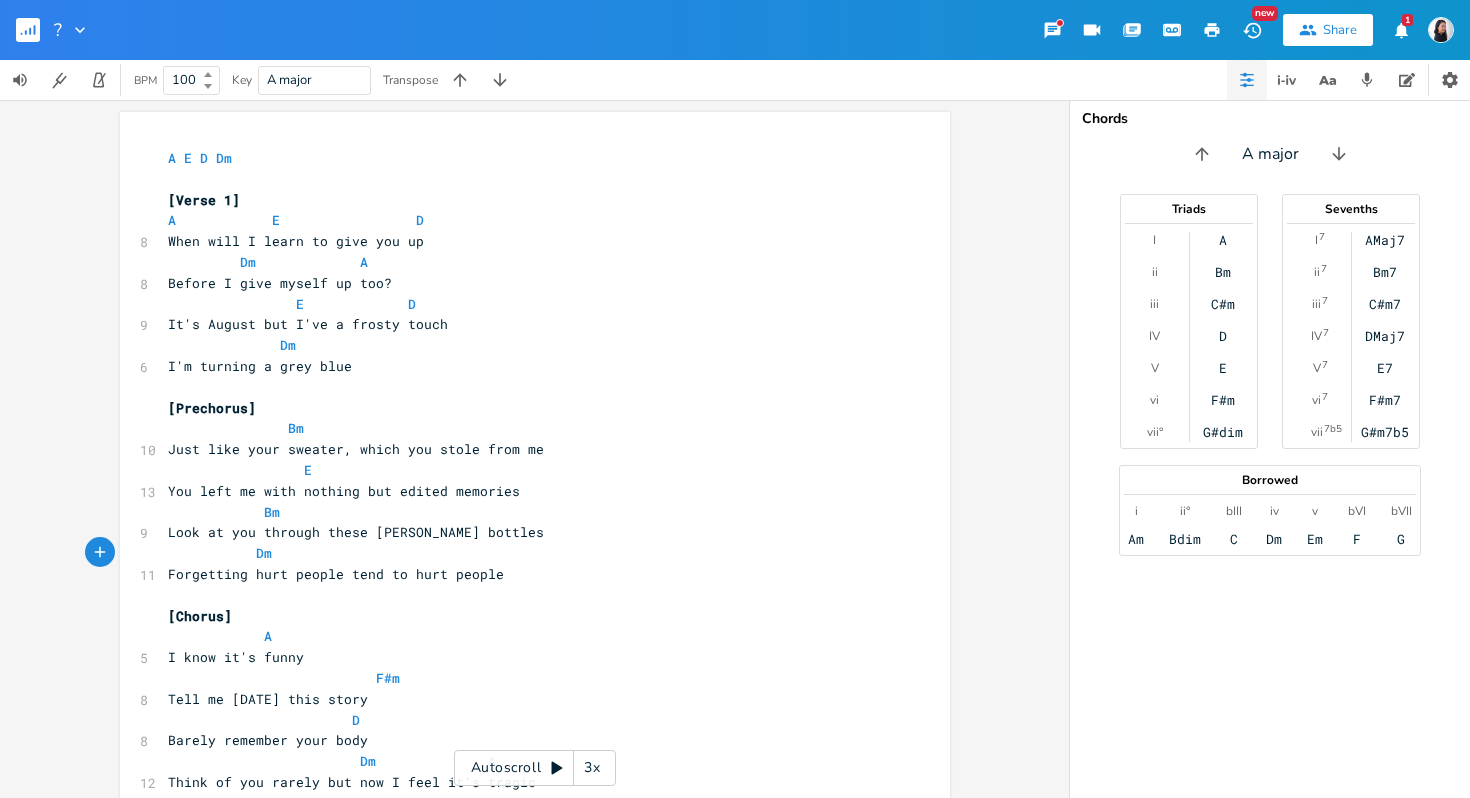 scroll, scrollTop: 0, scrollLeft: 0, axis: both 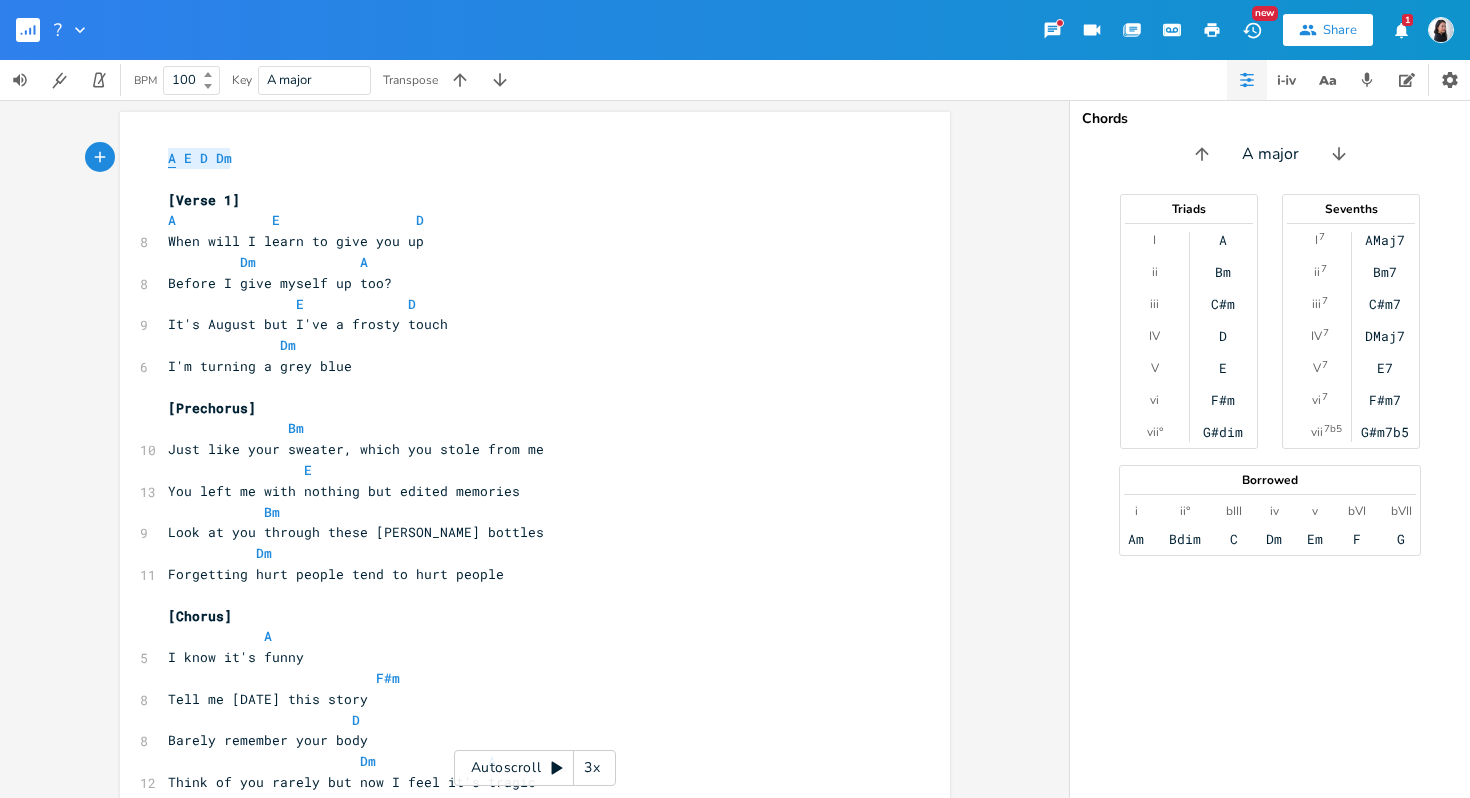 type on "E D Dm" 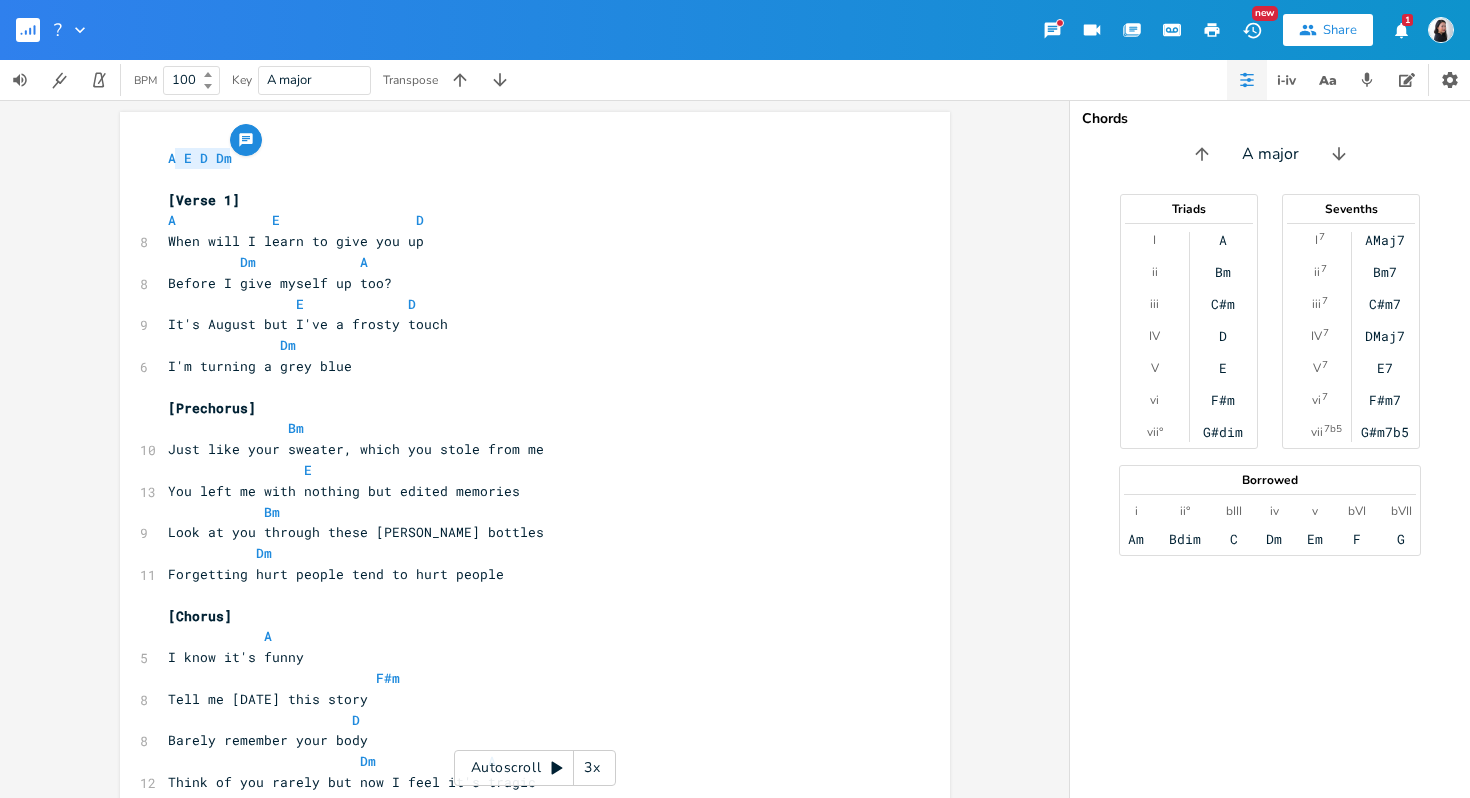 drag, startPoint x: 255, startPoint y: 162, endPoint x: 170, endPoint y: 156, distance: 85.2115 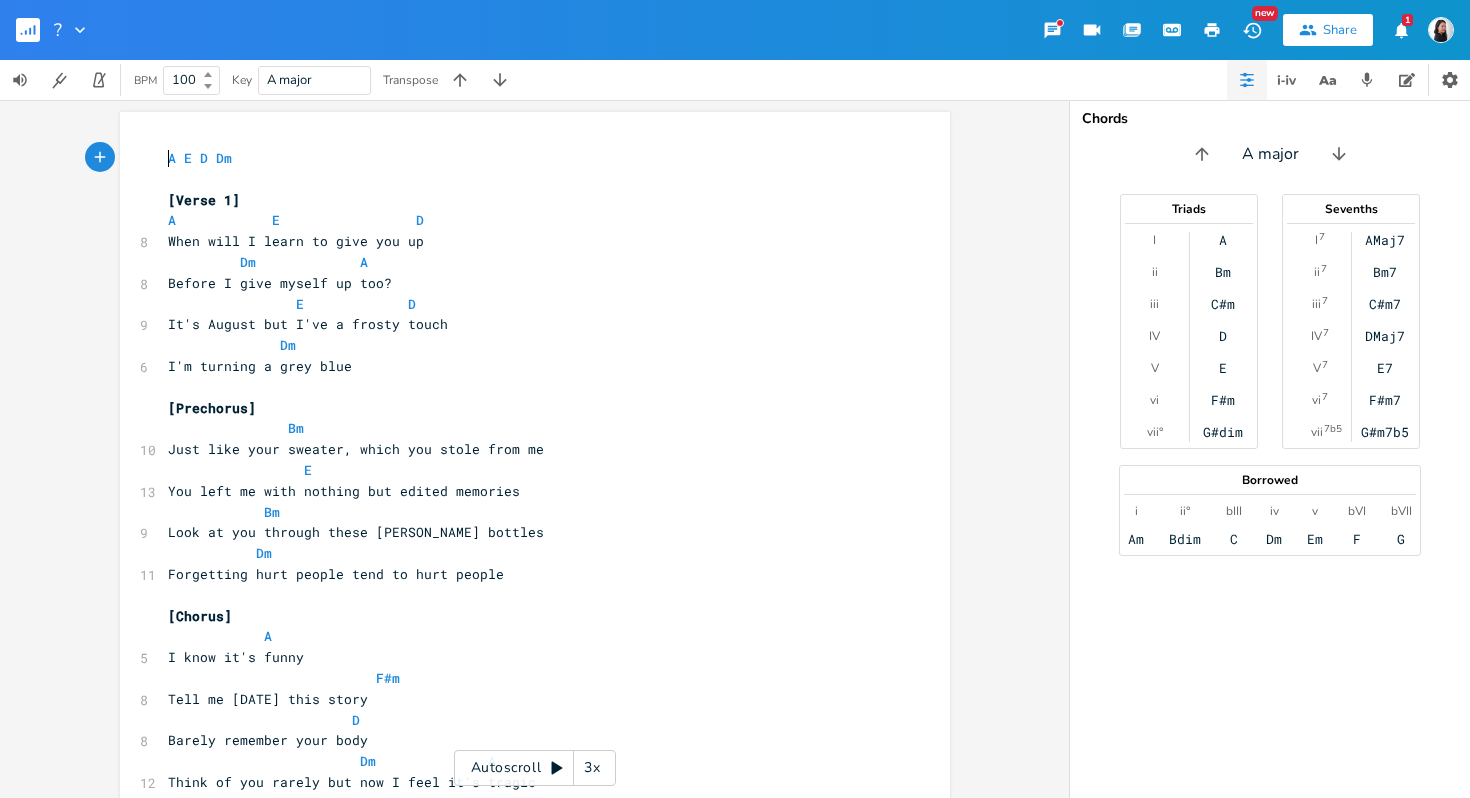 click on "A   E   D   Dm" at bounding box center [525, 158] 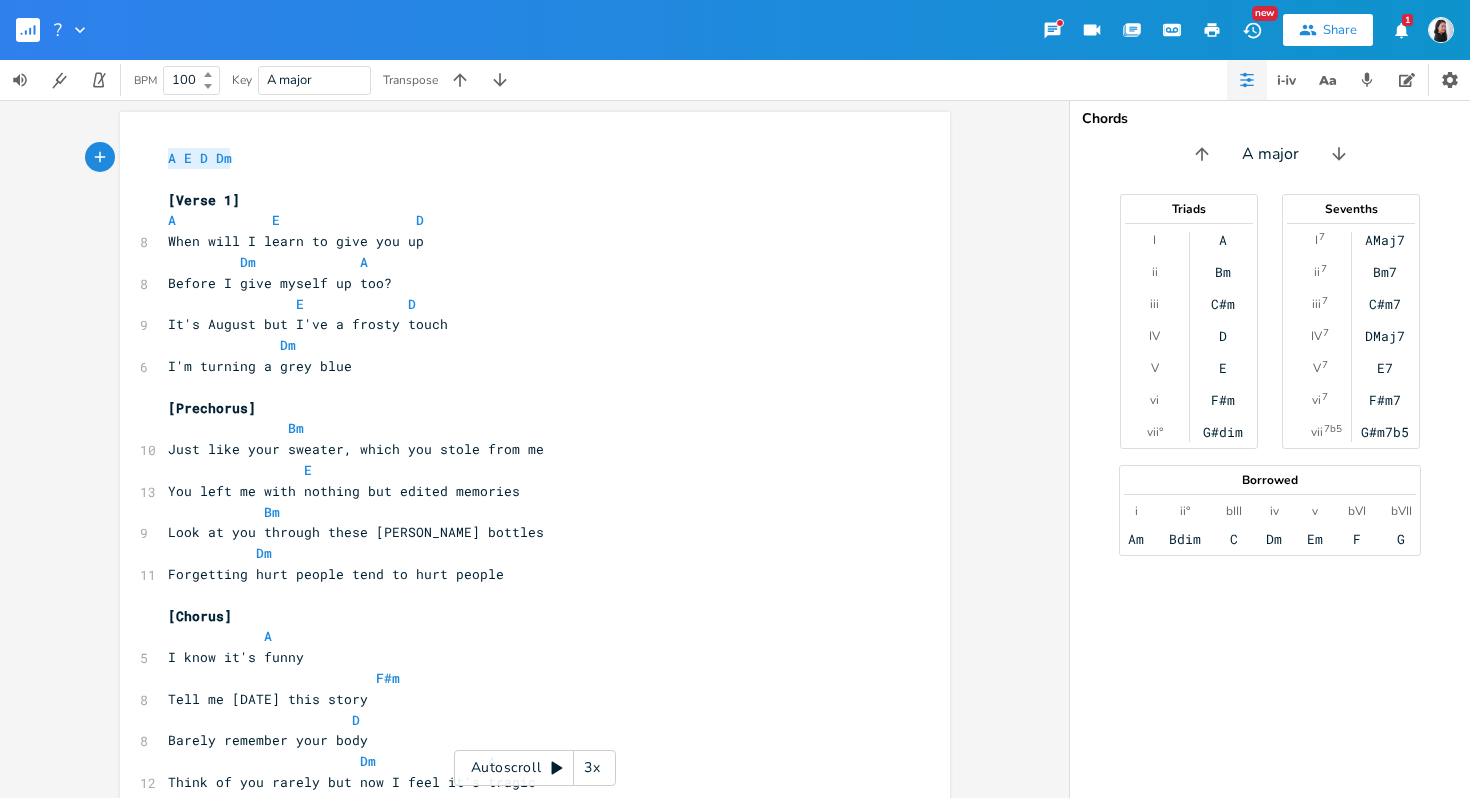 drag, startPoint x: 160, startPoint y: 156, endPoint x: 272, endPoint y: 156, distance: 112 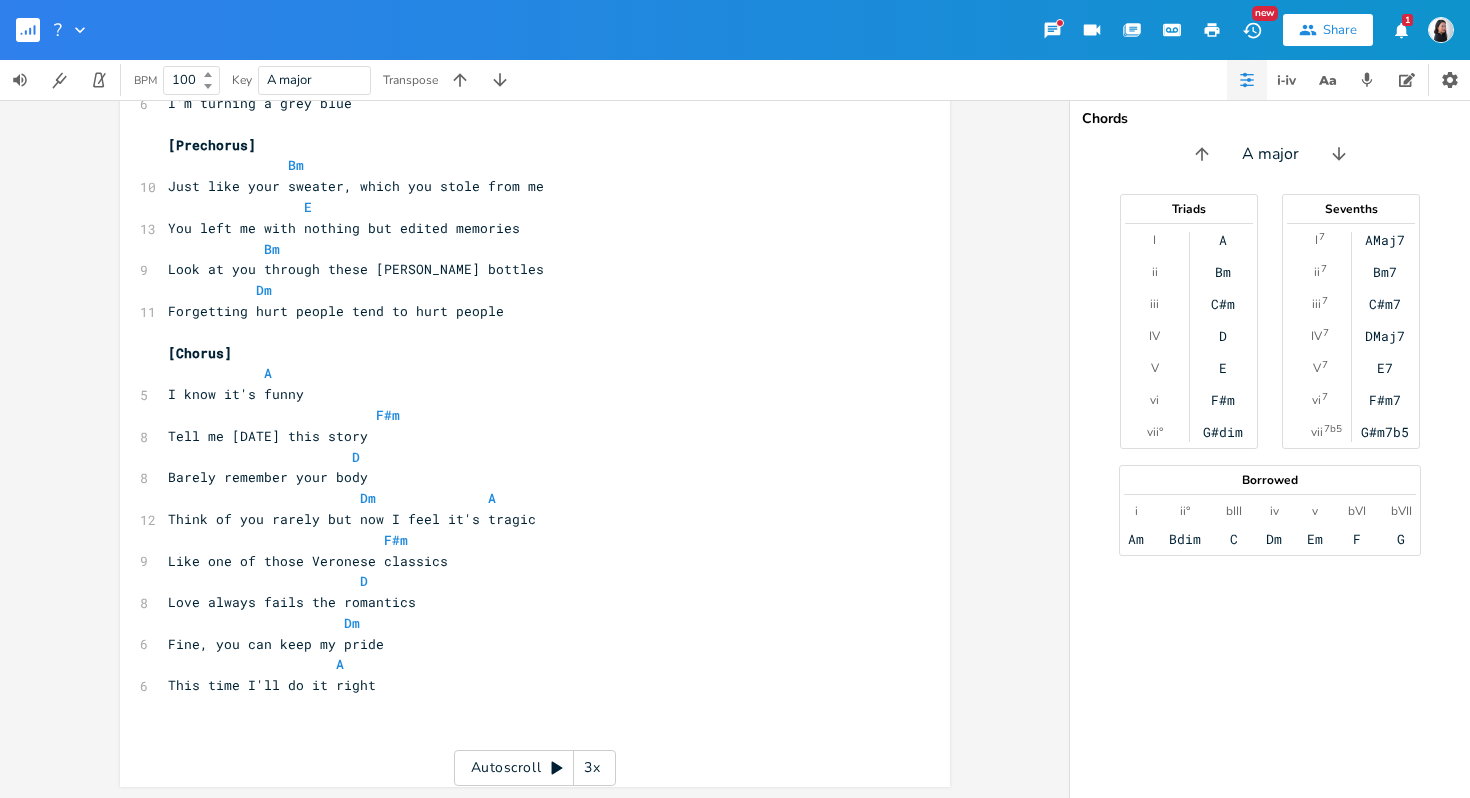 scroll, scrollTop: 264, scrollLeft: 0, axis: vertical 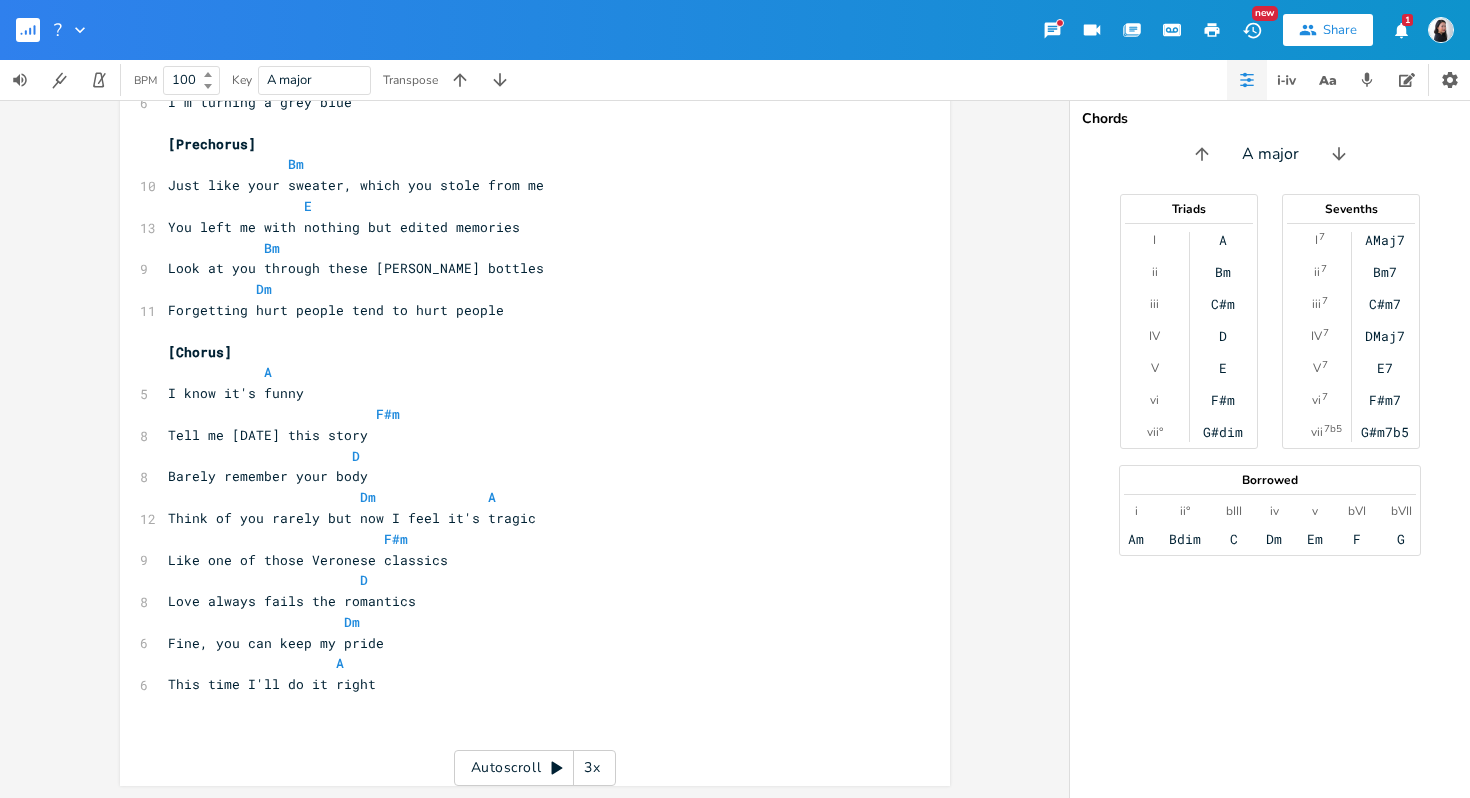 click on "x A   E   D   Dm ​ [Verse 1] A                 E                       D 8  When will I learn to give you up              Dm                  A 8 Before I give myself up too?                     E                  D 9 It's August but I've a frosty touch                   Dm 6 I'm turning a grey blue ​ [Prechorus]                      Bm   10 Just like your sweater, which you stole from me                       E 13 You left me with nothing but edited memories                Bm 9 Look at you through these [PERSON_NAME] bottles               Dm 11 Forgetting hurt people tend to hurt people ​ [Chorus]                  A   5 I know it's funny                                  F#m 8 Tell me [DATE] this story                              D 8 Barely remember your body                               Dm                   A 12 Think of you rarely but now I feel it's tragic                                   F#m A   E   D   Dm 9 Like one of those Veronese classics                               D 8      6" at bounding box center [550, 321] 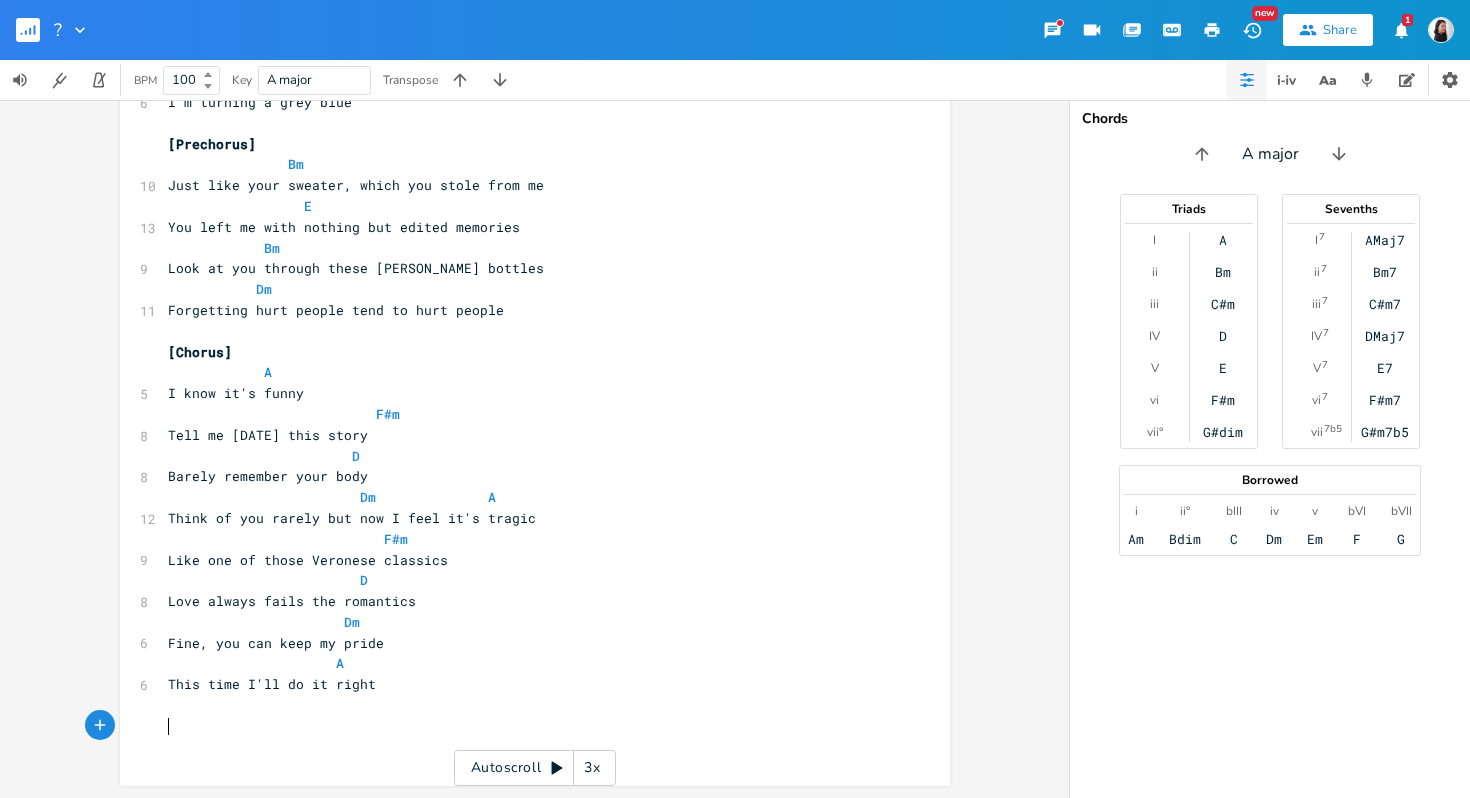 click on "​" at bounding box center [525, 726] 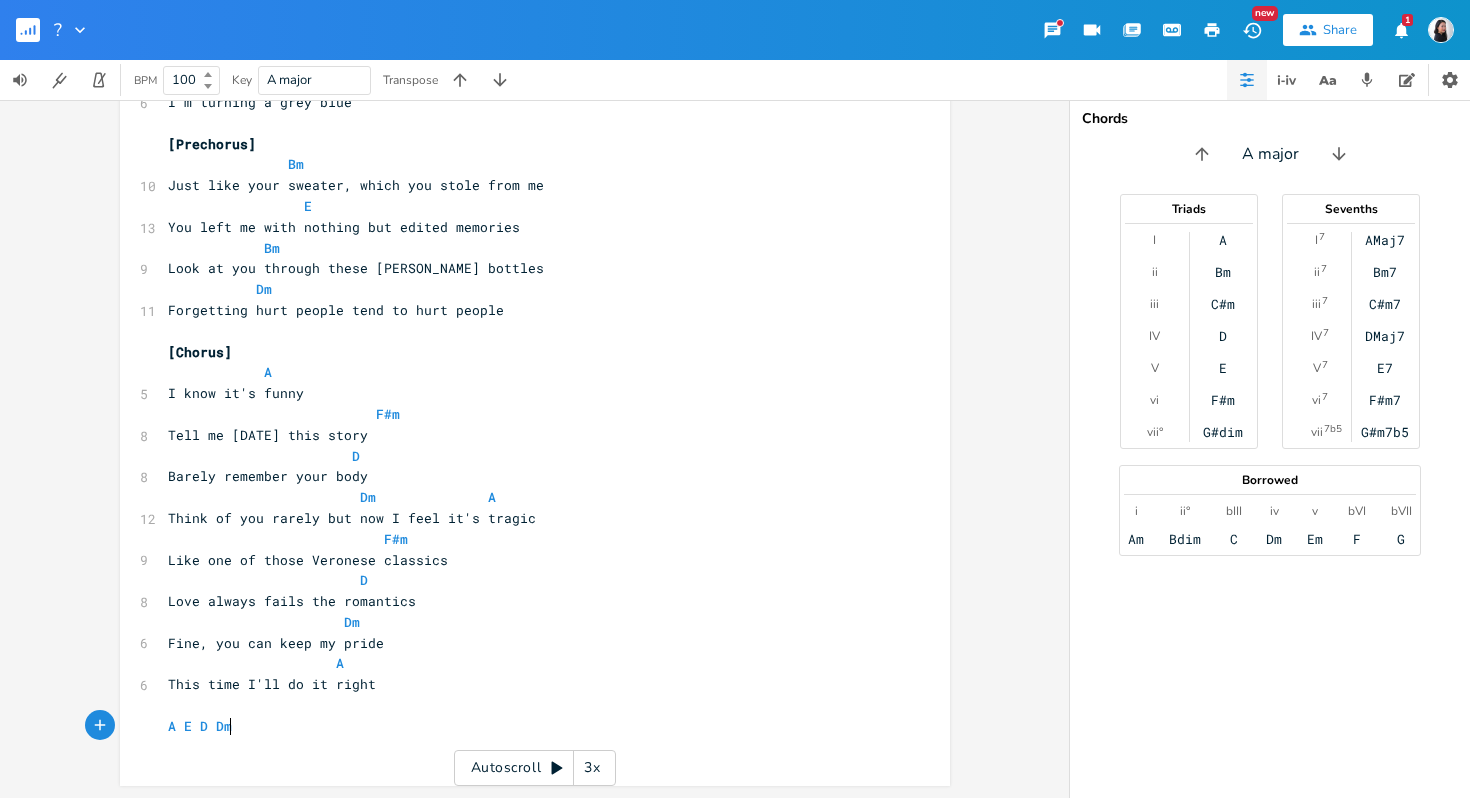 scroll, scrollTop: 263, scrollLeft: 0, axis: vertical 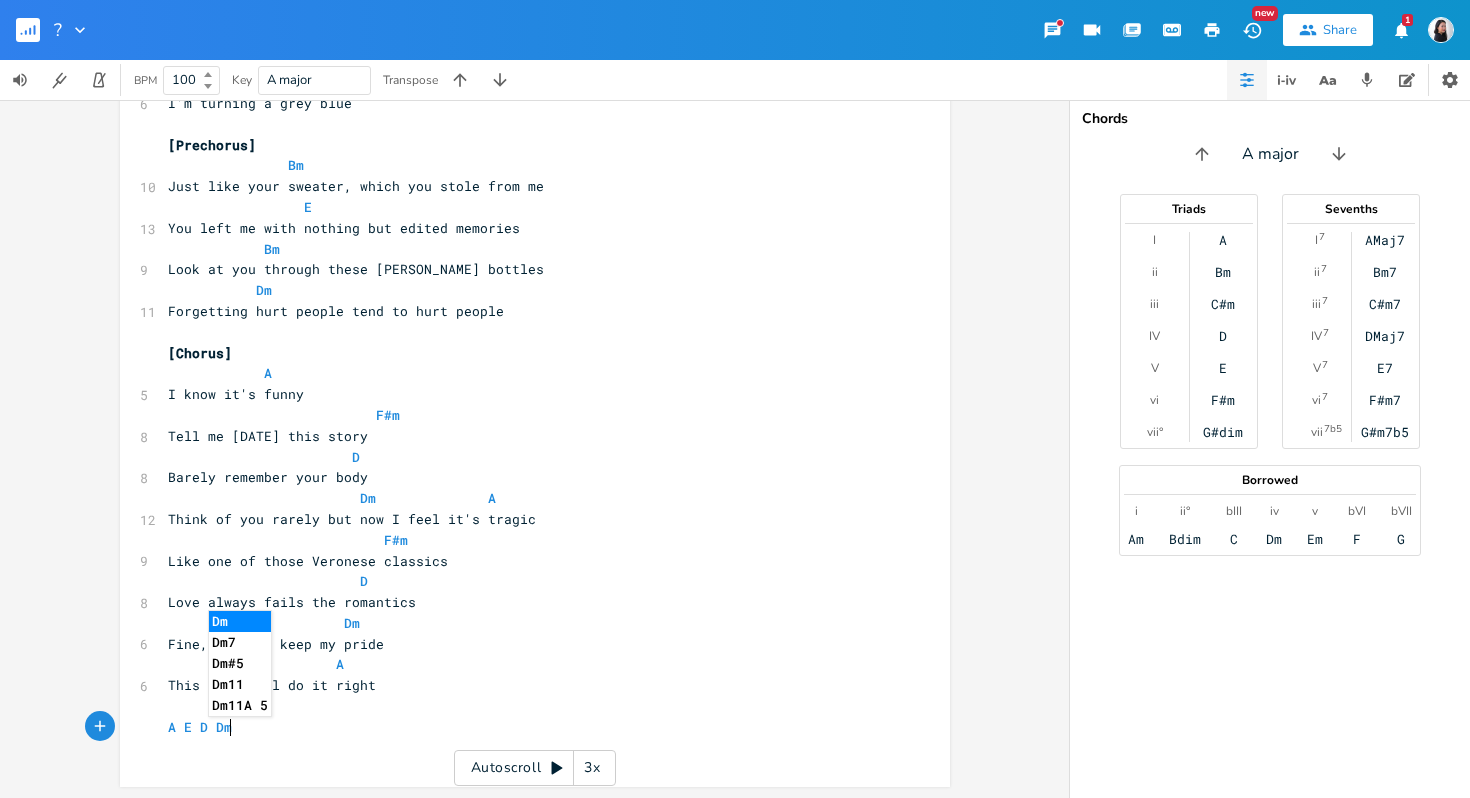 click on "A" at bounding box center (525, 664) 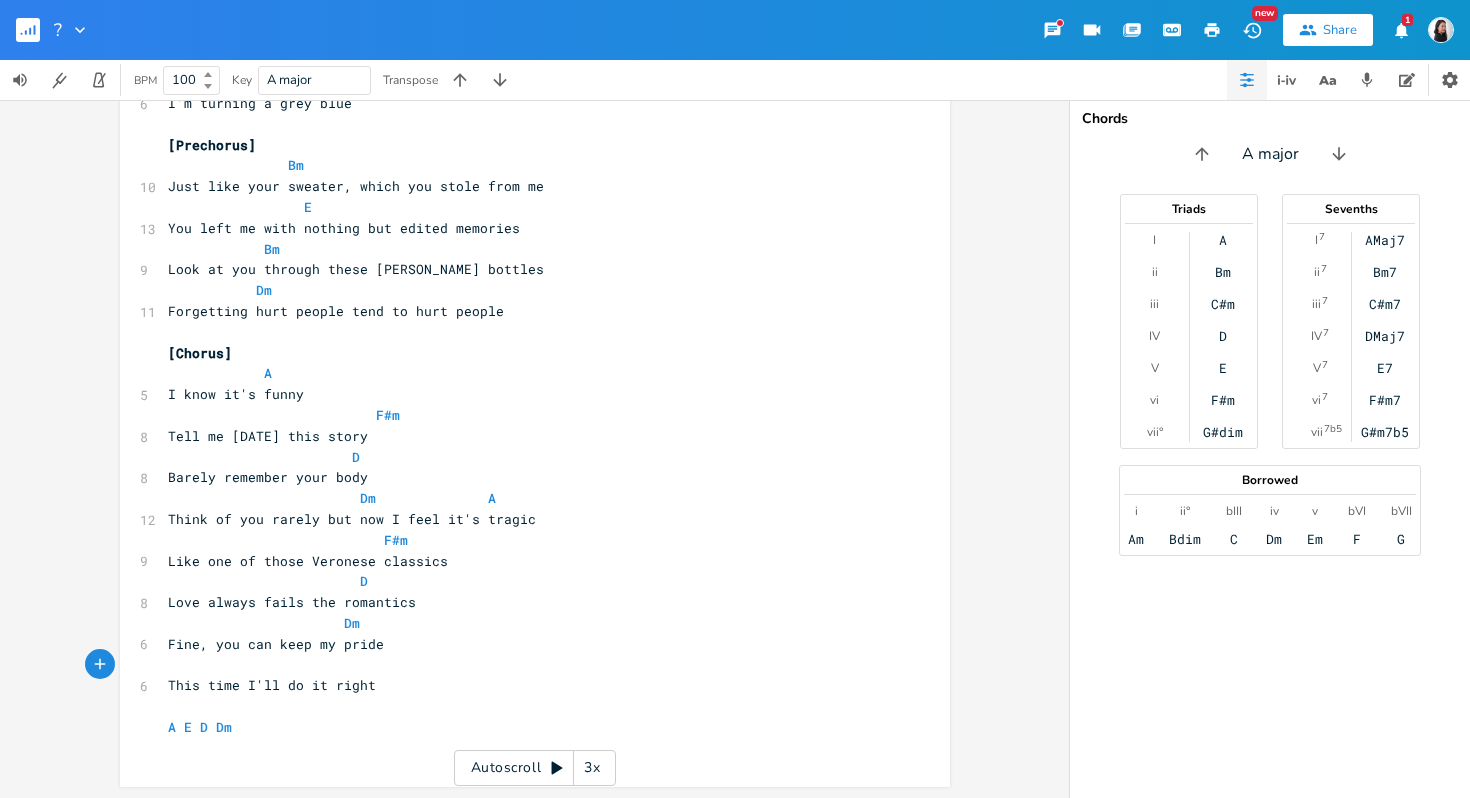 type on "A" 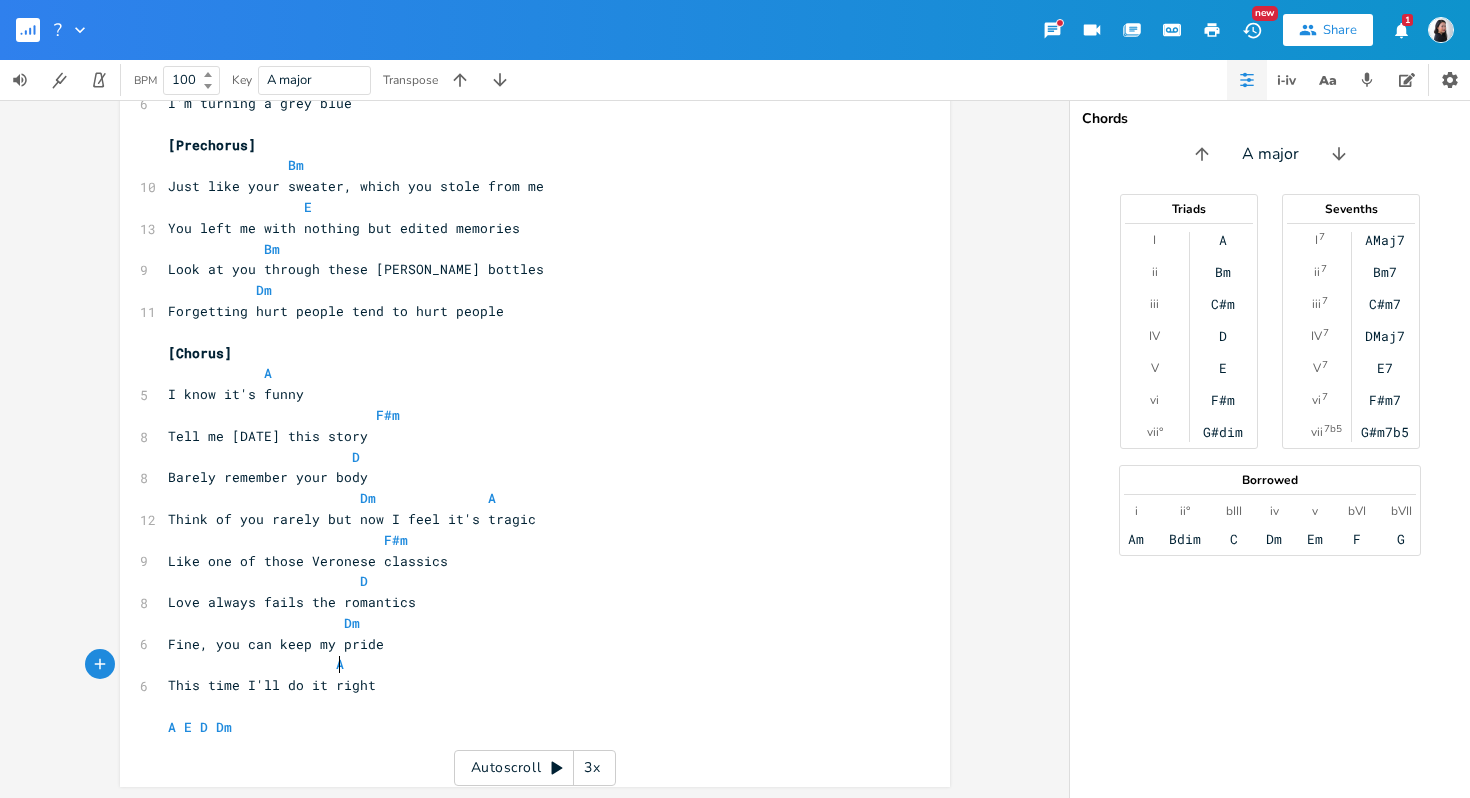 scroll, scrollTop: 0, scrollLeft: 10, axis: horizontal 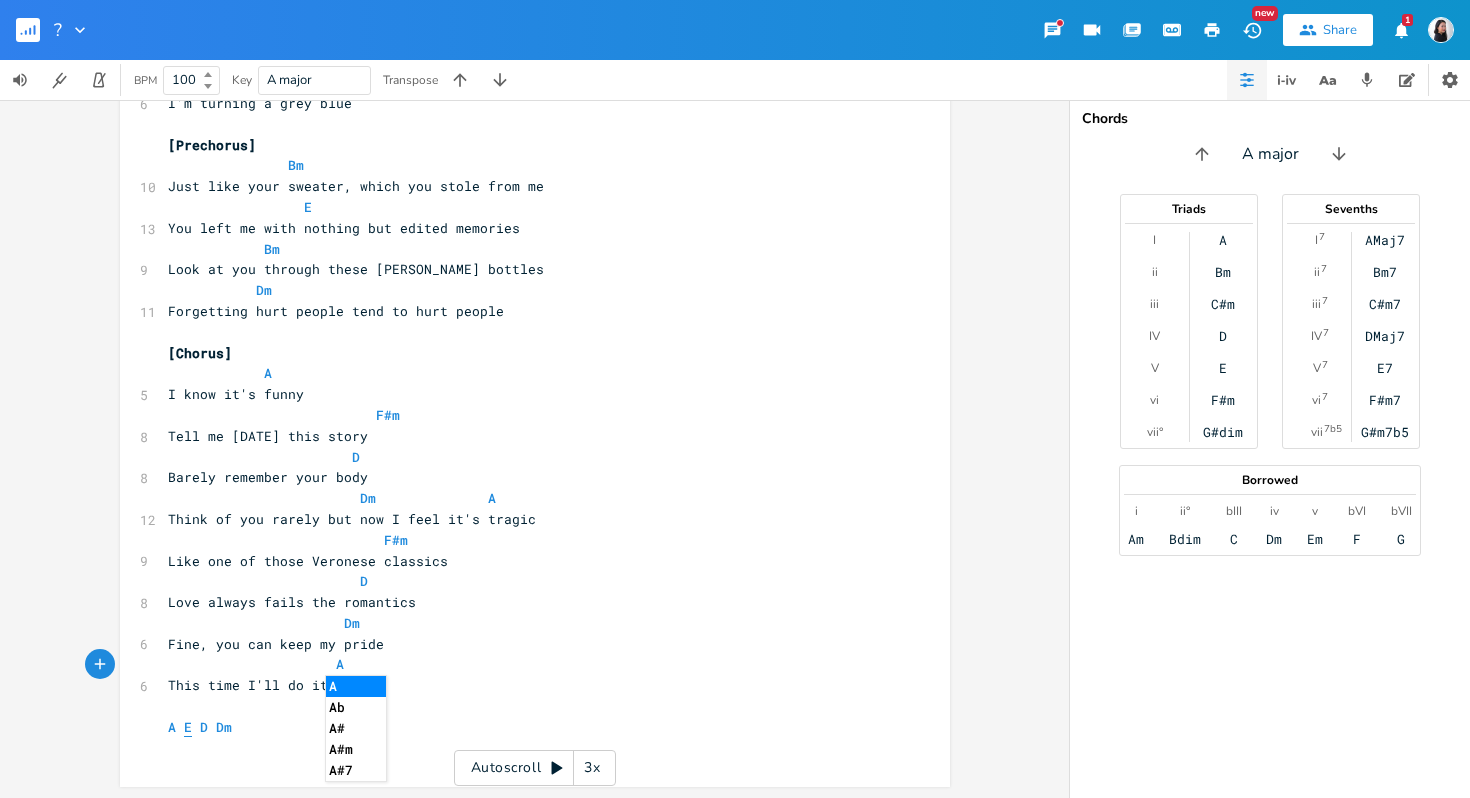 click on "E" at bounding box center [188, 727] 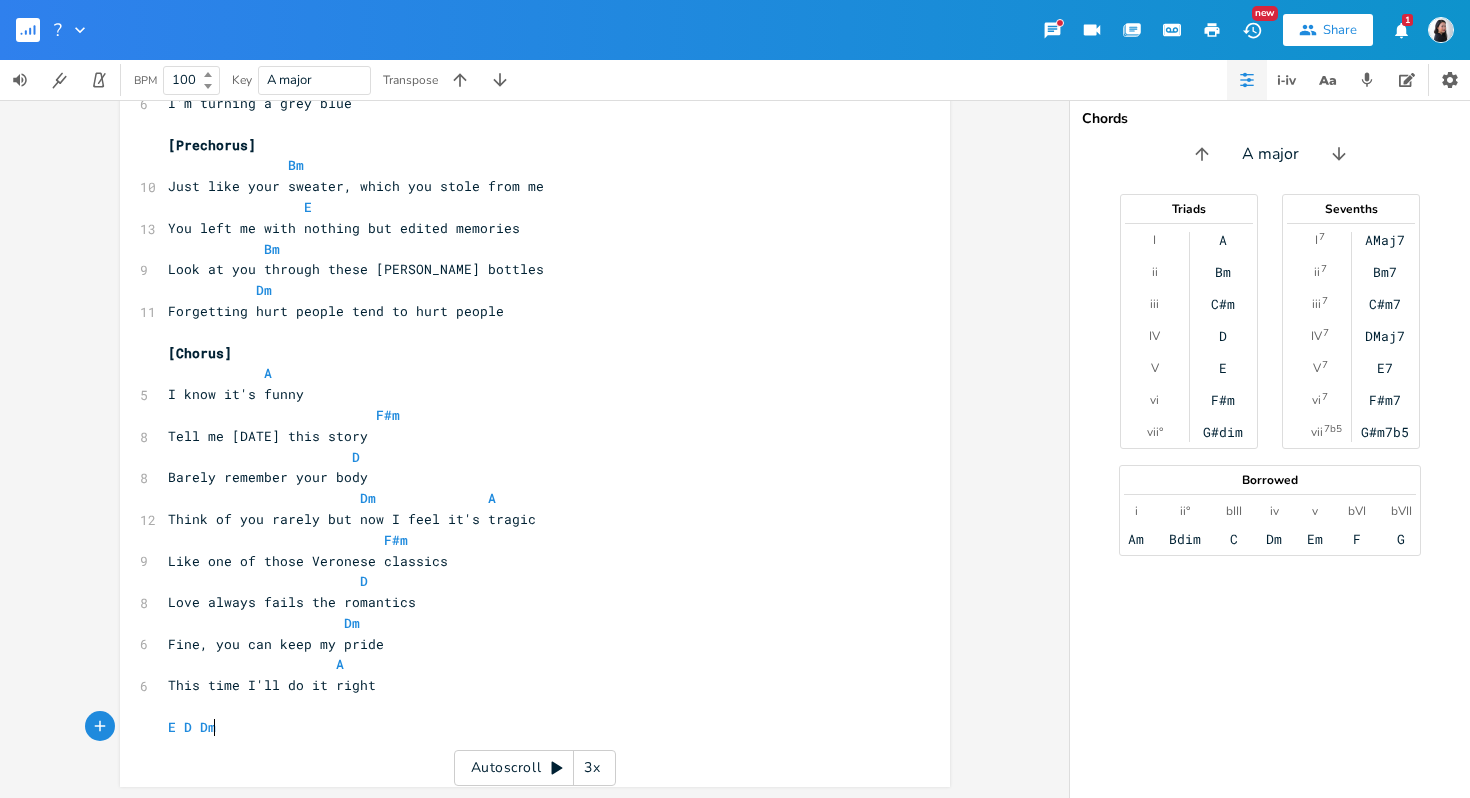 click on "E   D   Dm" at bounding box center [525, 727] 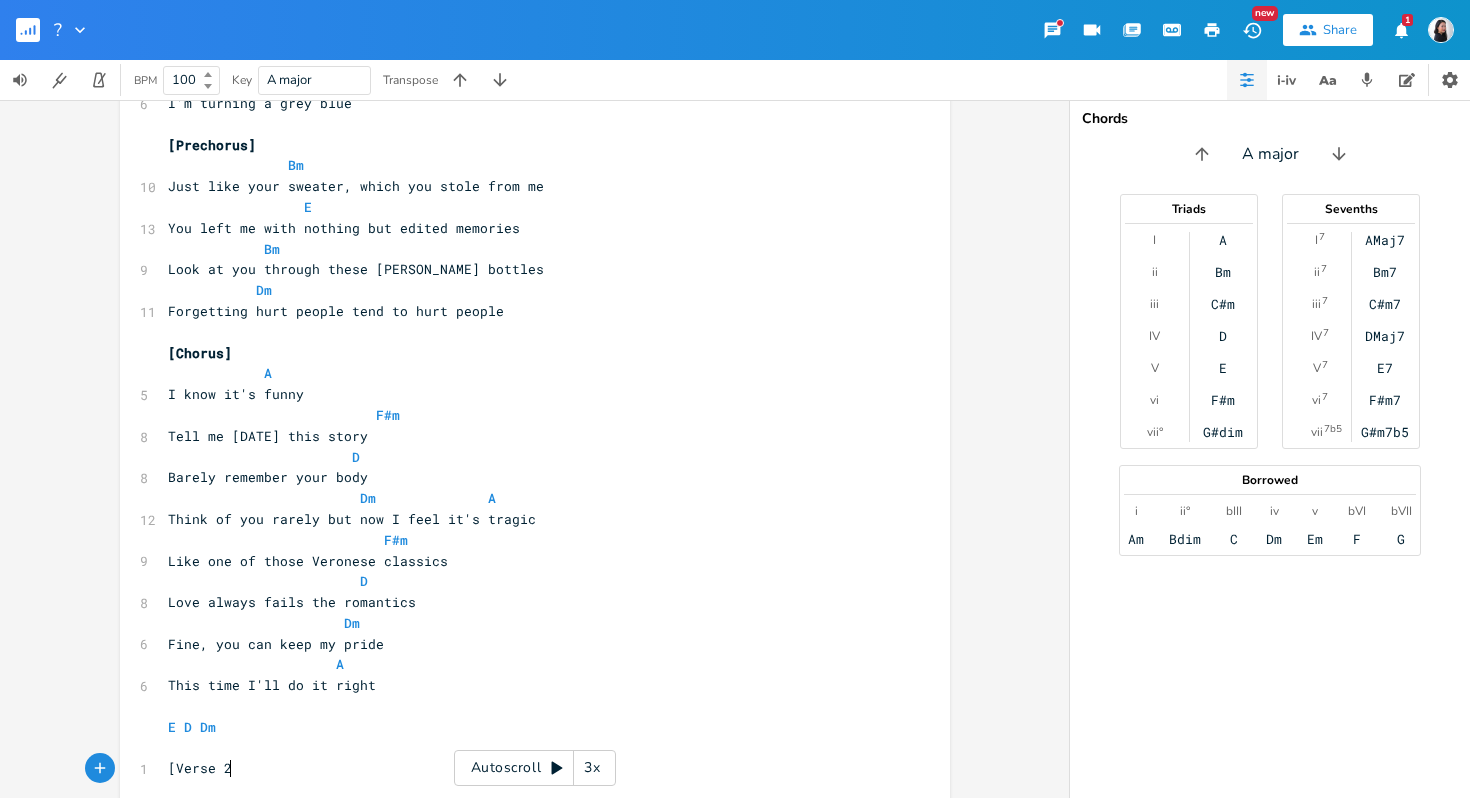 scroll, scrollTop: 0, scrollLeft: 53, axis: horizontal 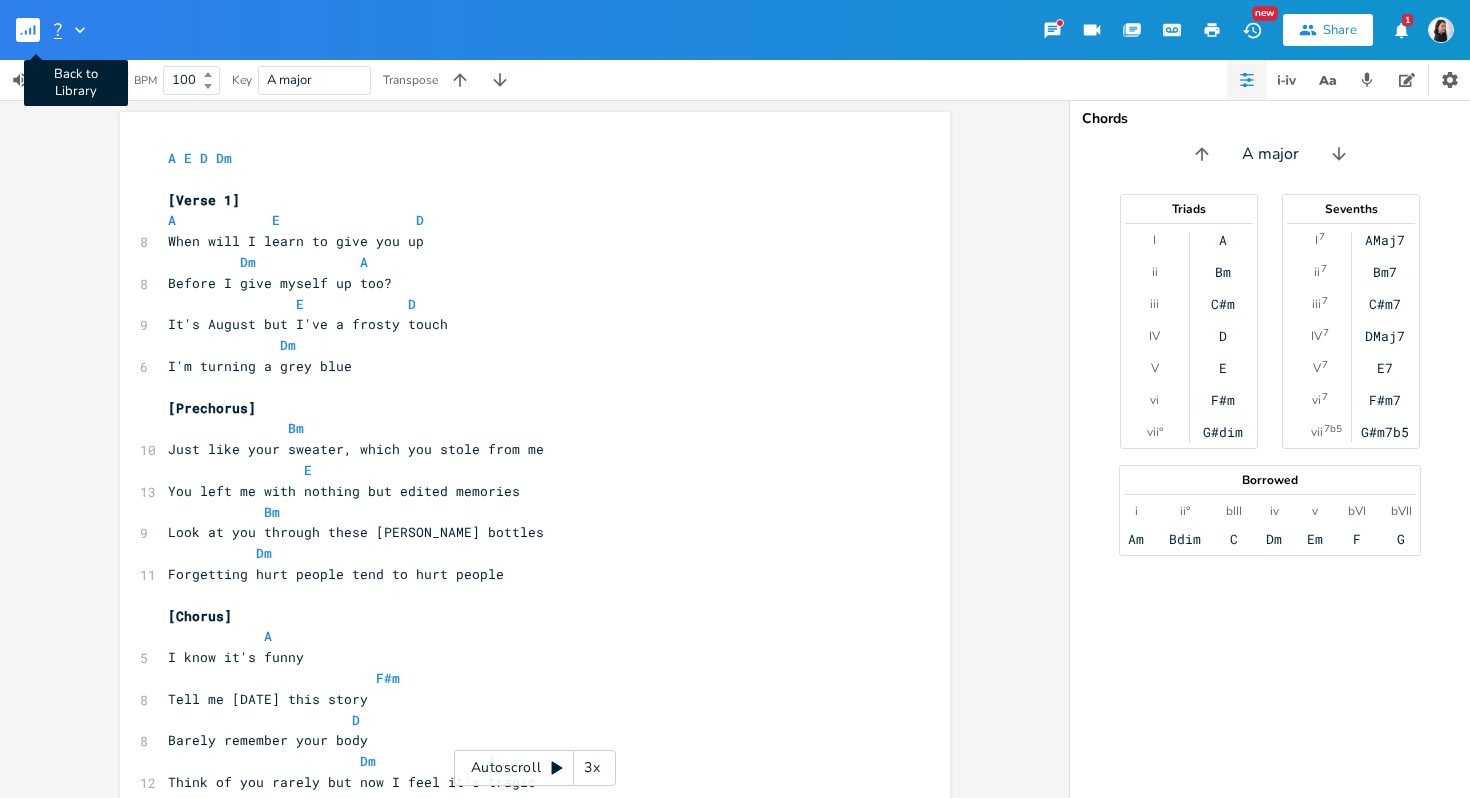 type on "[Verse 2]" 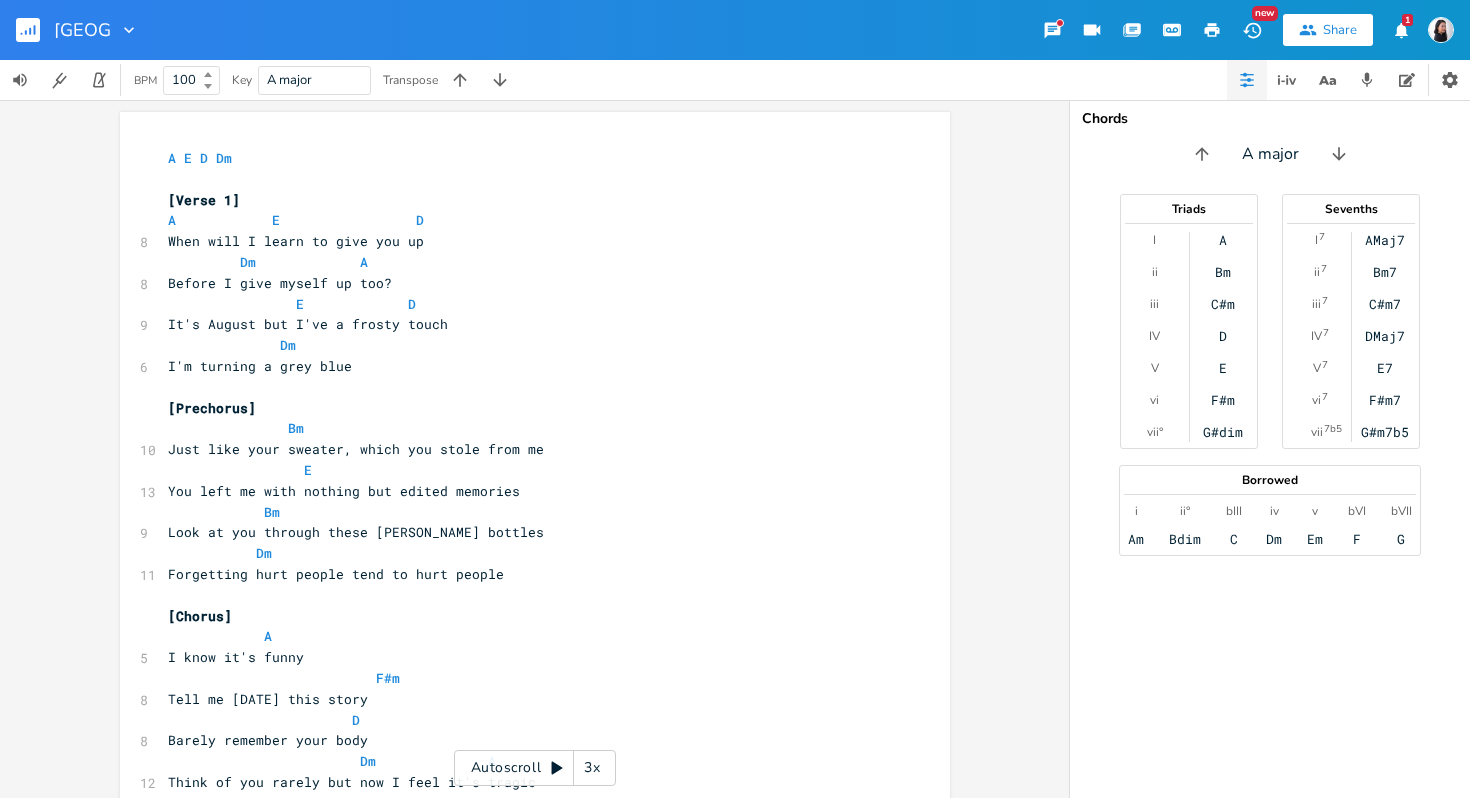 type on "[GEOGRAPHIC_DATA]" 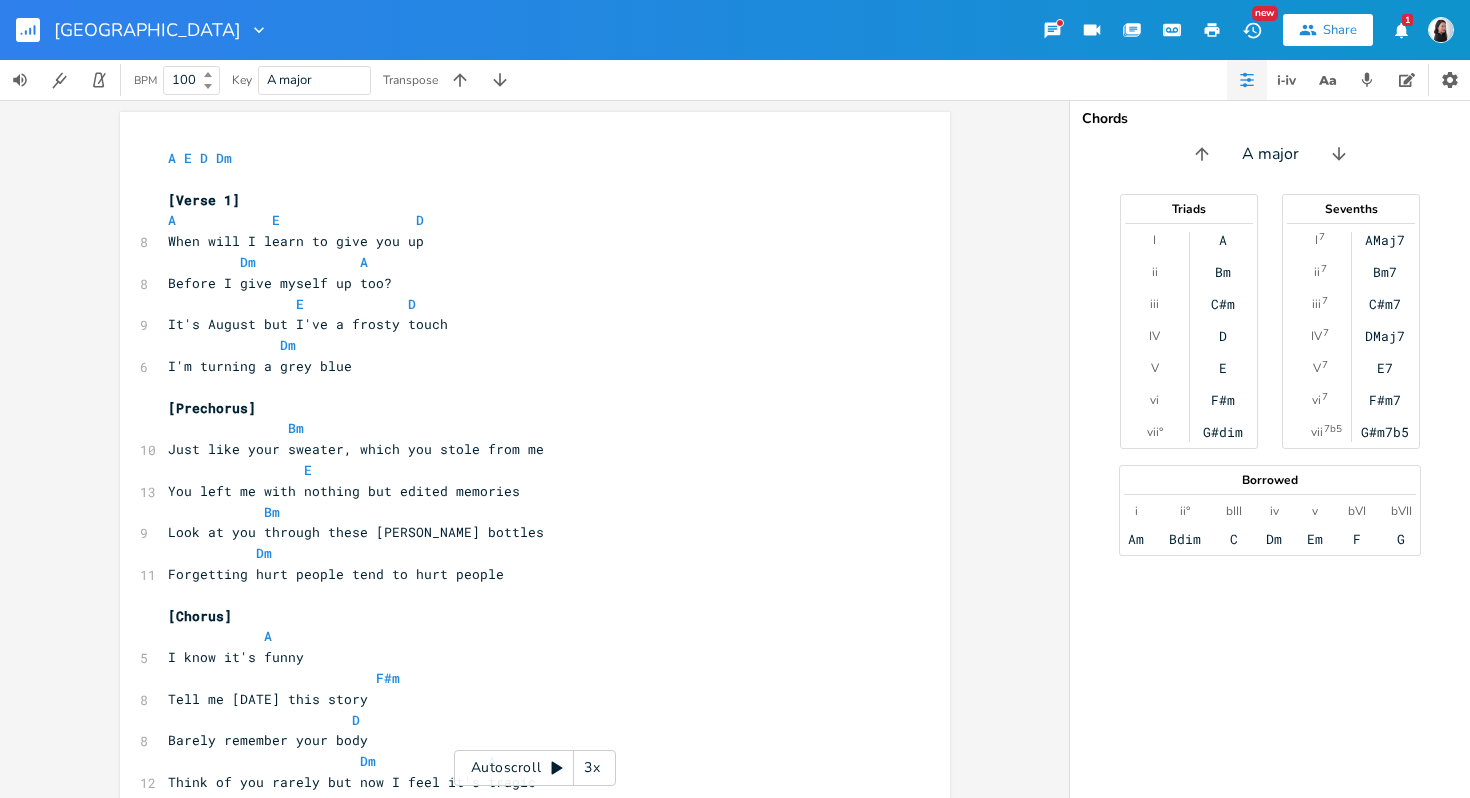 click on "It's August but I've a frosty touch" at bounding box center (308, 324) 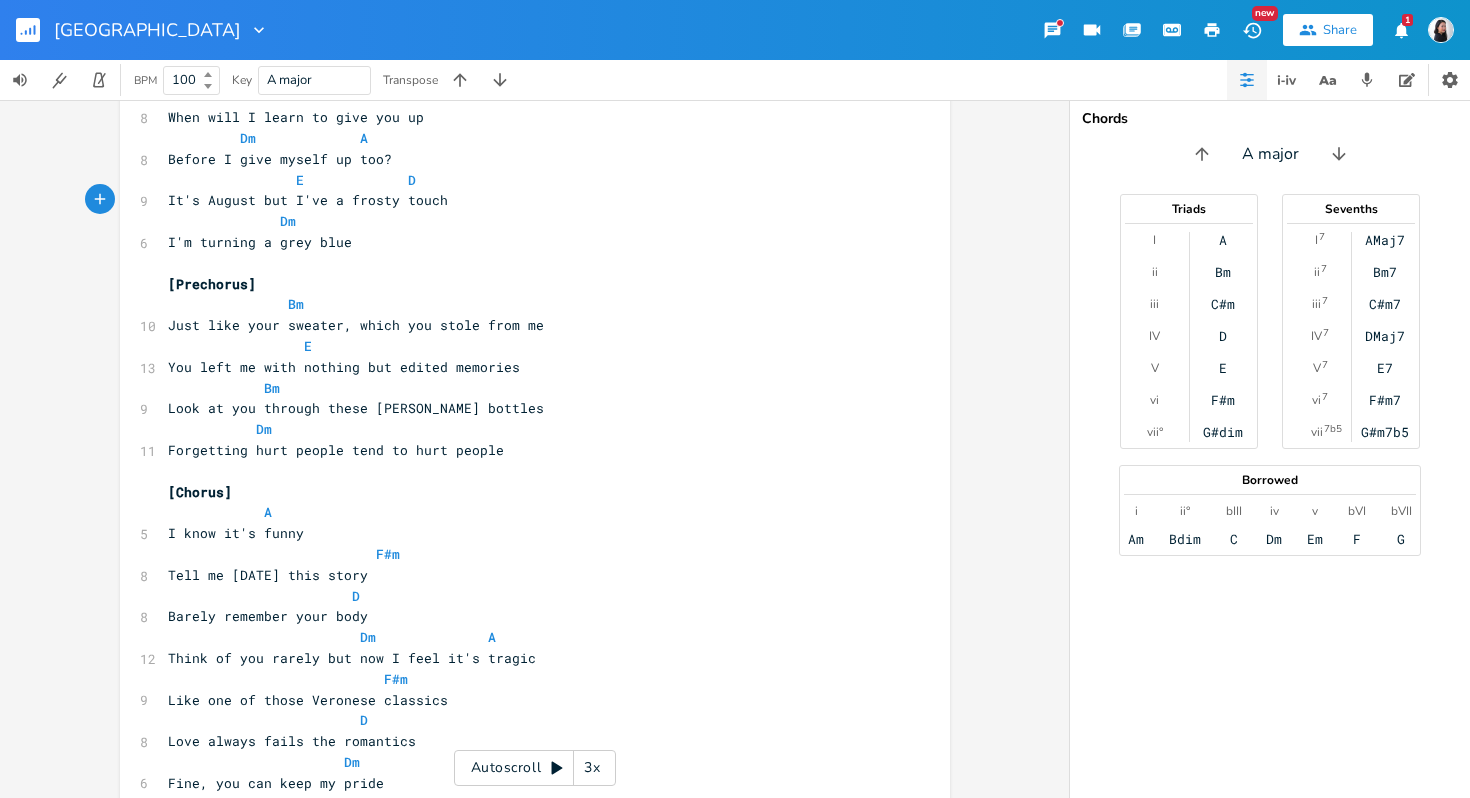 scroll, scrollTop: 305, scrollLeft: 0, axis: vertical 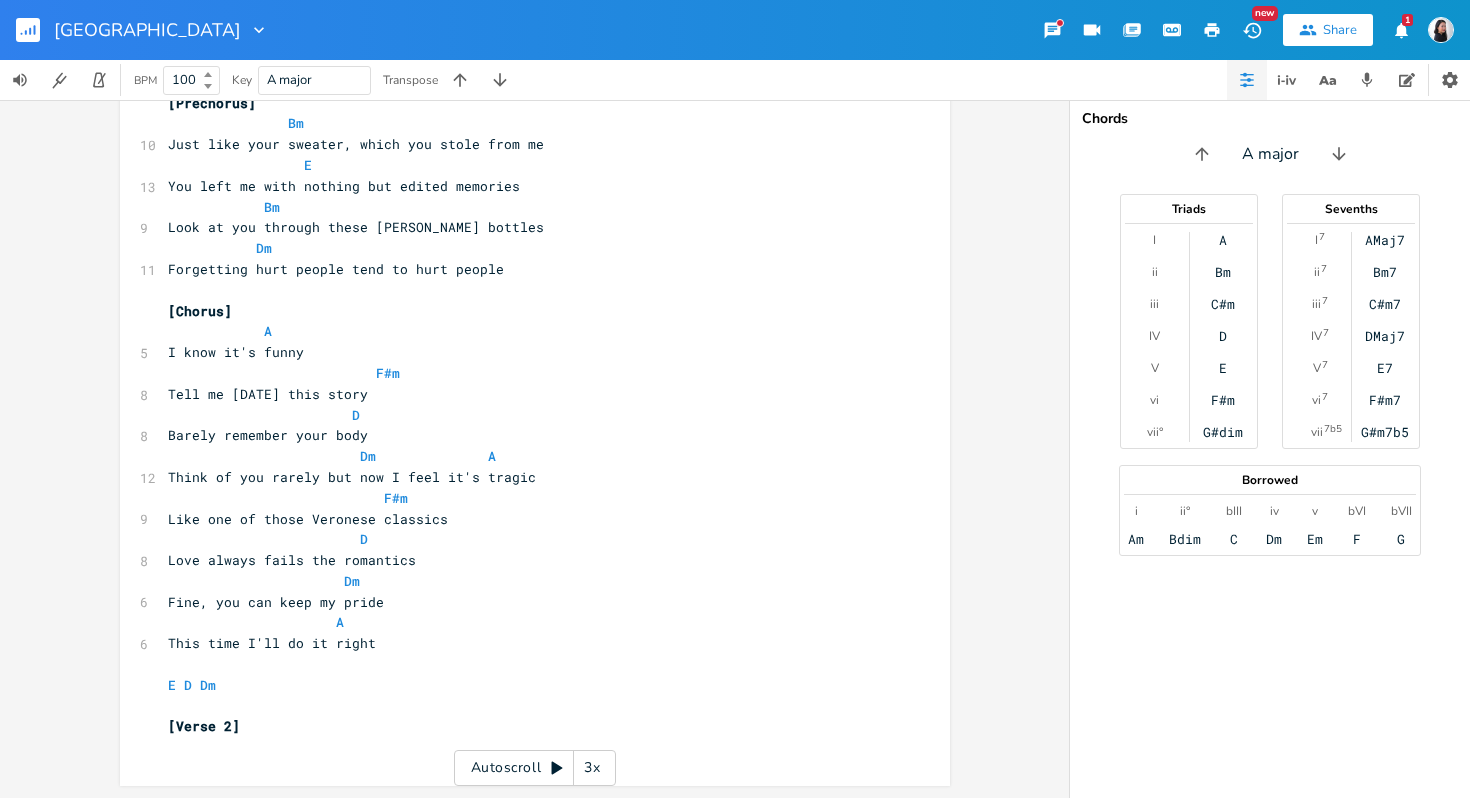 click on "​" at bounding box center [525, 747] 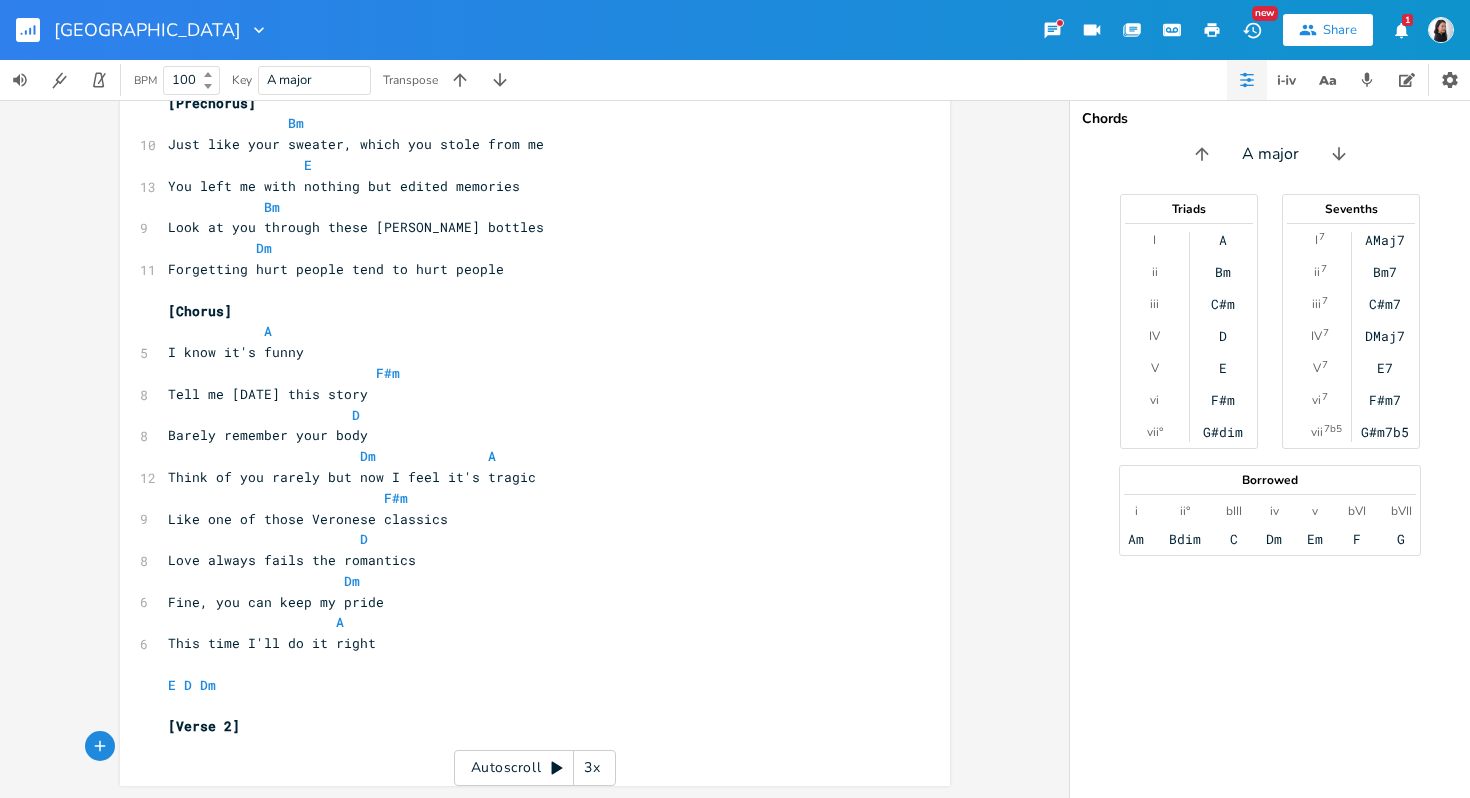 type on "A" 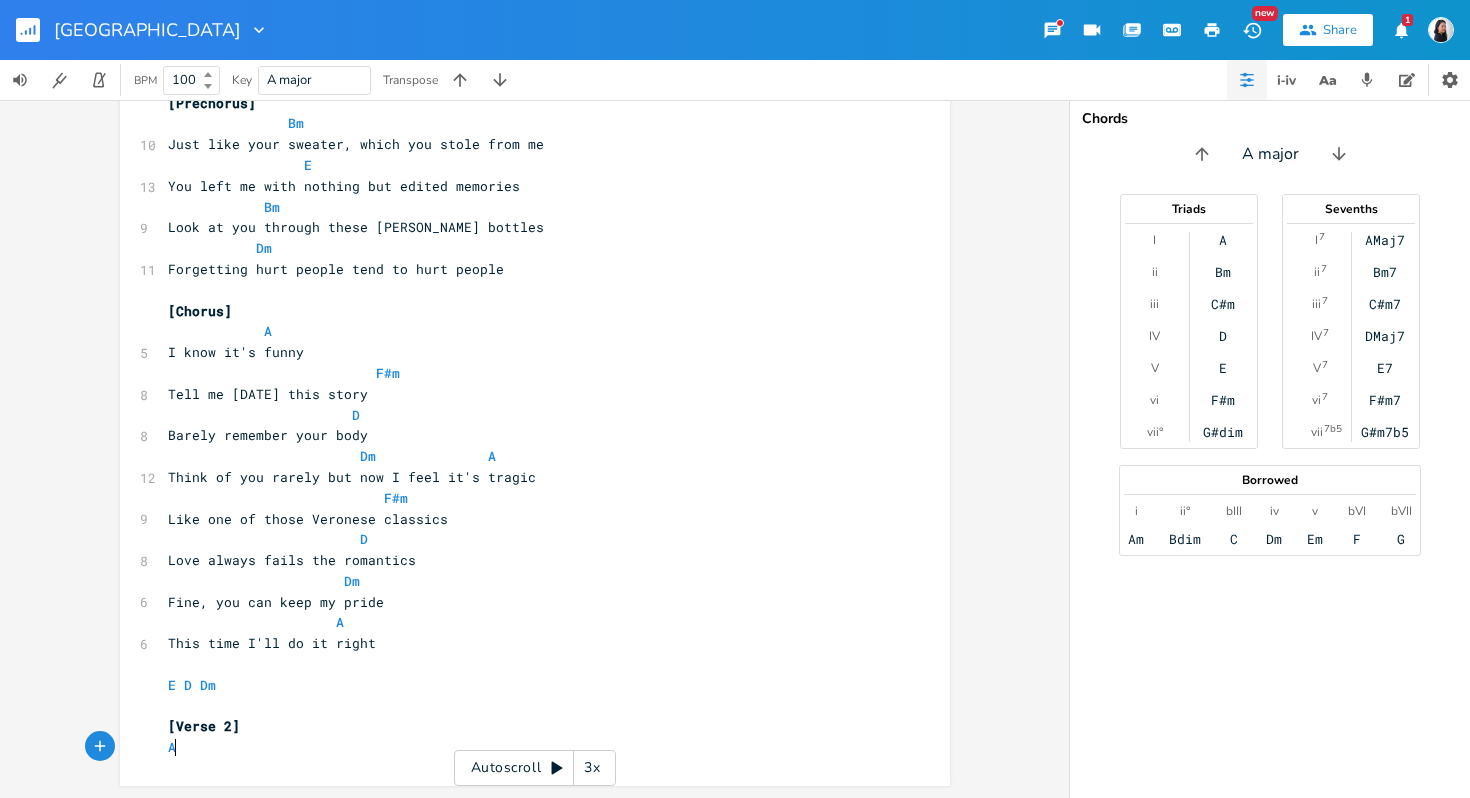 scroll, scrollTop: 0, scrollLeft: 9, axis: horizontal 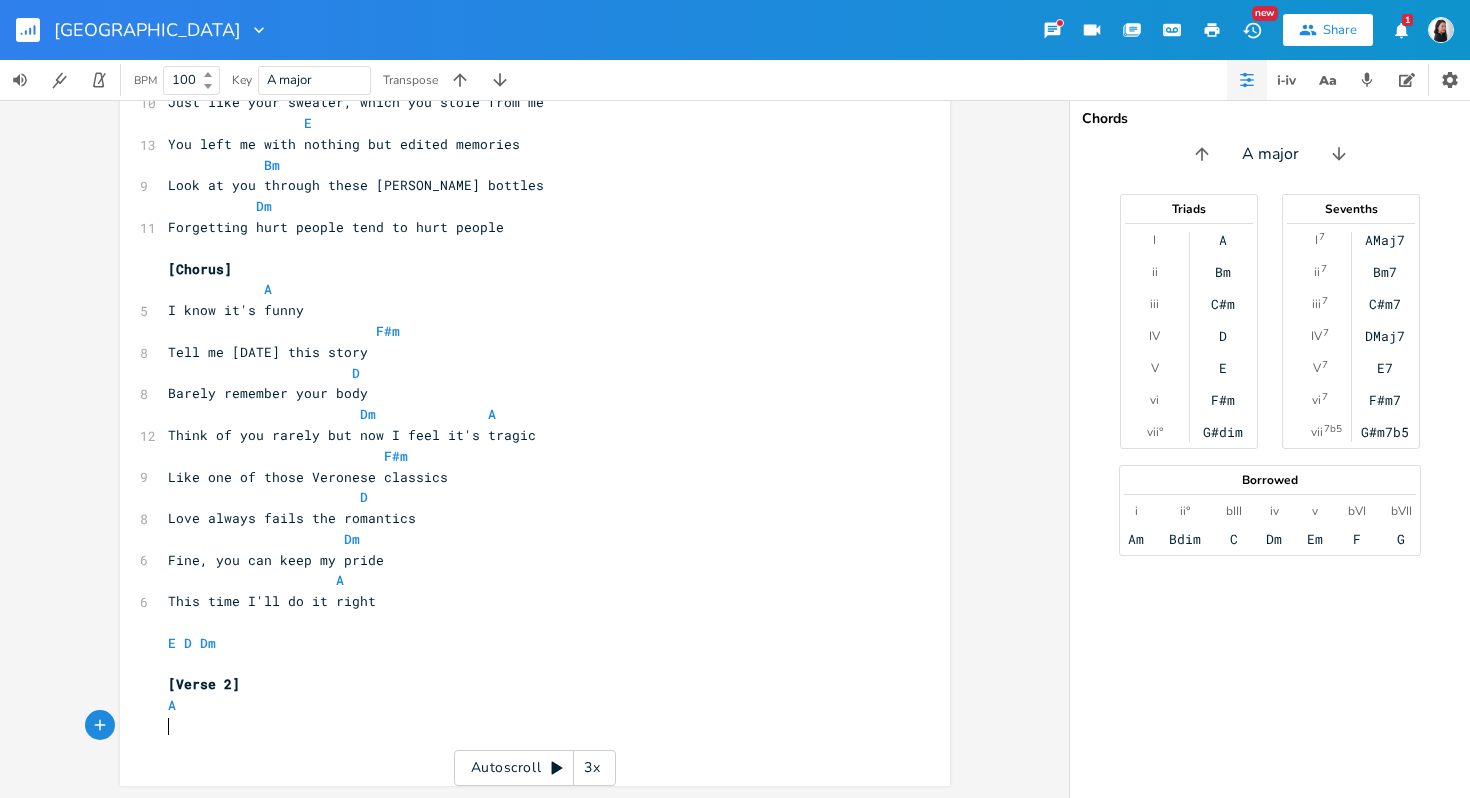 click on "​" at bounding box center (525, 726) 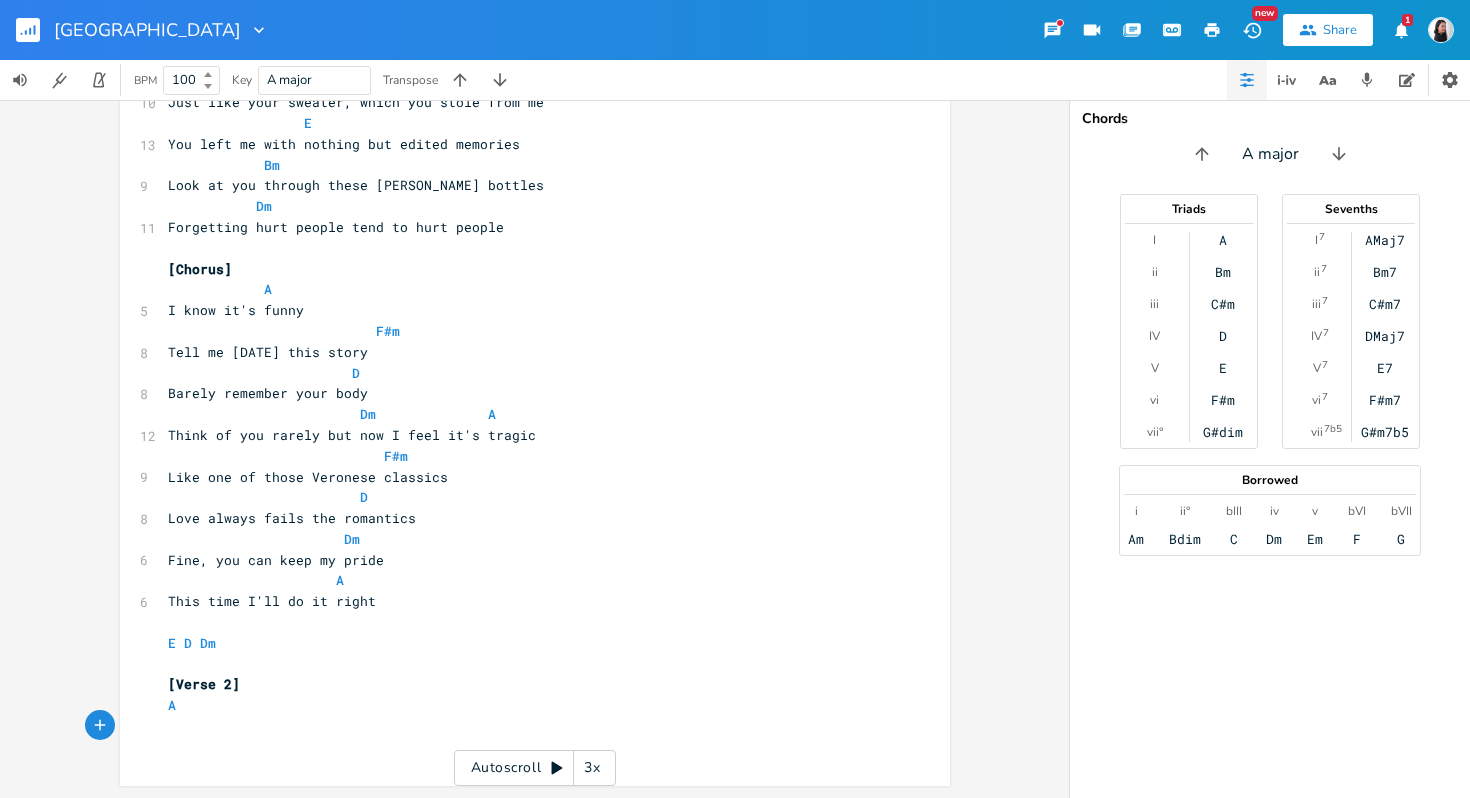 click on "A" at bounding box center [525, 705] 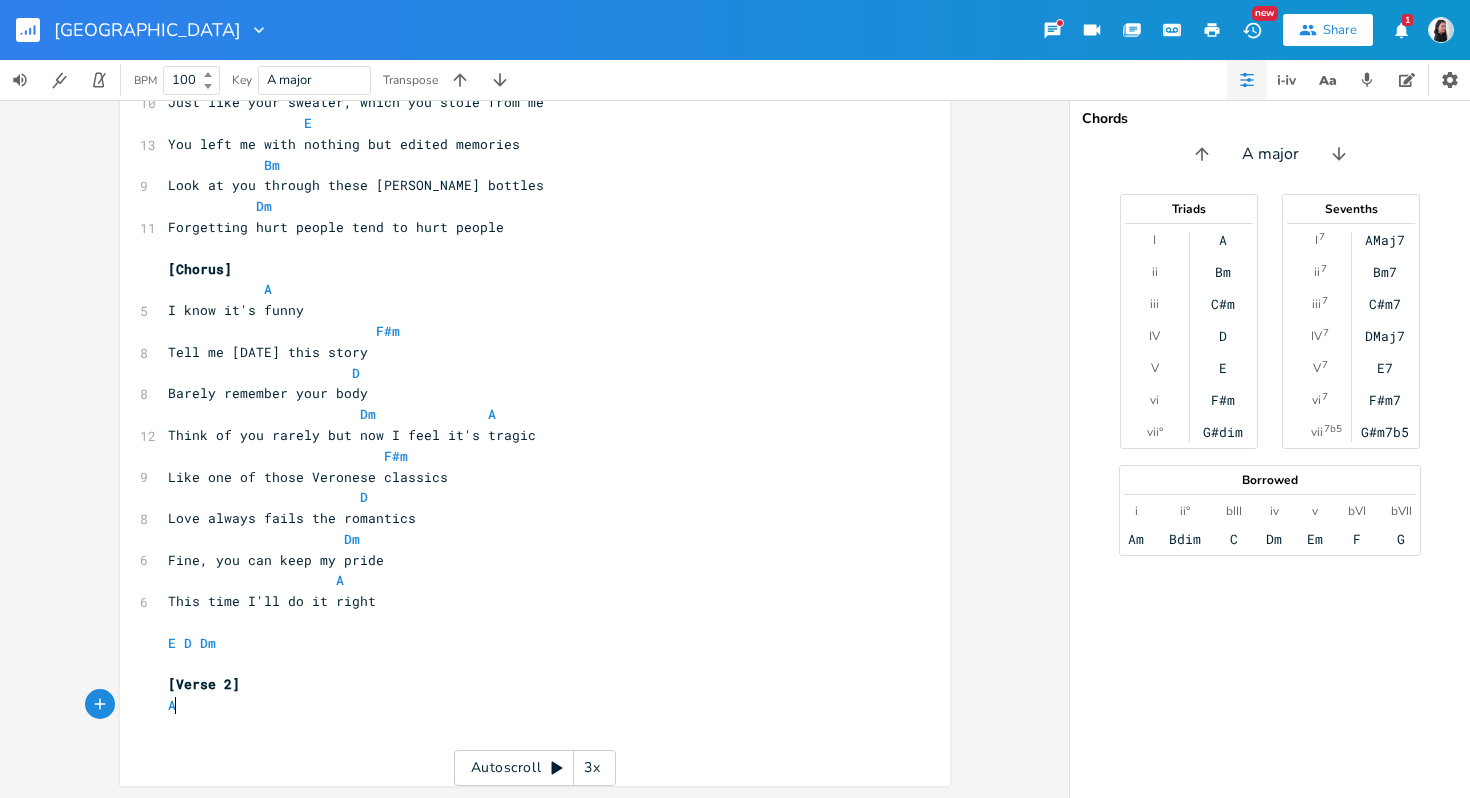 click on "​" at bounding box center (525, 747) 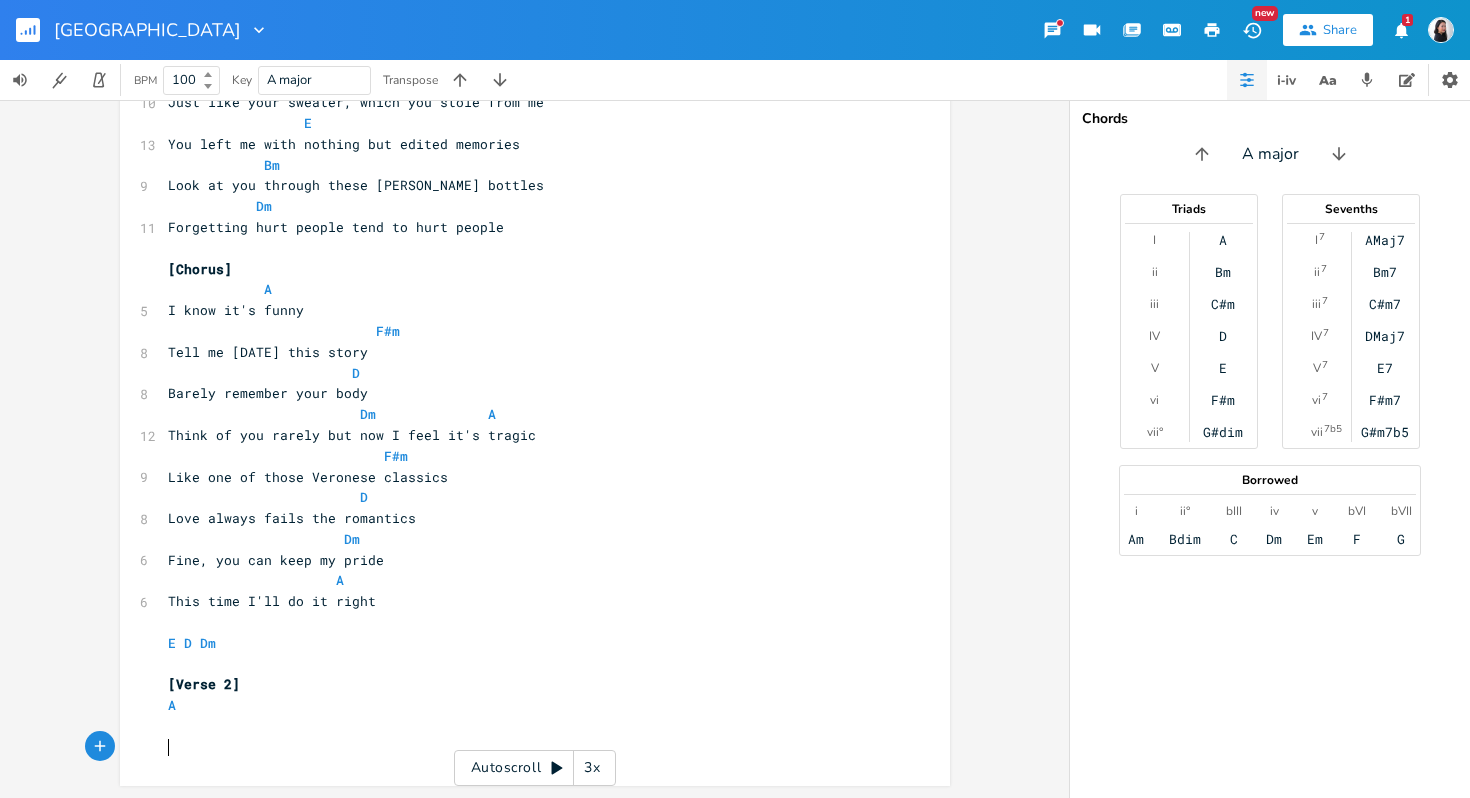 click on "​" at bounding box center (525, 726) 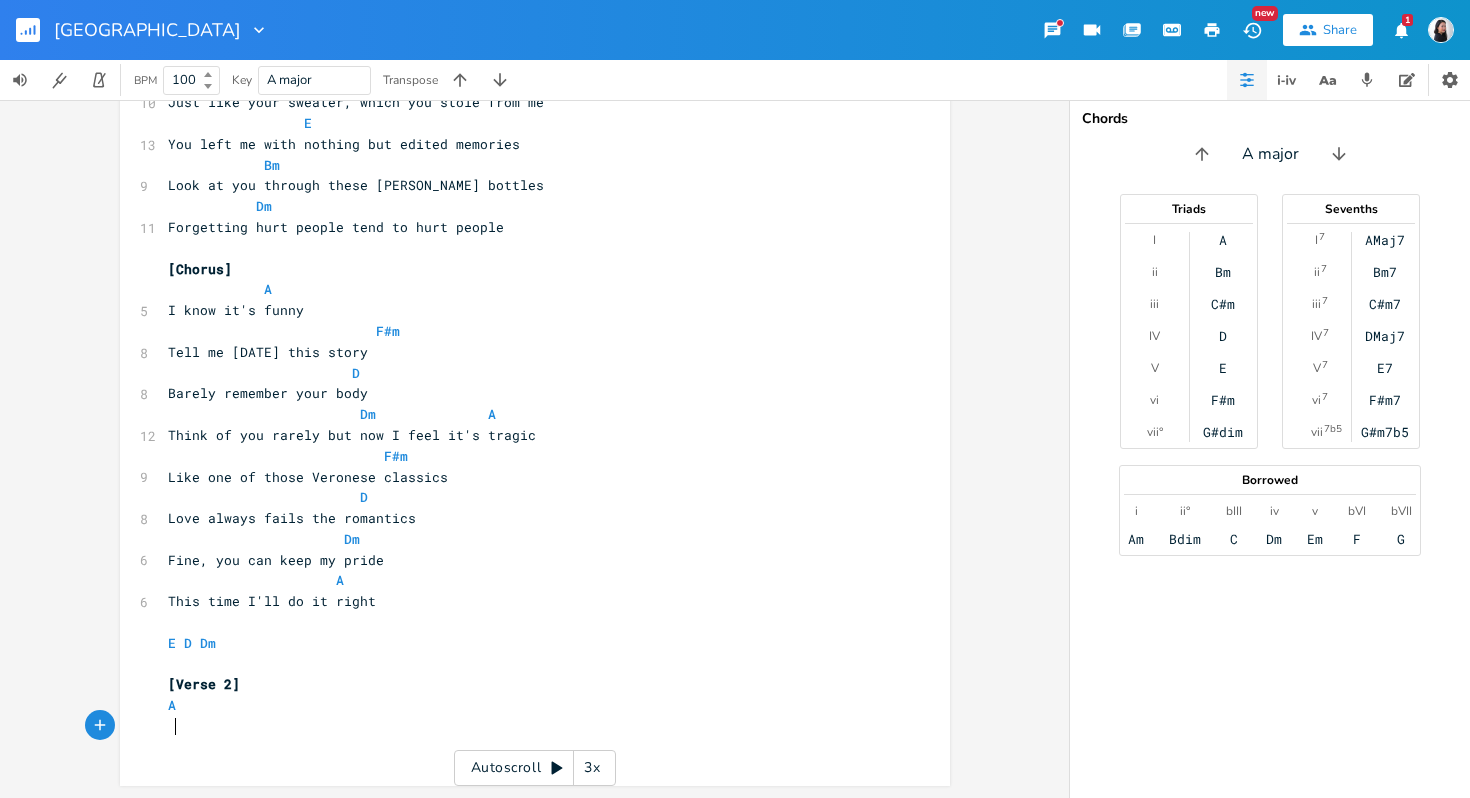 scroll, scrollTop: 0, scrollLeft: 3, axis: horizontal 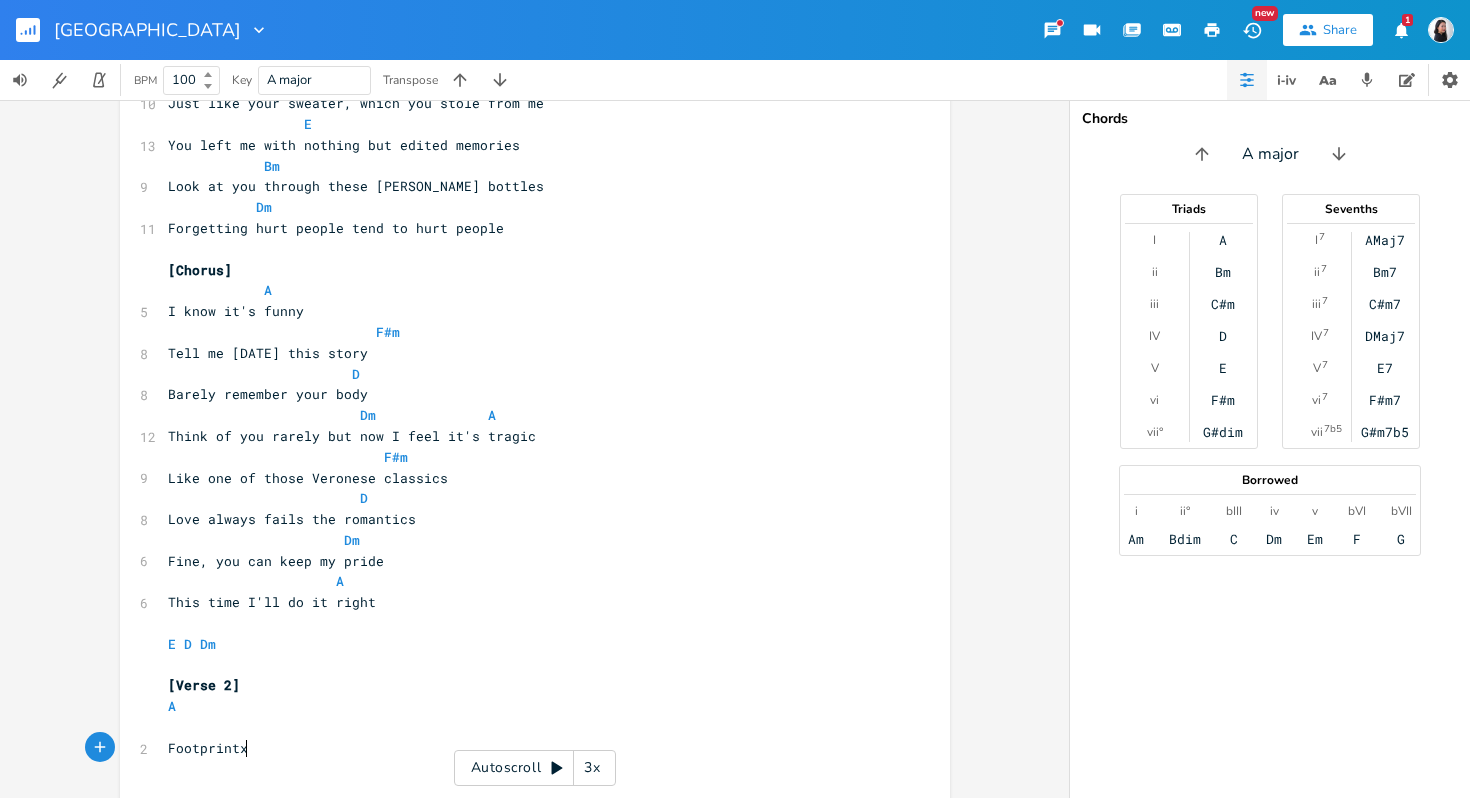type on "Footprintx" 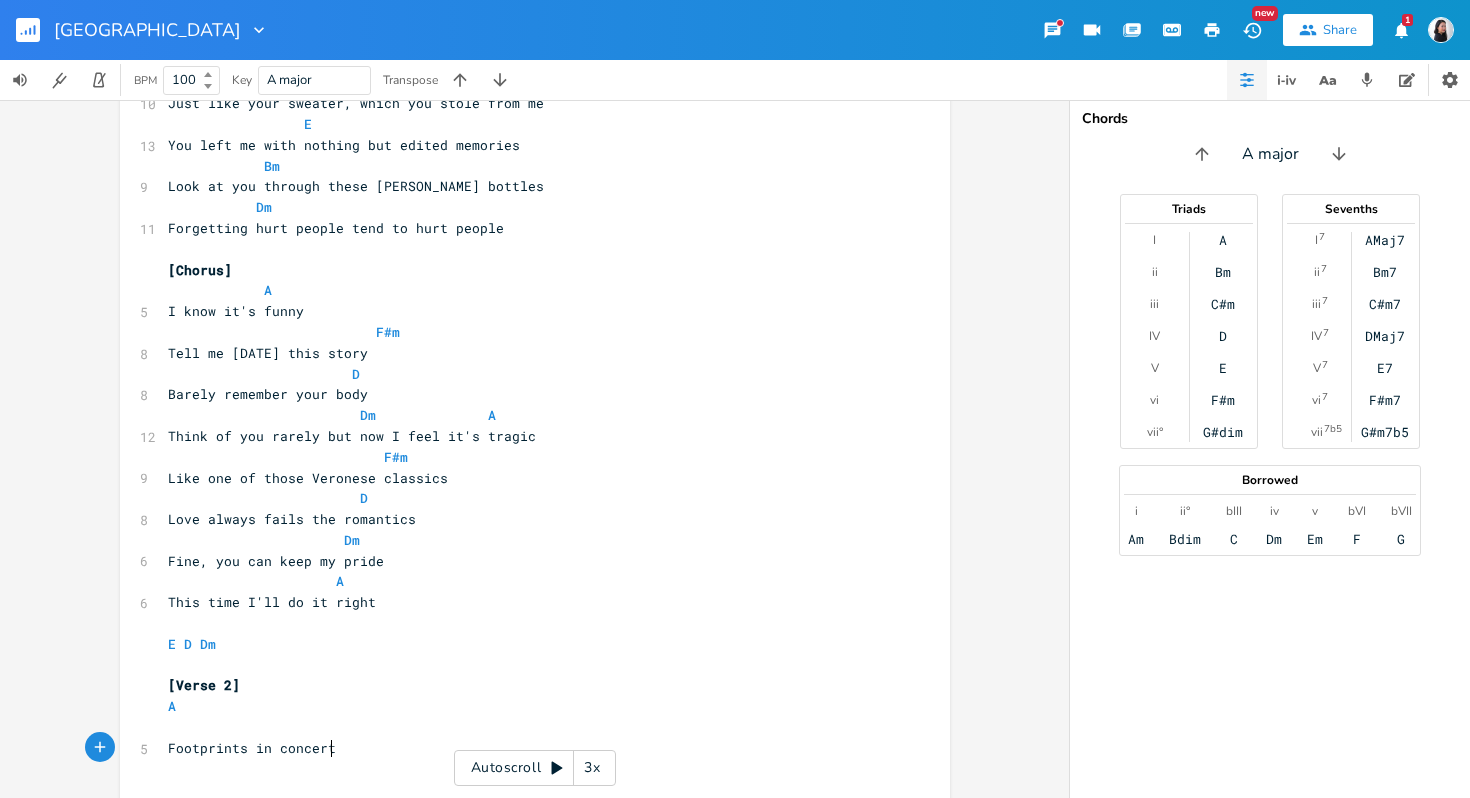 type on "s in concerte" 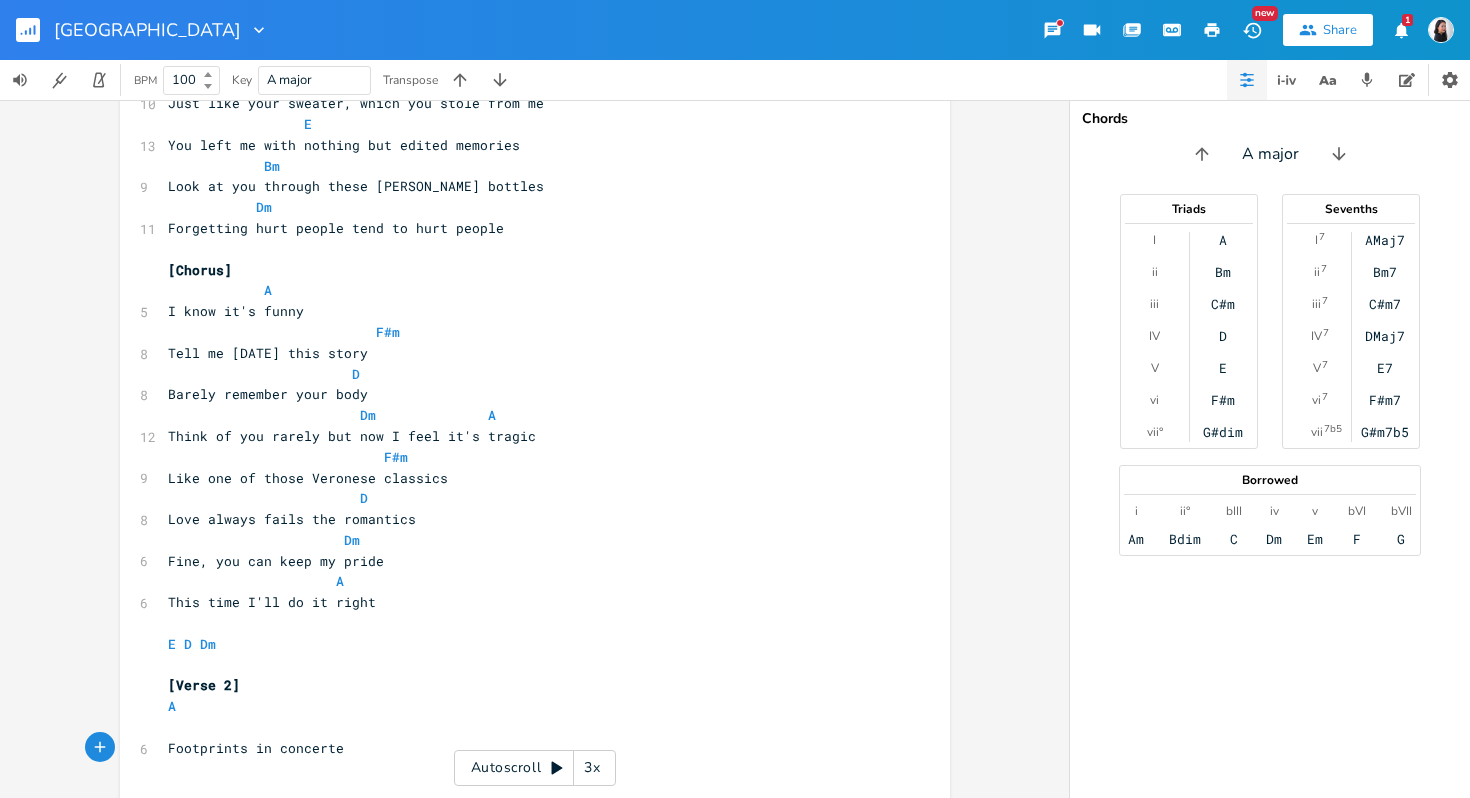 type on "=" 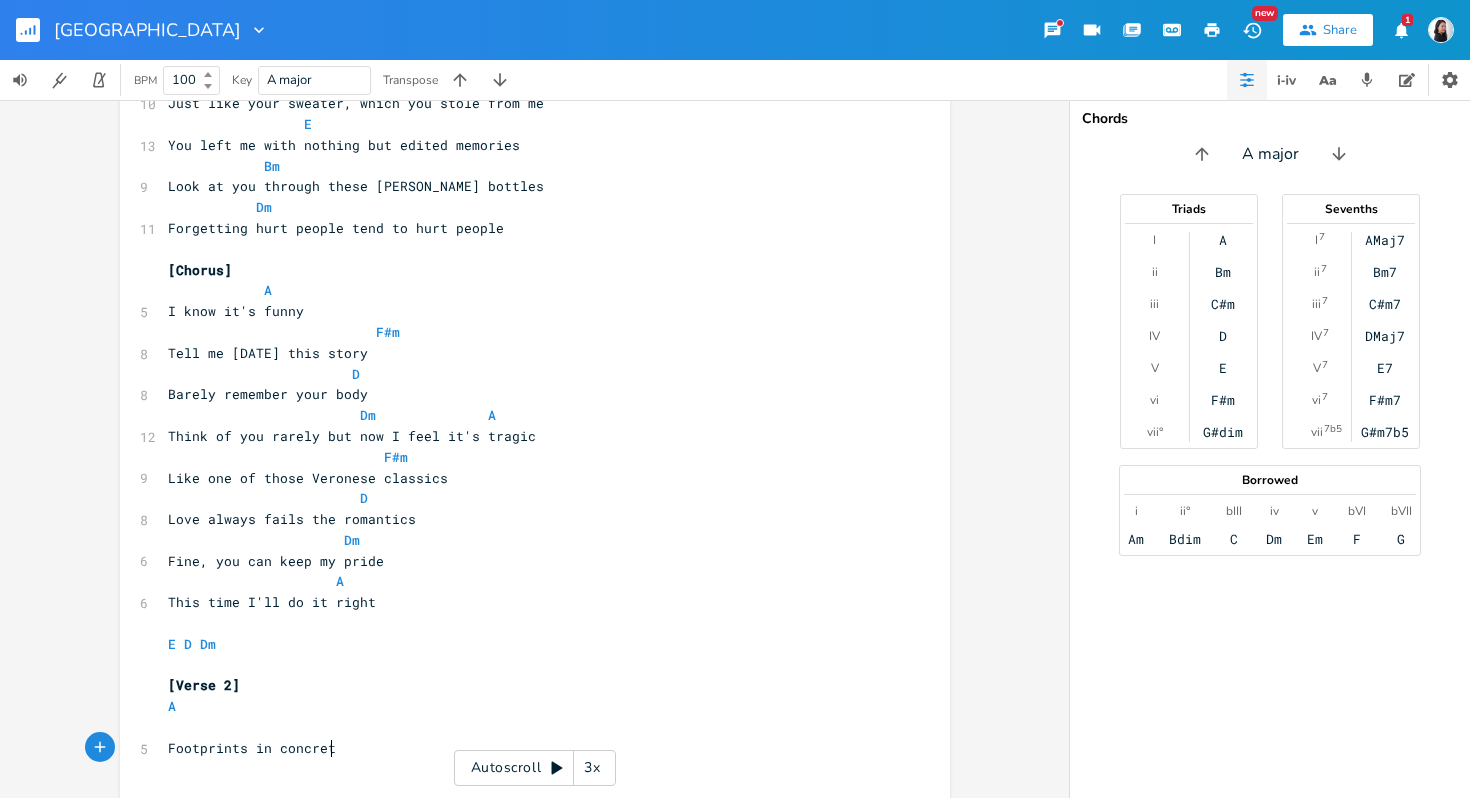 scroll, scrollTop: 0, scrollLeft: 22, axis: horizontal 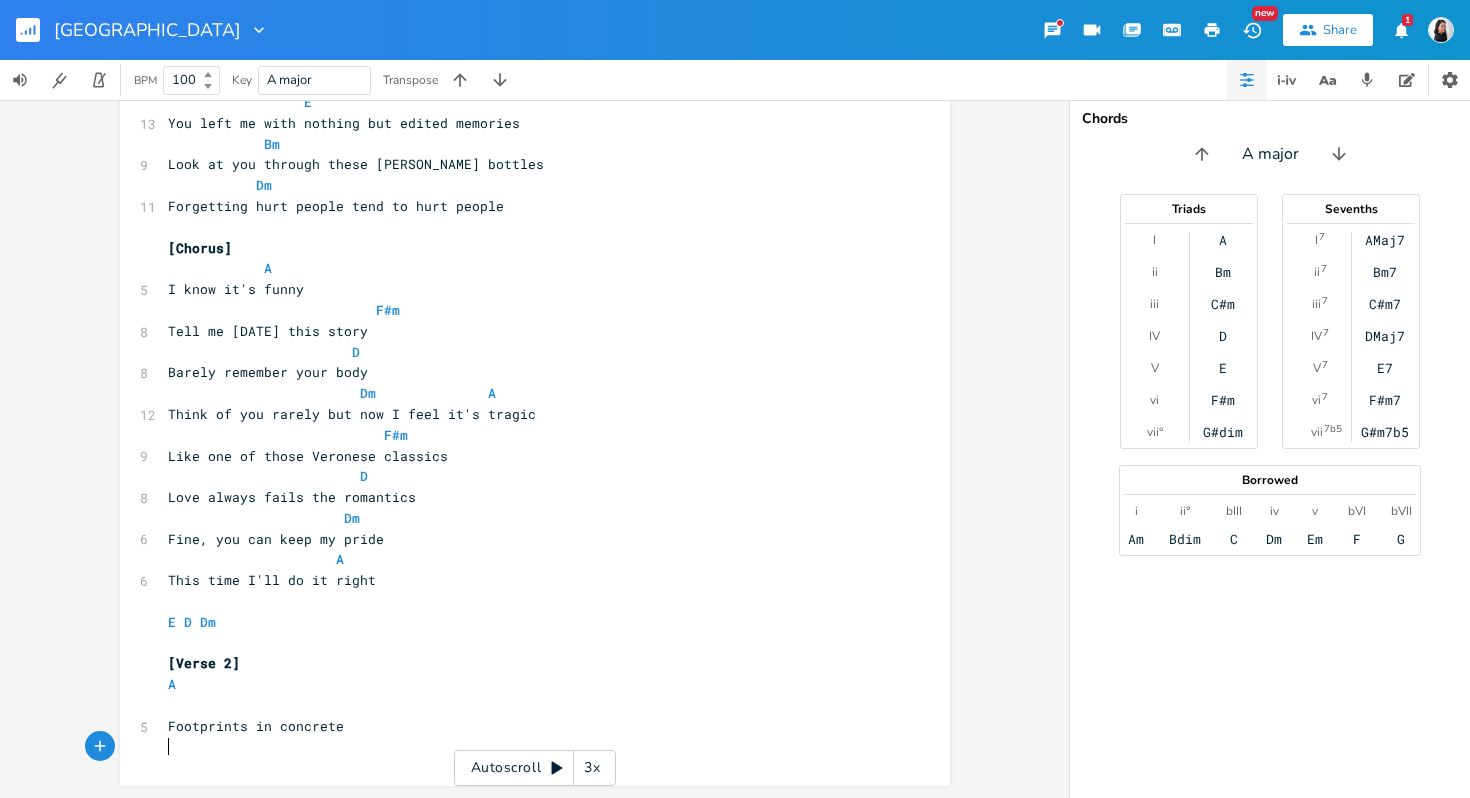 click on "​" at bounding box center (525, 747) 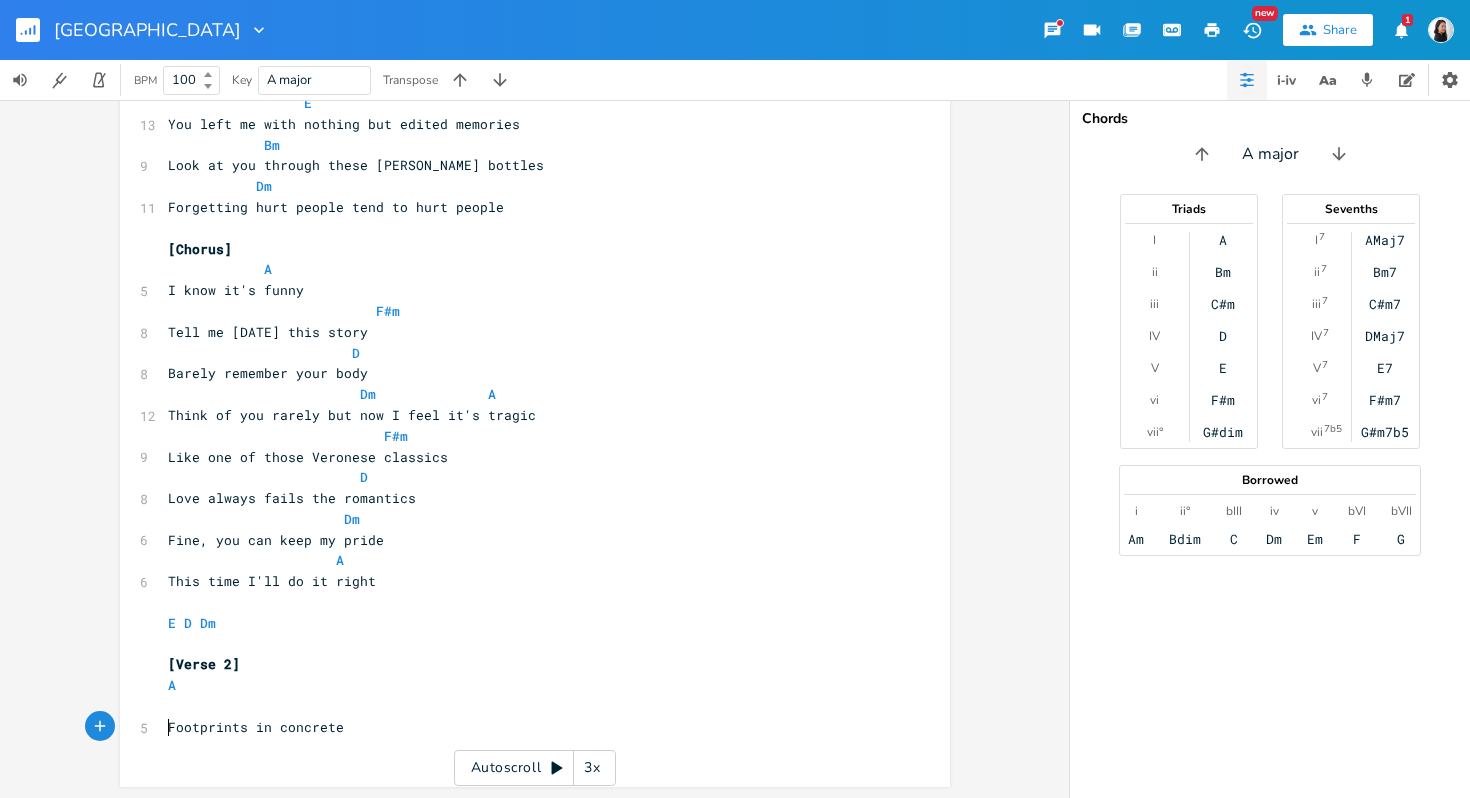 click on "Footprints in concrete" at bounding box center (525, 727) 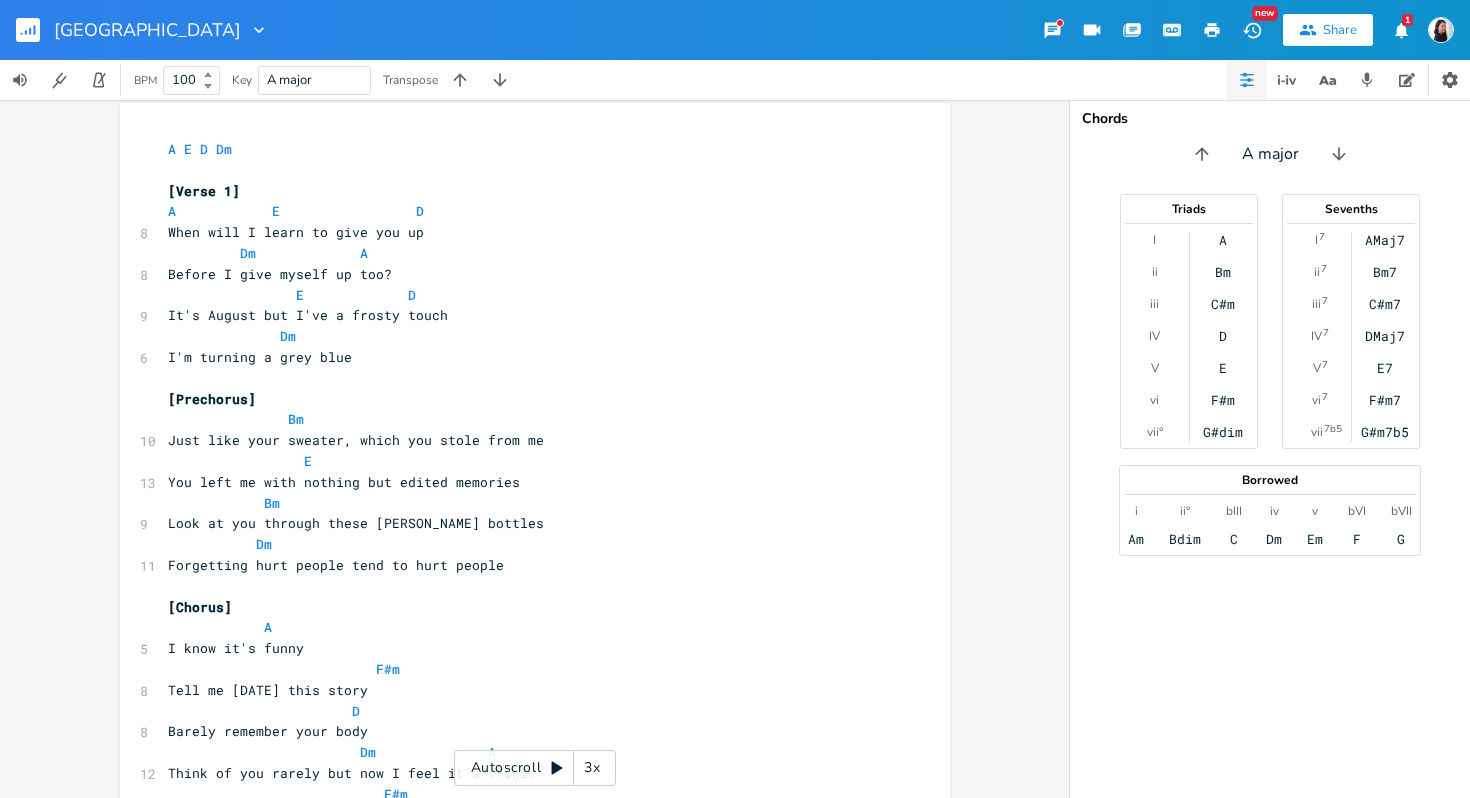 scroll, scrollTop: 368, scrollLeft: 0, axis: vertical 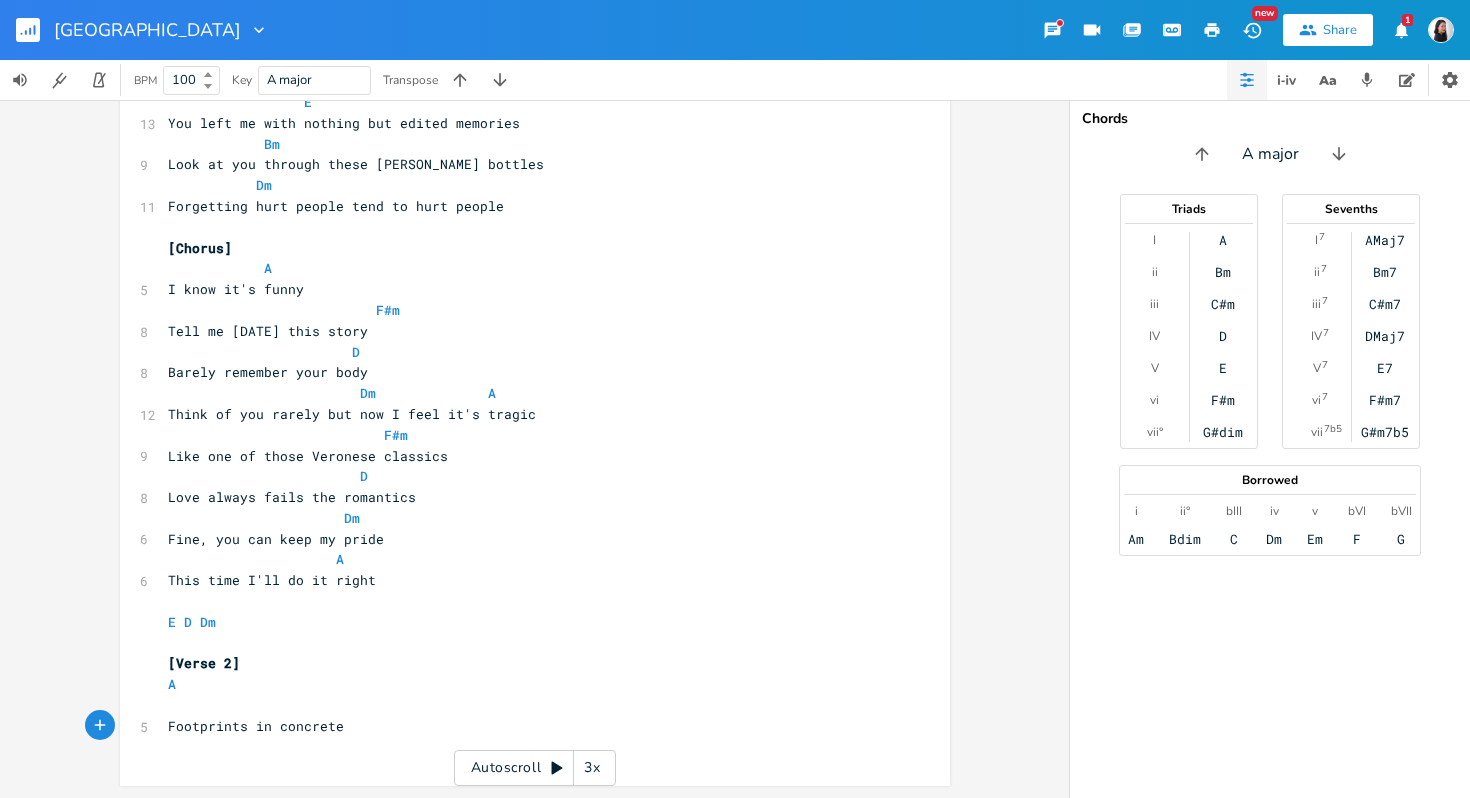 type 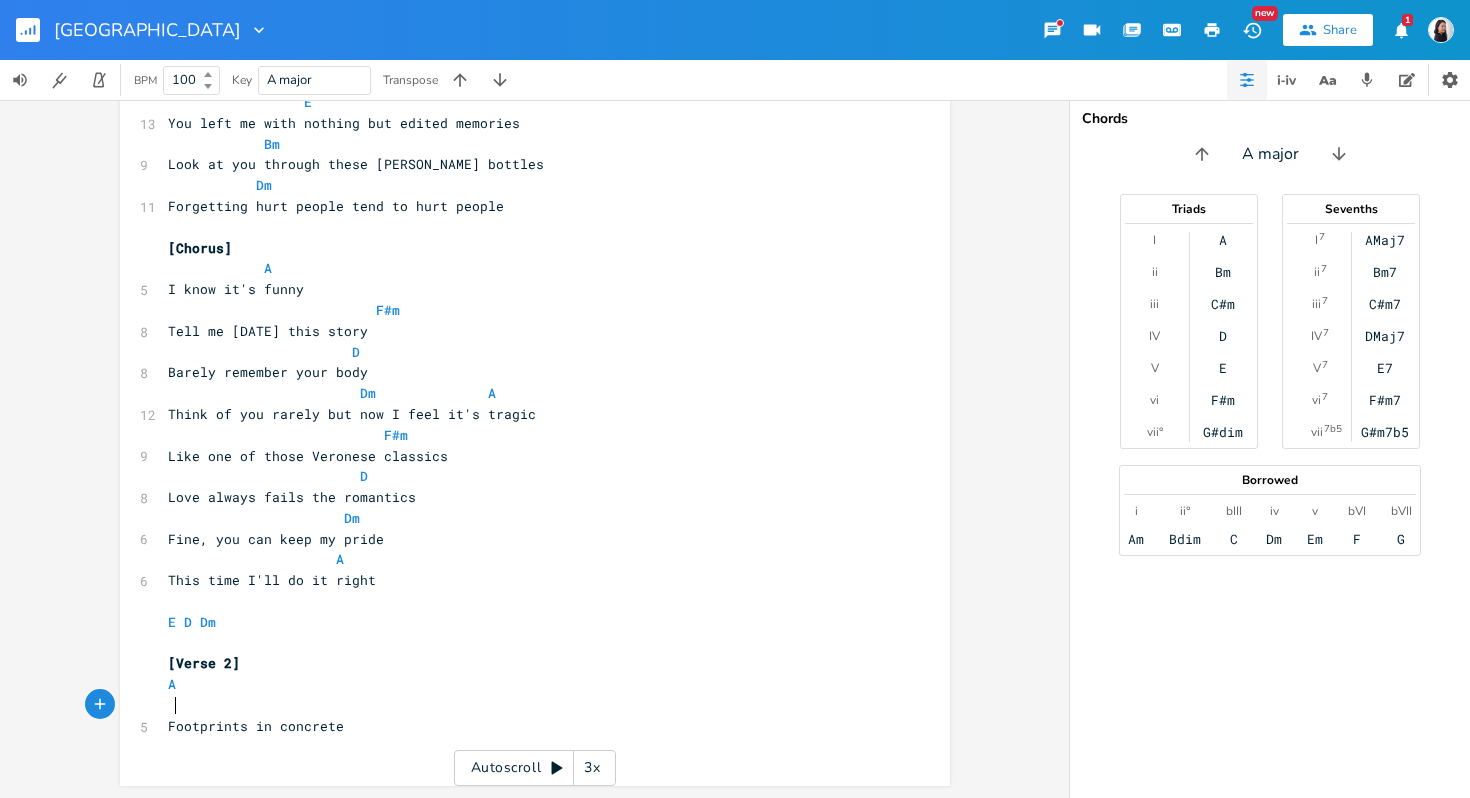 scroll, scrollTop: 0, scrollLeft: 0, axis: both 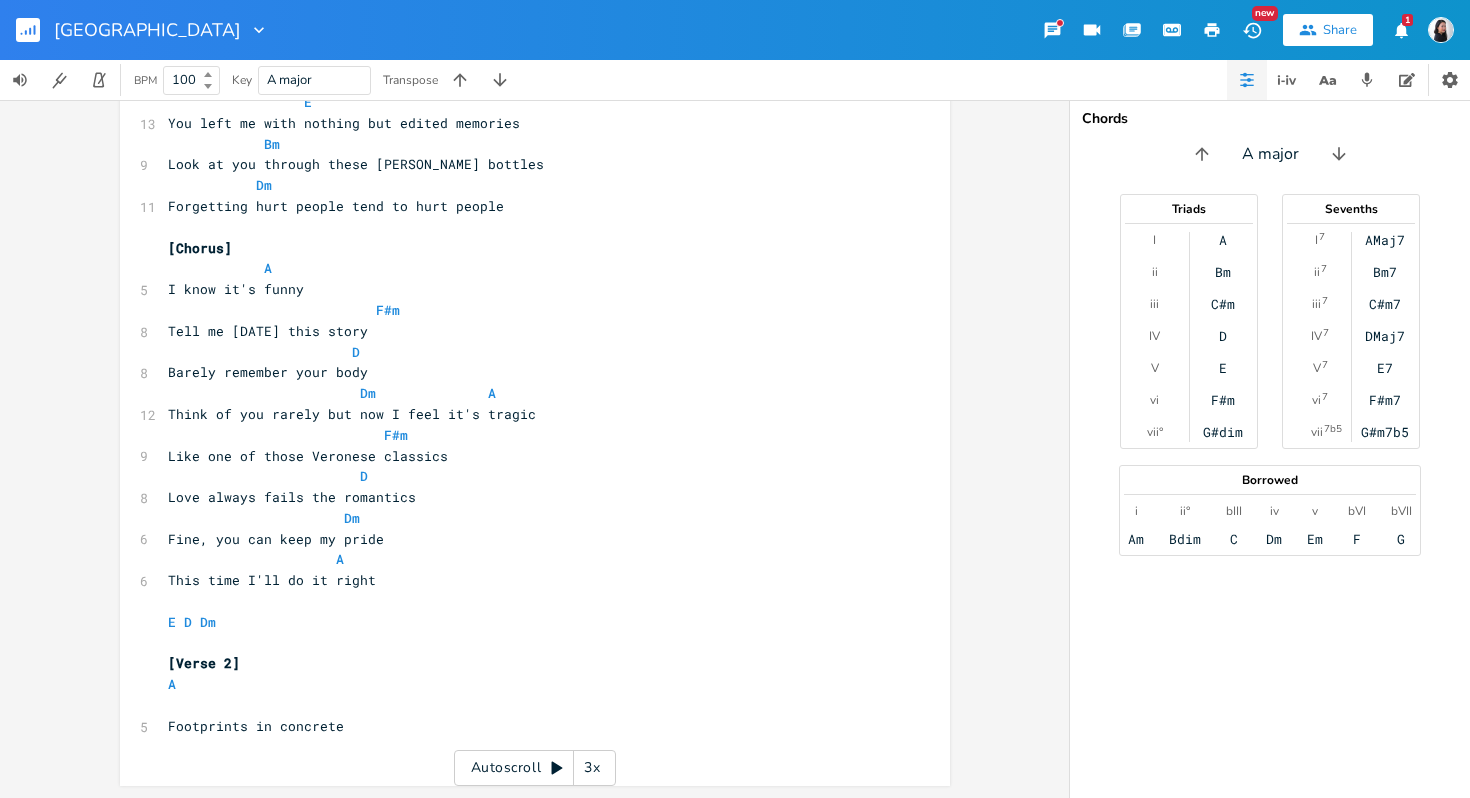 click at bounding box center (525, 705) 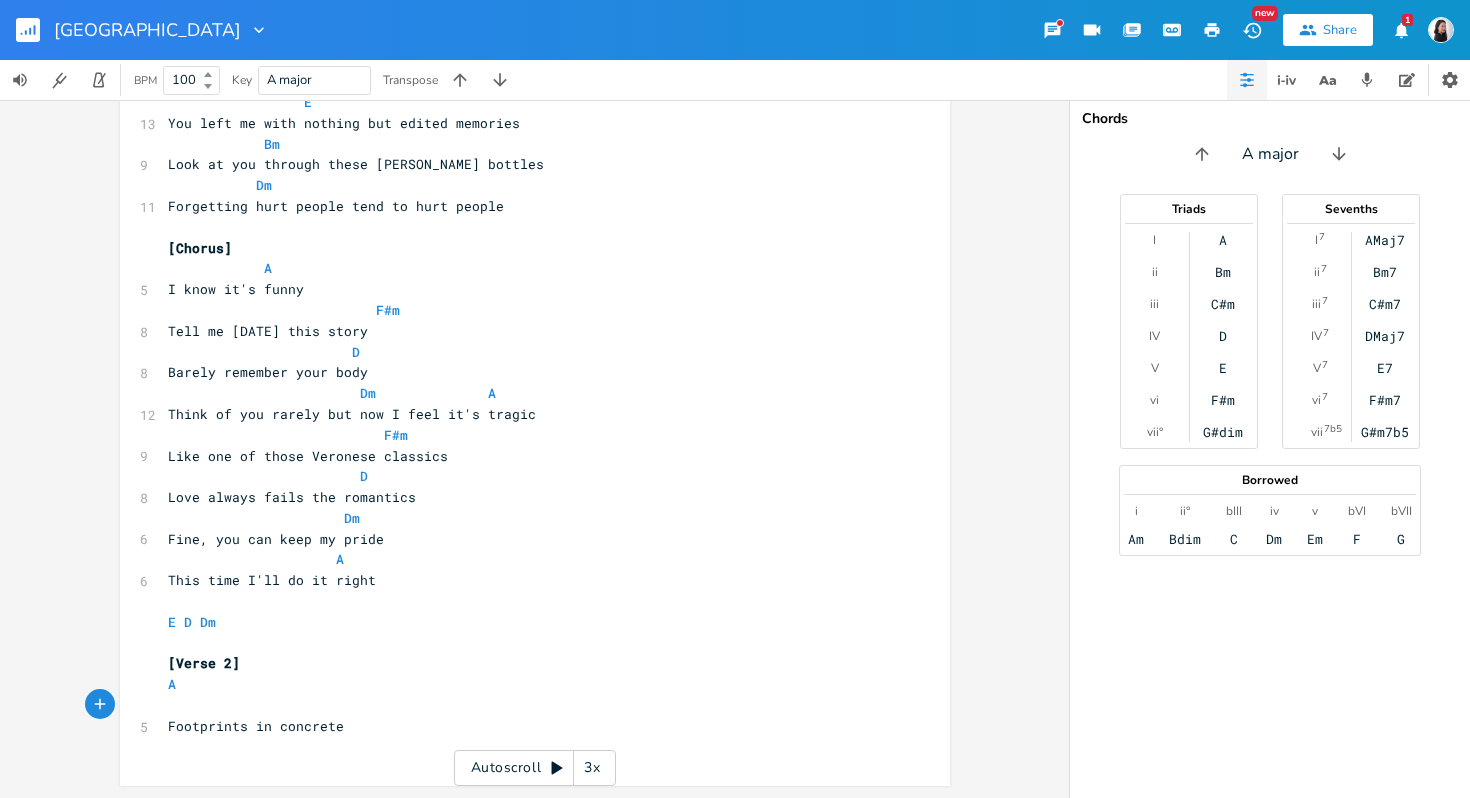 click on "Footprints in concrete" at bounding box center (525, 726) 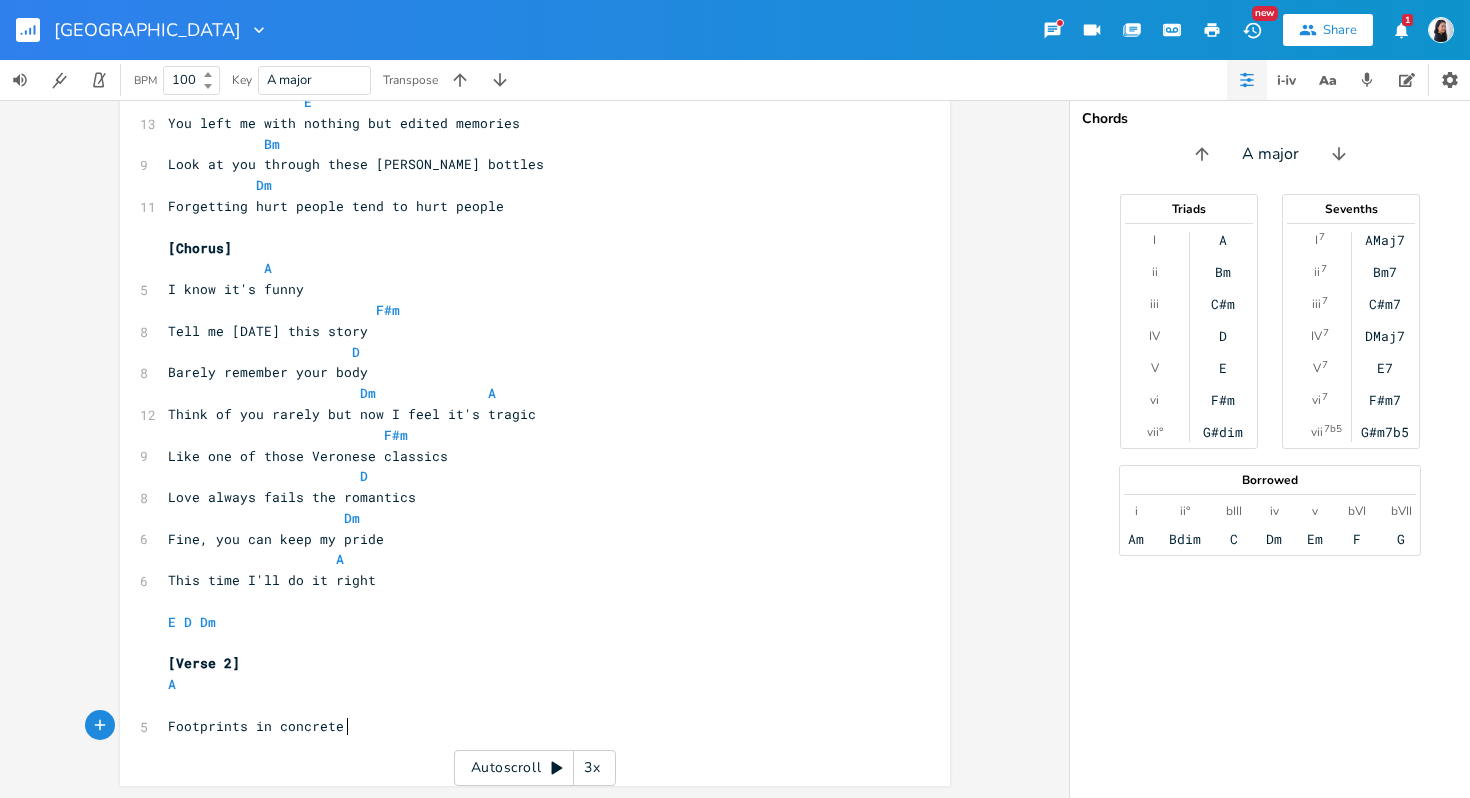 click at bounding box center [525, 705] 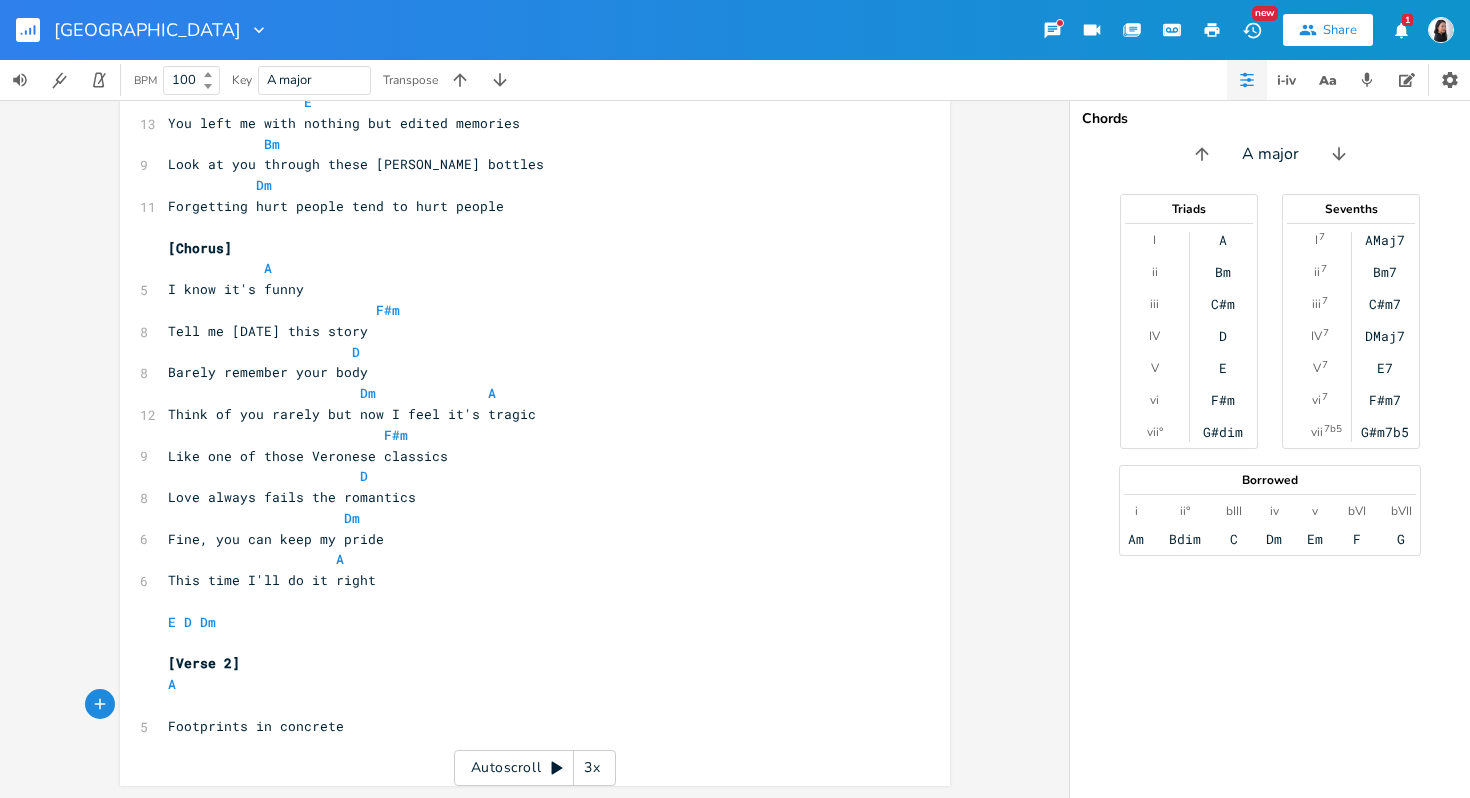 scroll, scrollTop: 0, scrollLeft: 2, axis: horizontal 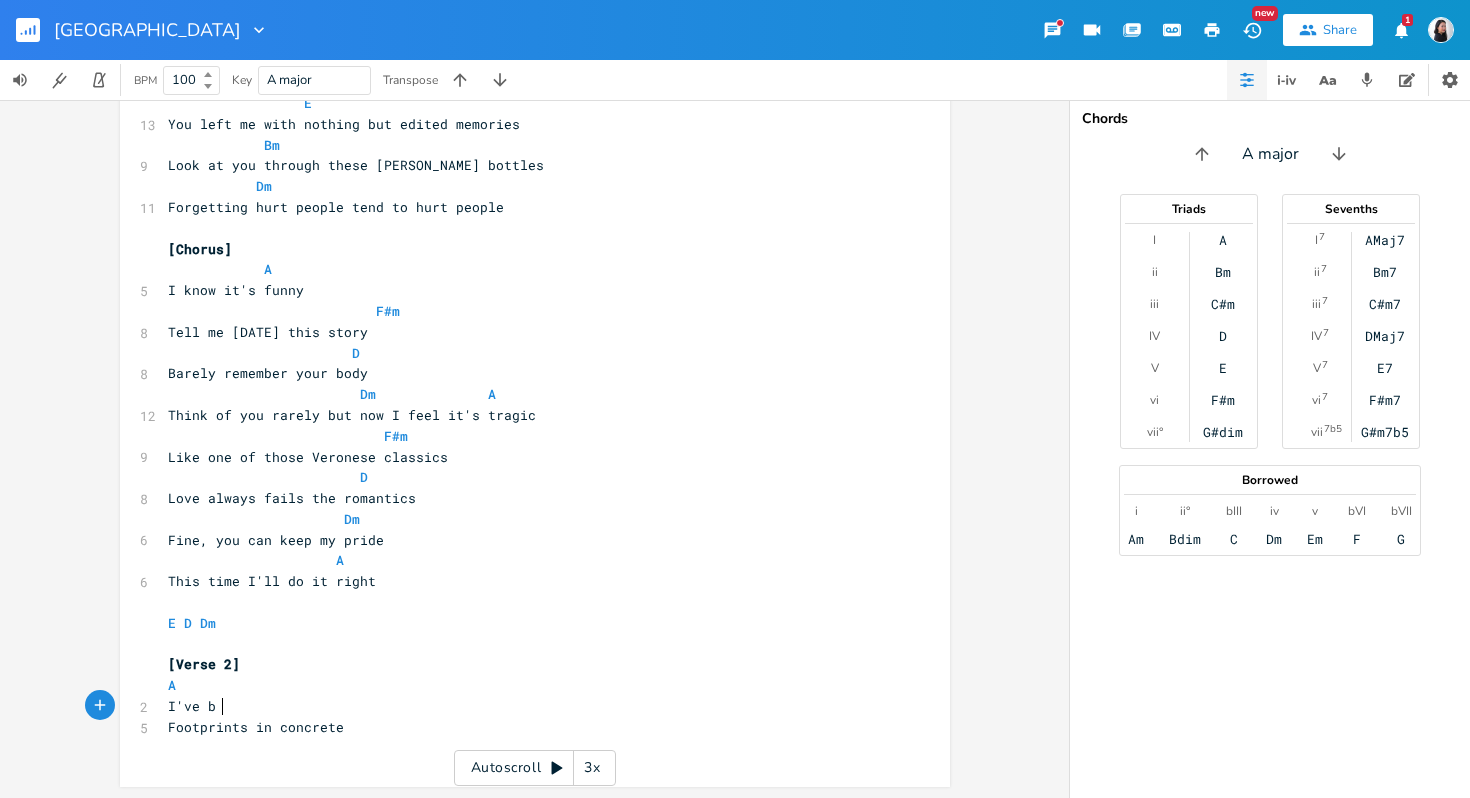 type on "I've br" 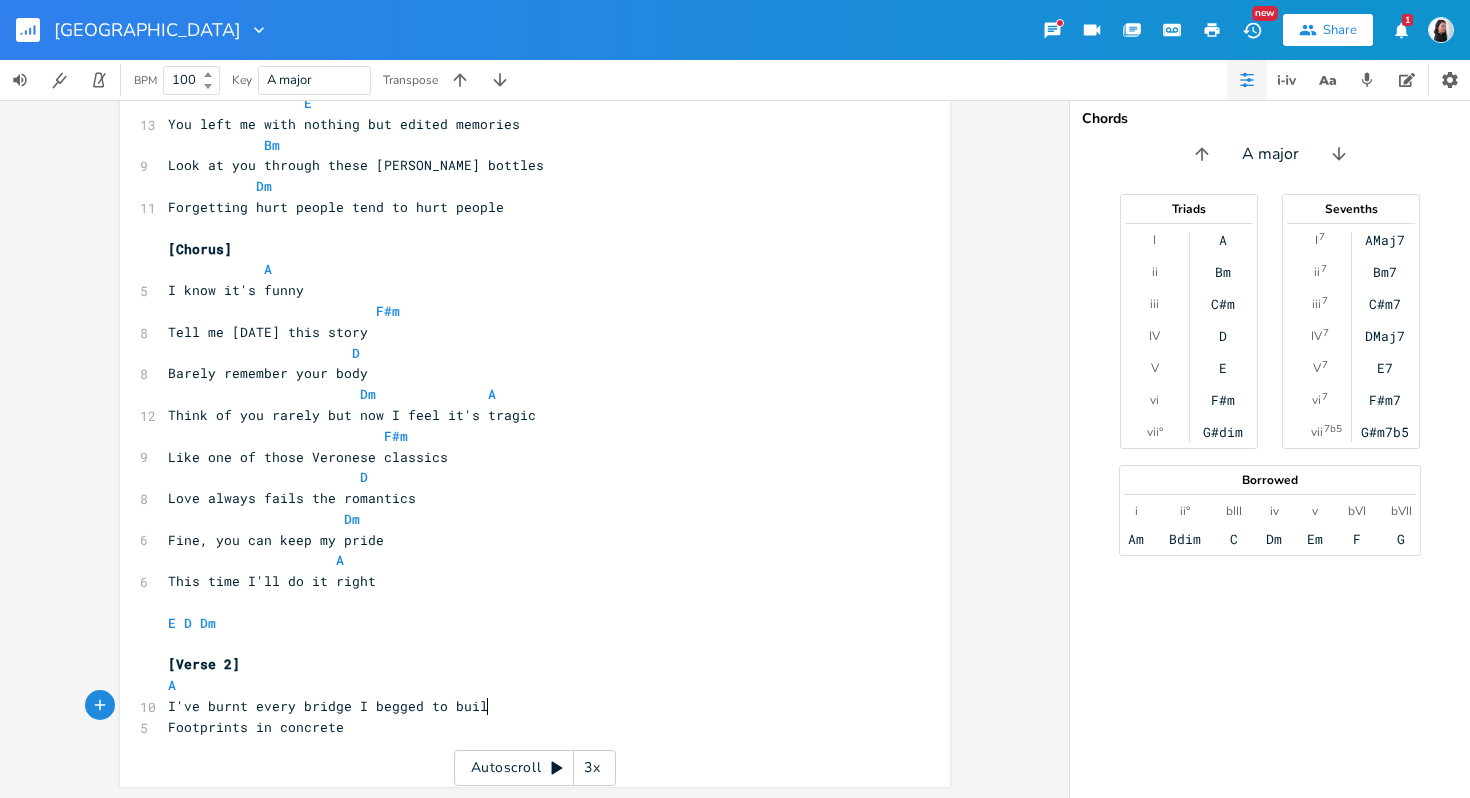 type on "urnt every bridge I begged to build" 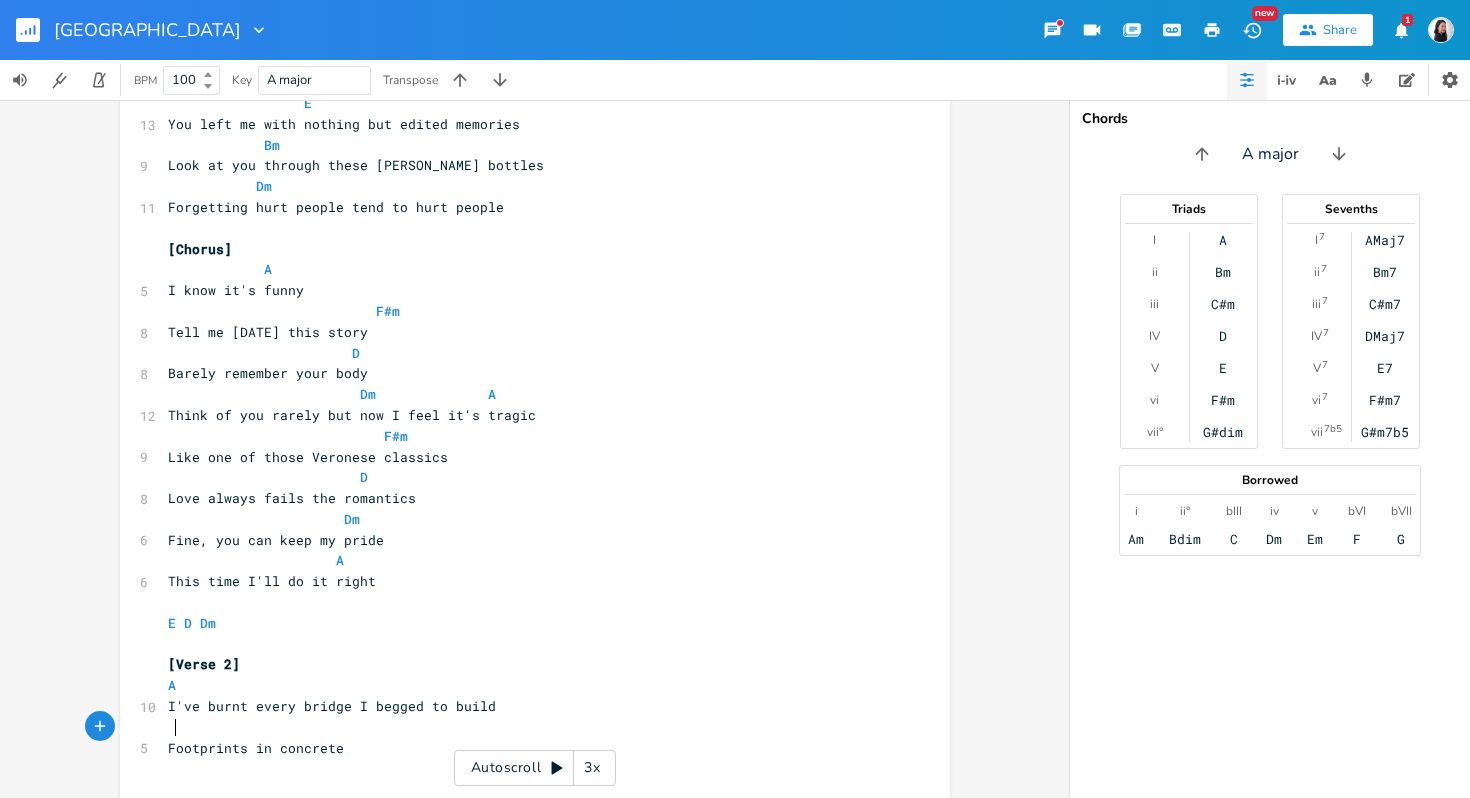 scroll, scrollTop: 388, scrollLeft: 0, axis: vertical 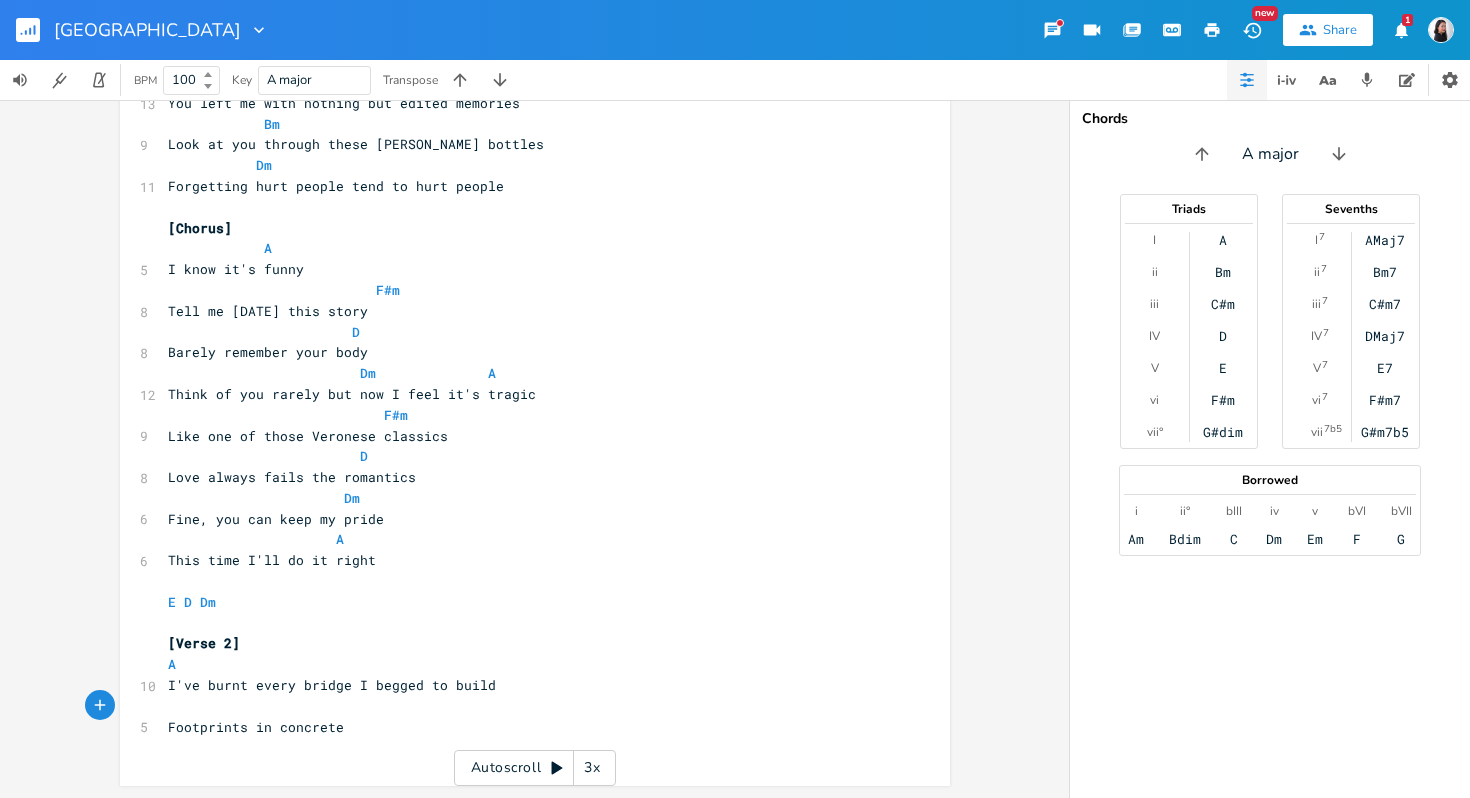 click on "A" at bounding box center (525, 664) 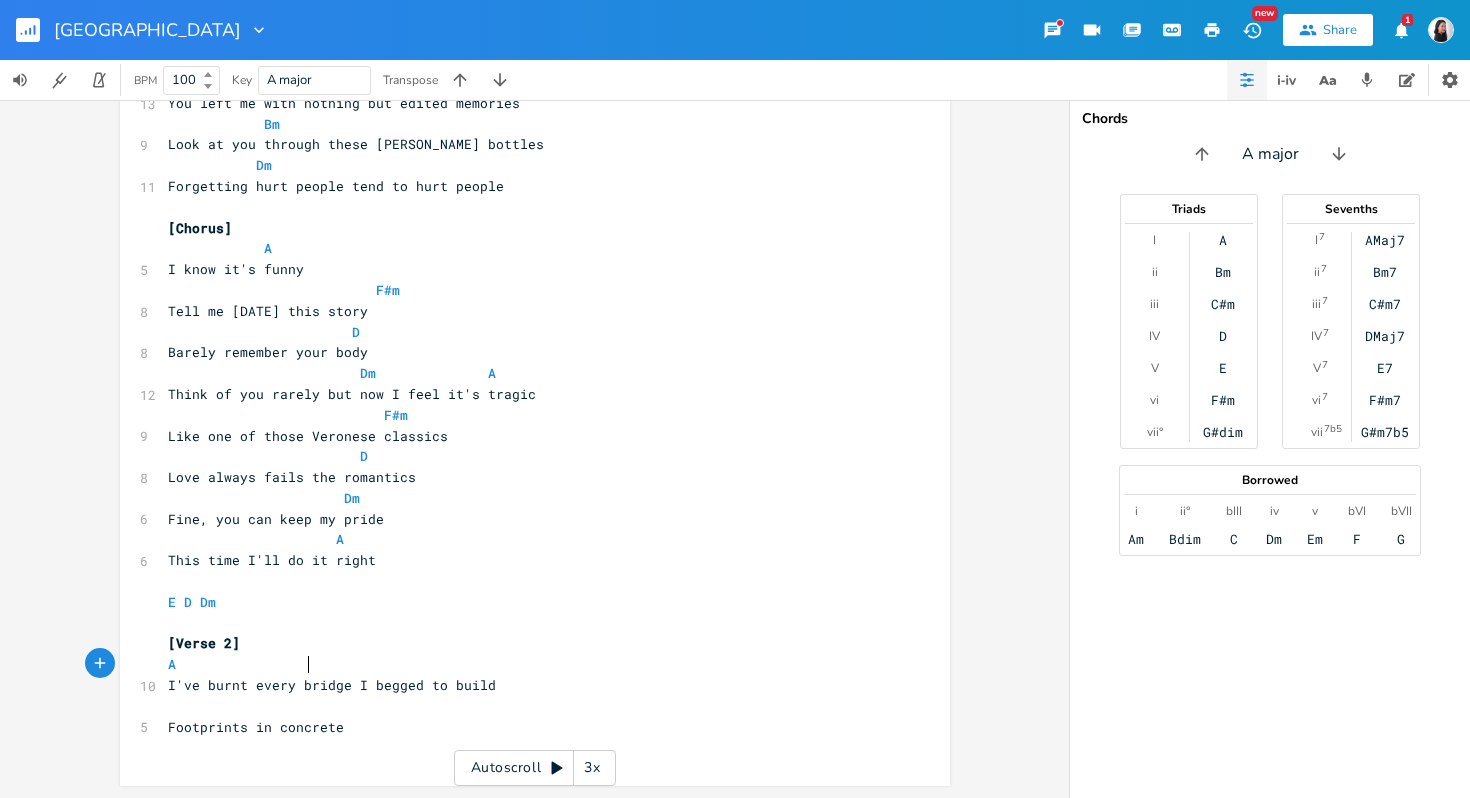 type on "E" 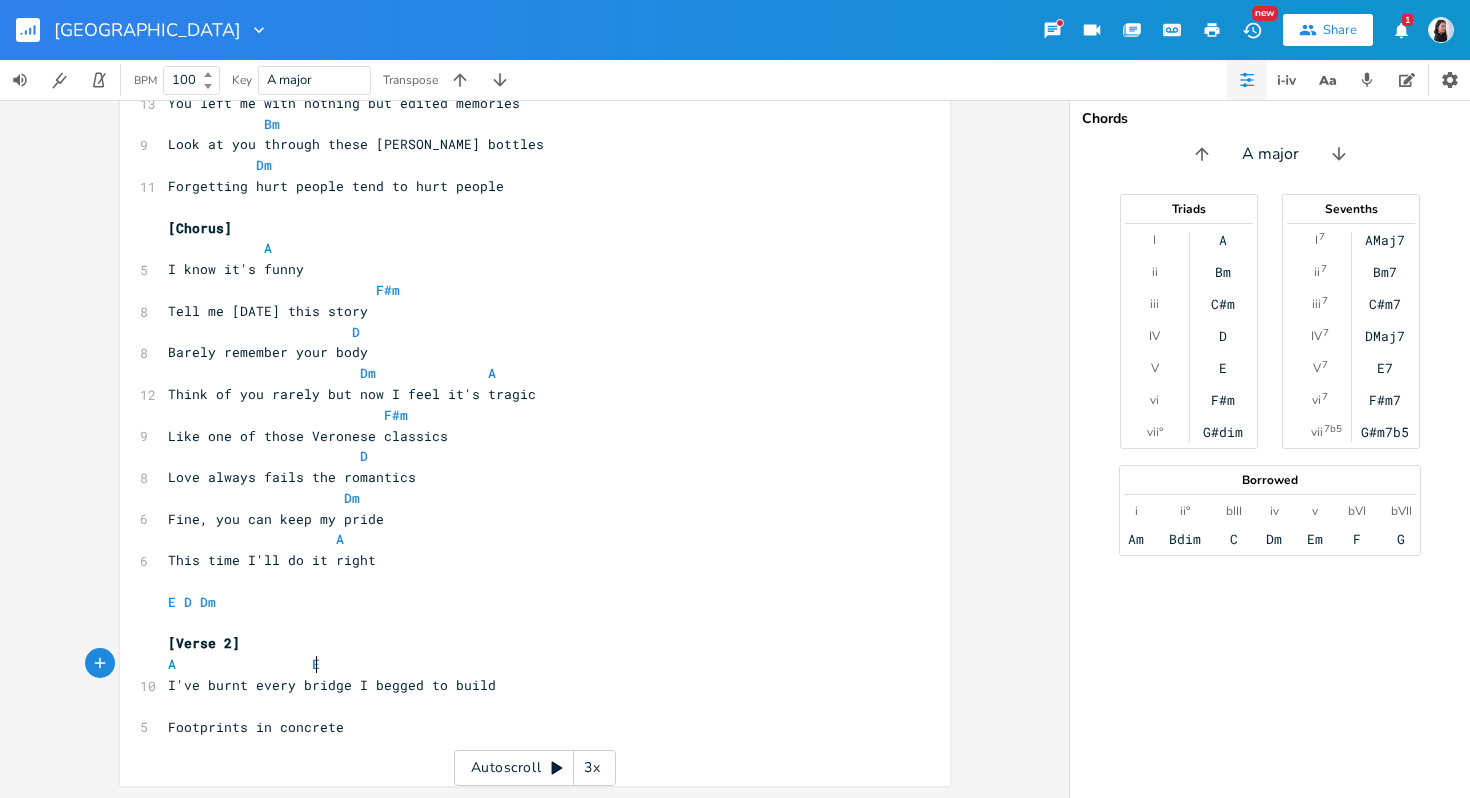 scroll, scrollTop: 0, scrollLeft: 13, axis: horizontal 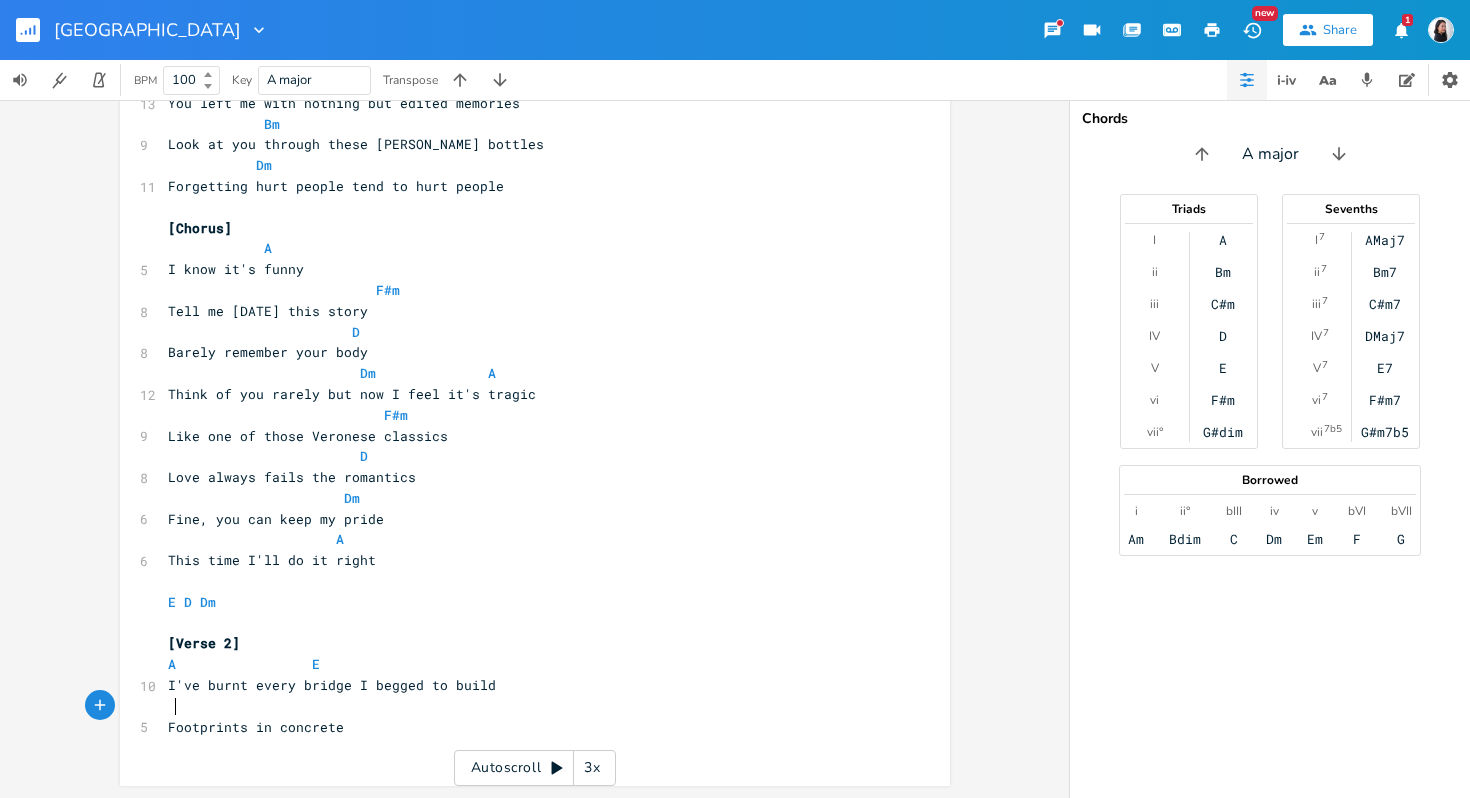 click at bounding box center [525, 706] 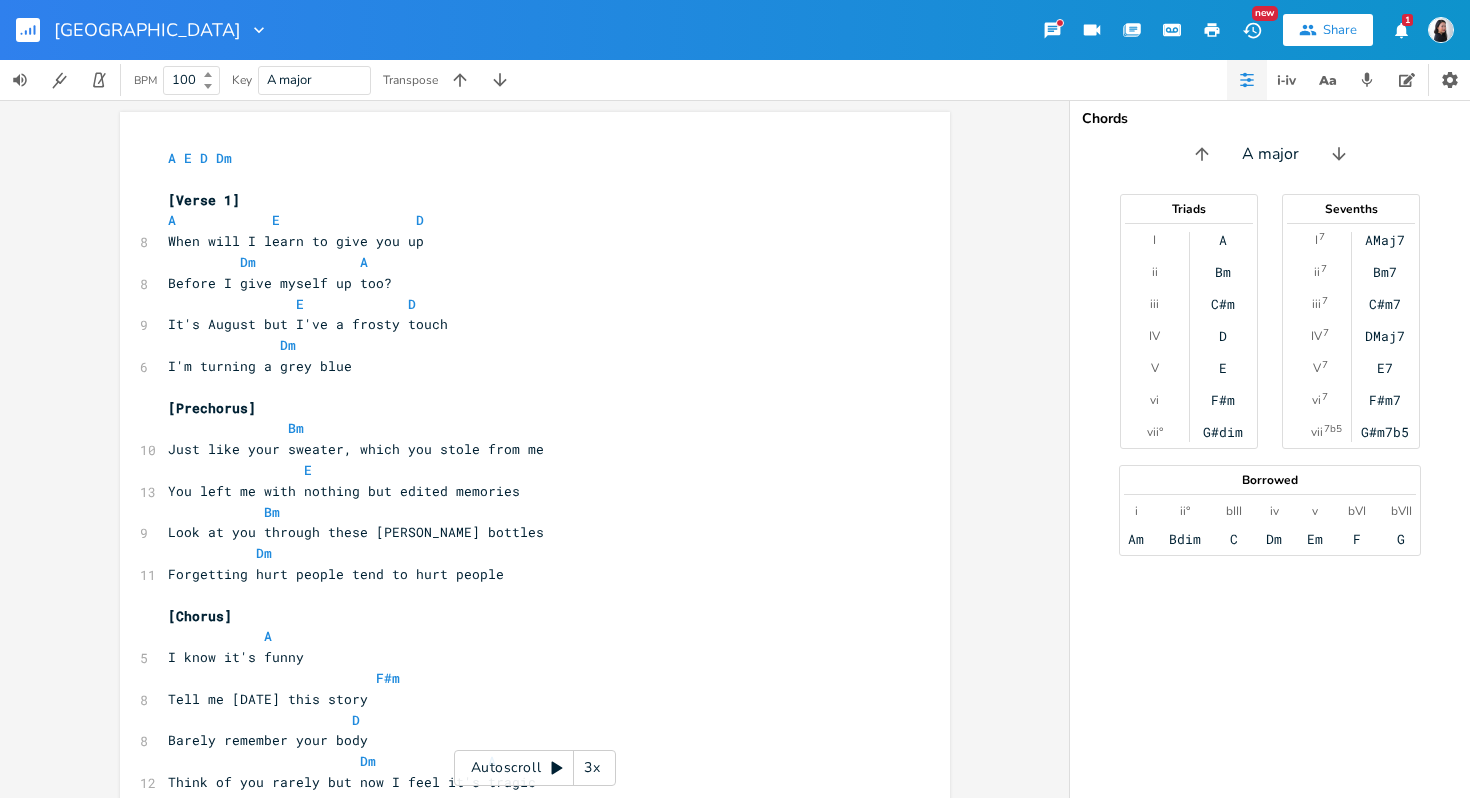 scroll, scrollTop: 388, scrollLeft: 0, axis: vertical 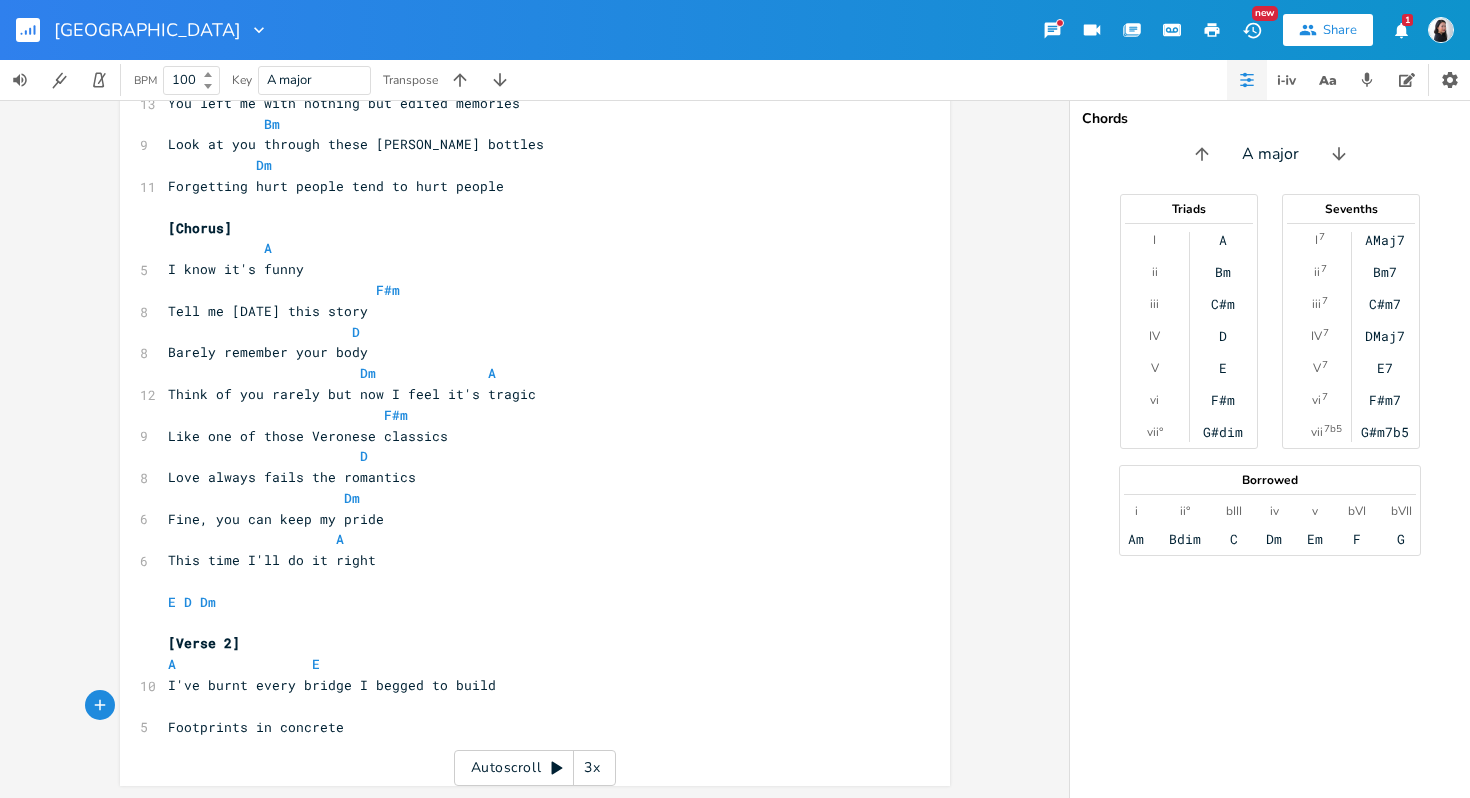 click on "A                       E" at bounding box center [525, 664] 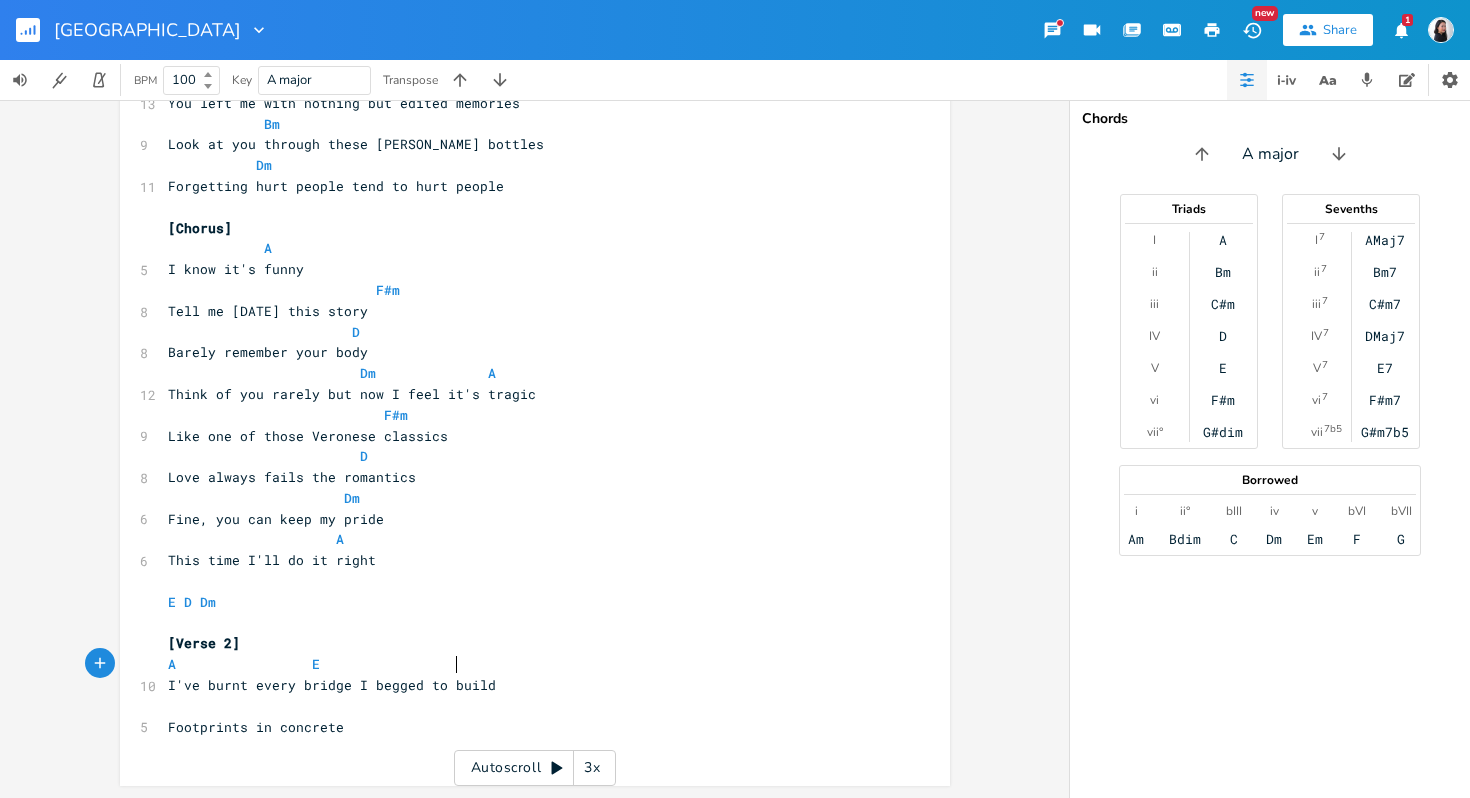 type on "Dm" 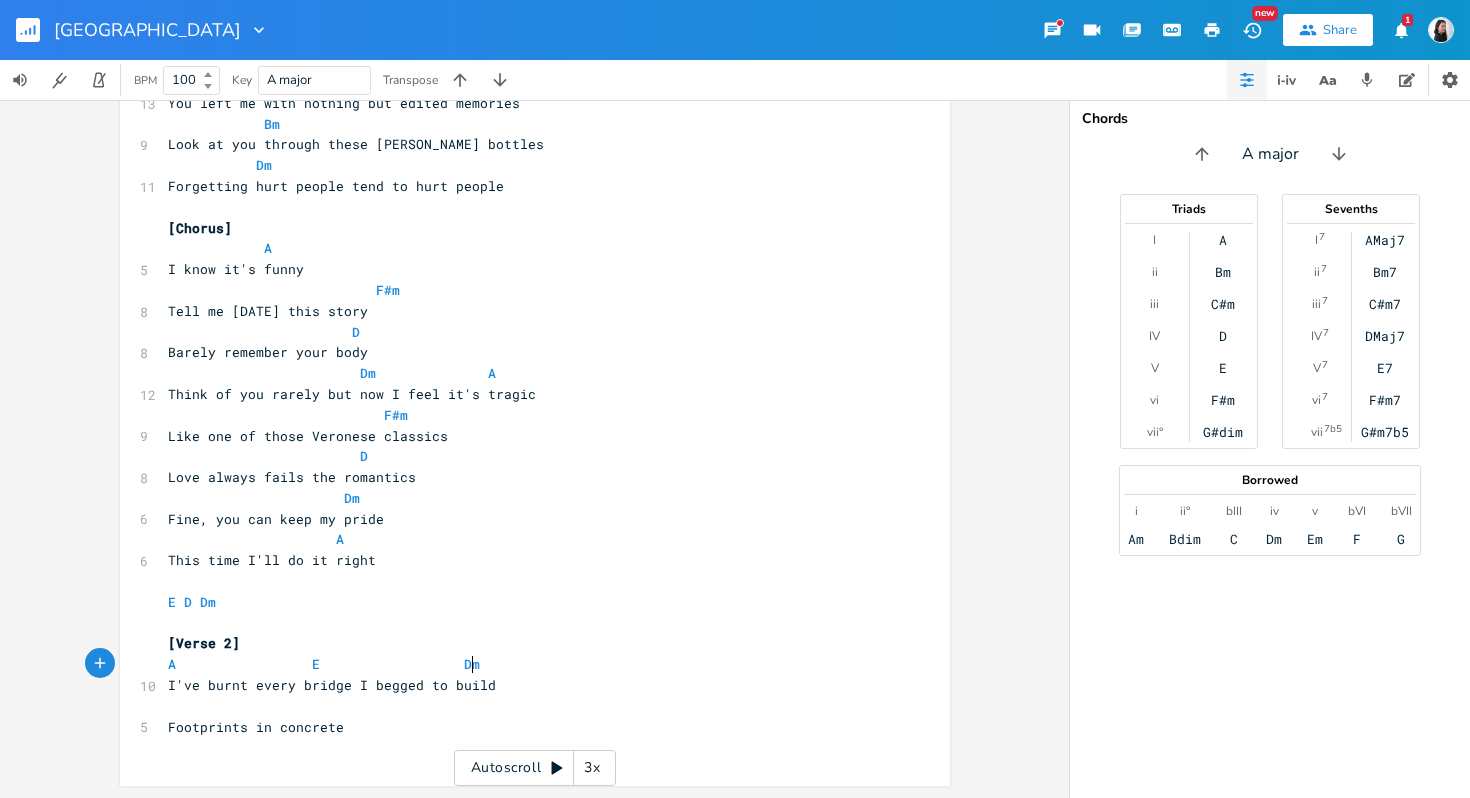 scroll, scrollTop: 0, scrollLeft: 23, axis: horizontal 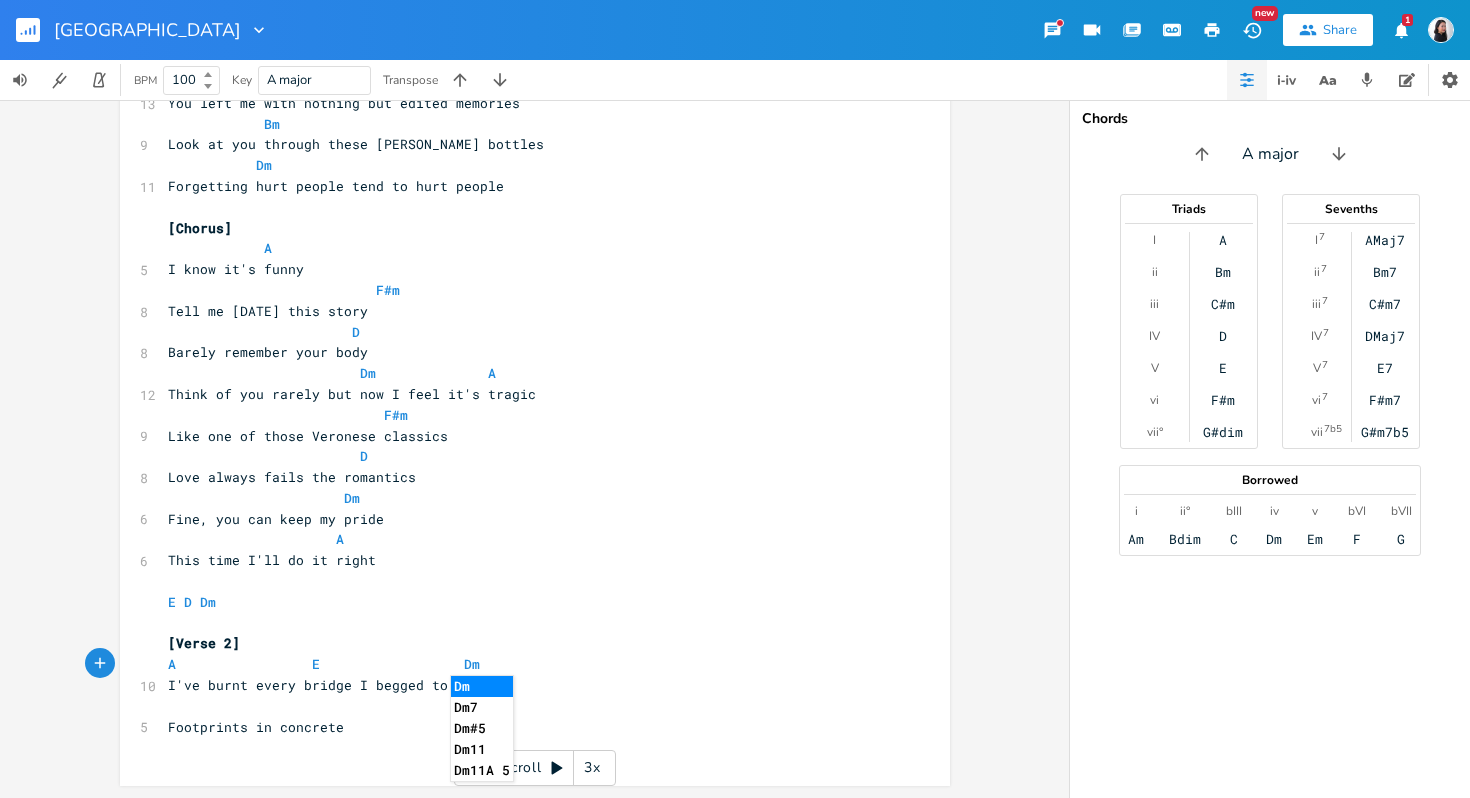 click at bounding box center [525, 706] 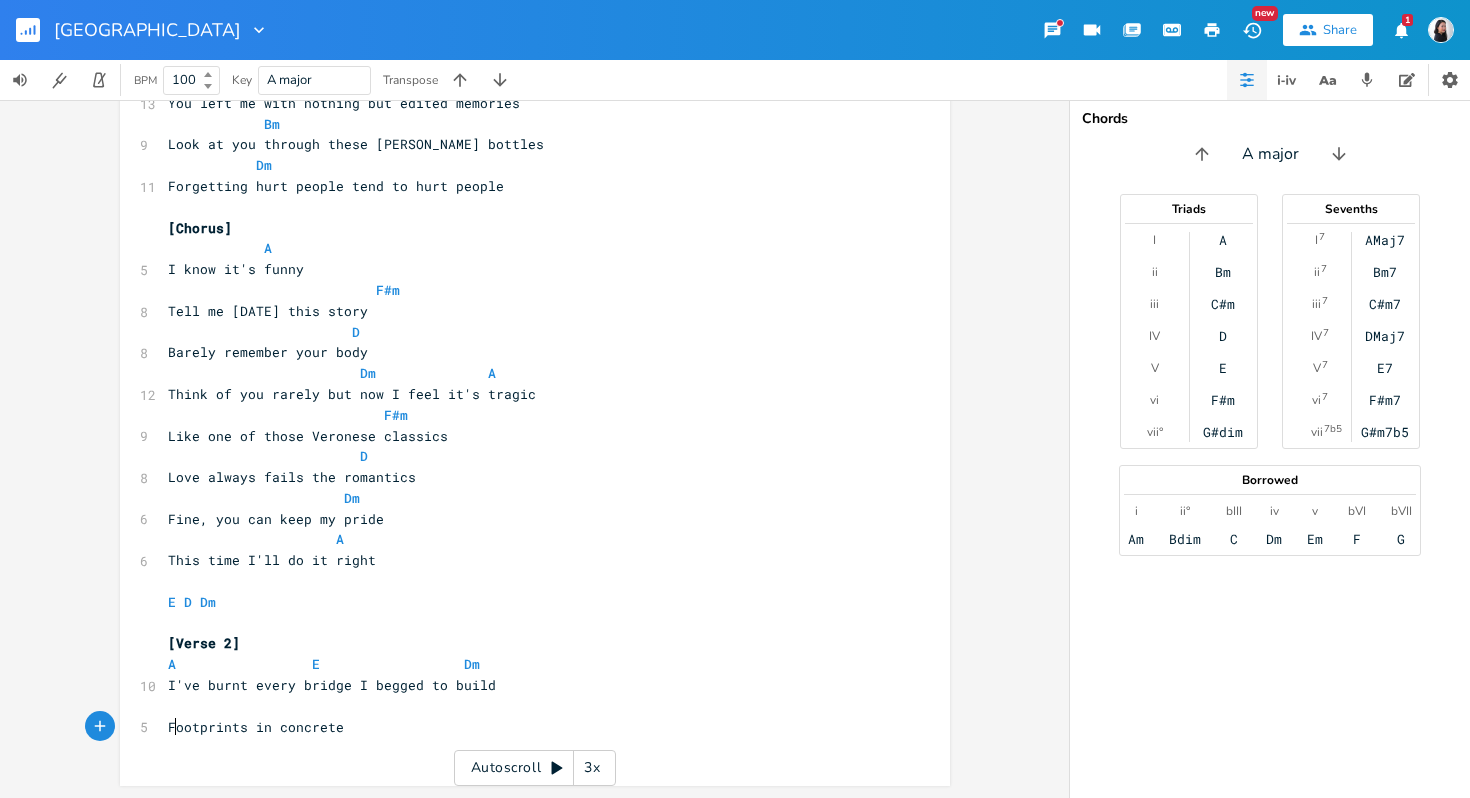 click on "Footprints in concrete" at bounding box center (256, 727) 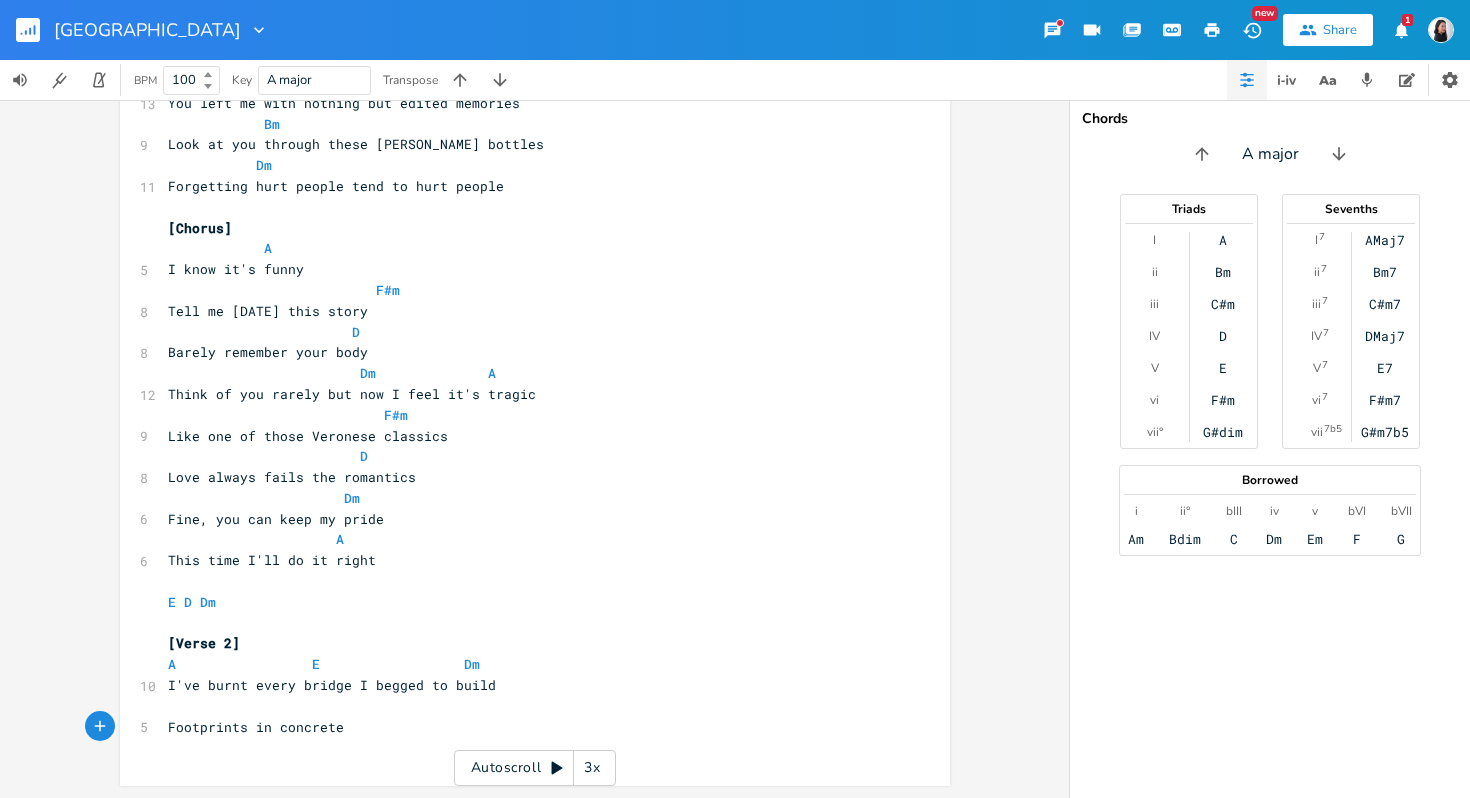 click on "Footprints in concrete" at bounding box center (525, 727) 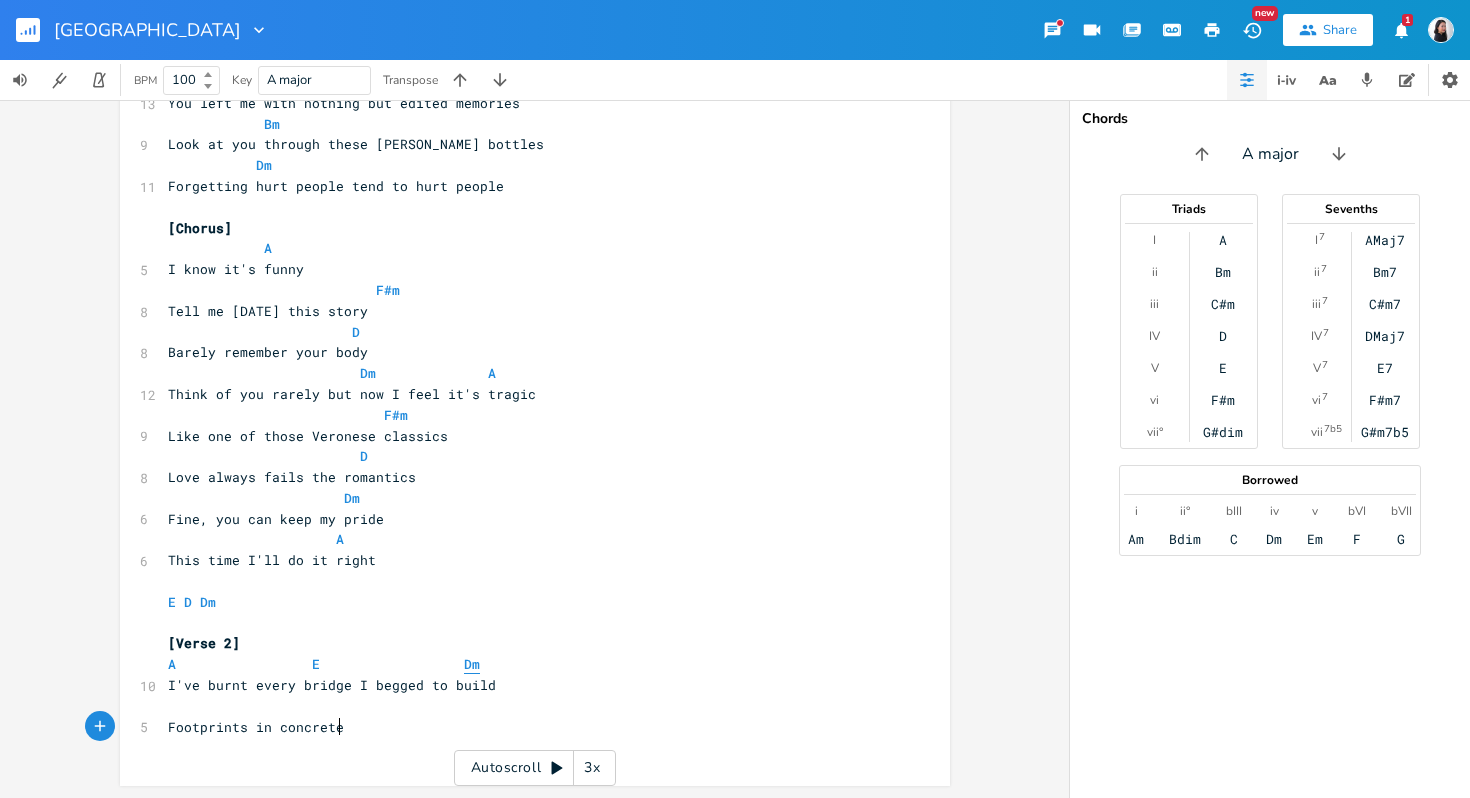 click on "Dm" at bounding box center [472, 664] 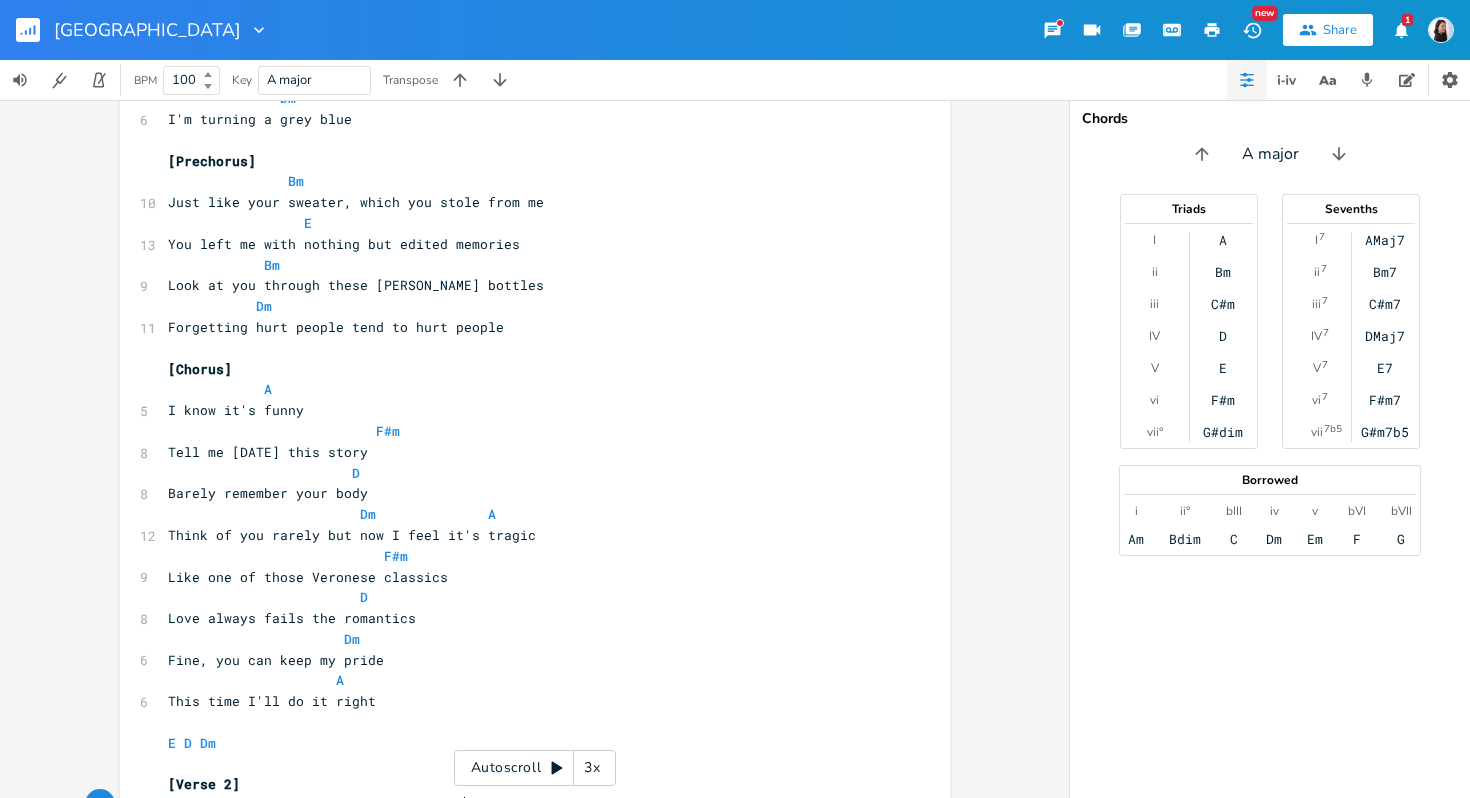 scroll, scrollTop: 388, scrollLeft: 0, axis: vertical 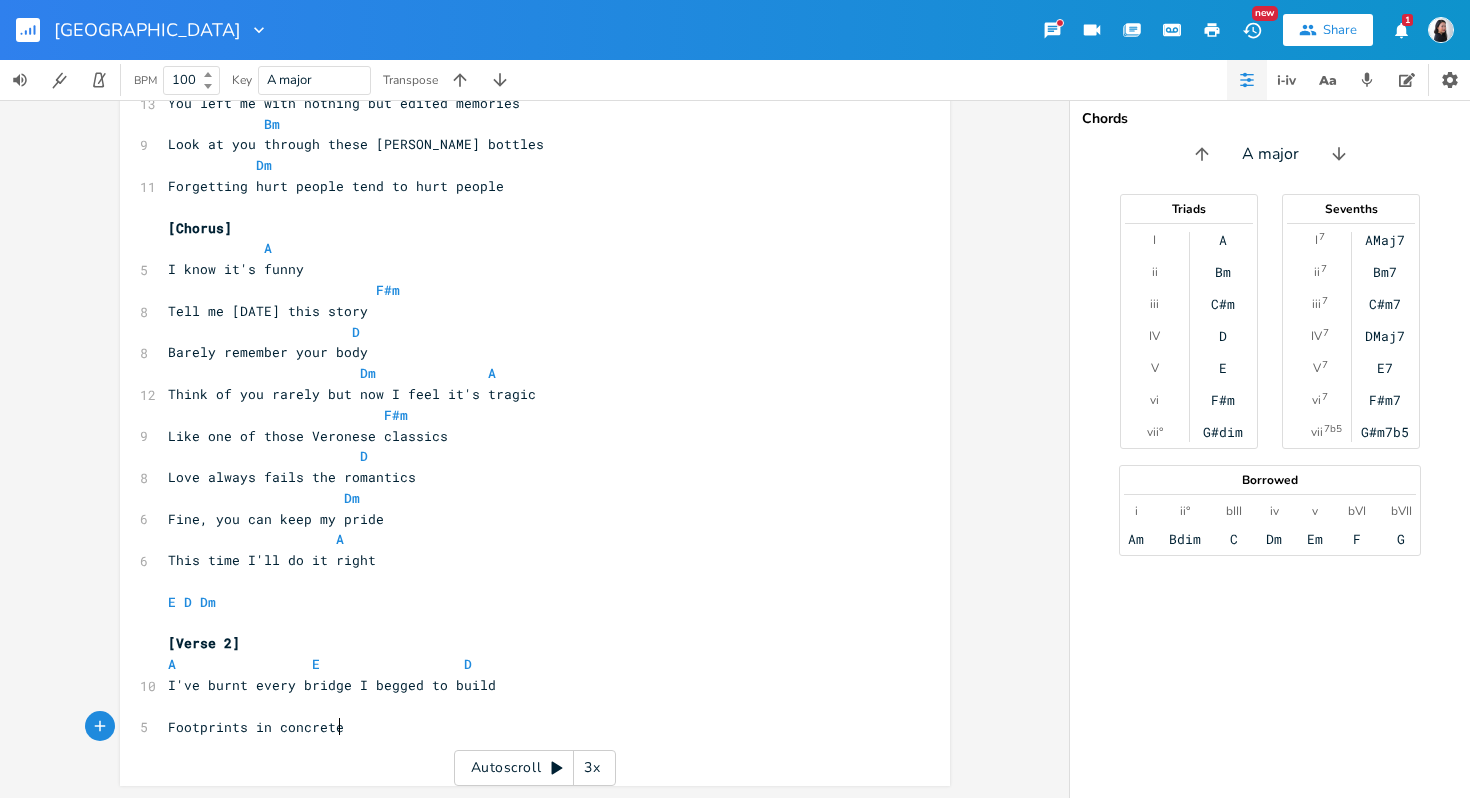 click on "Footprints in concrete" at bounding box center (525, 727) 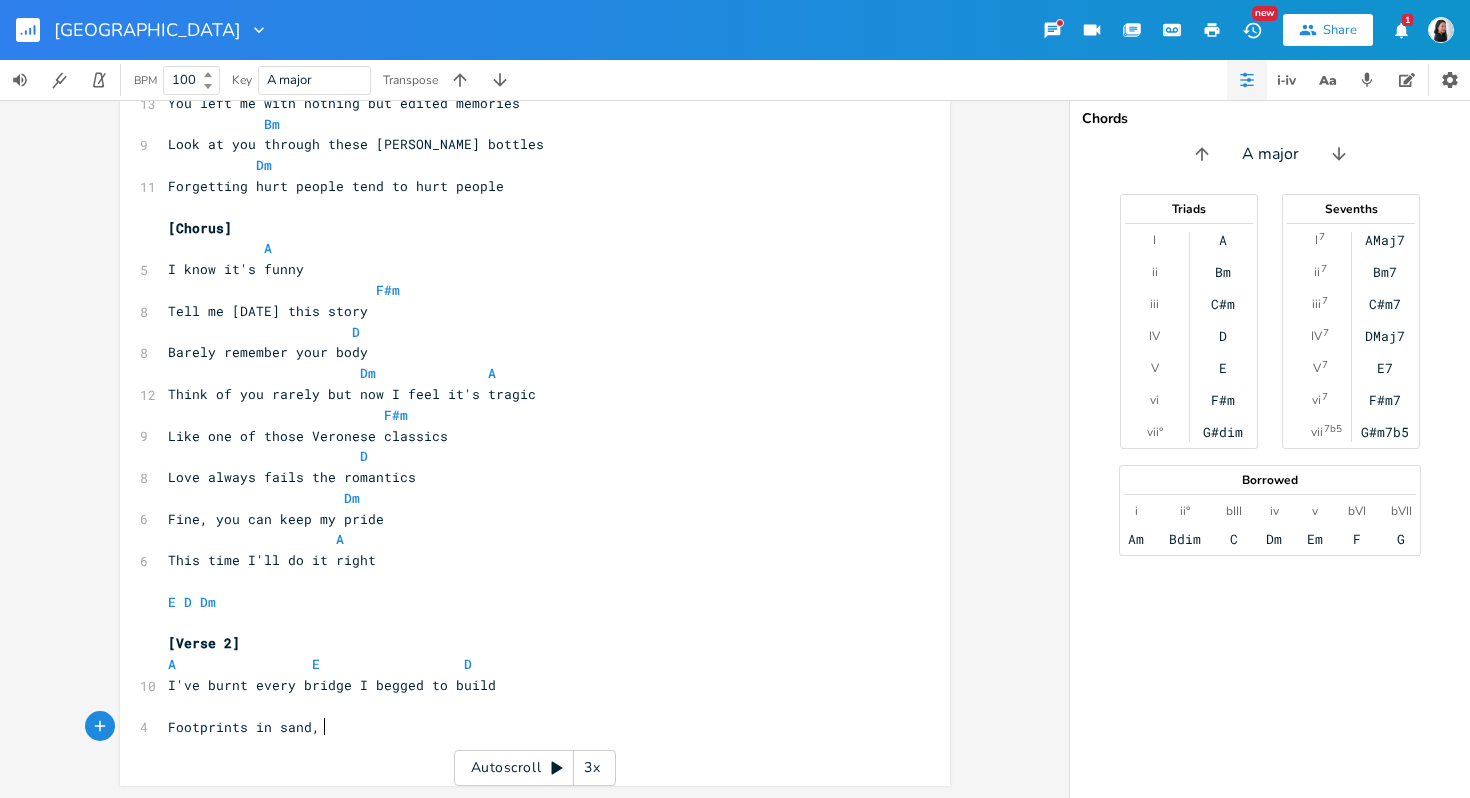 type on "sand, it" 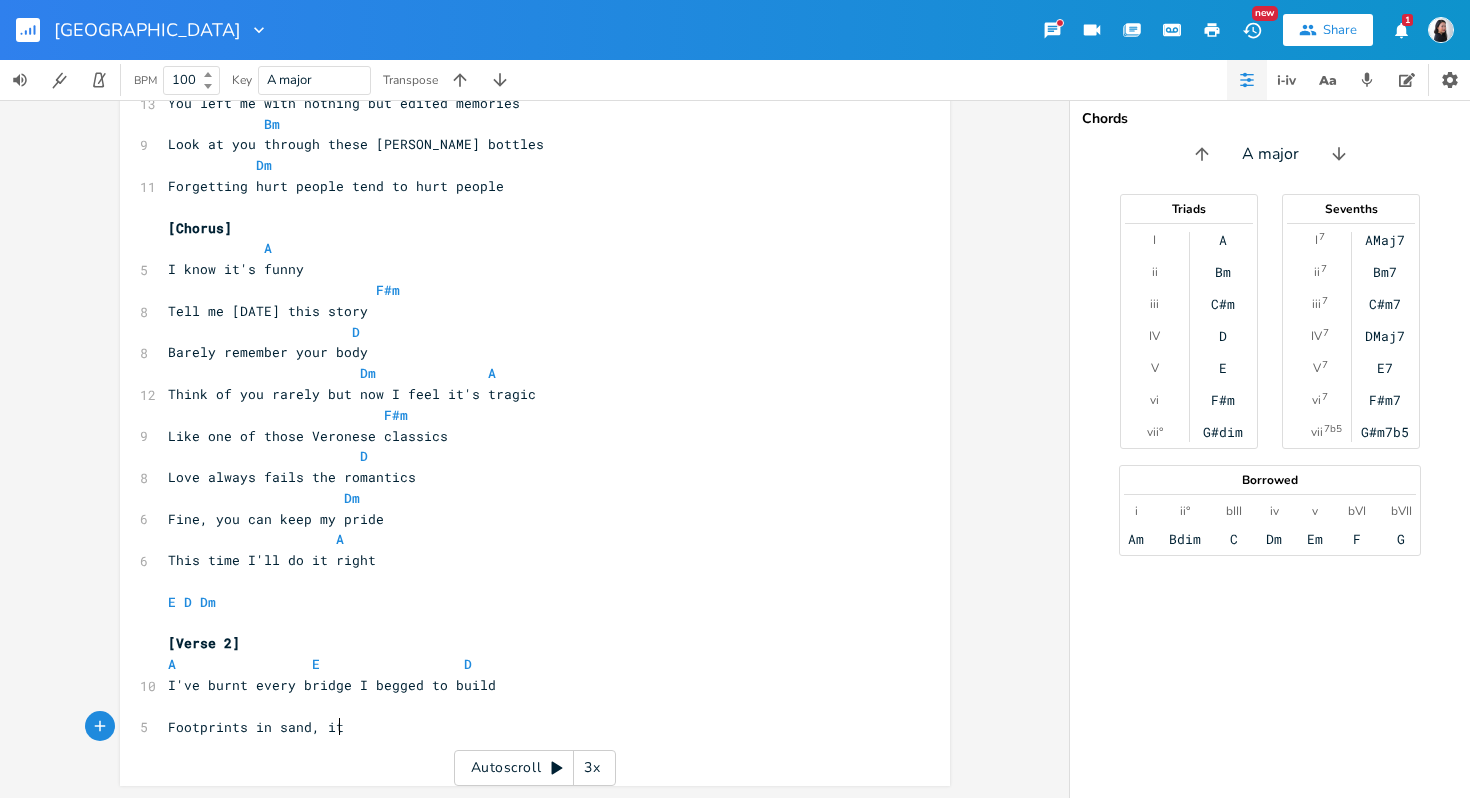 scroll, scrollTop: 0, scrollLeft: 42, axis: horizontal 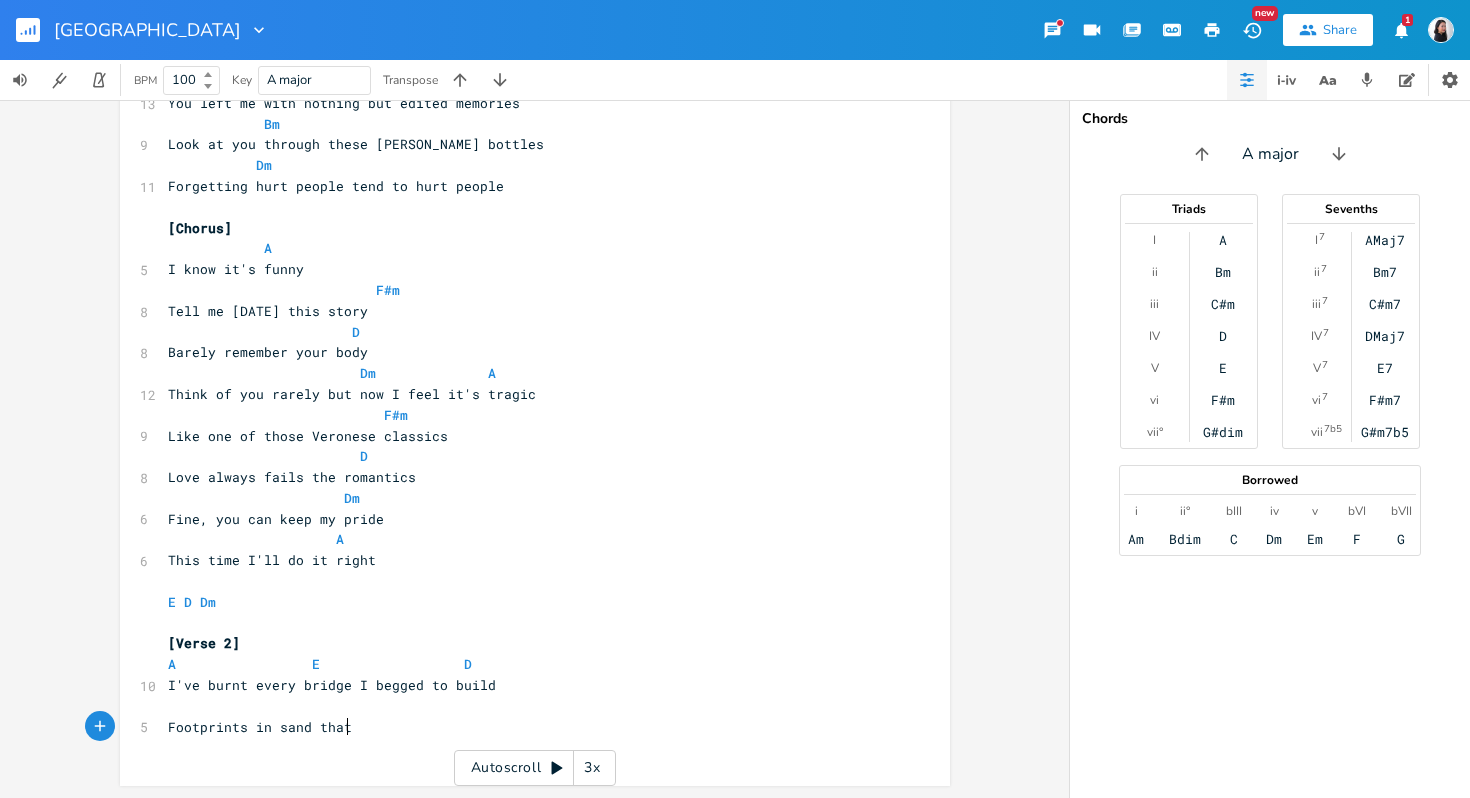 type on "that" 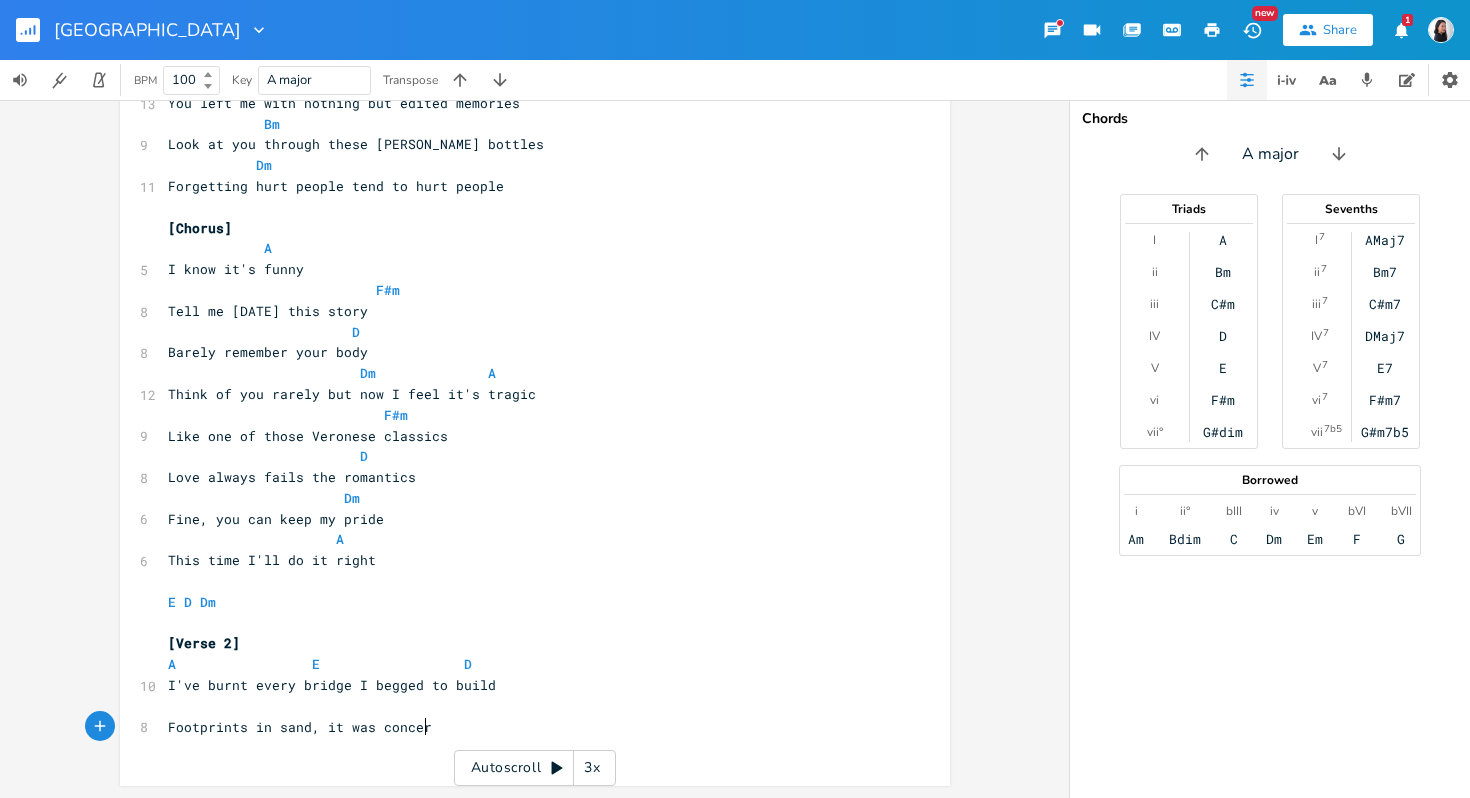 type on ", it was concerre" 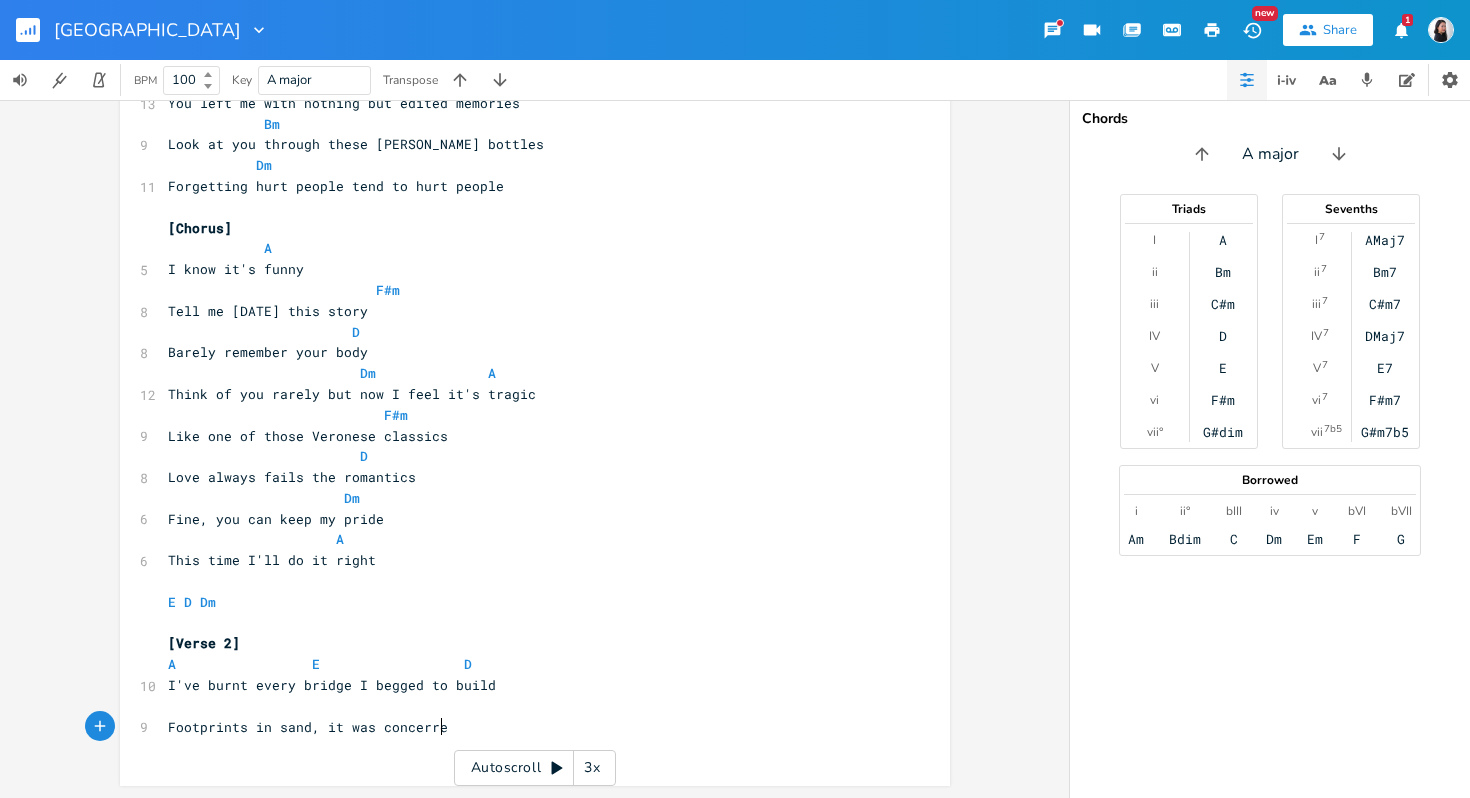 scroll, scrollTop: 0, scrollLeft: 95, axis: horizontal 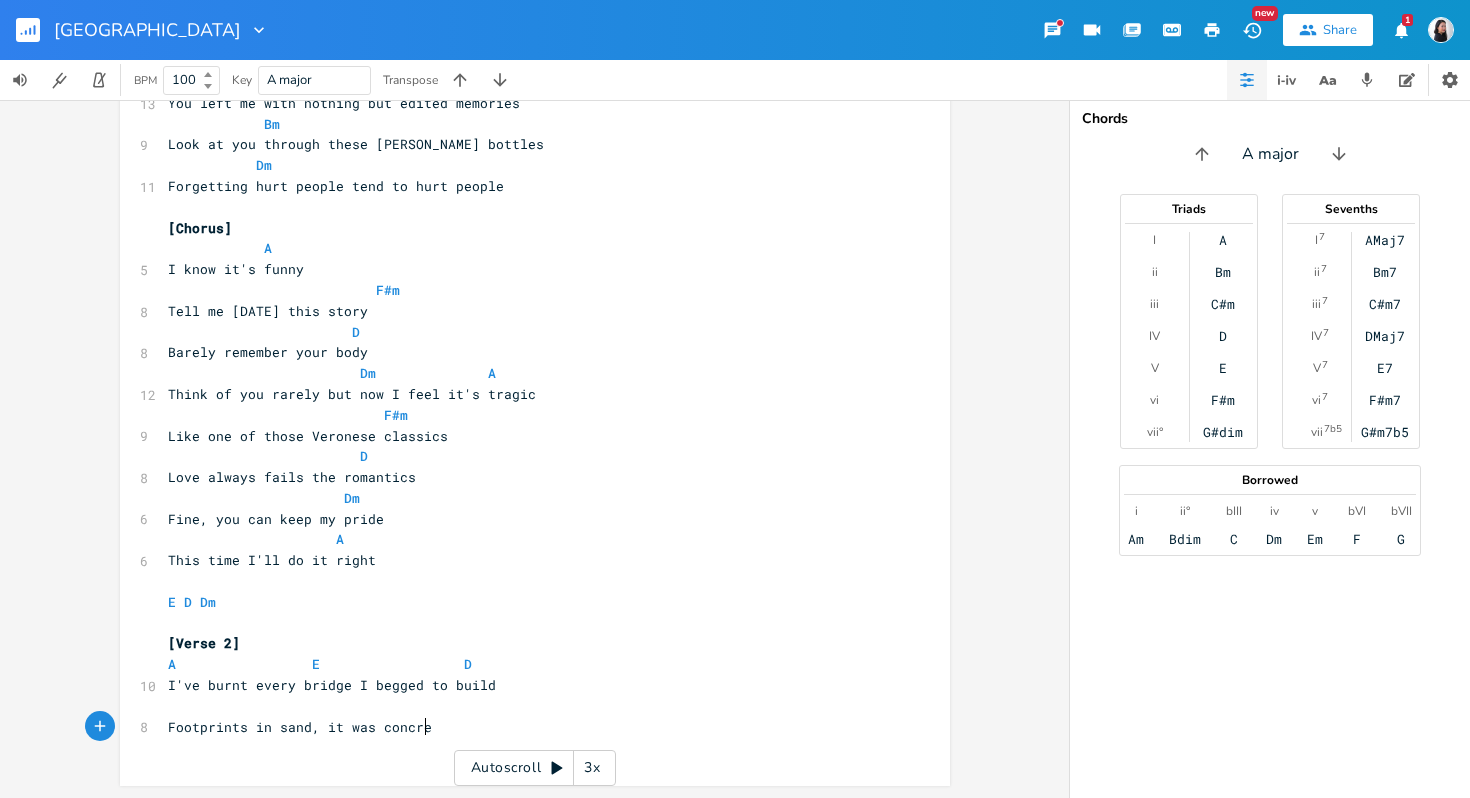 type on "rete" 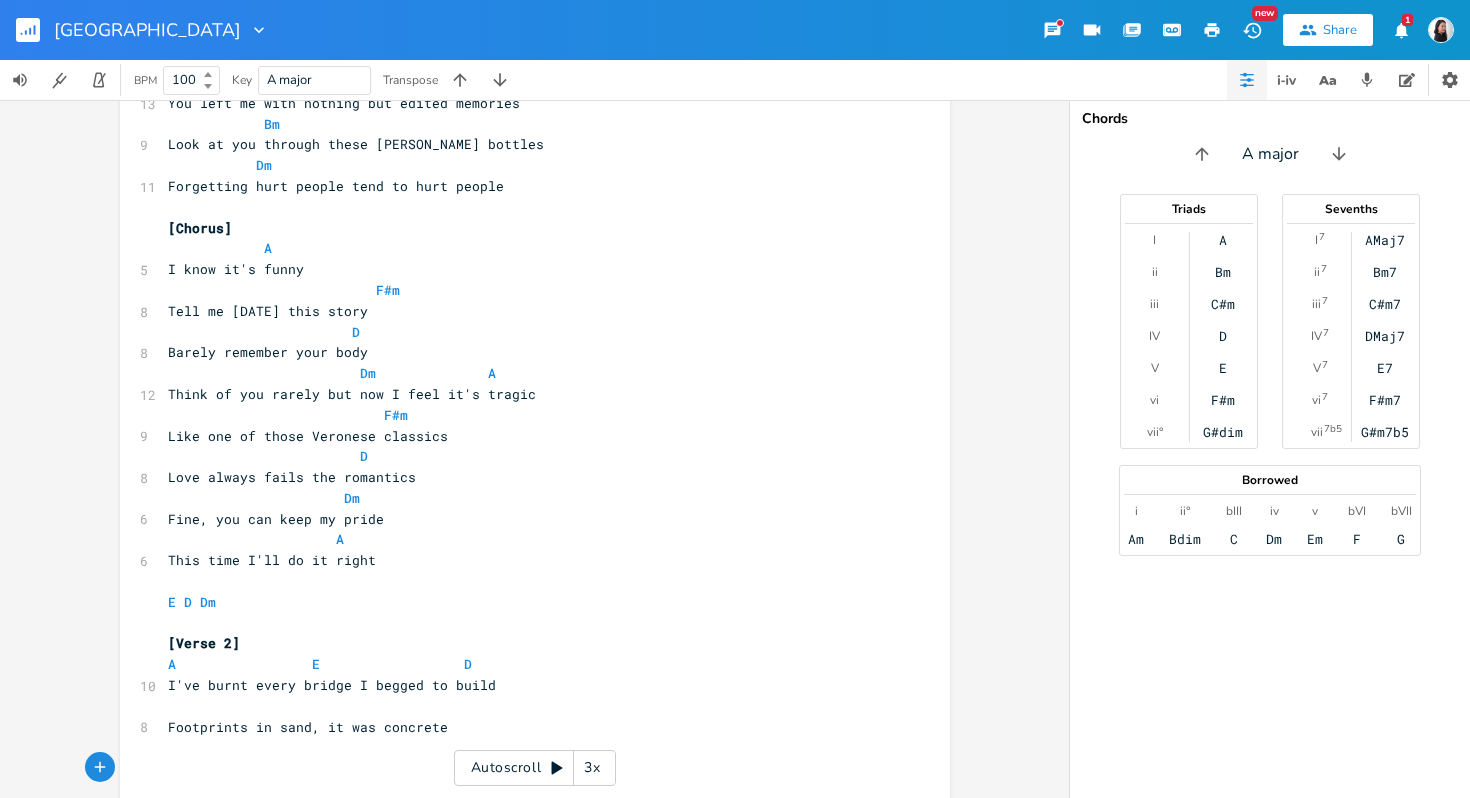 scroll, scrollTop: 430, scrollLeft: 0, axis: vertical 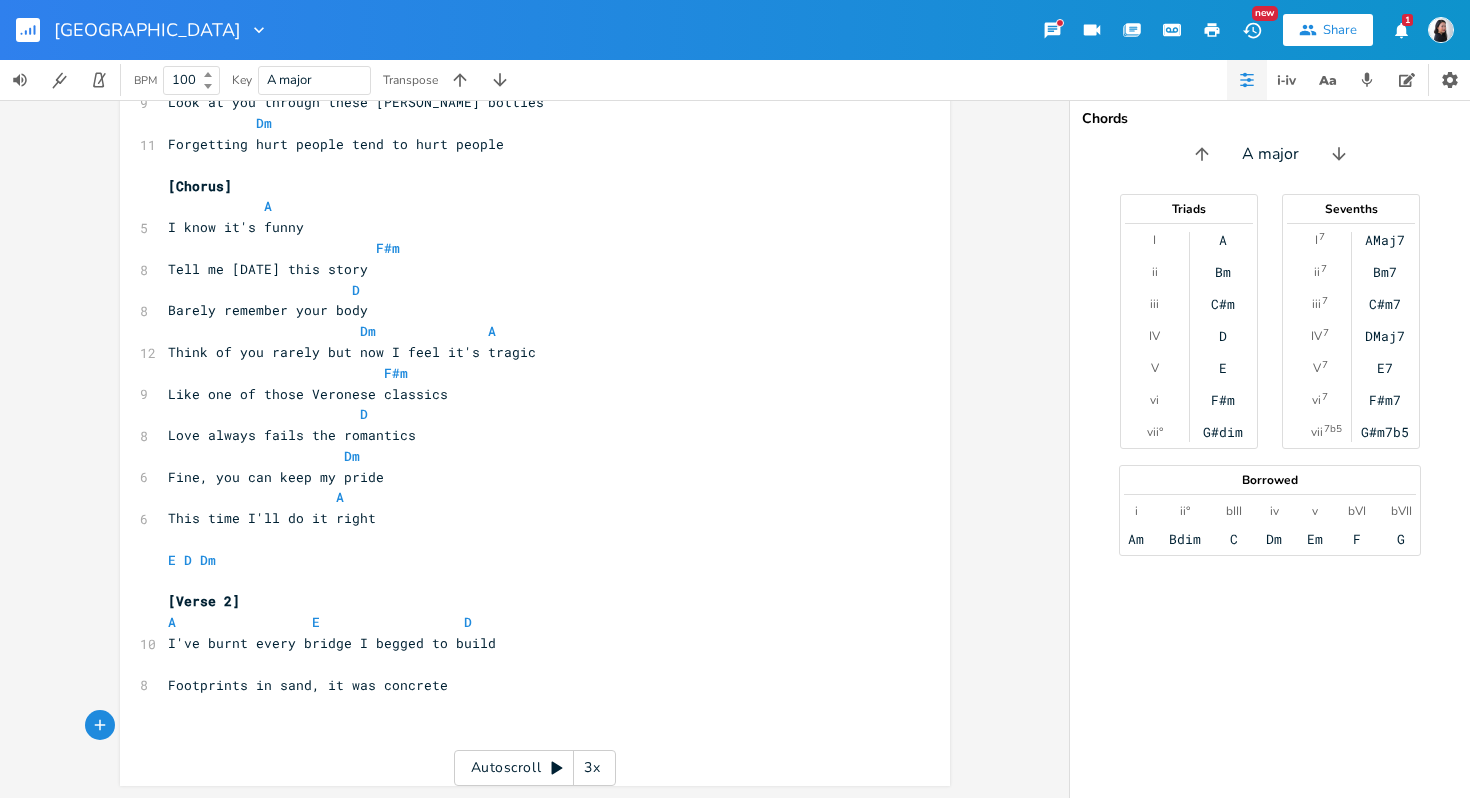 click on "​" at bounding box center (525, 664) 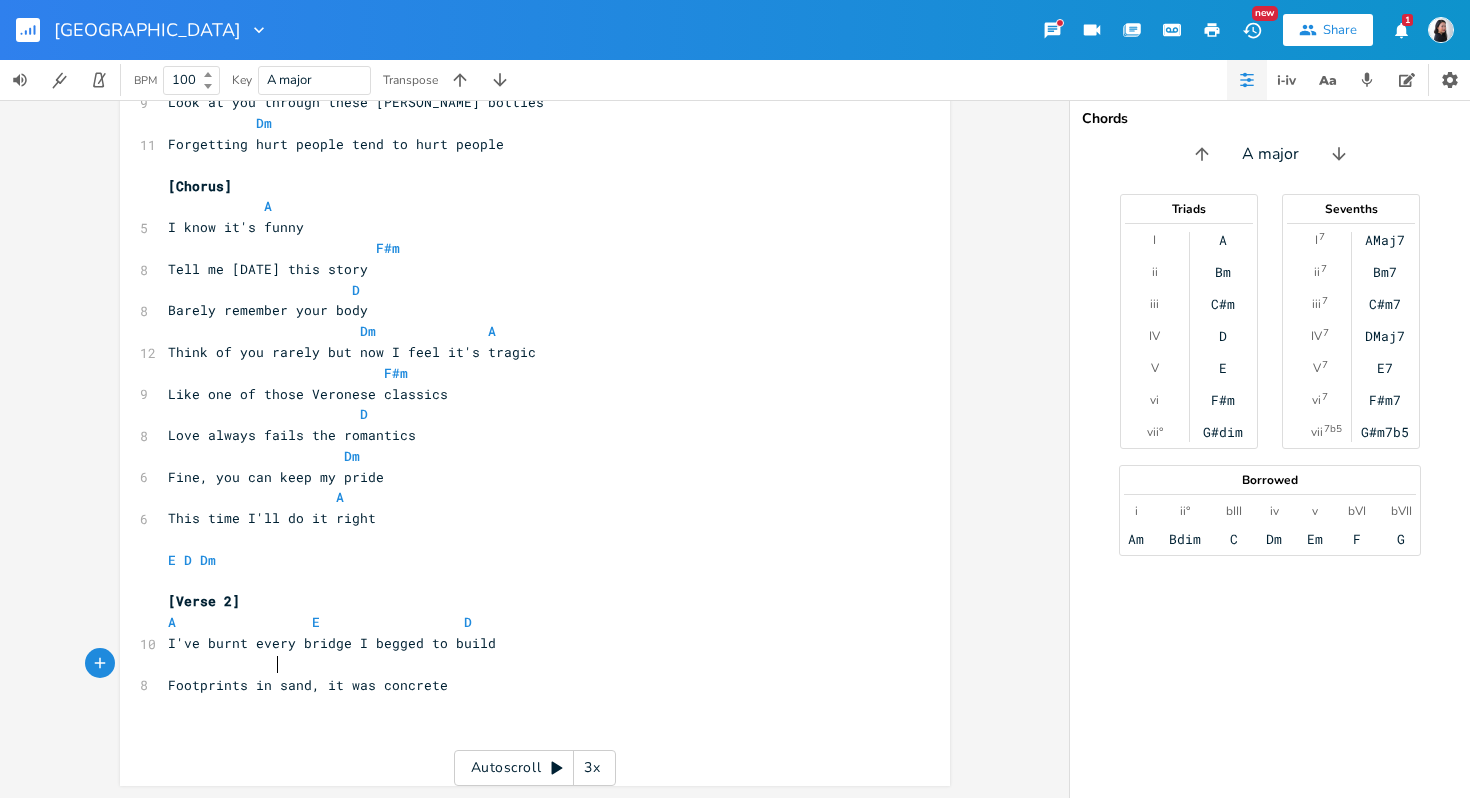 type on "d" 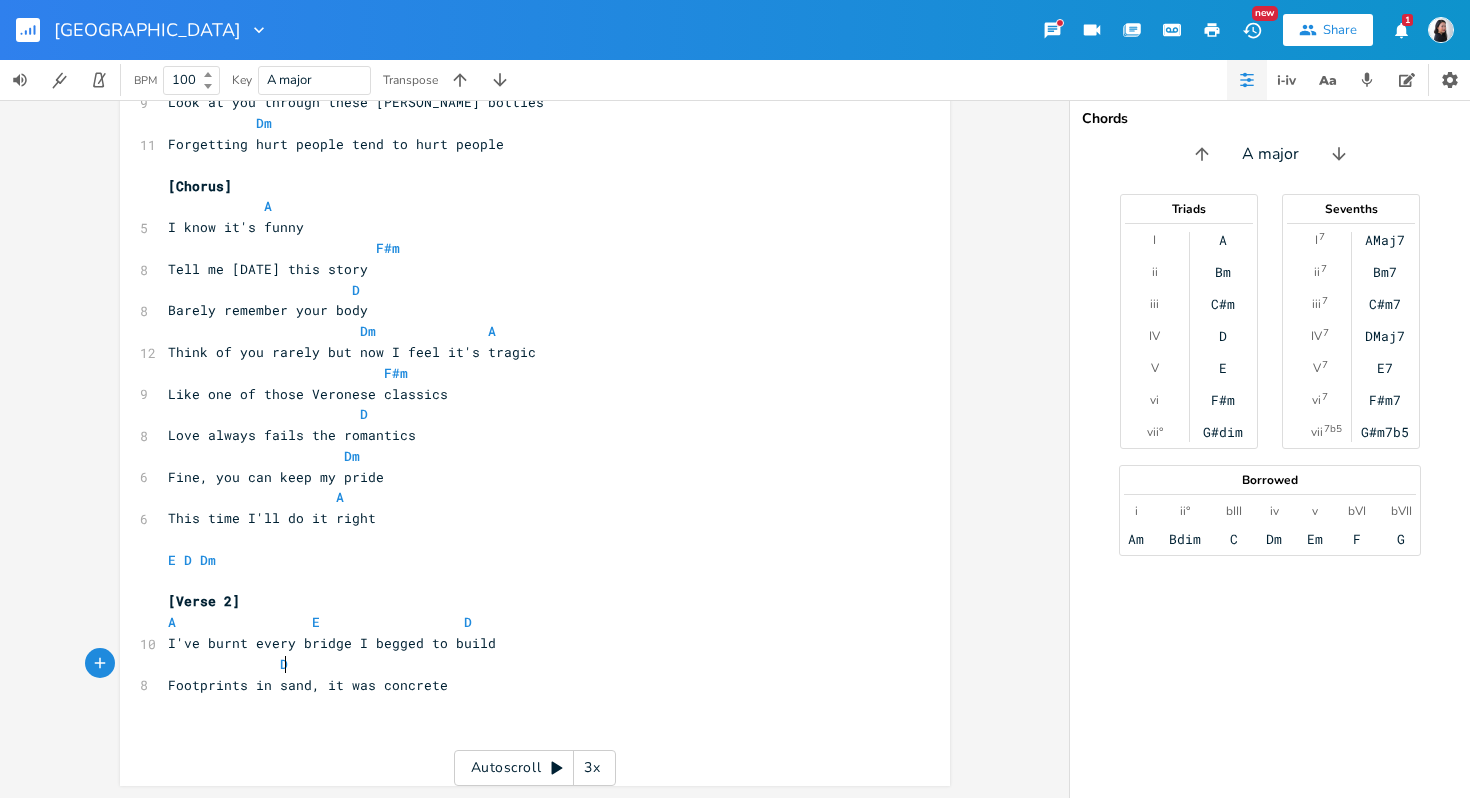 type on "Dm" 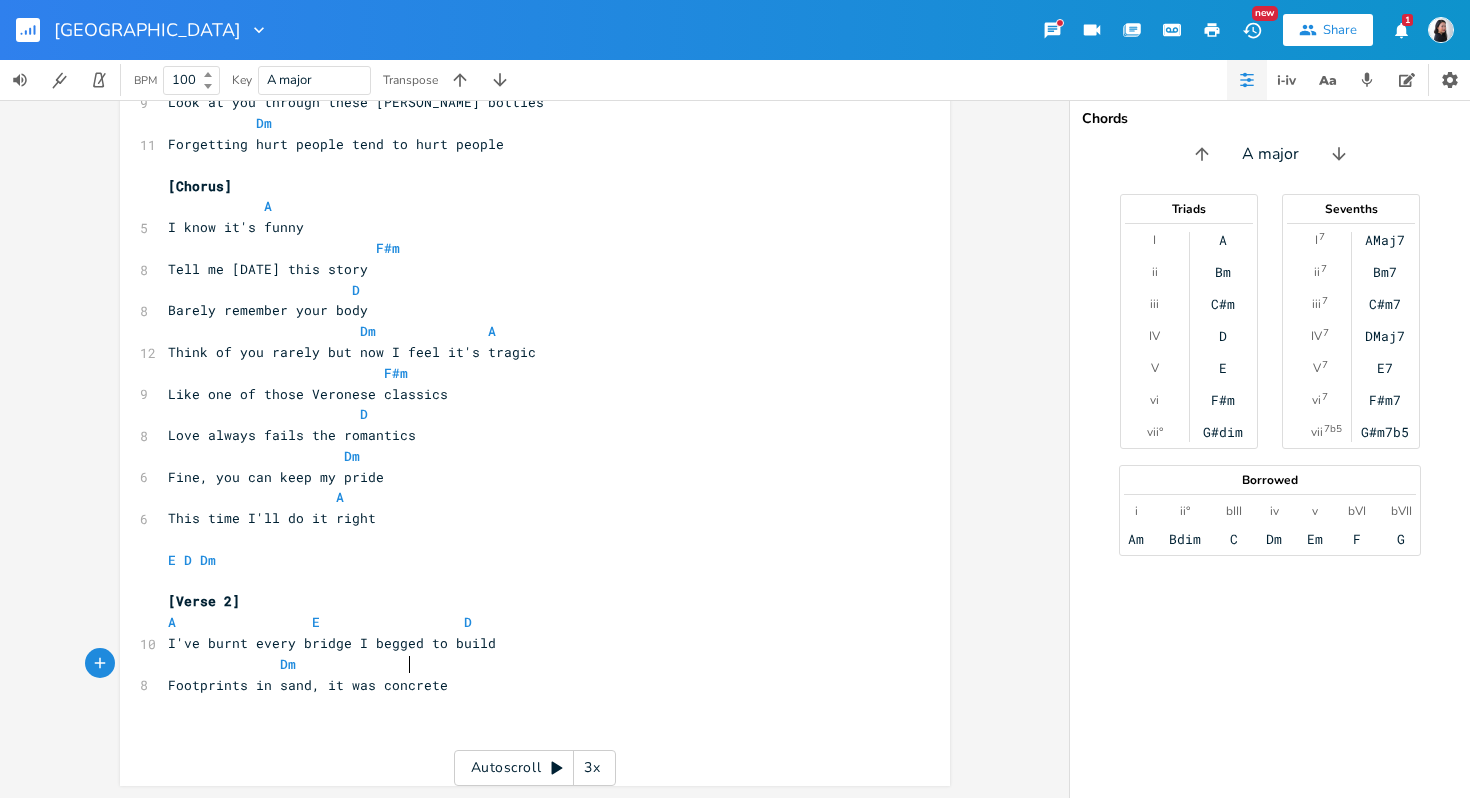 type on "A" 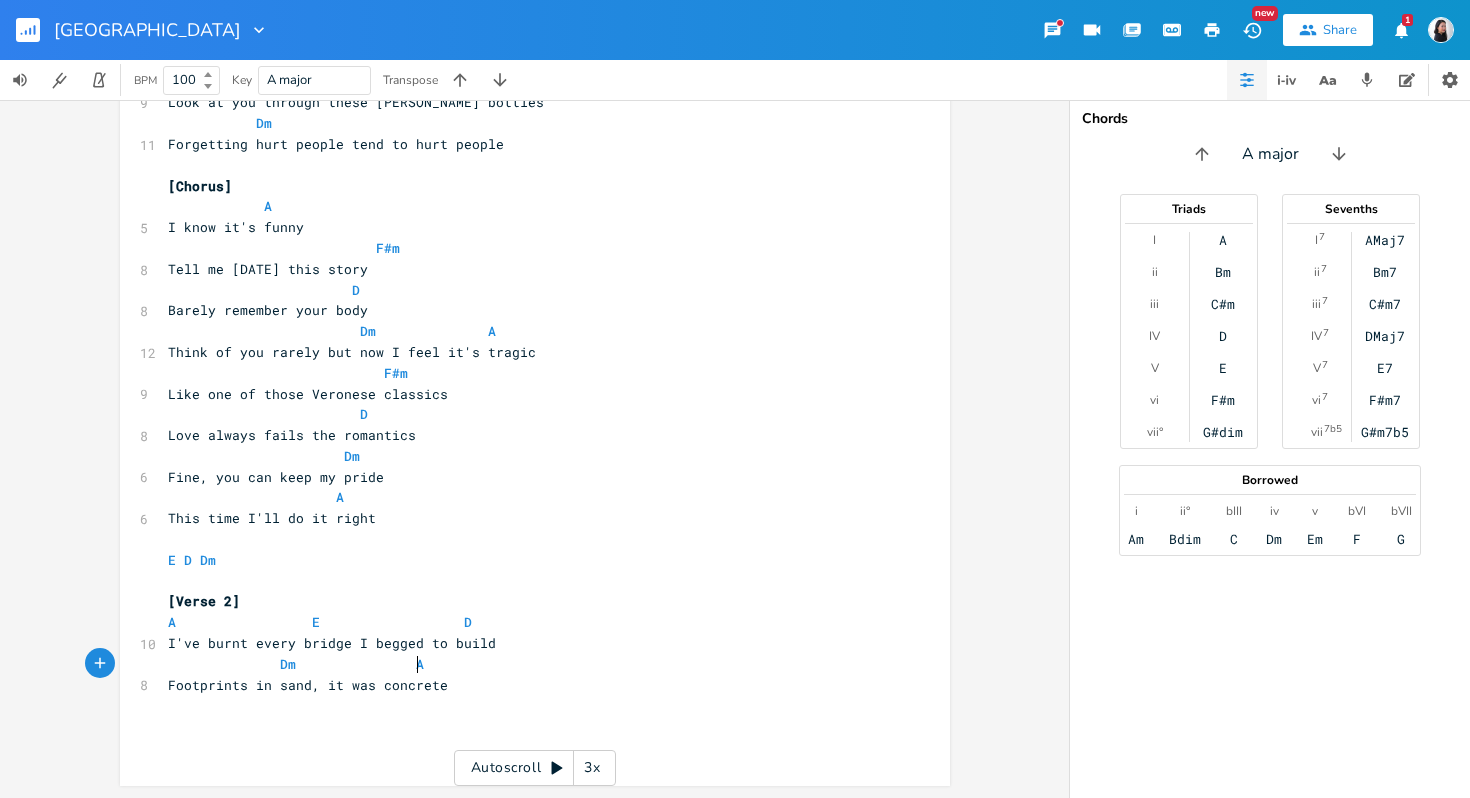 scroll, scrollTop: 0, scrollLeft: 19, axis: horizontal 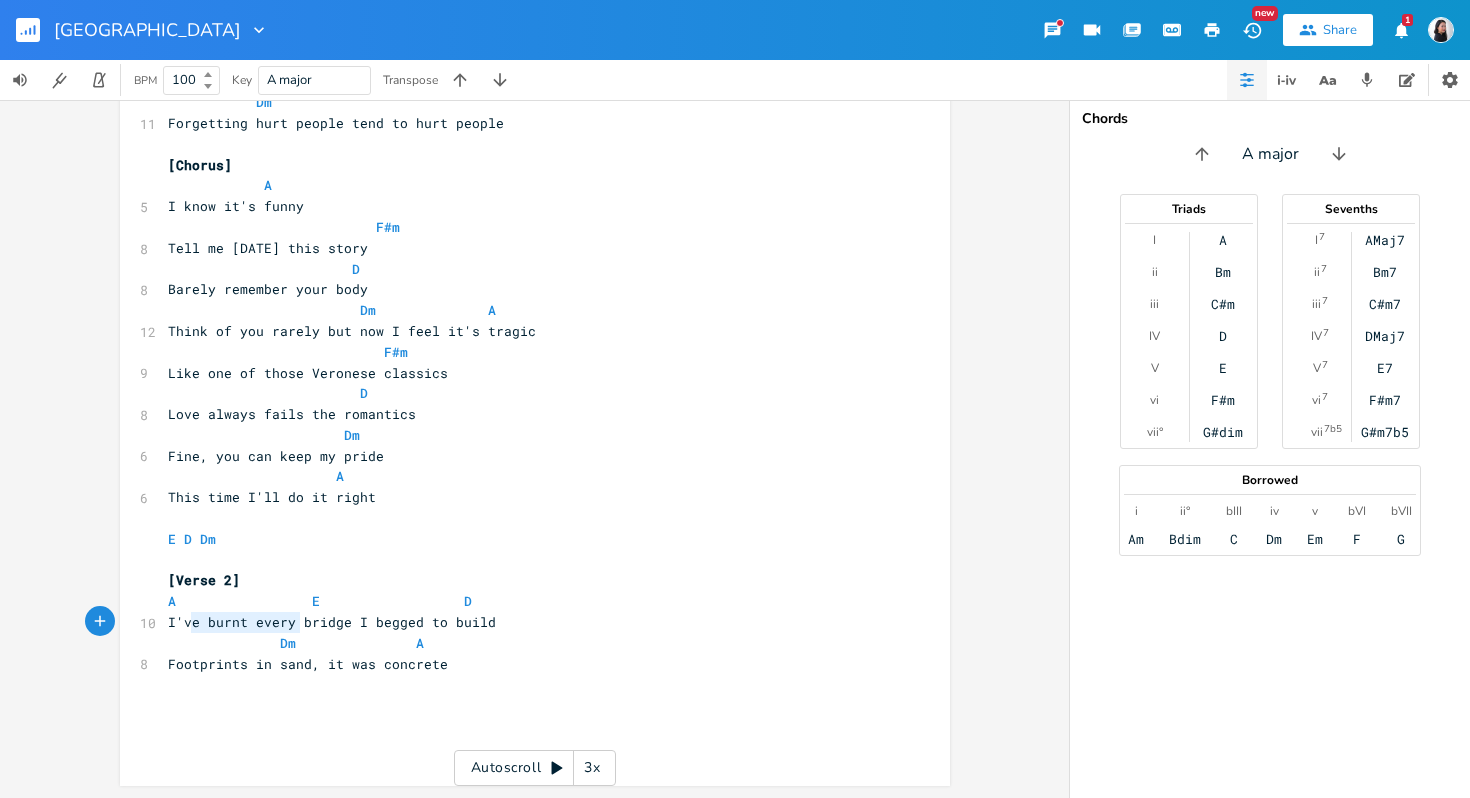 type on "'ve burnt every" 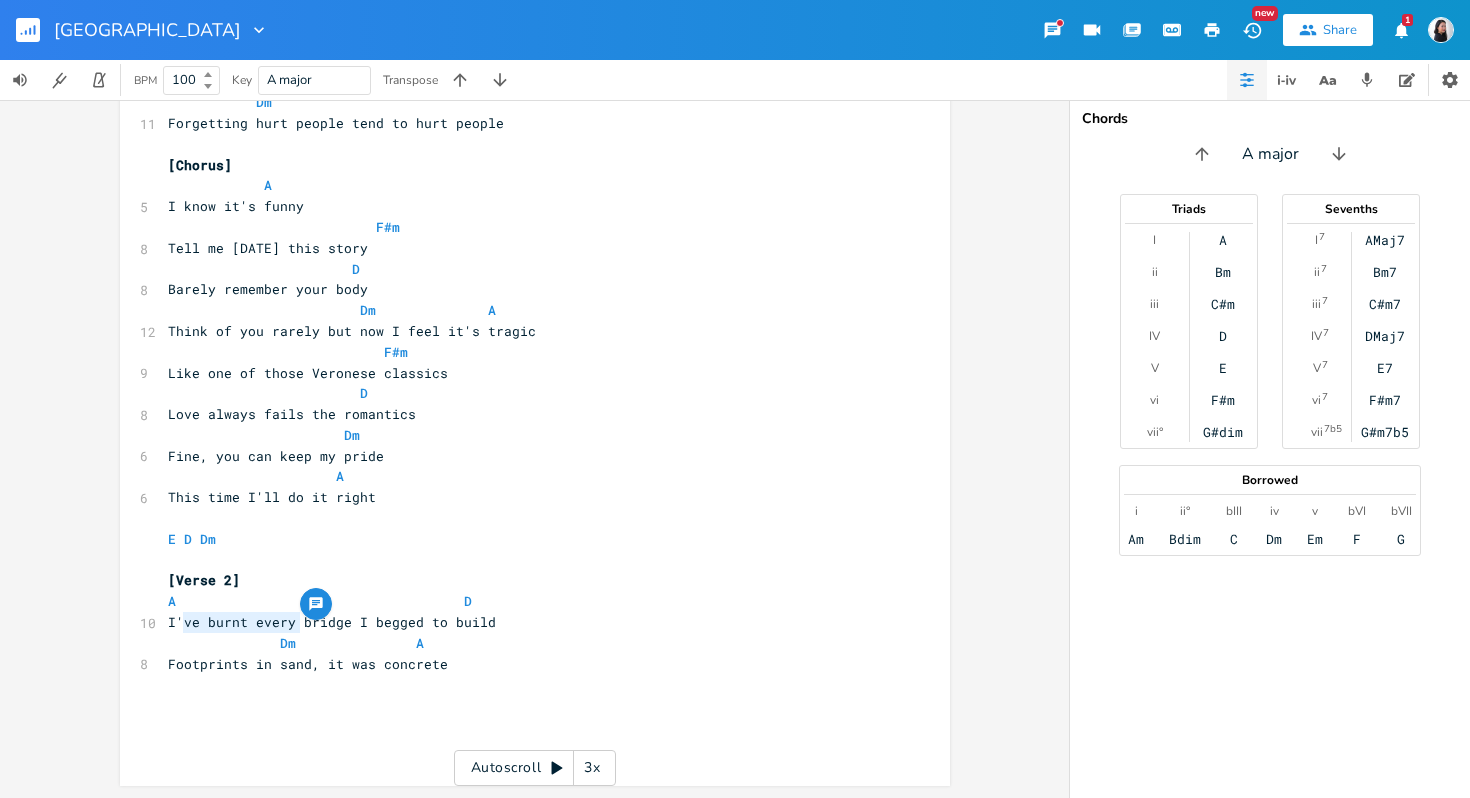 drag, startPoint x: 292, startPoint y: 623, endPoint x: 180, endPoint y: 623, distance: 112 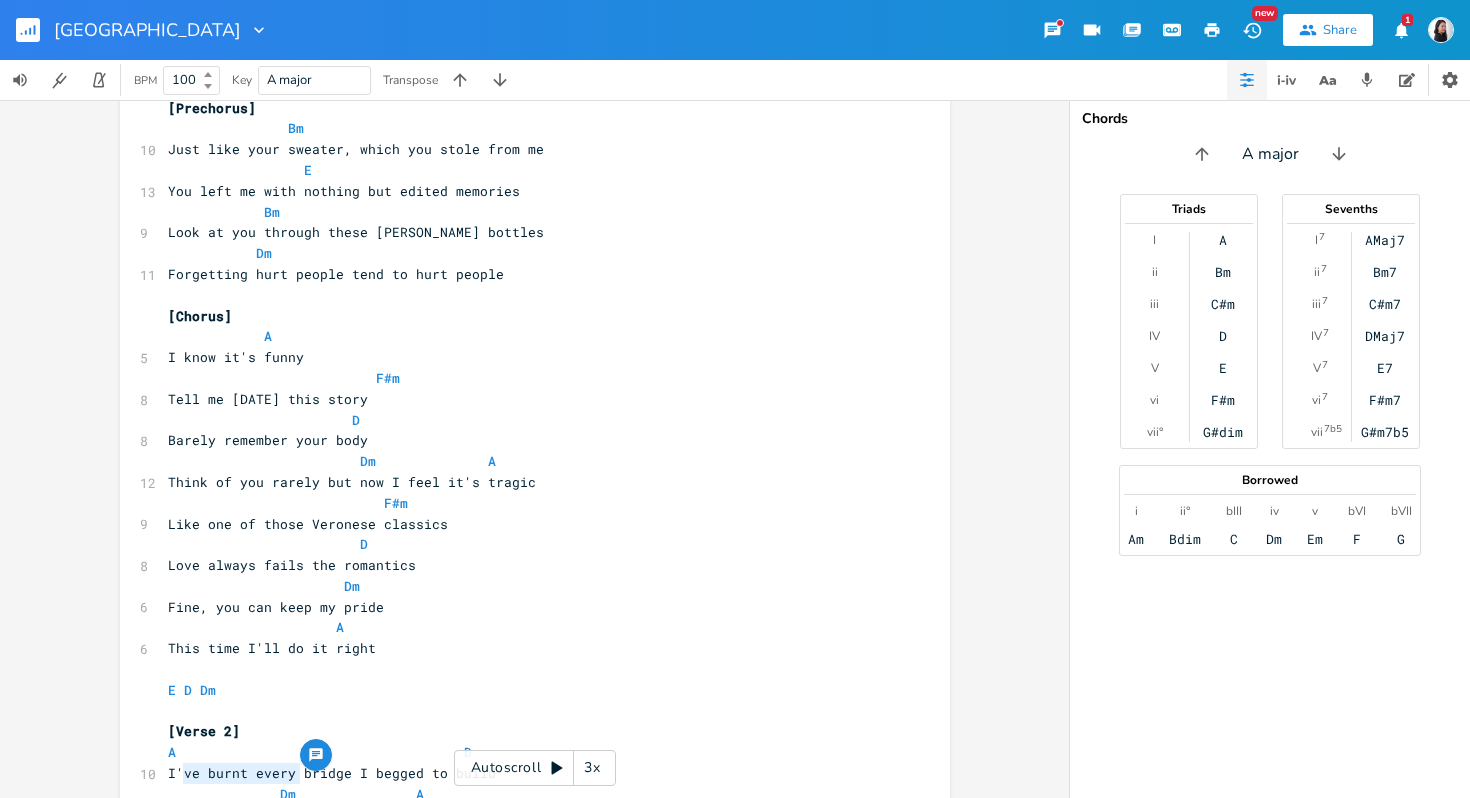 scroll, scrollTop: 451, scrollLeft: 0, axis: vertical 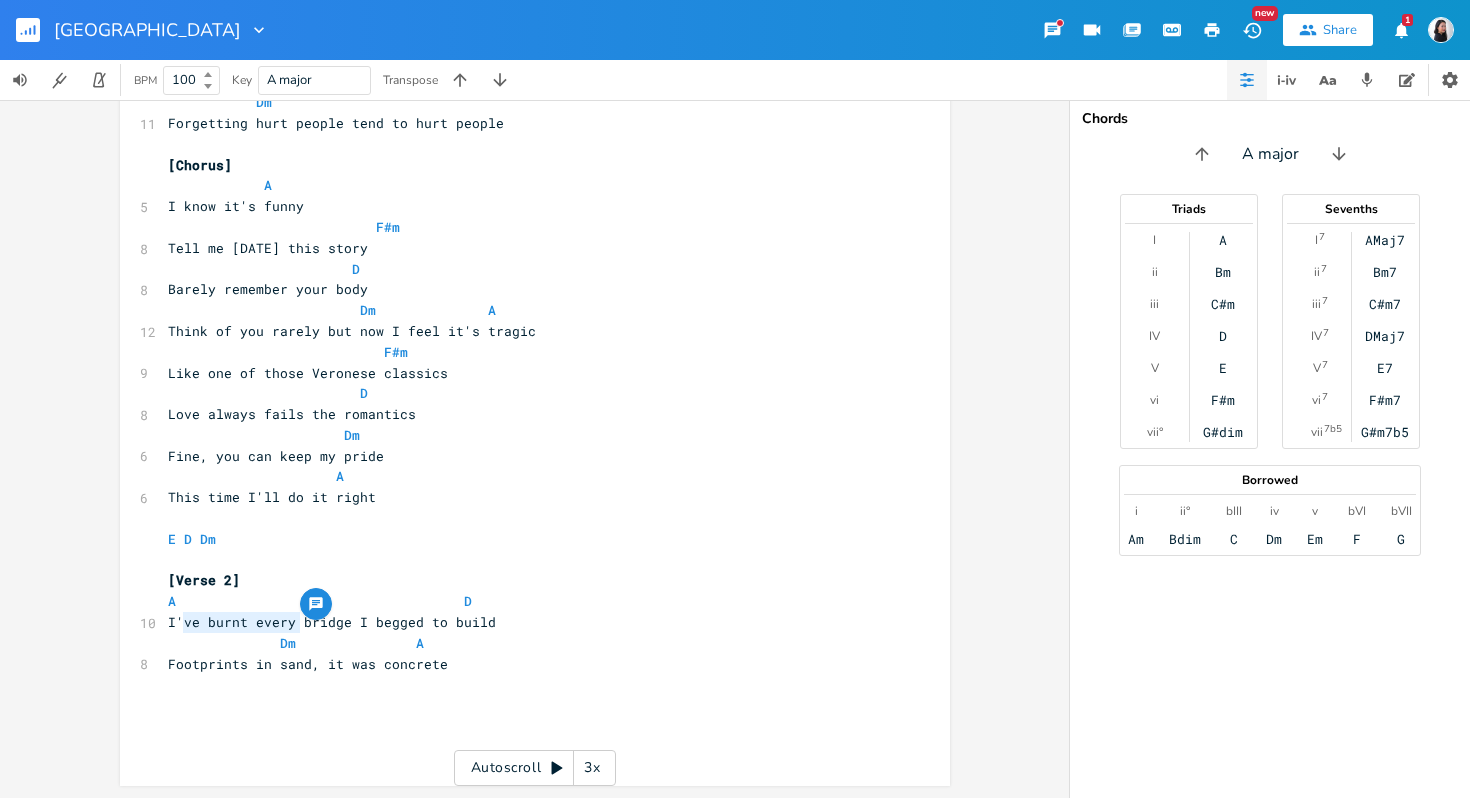 click on "​" at bounding box center (525, 726) 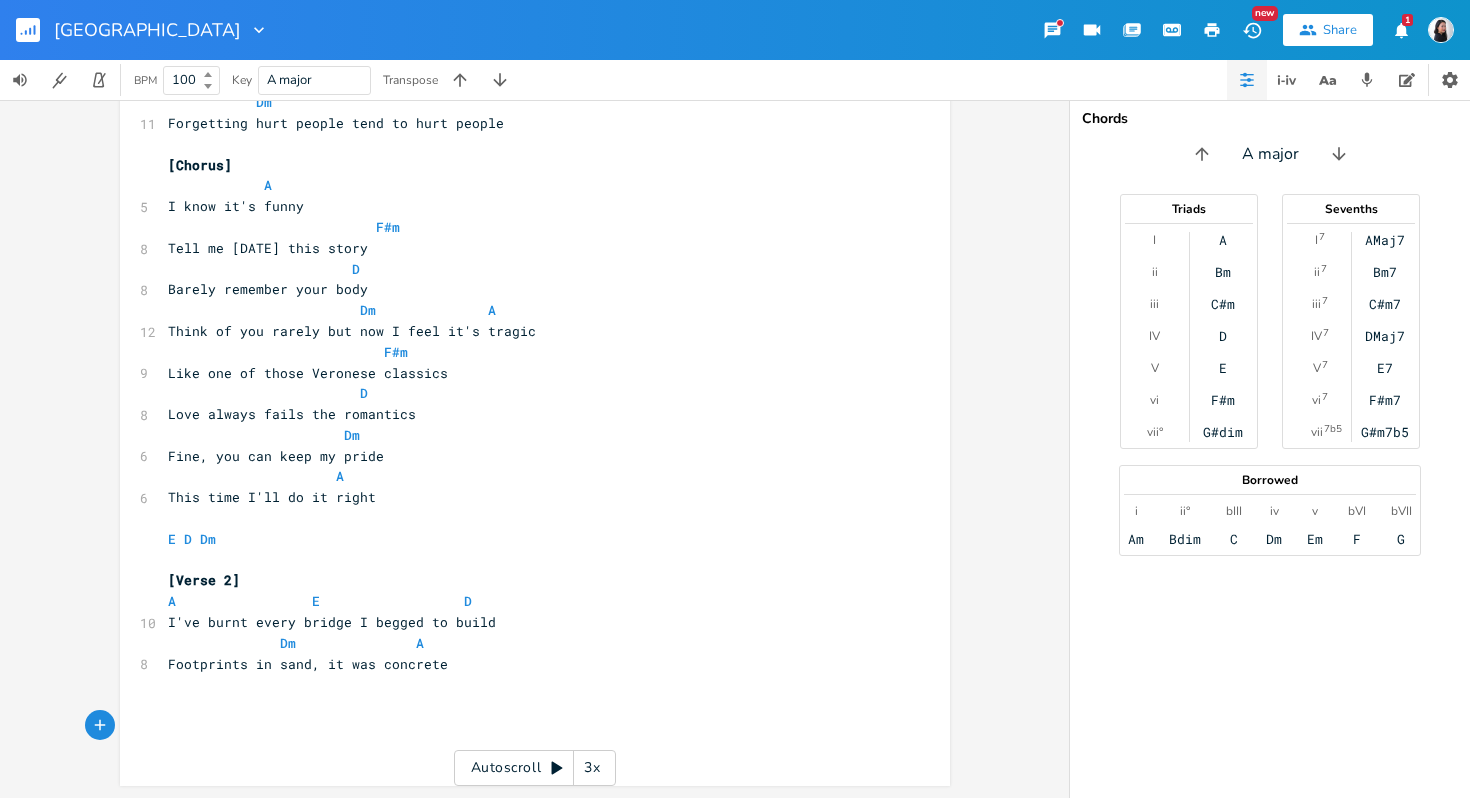 click on "​" at bounding box center (525, 705) 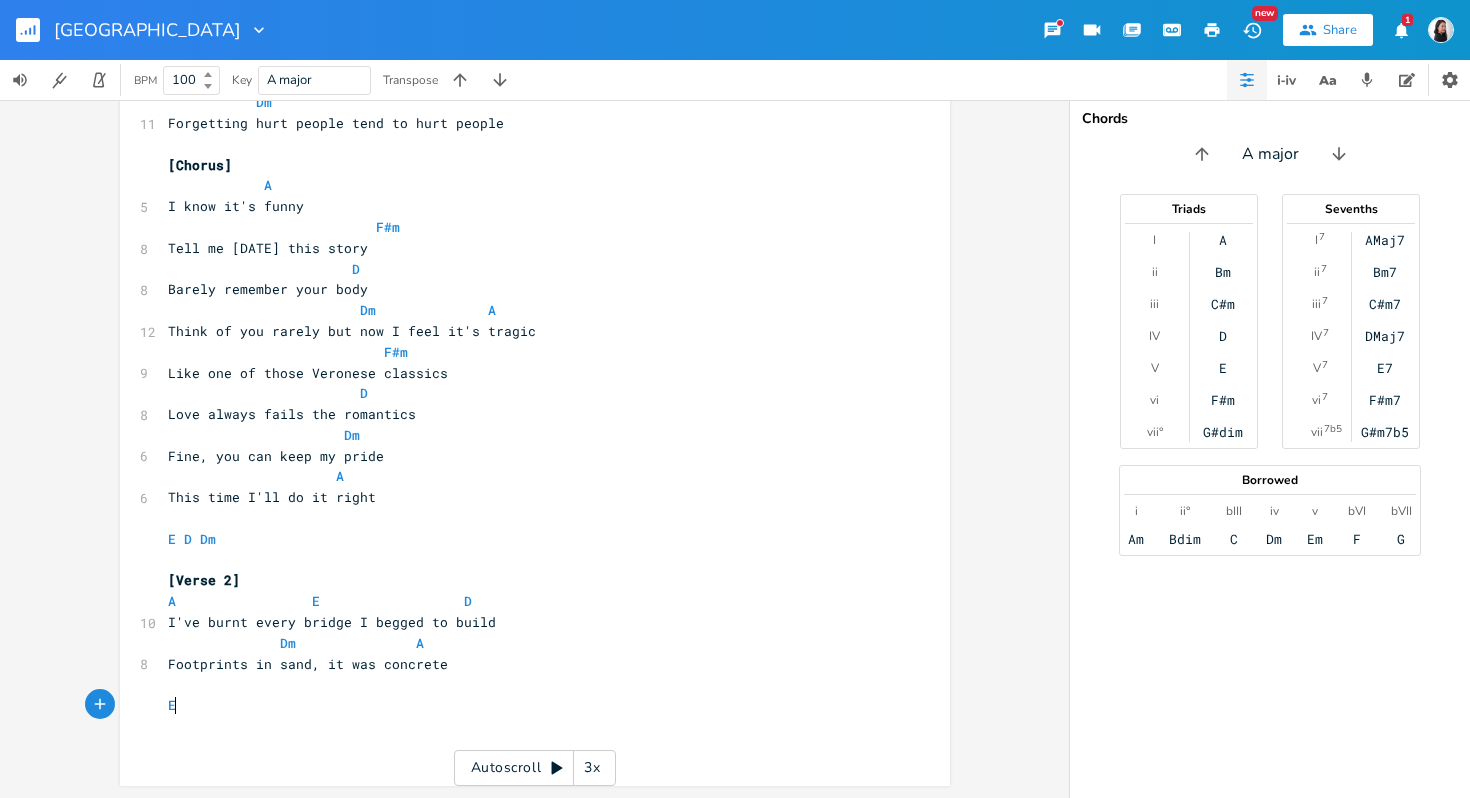 scroll, scrollTop: 0, scrollLeft: 8, axis: horizontal 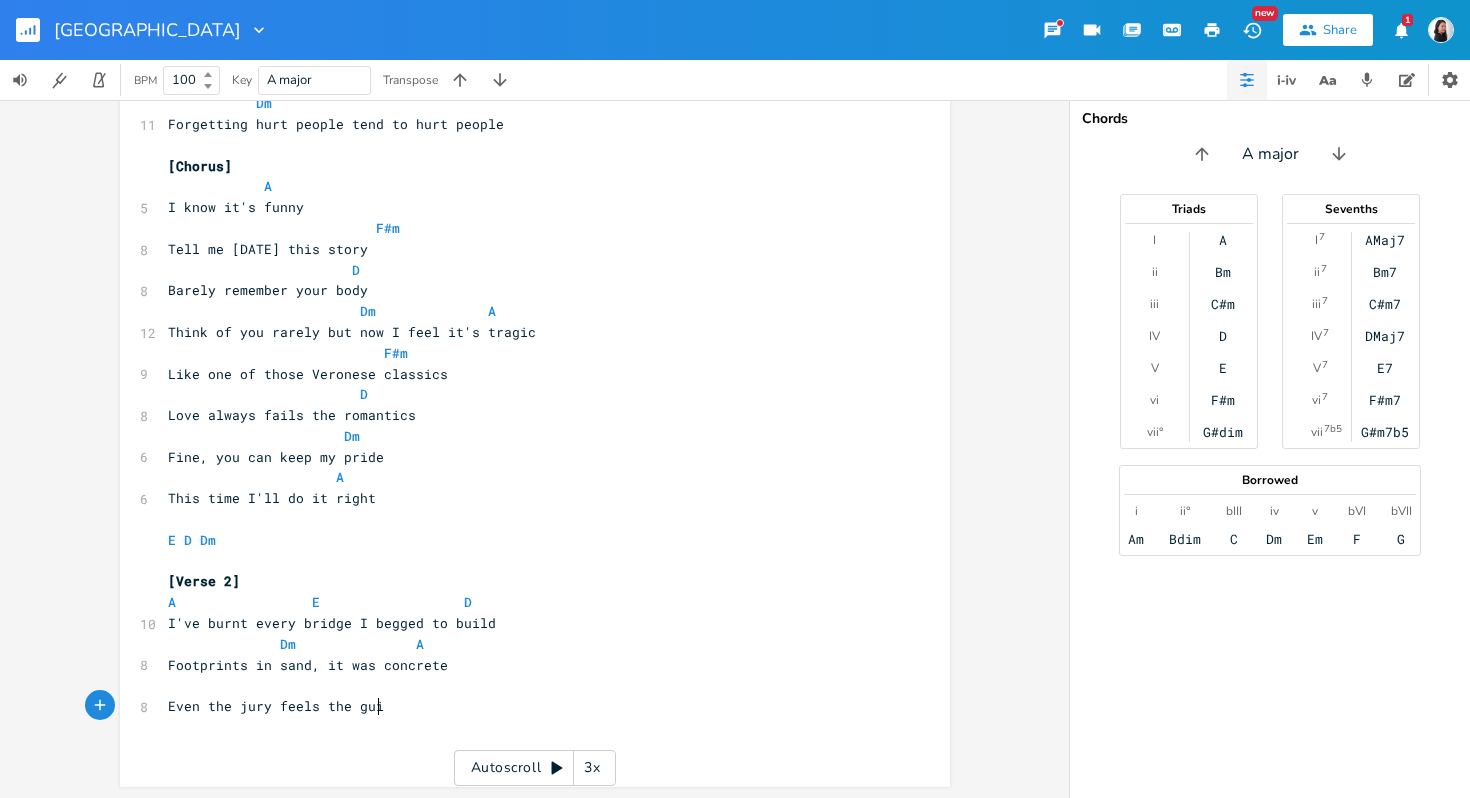 type on "Even the jury feels the guilt" 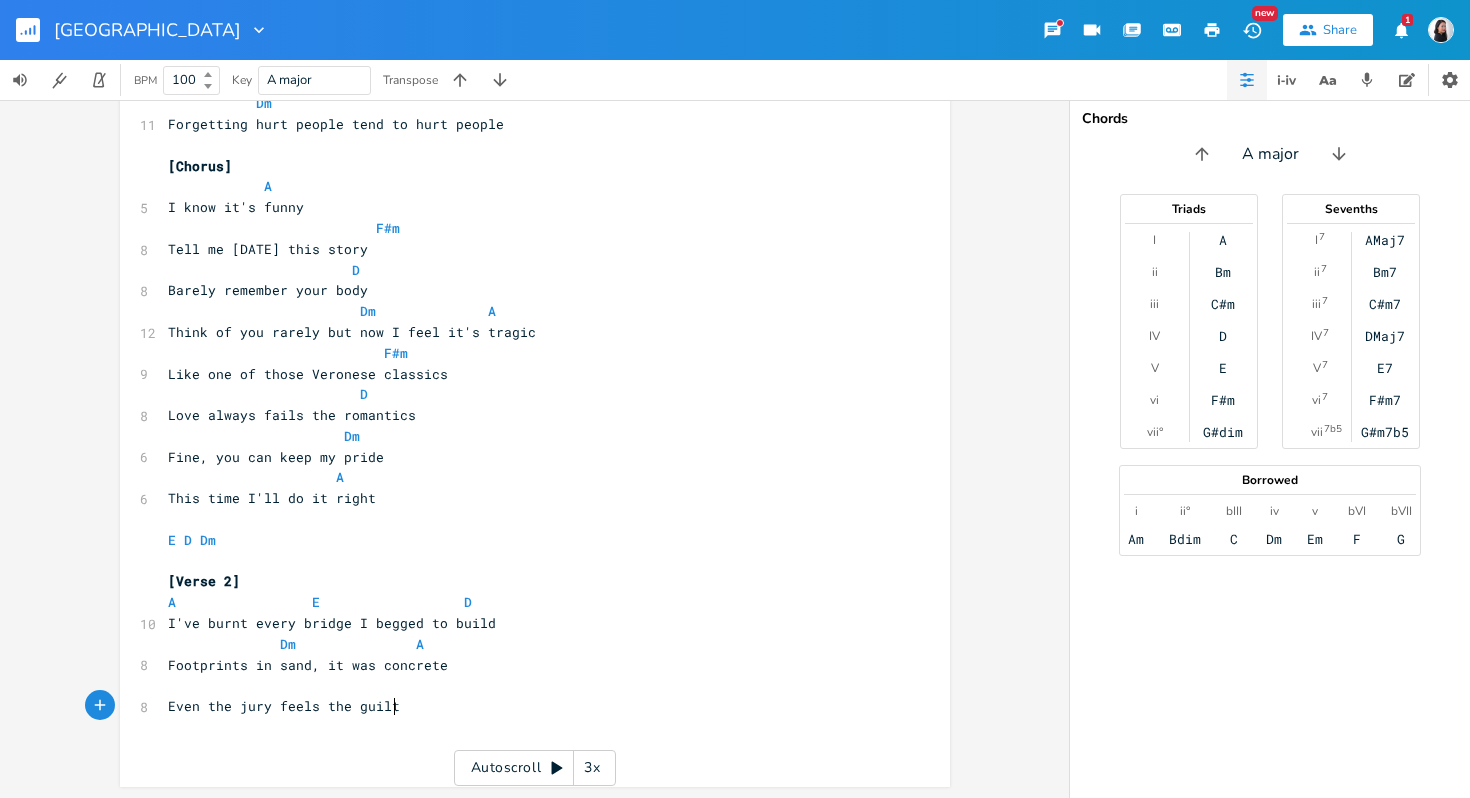 scroll, scrollTop: 0, scrollLeft: 162, axis: horizontal 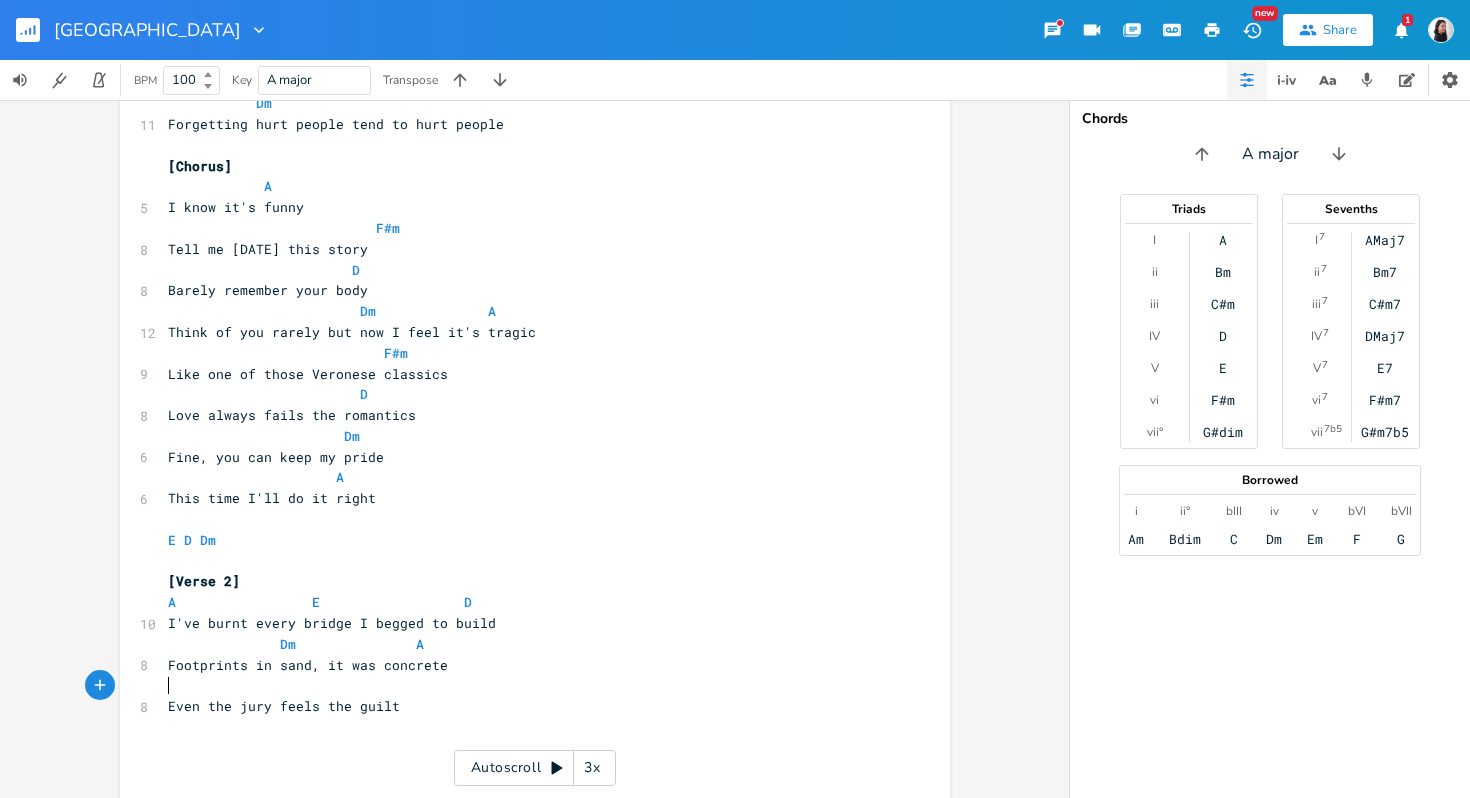 click on "​" at bounding box center [525, 685] 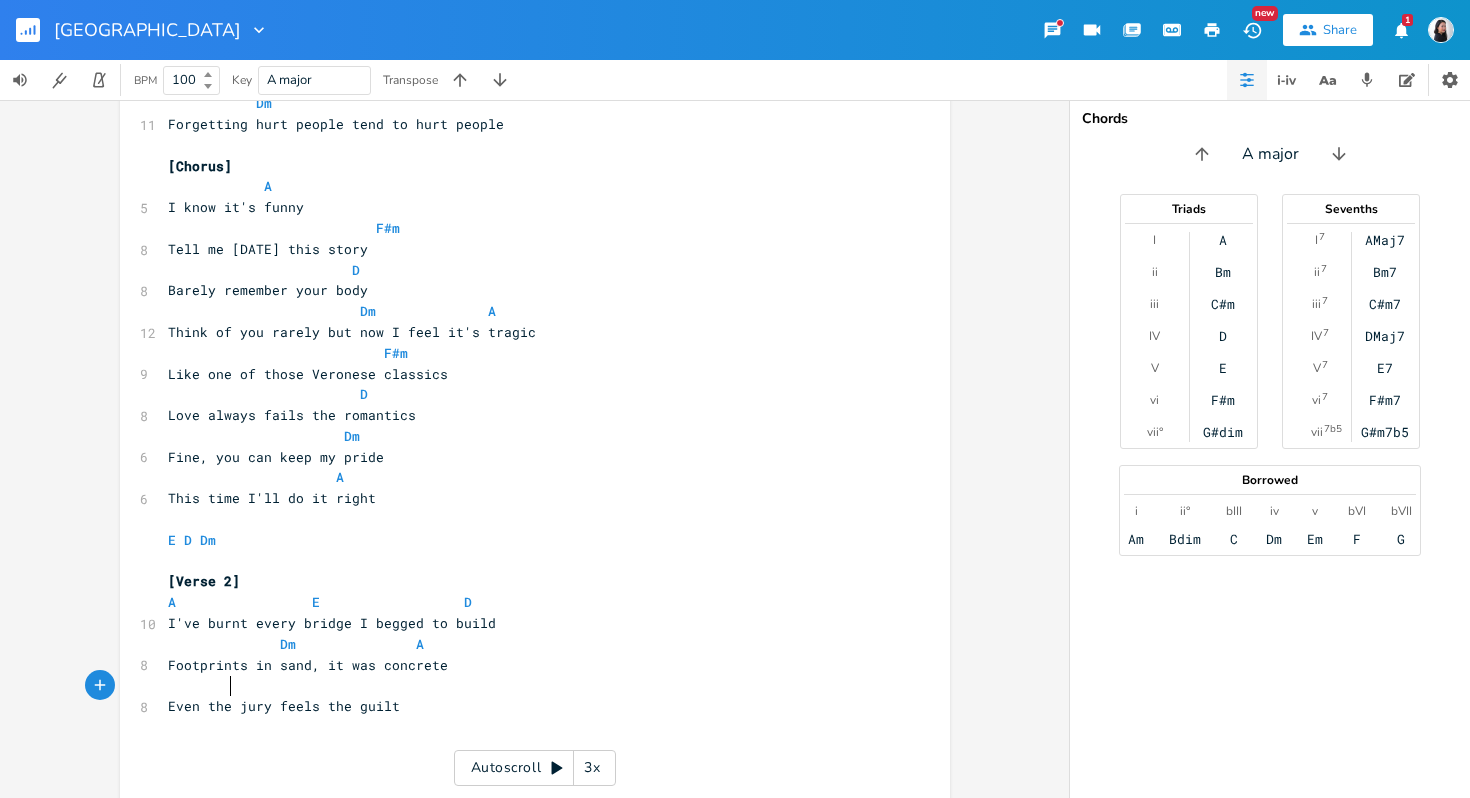 type on "m" 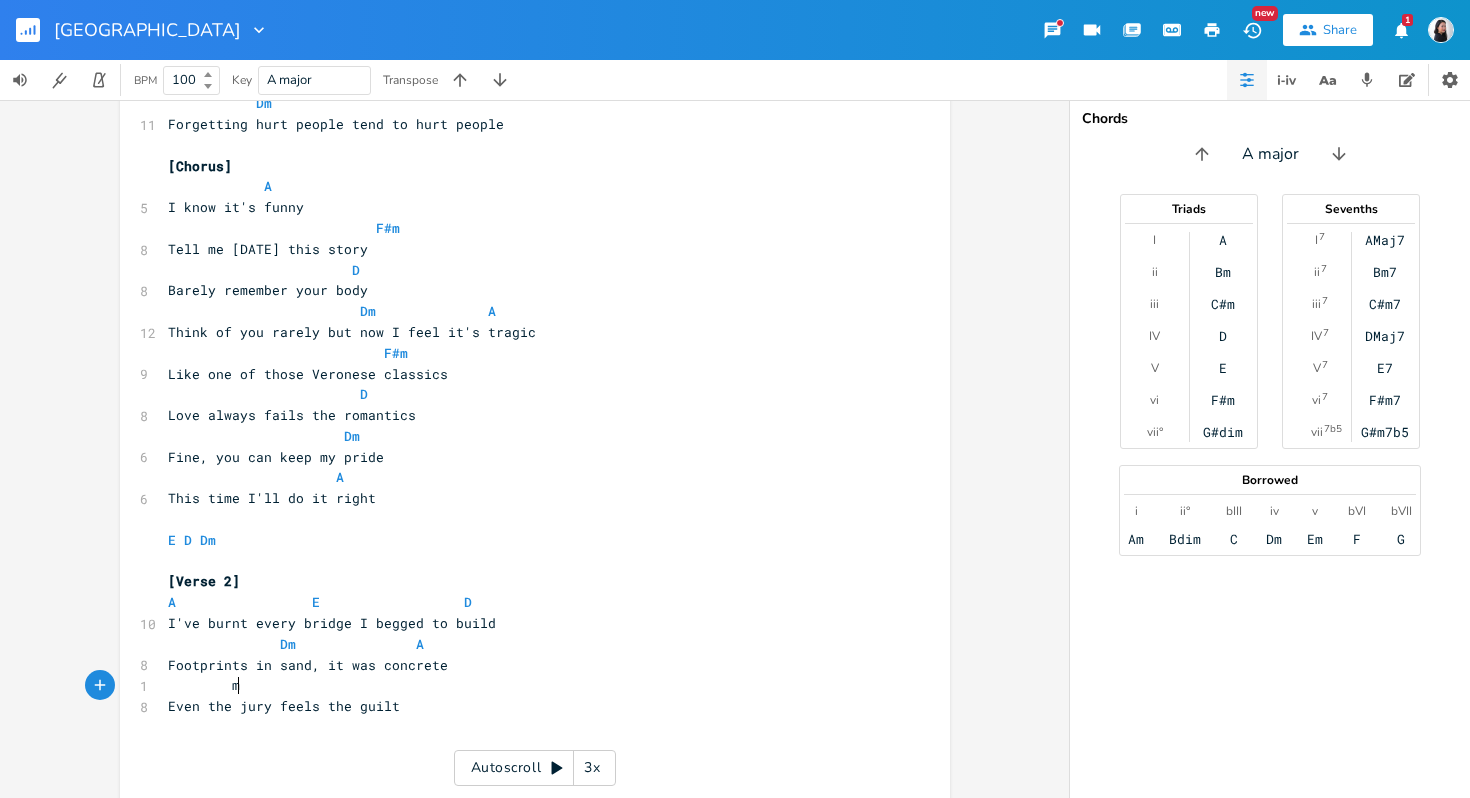 scroll, scrollTop: 0, scrollLeft: 12, axis: horizontal 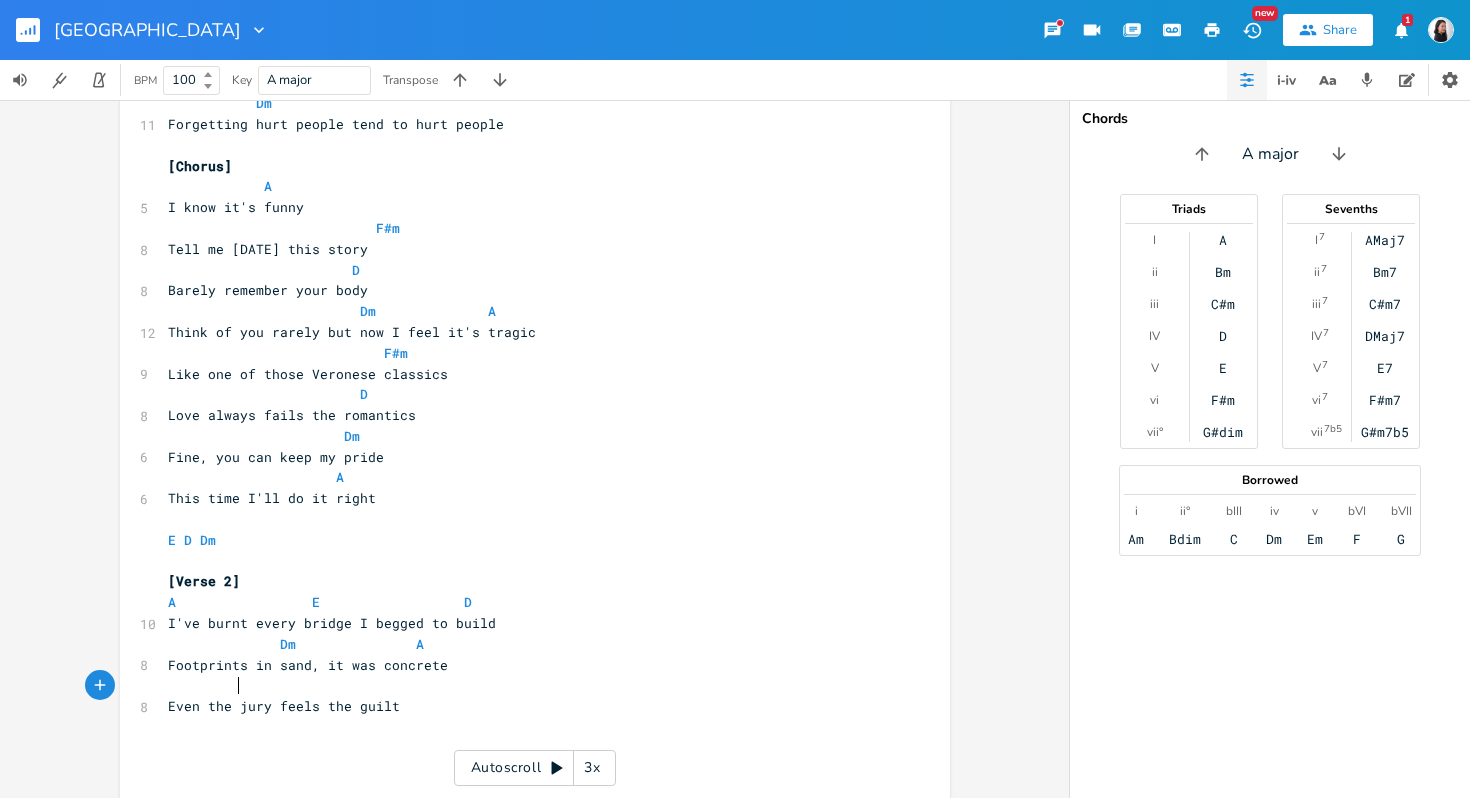 type on "E" 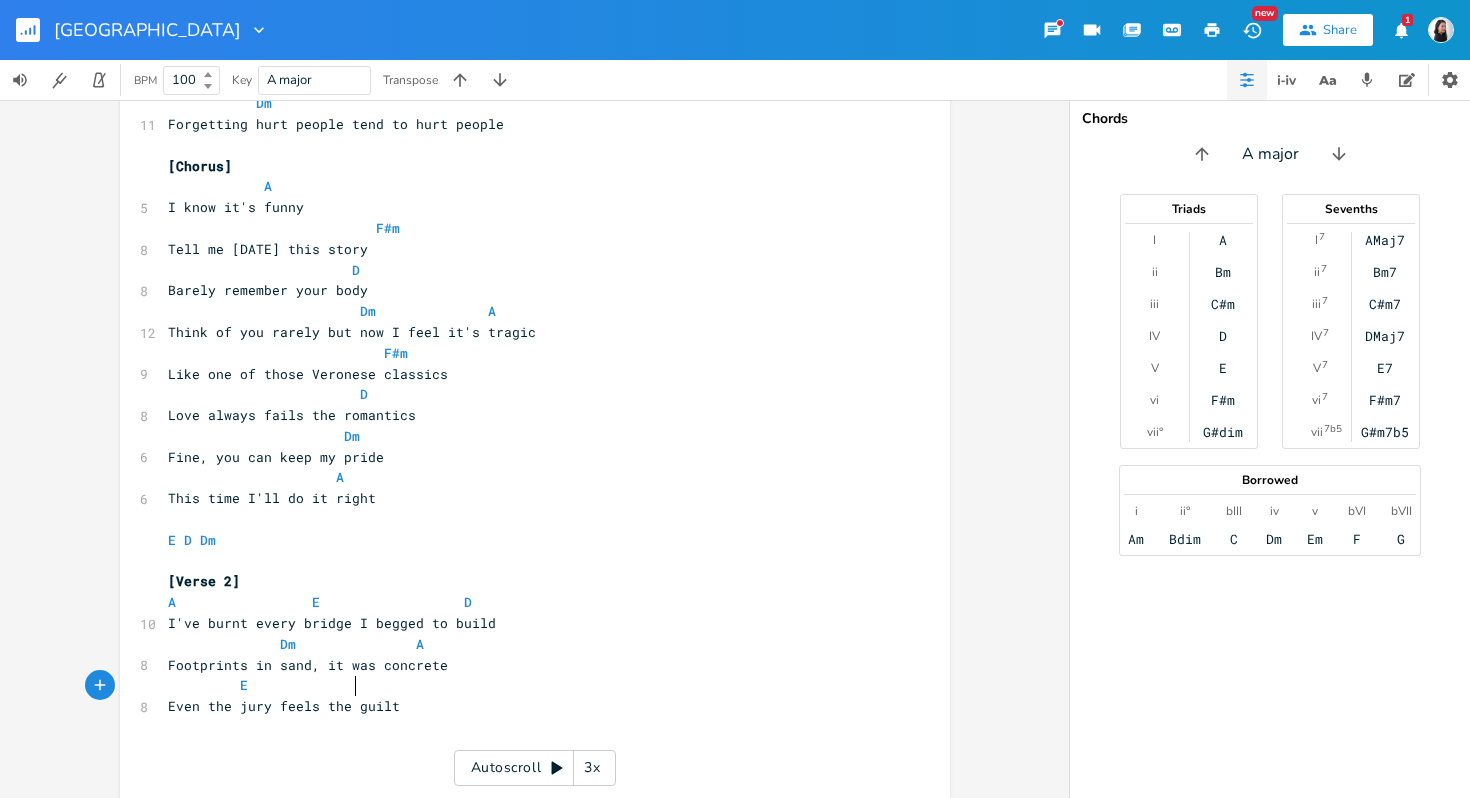 type on "D" 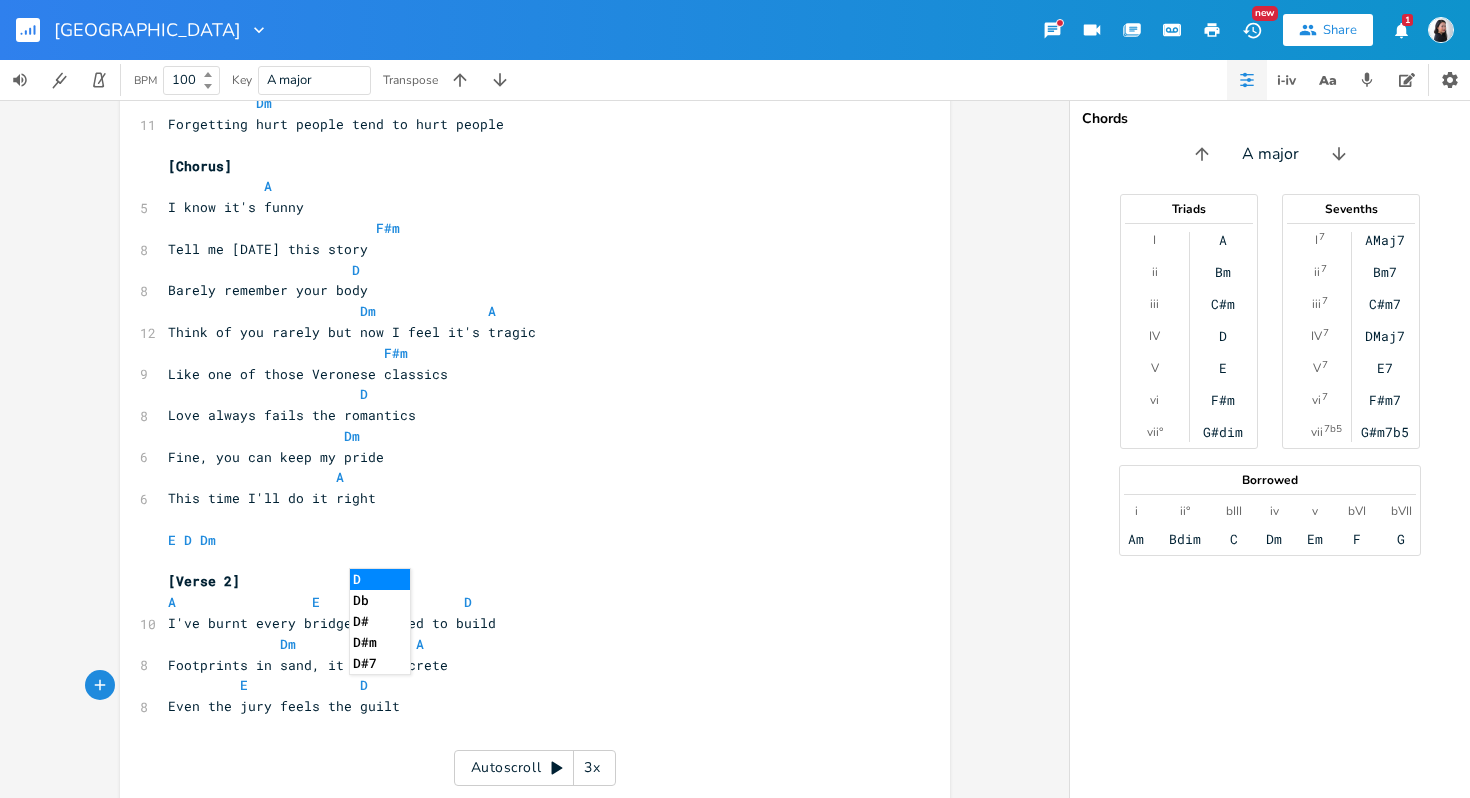 click on "​" at bounding box center [525, 748] 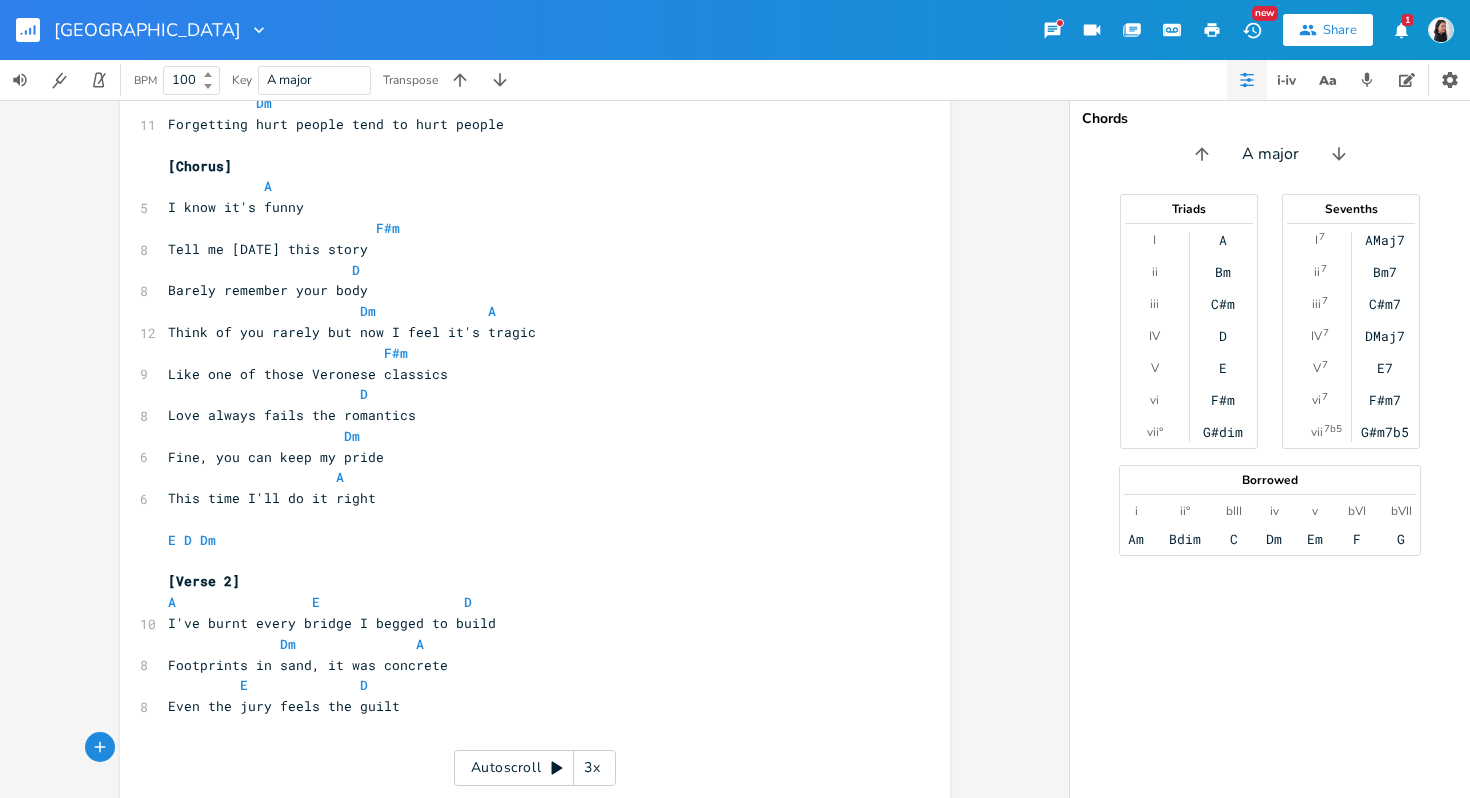 scroll, scrollTop: 492, scrollLeft: 0, axis: vertical 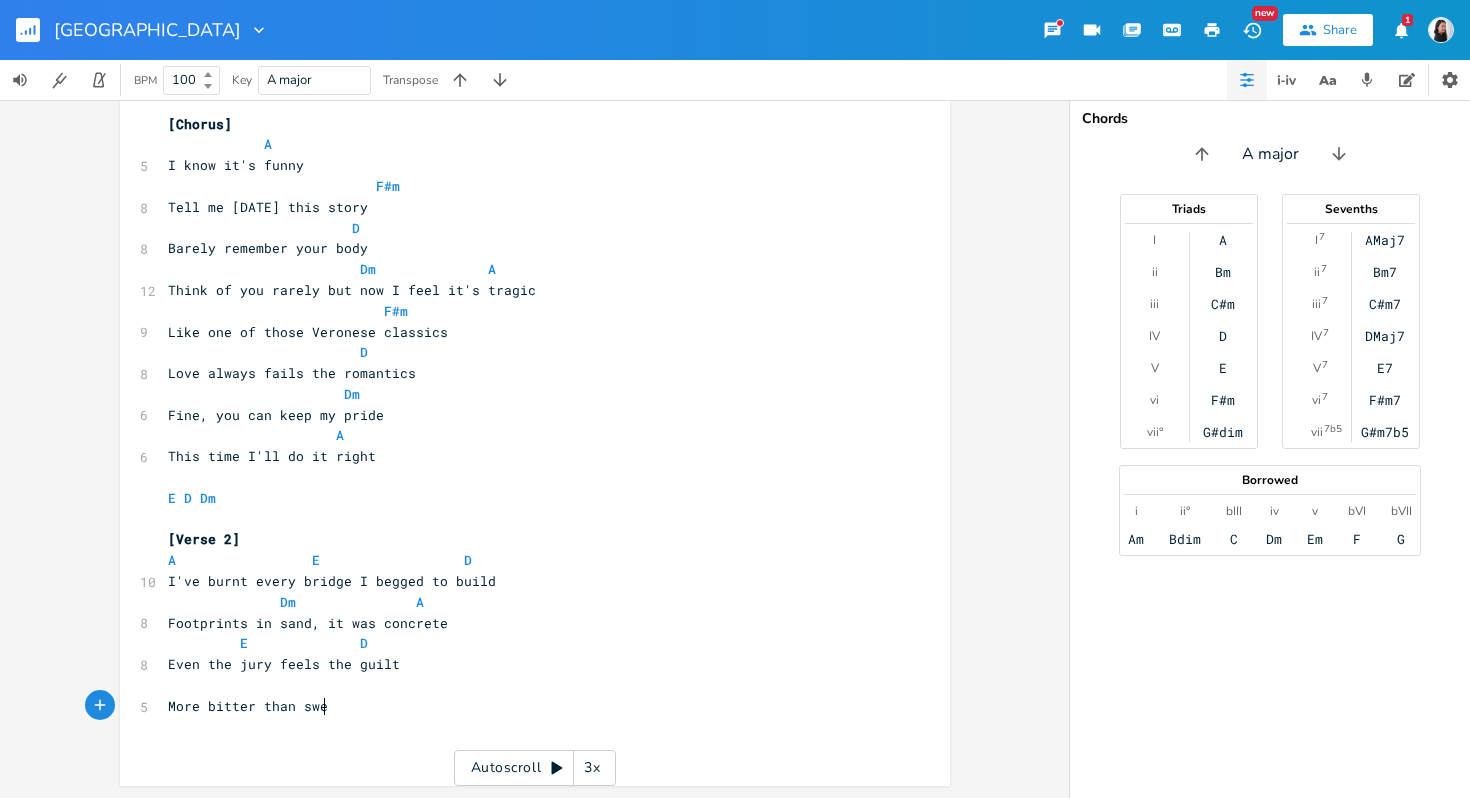 type on "More bitter than sweet" 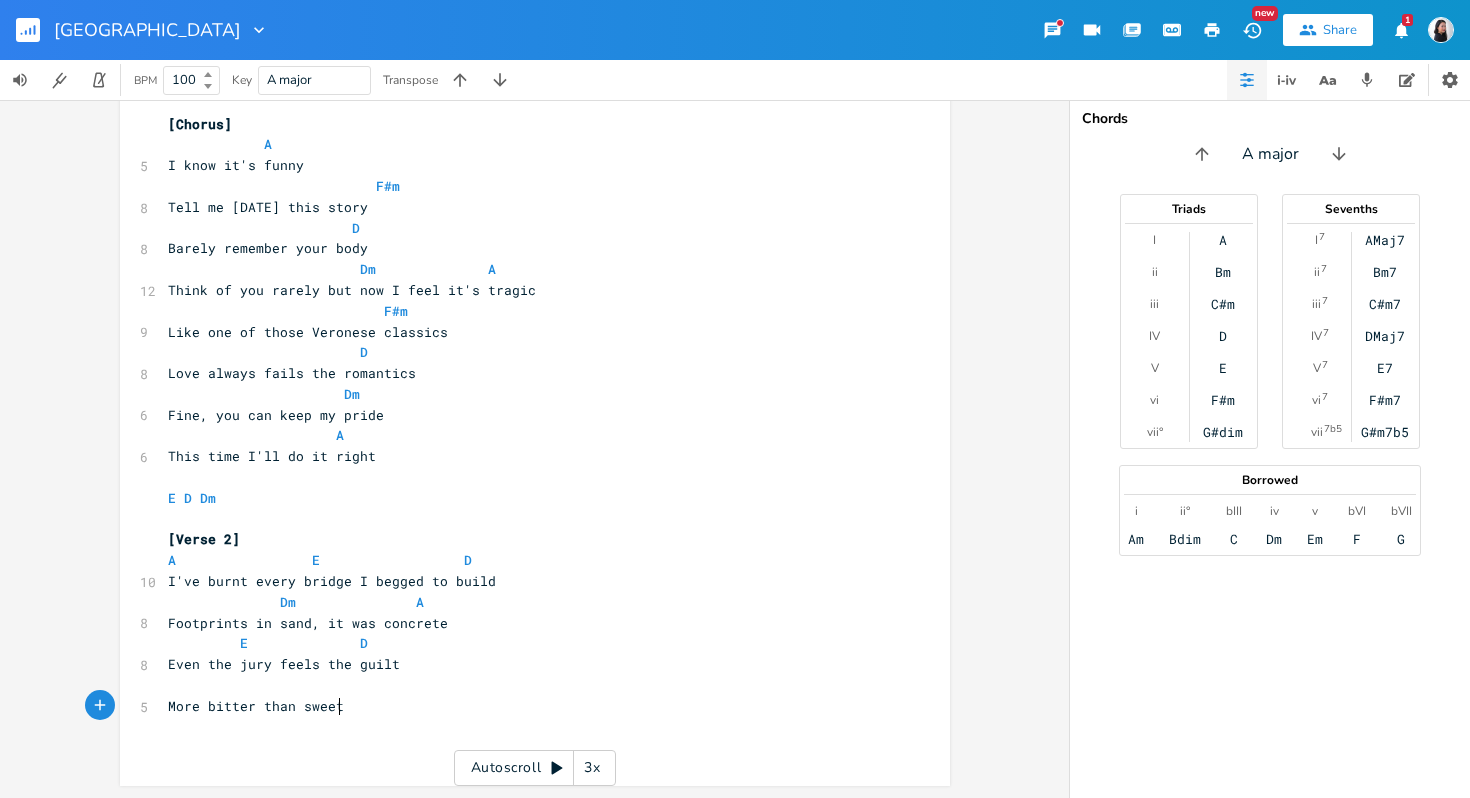 scroll, scrollTop: 0, scrollLeft: 135, axis: horizontal 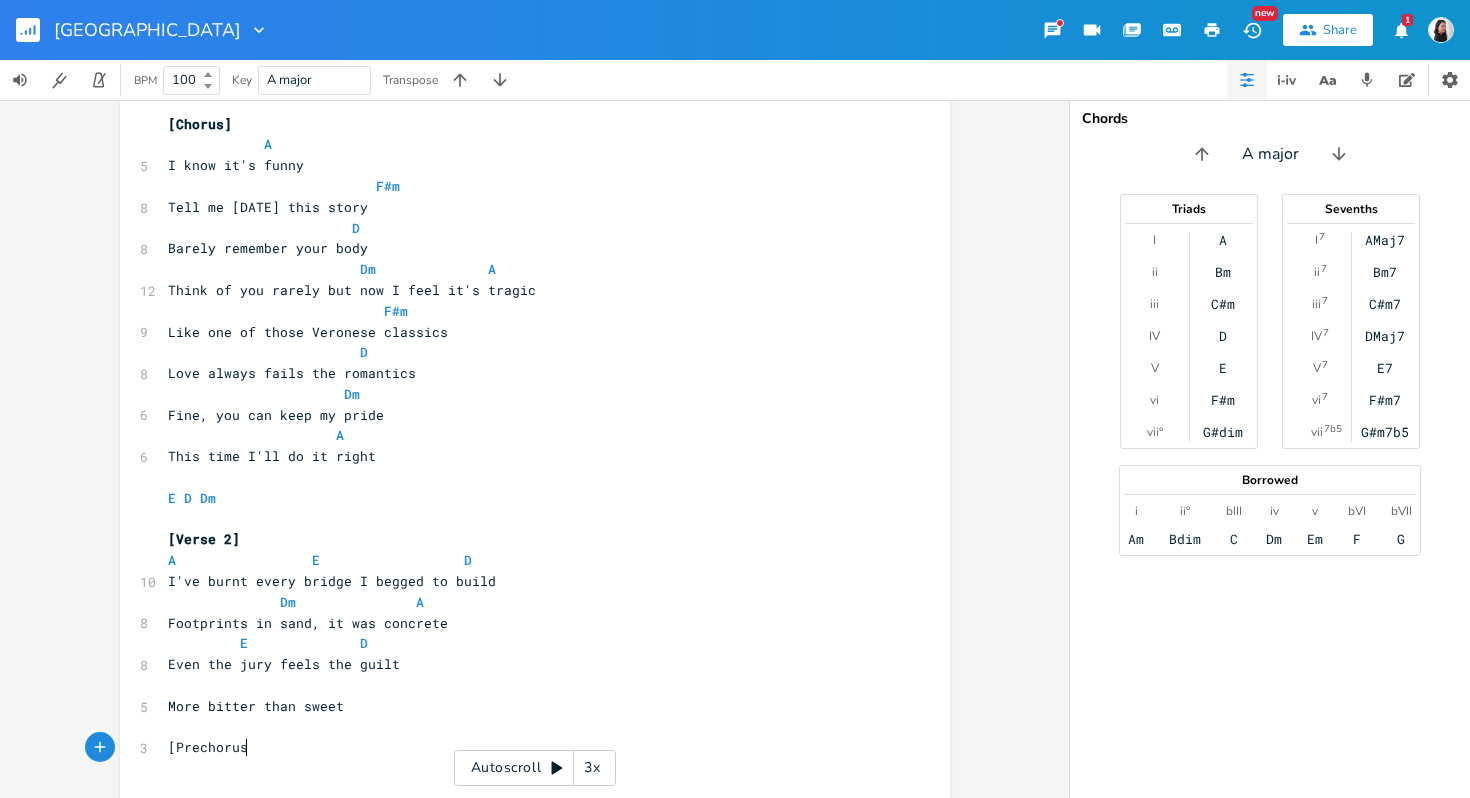 type on "[Prechorus]" 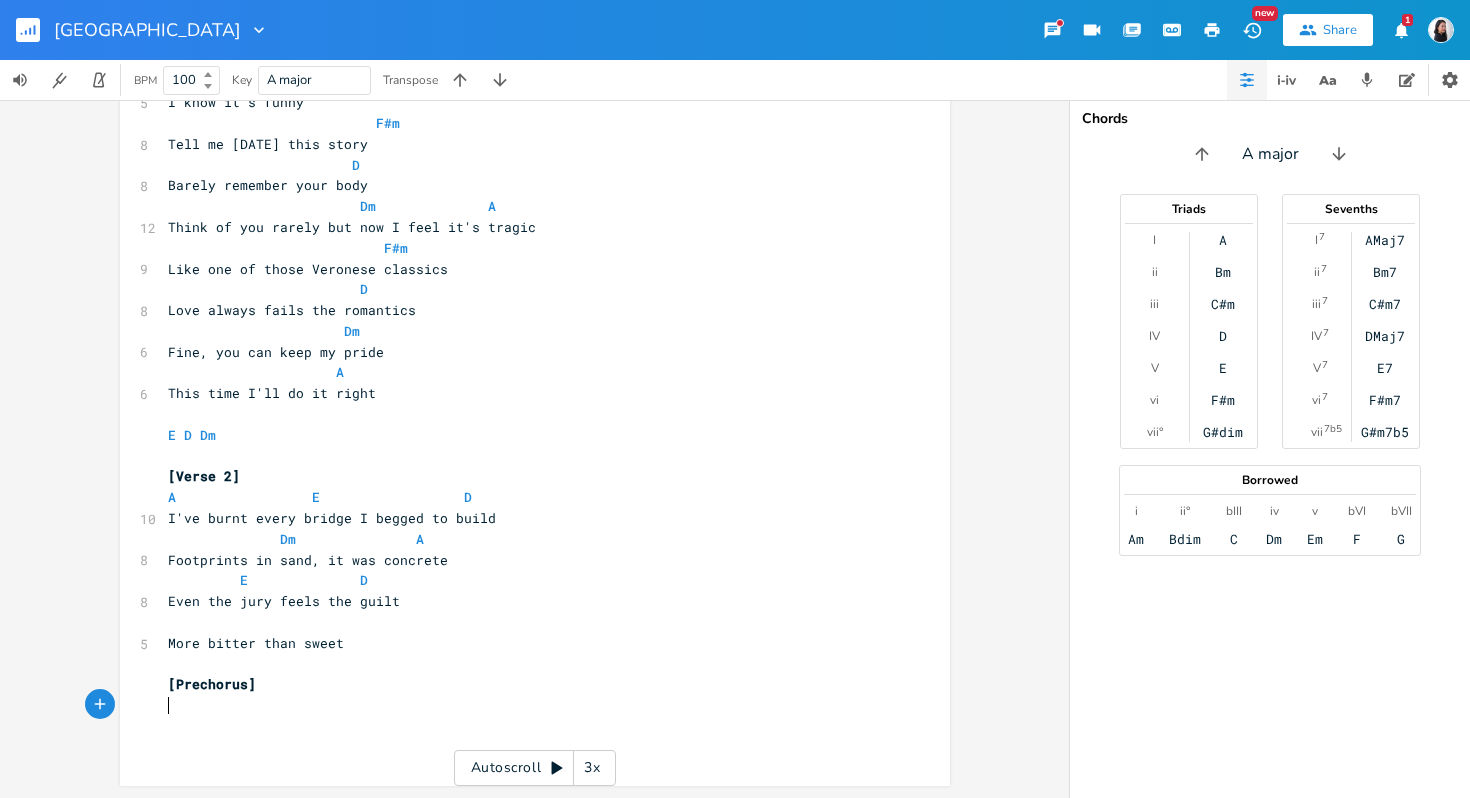 click on "​" at bounding box center (525, 622) 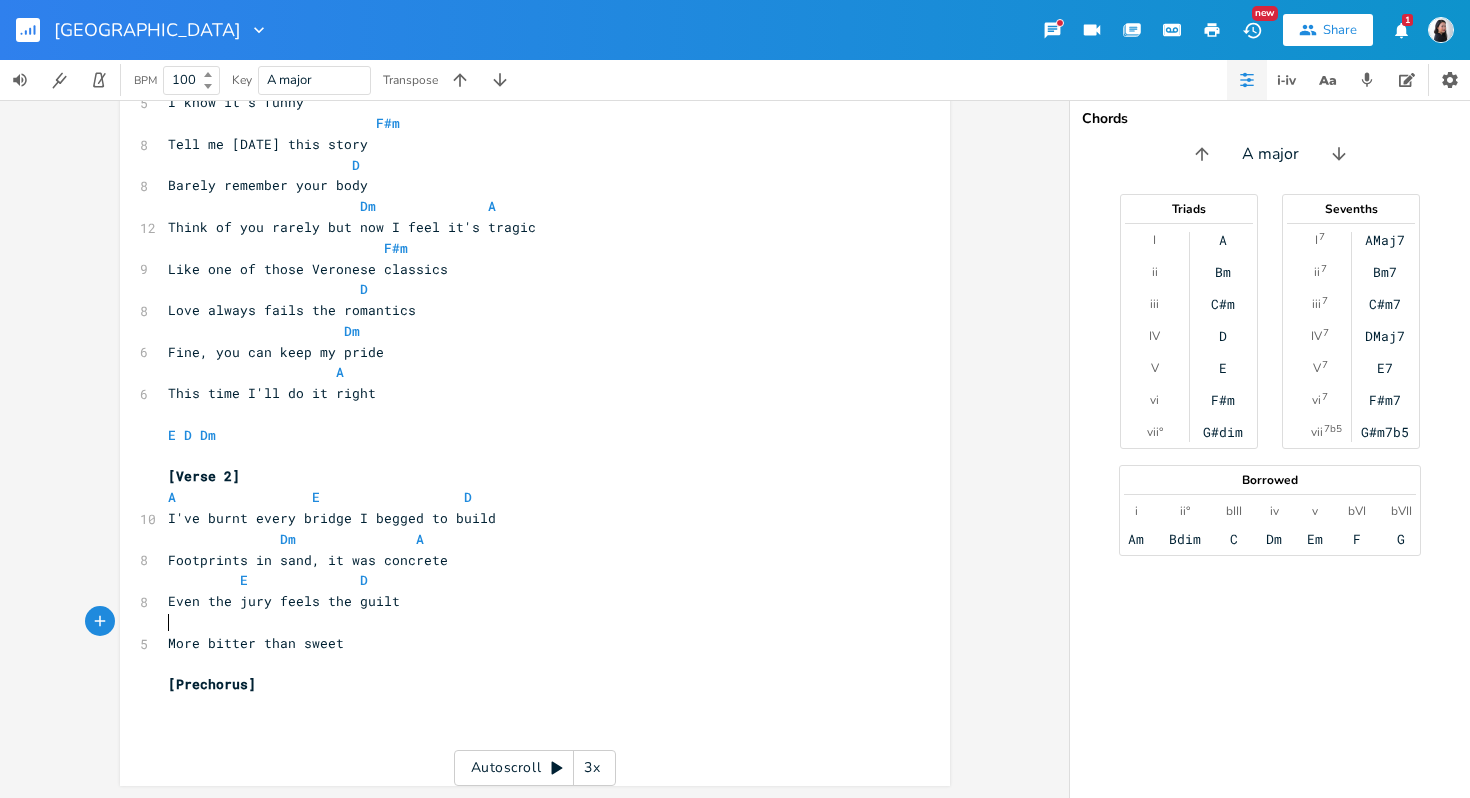 scroll, scrollTop: 554, scrollLeft: 0, axis: vertical 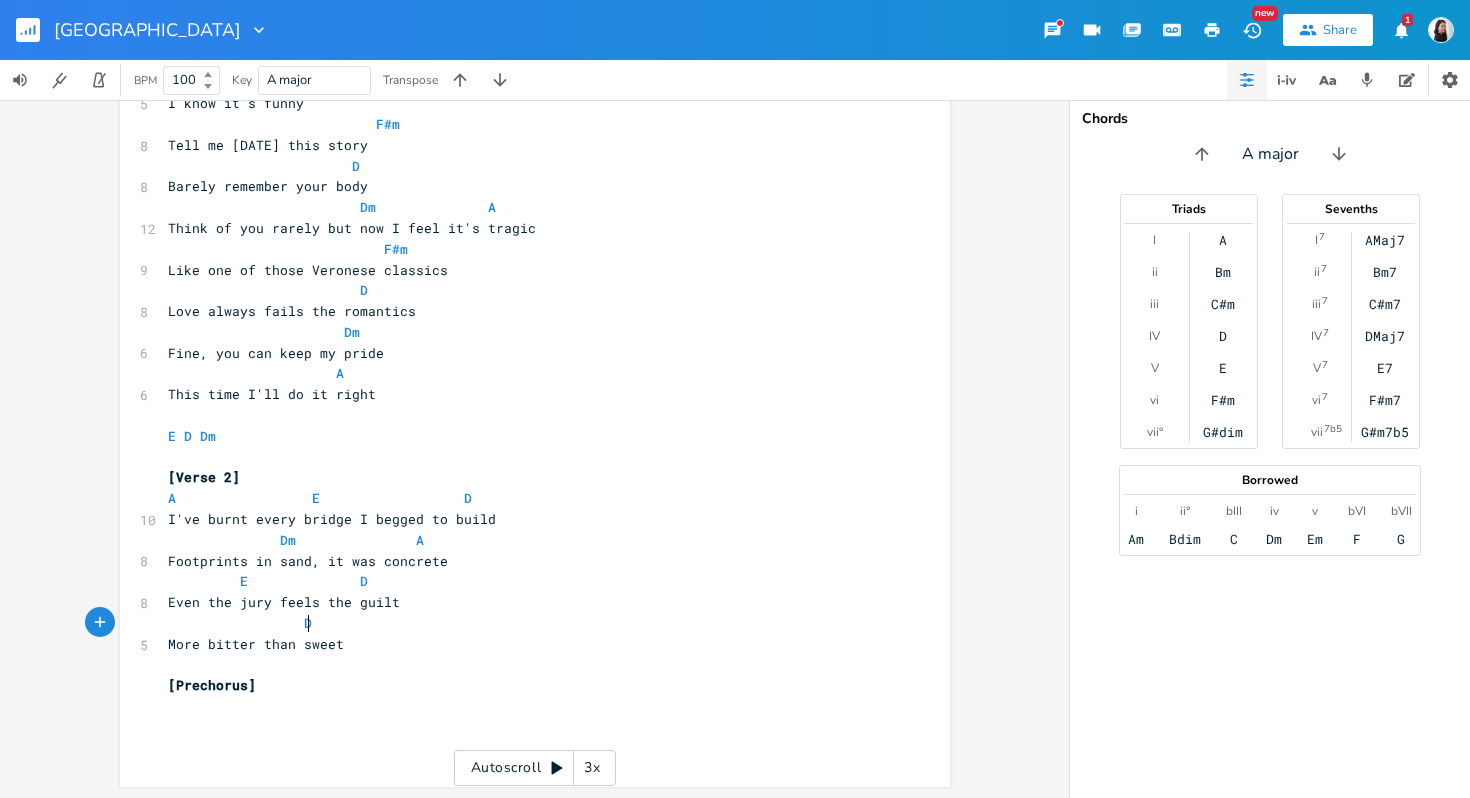type on "D," 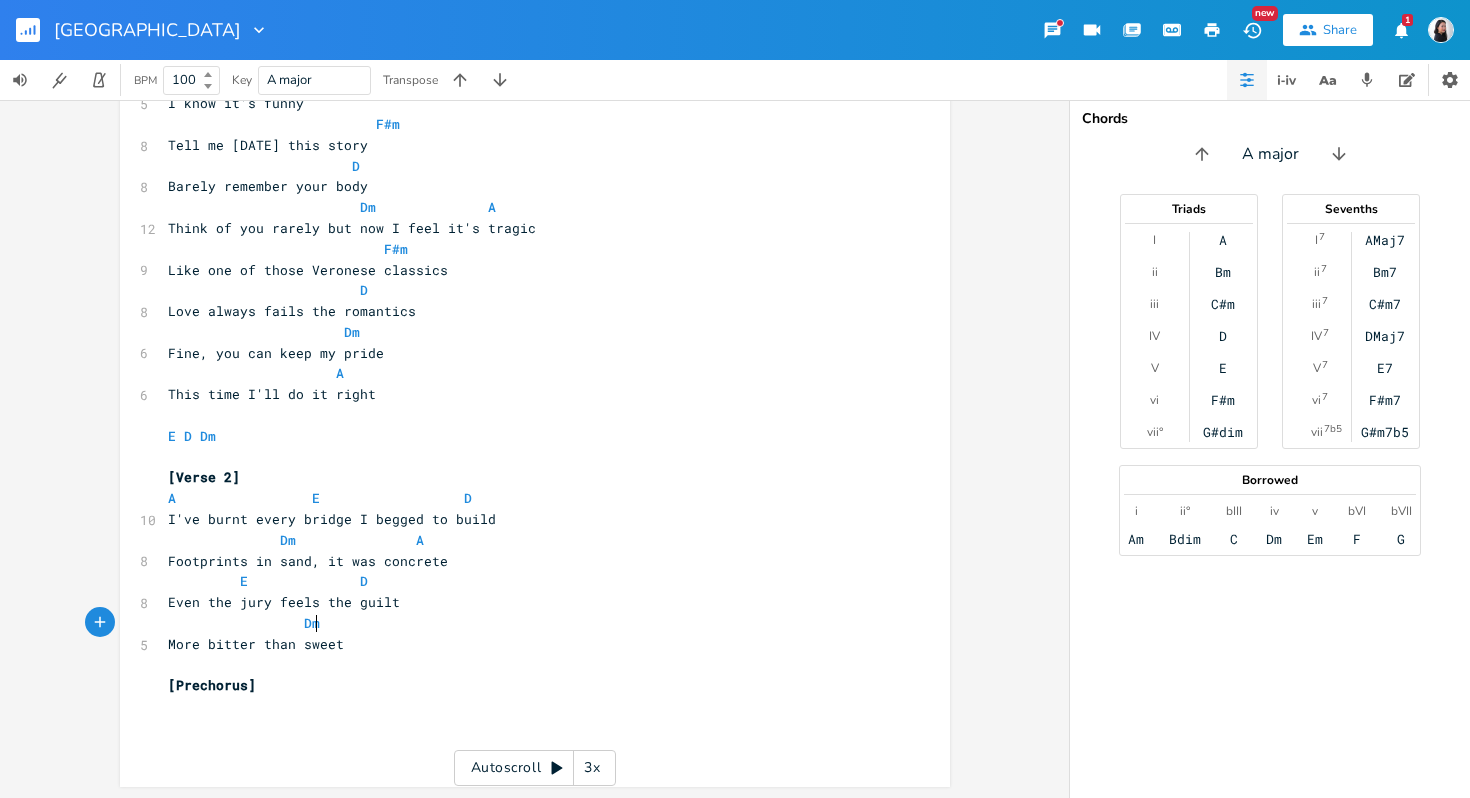 scroll, scrollTop: 0, scrollLeft: 11, axis: horizontal 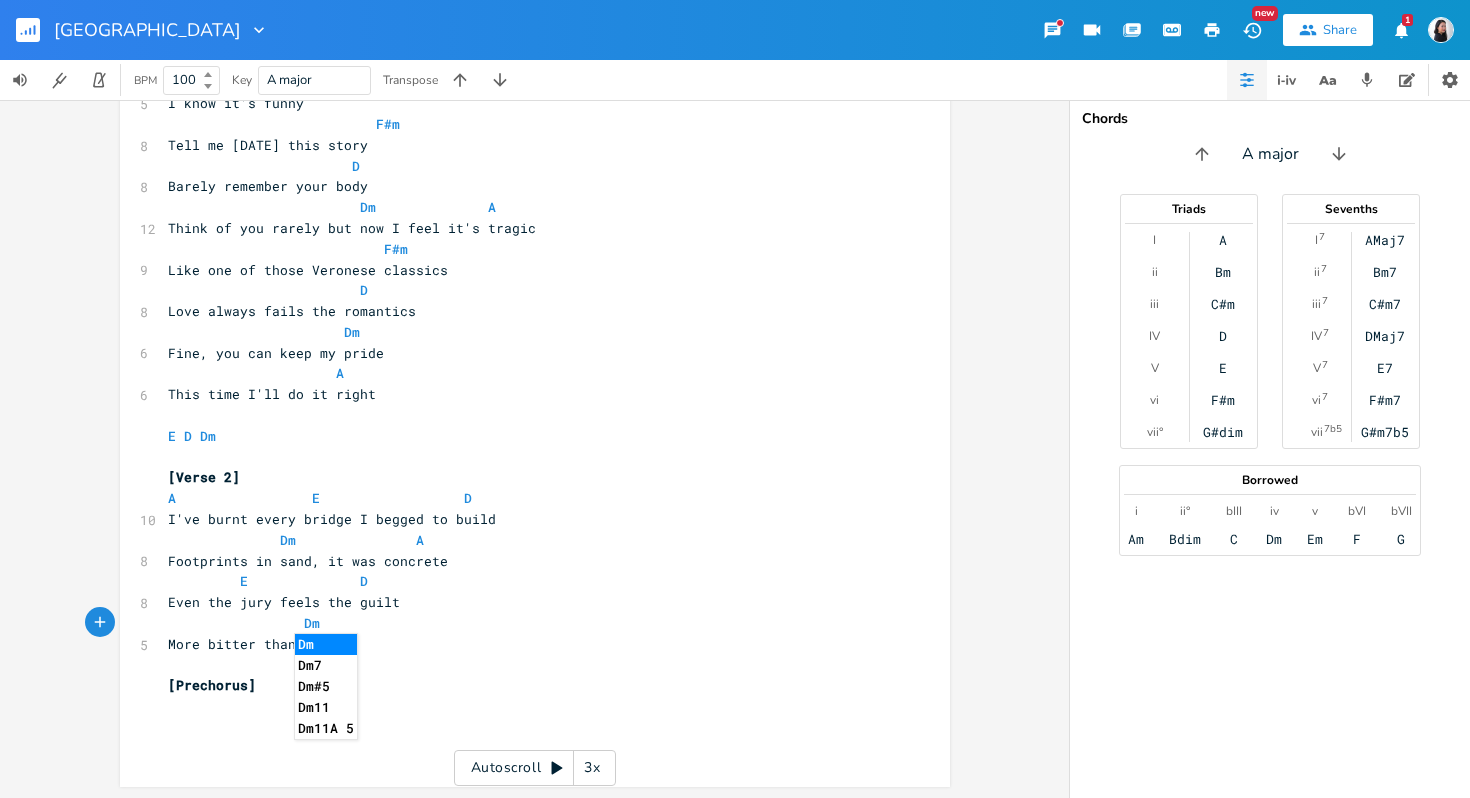 click on "[Prechorus]" at bounding box center (525, 685) 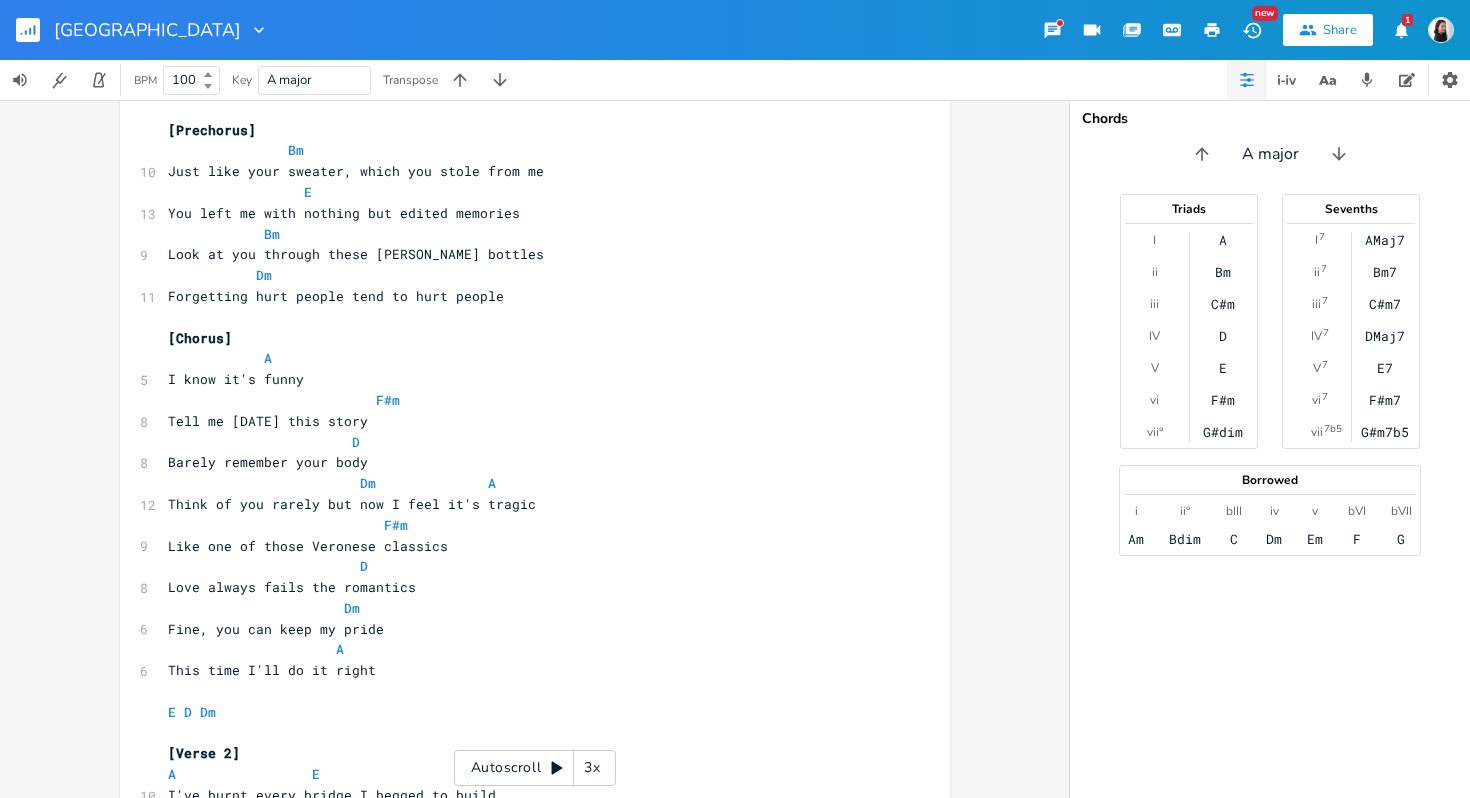 scroll, scrollTop: 555, scrollLeft: 0, axis: vertical 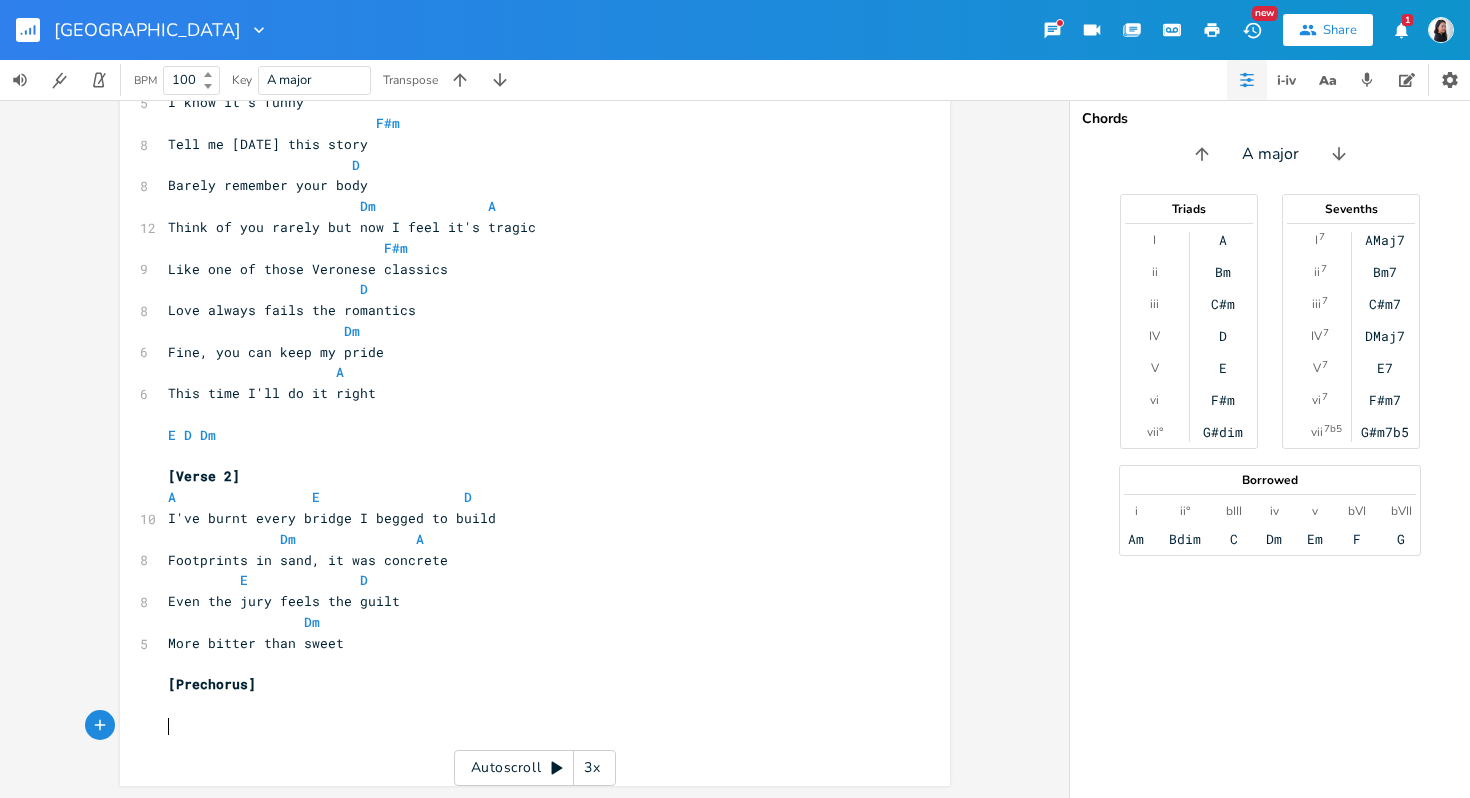click on "​" at bounding box center [525, 726] 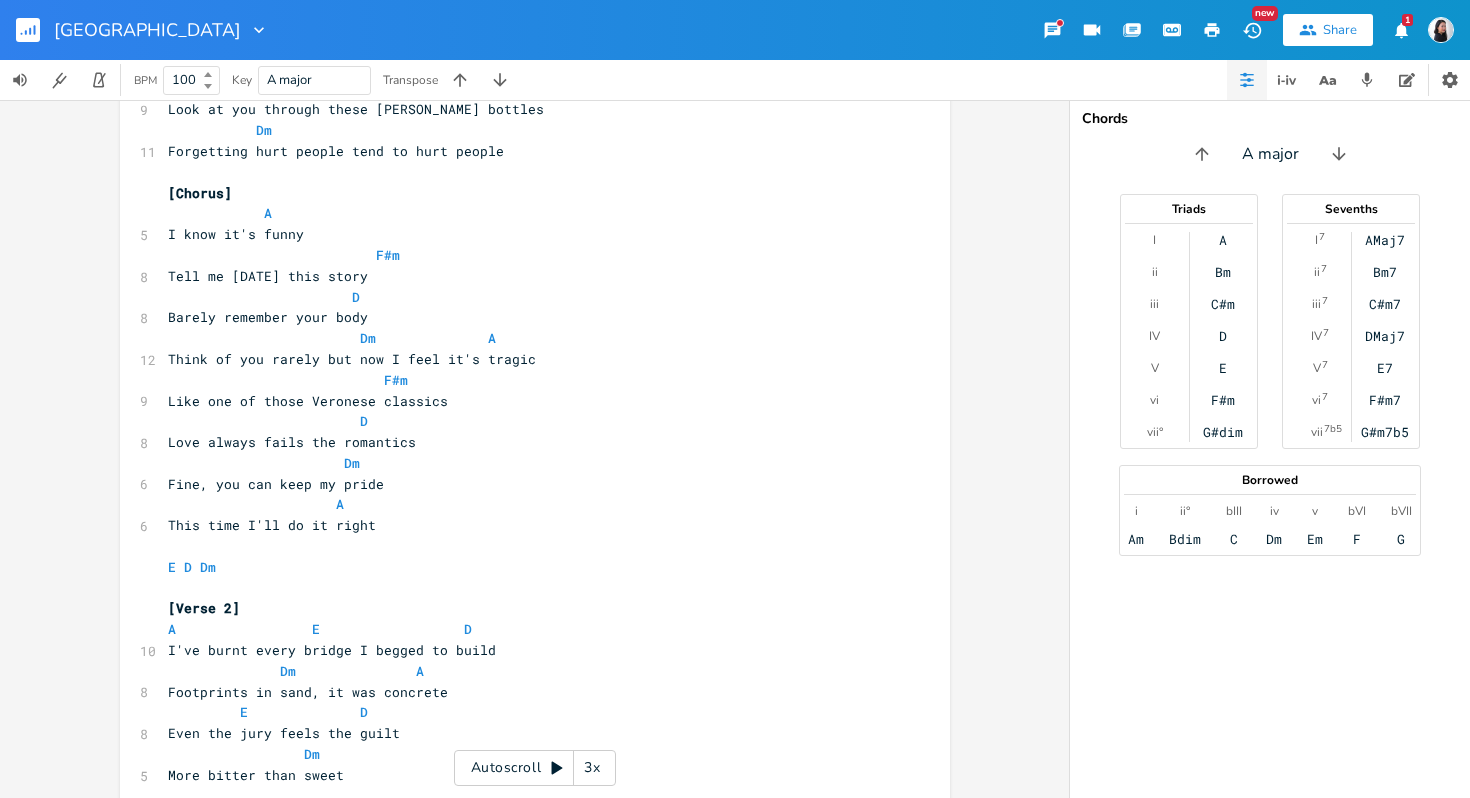 scroll, scrollTop: 555, scrollLeft: 0, axis: vertical 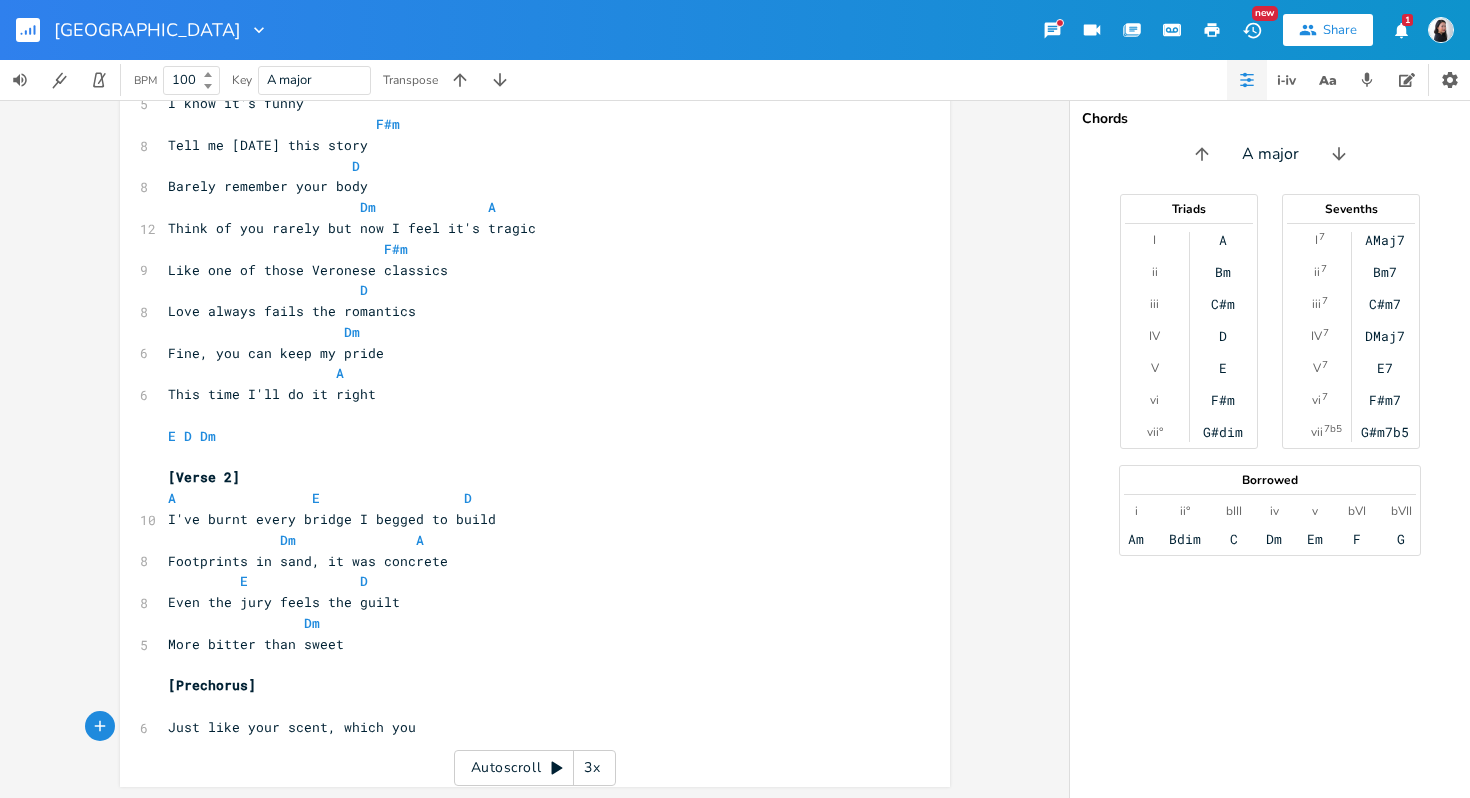 type on "Just like your scent, which you" 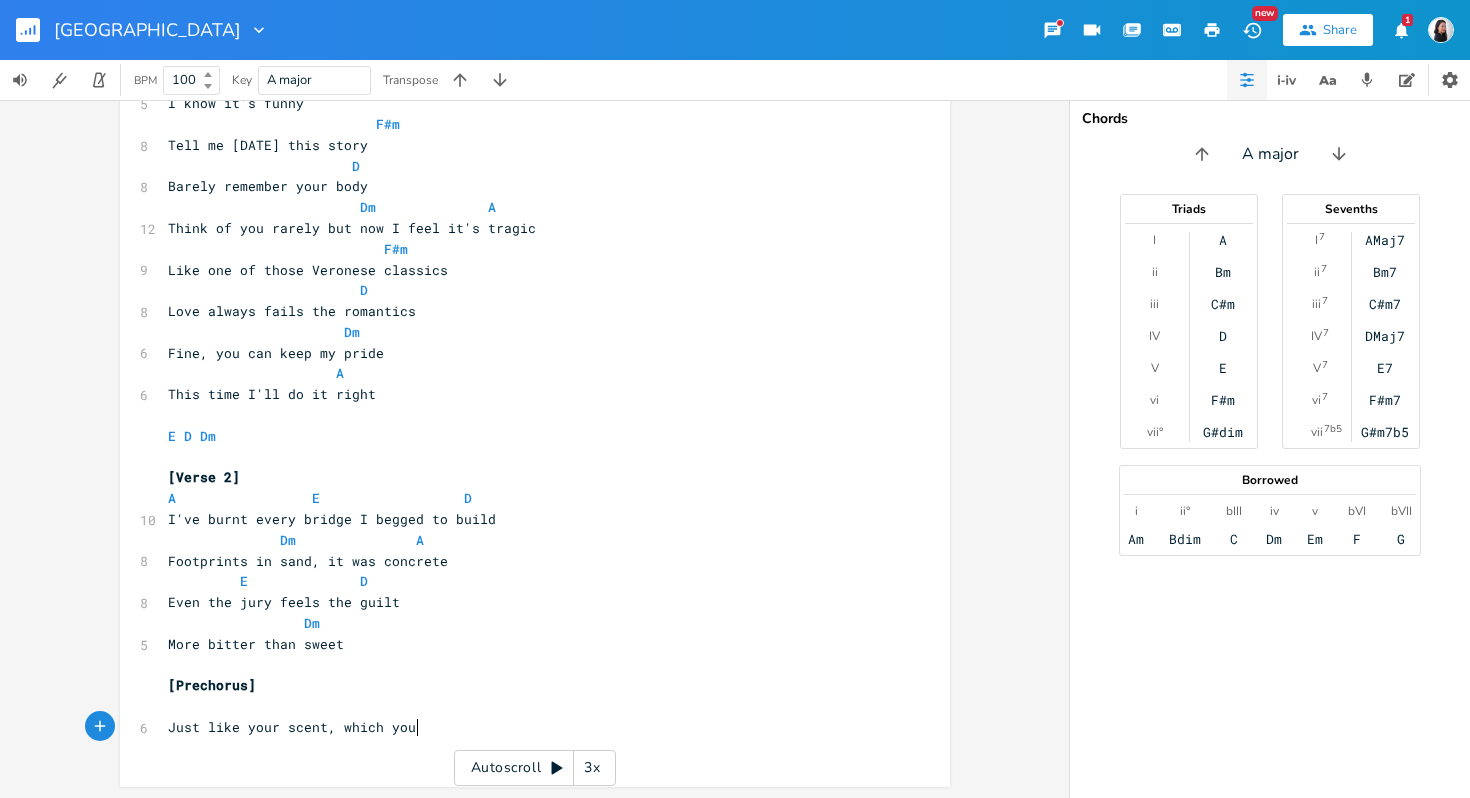 scroll, scrollTop: 0, scrollLeft: 181, axis: horizontal 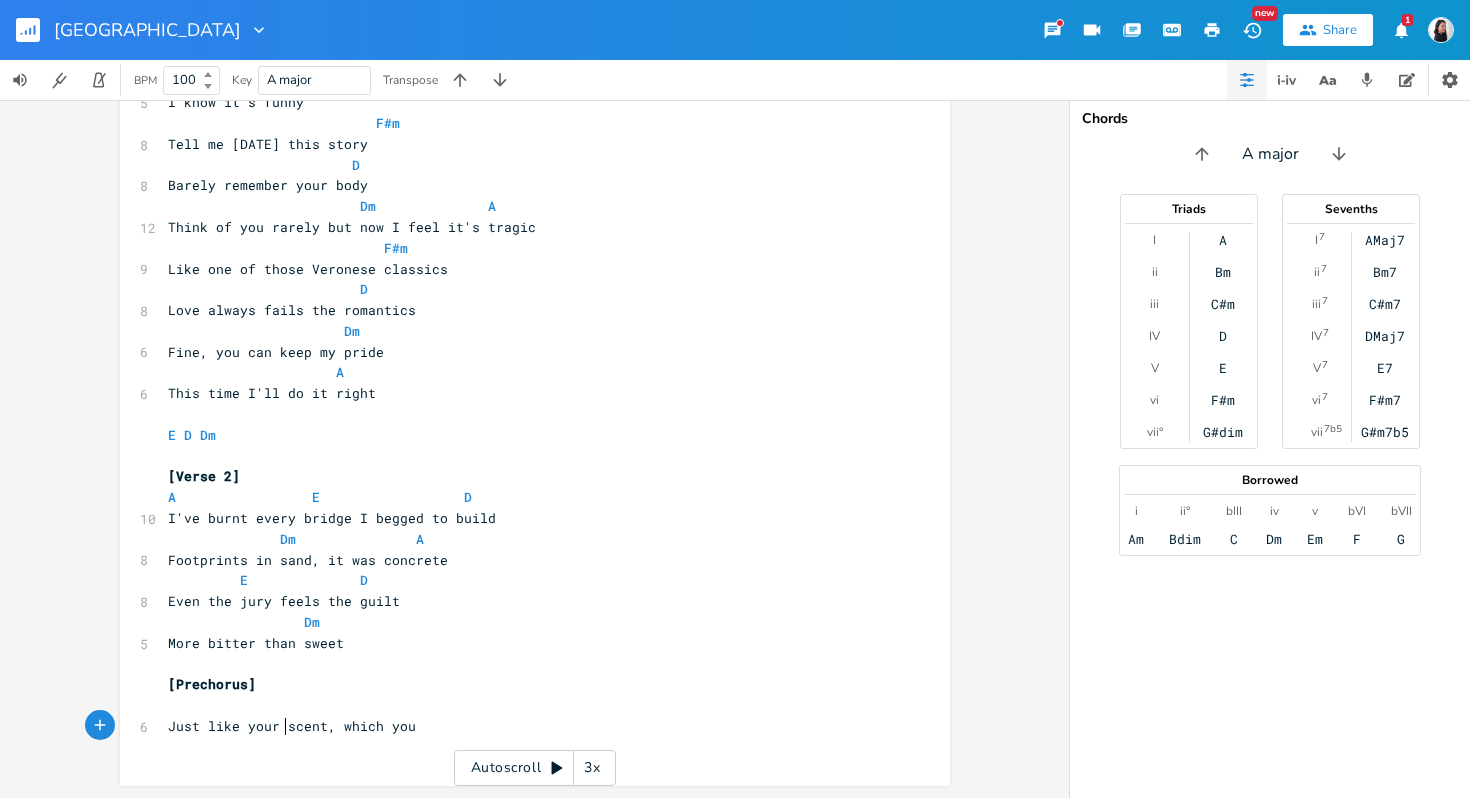 type on "scent, which you" 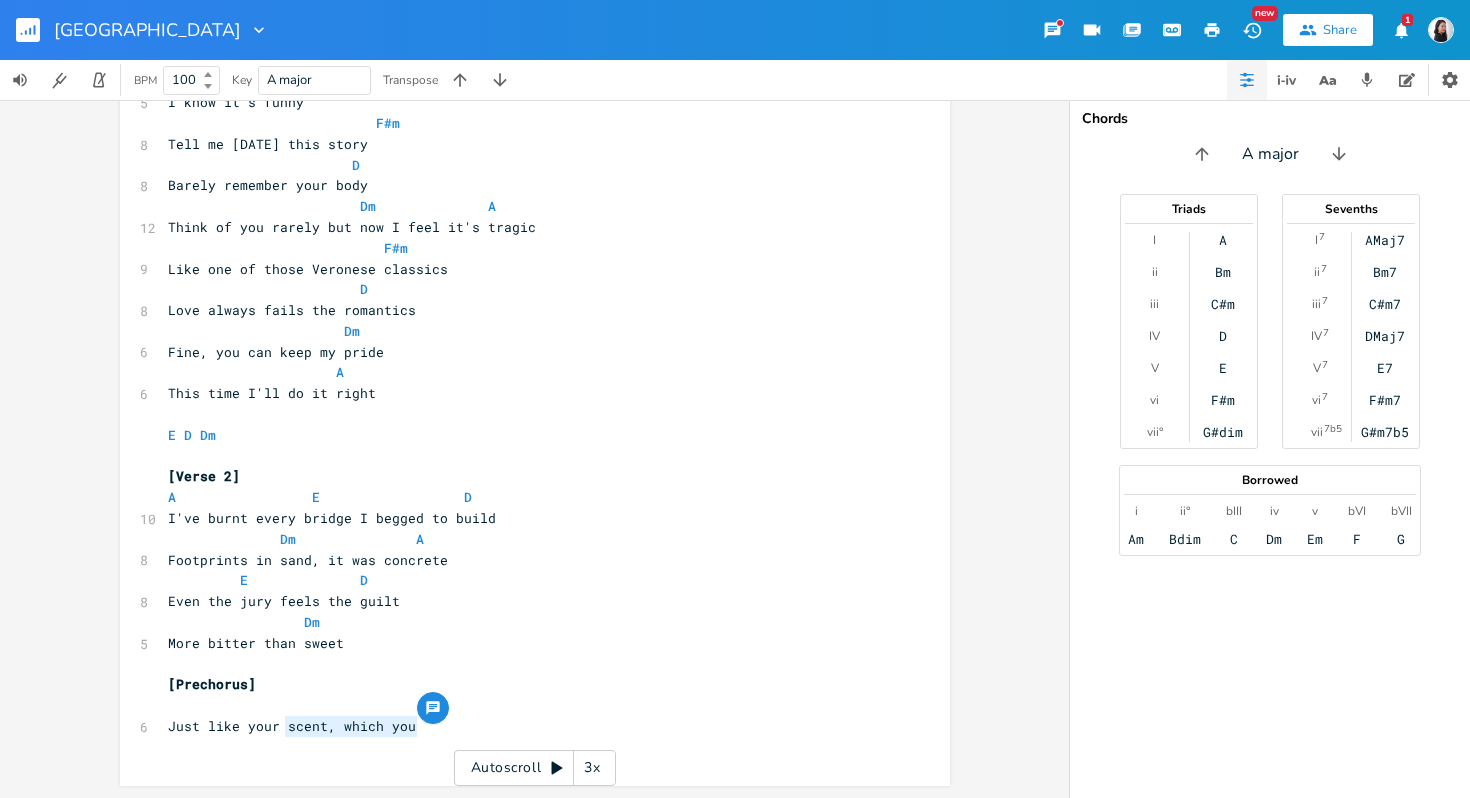 drag, startPoint x: 279, startPoint y: 729, endPoint x: 416, endPoint y: 729, distance: 137 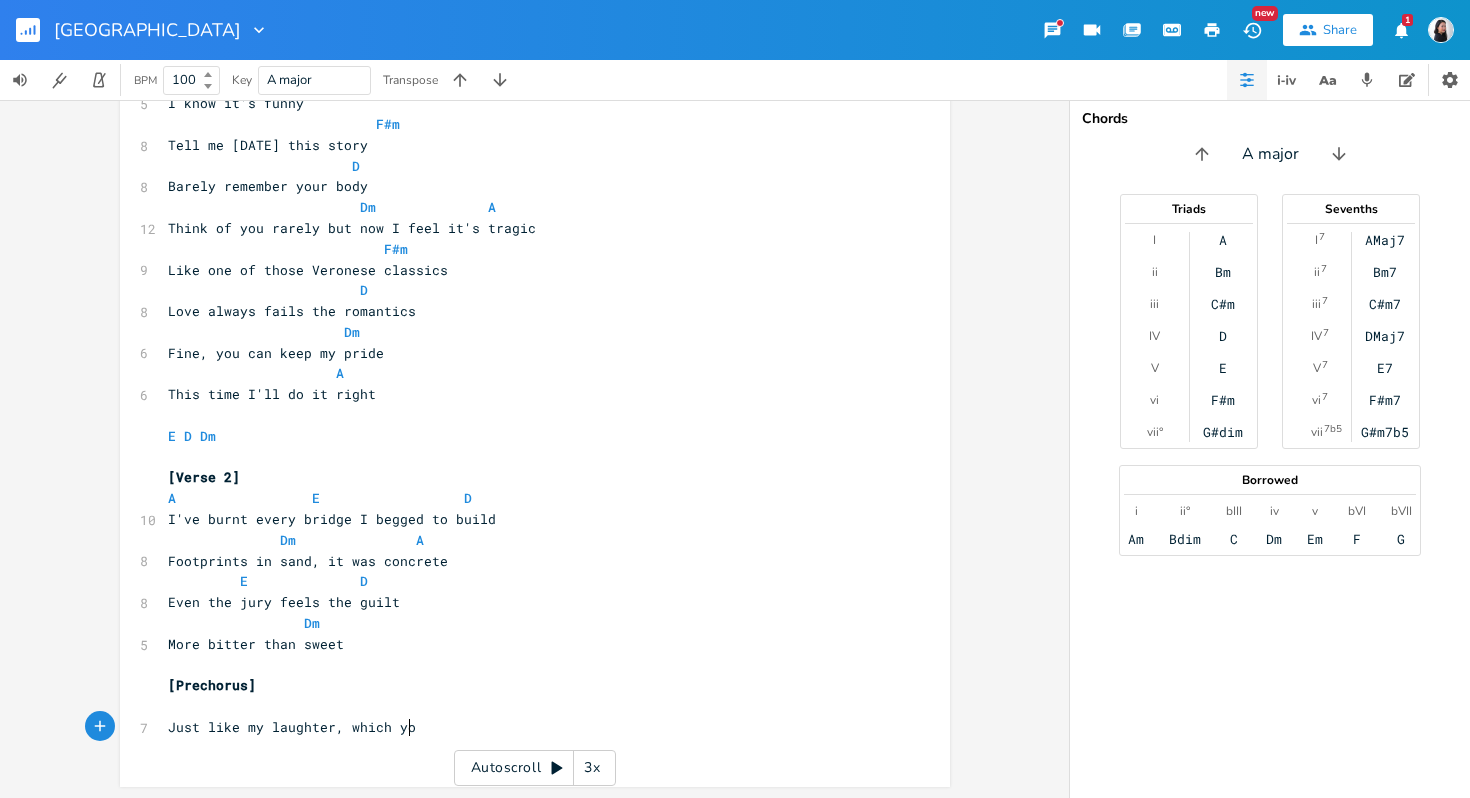 type on "my laughter, which you" 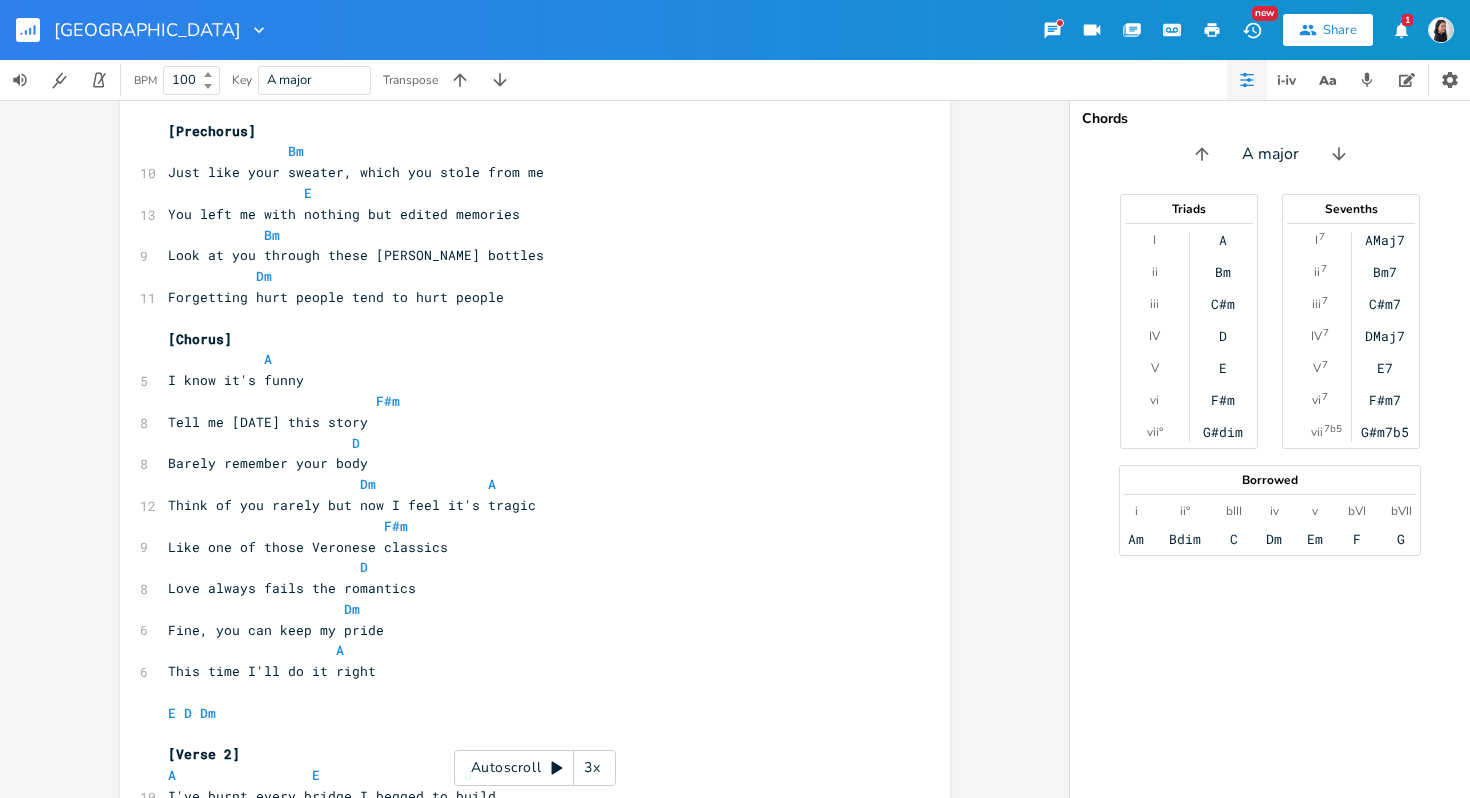 scroll, scrollTop: 183, scrollLeft: 0, axis: vertical 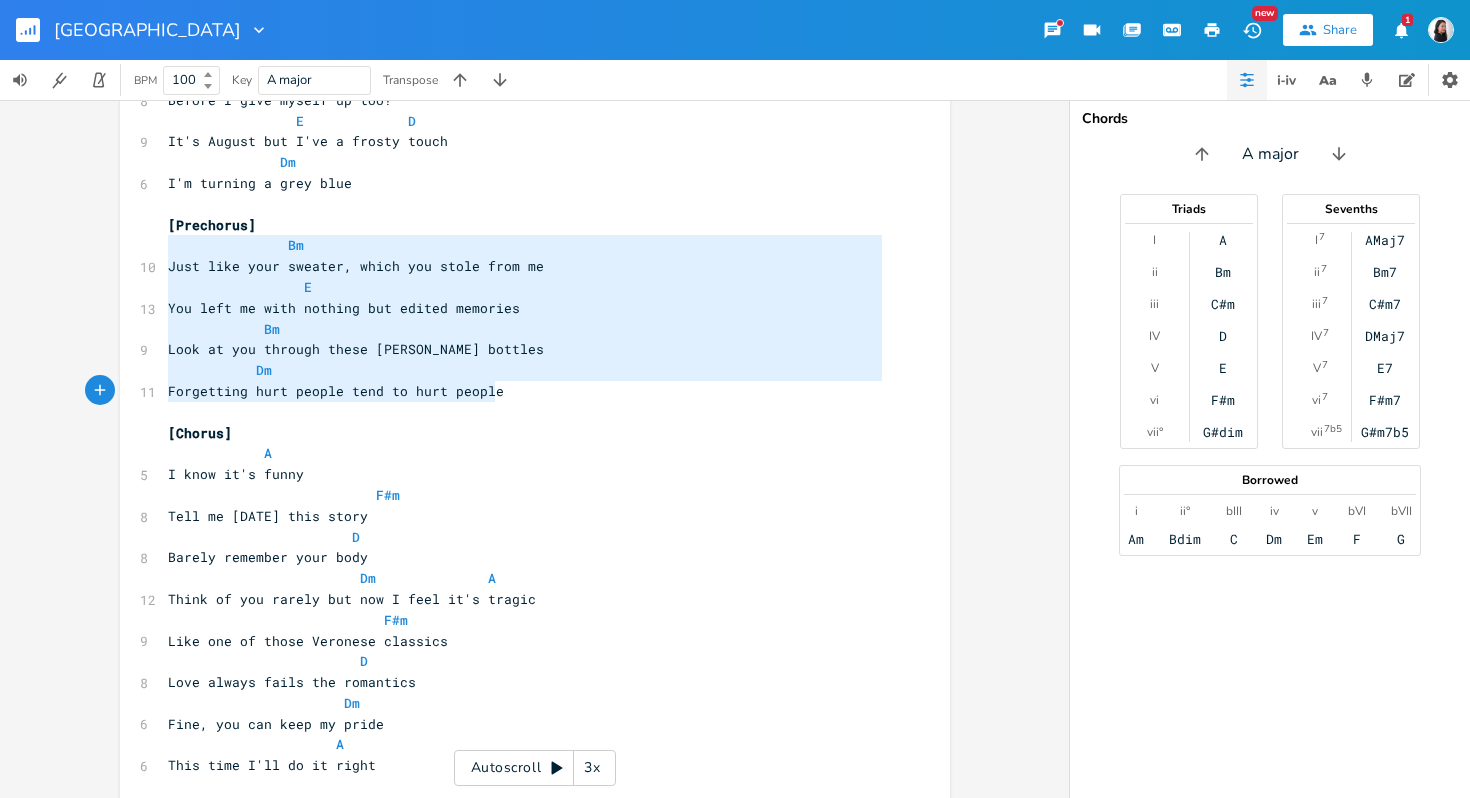drag, startPoint x: 164, startPoint y: 248, endPoint x: 528, endPoint y: 390, distance: 390.7173 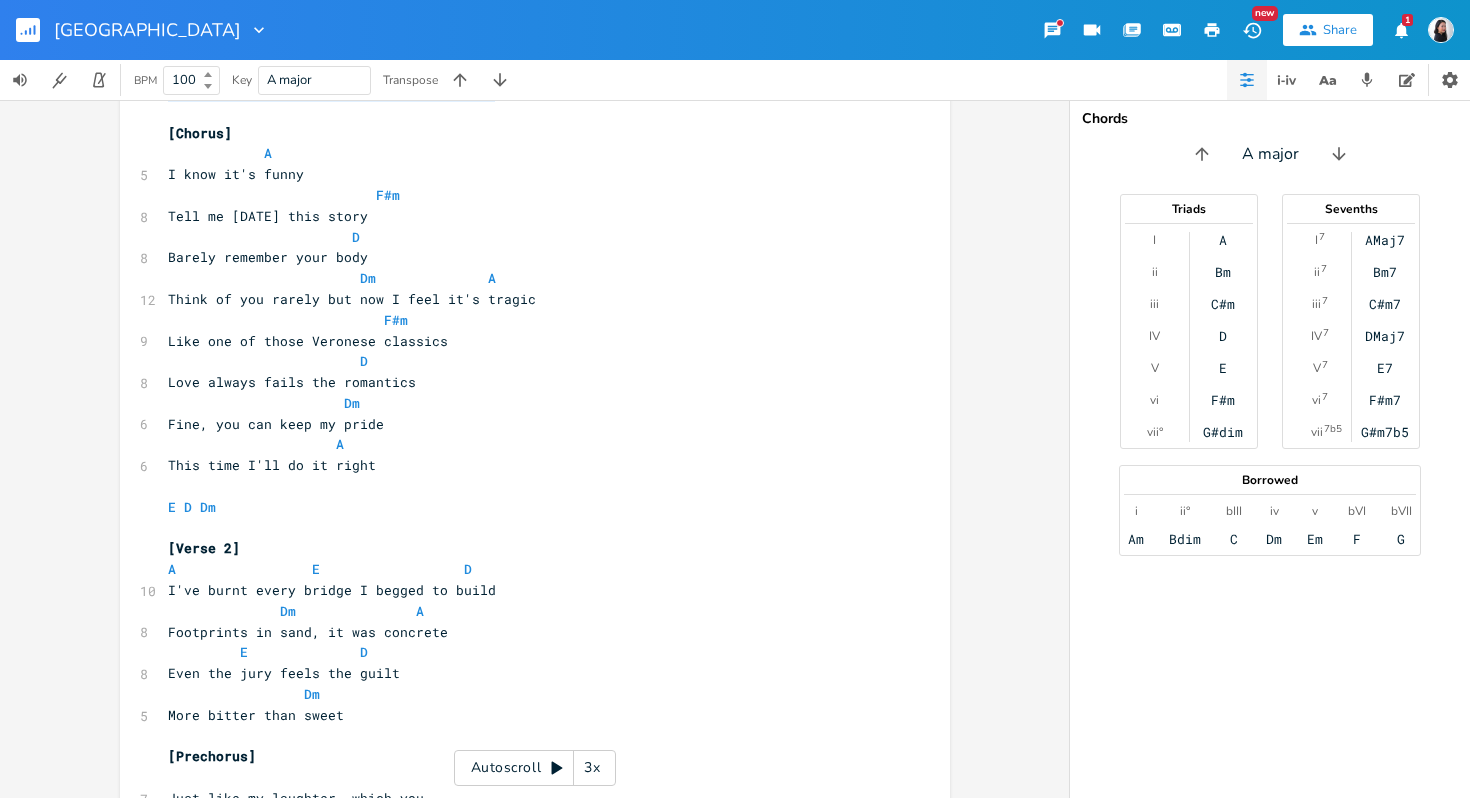 scroll, scrollTop: 555, scrollLeft: 0, axis: vertical 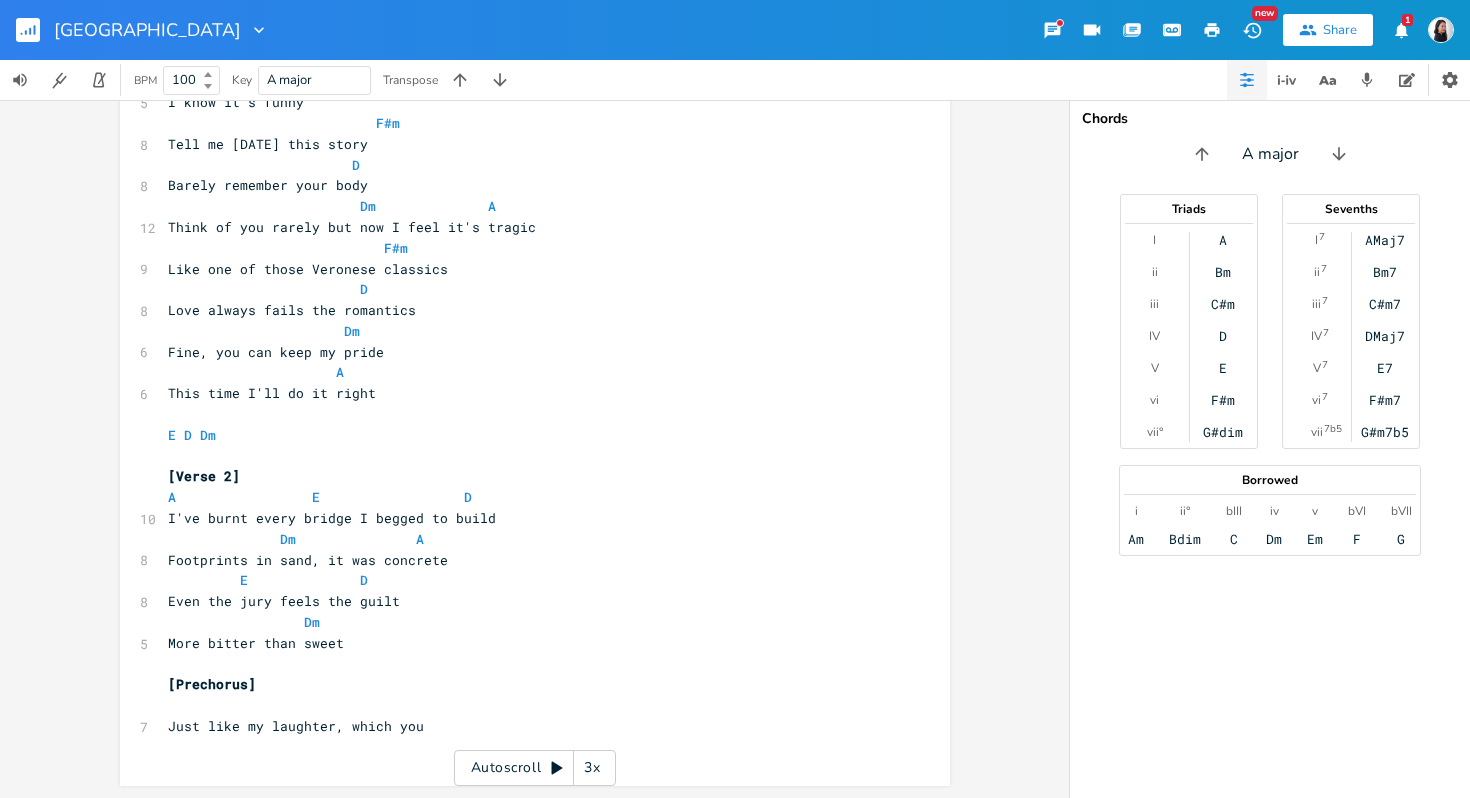 type on "Bm
Just like your sweater, which you stole from me
E
You left me with nothing but edited memories
Bm
Look at you through these [PERSON_NAME] bottles
Dm
Forgetting hurt people tend to hurt people" 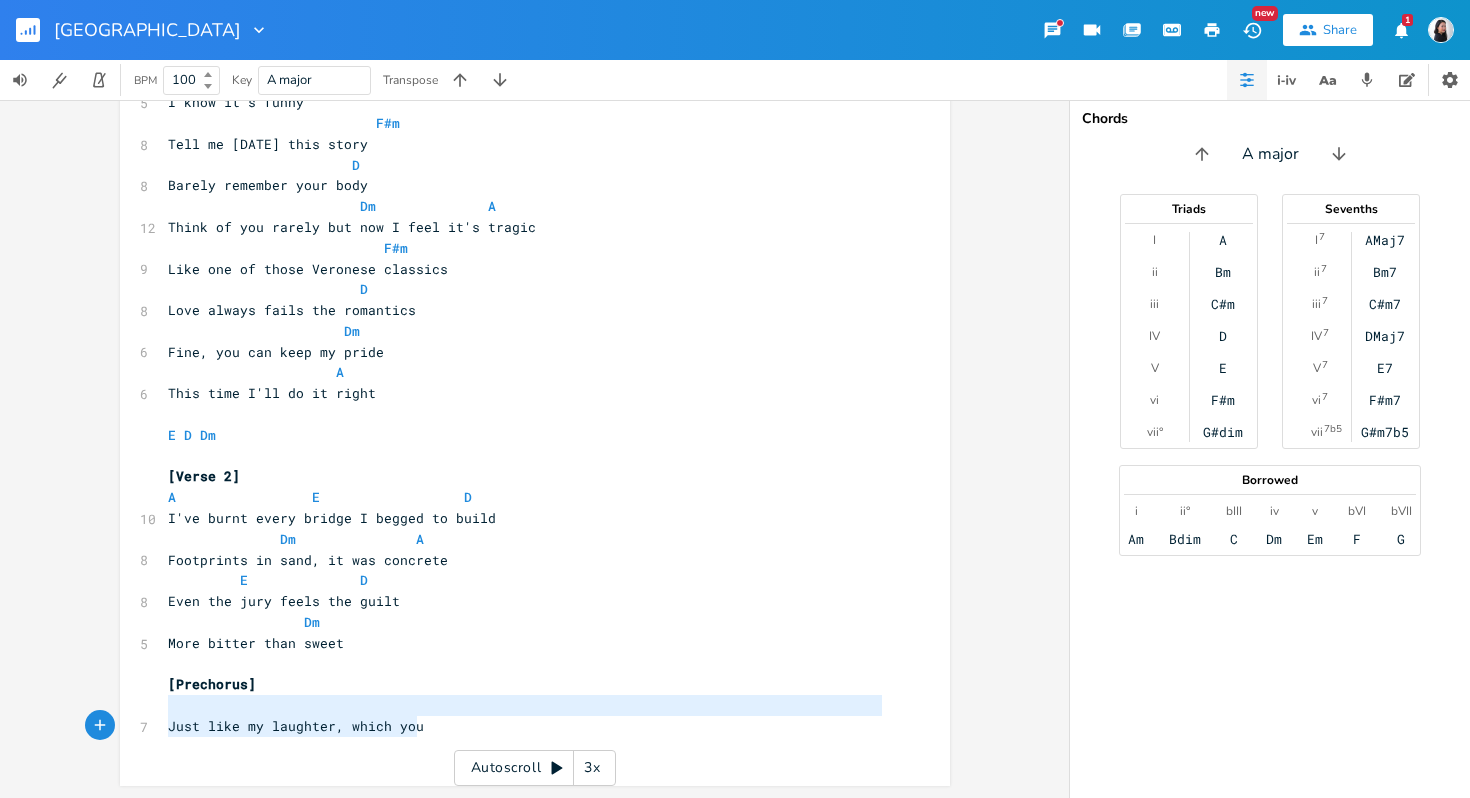 type on "Just like my laughter, which you" 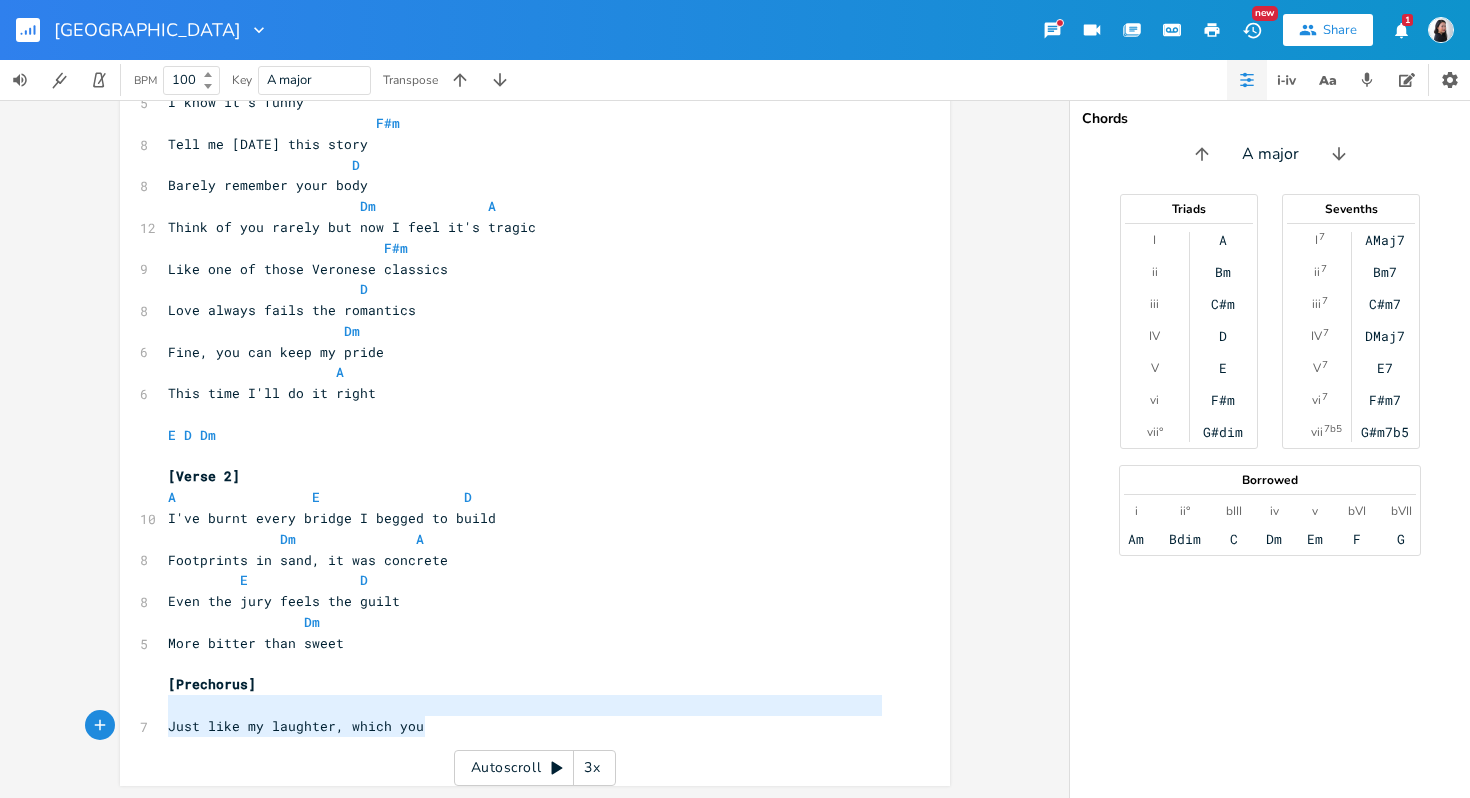 click on "Just like my laughter, which you x A   E   D   Dm ​ [Verse 1] A                 E                       D 8  When will I learn to give you up              Dm                  A 8 Before I give myself up too?                     E                  D 9 It's August but I've a frosty touch                   Dm 6 I'm turning a grey blue ​ [Prechorus]                      Bm   10 Just like your sweater, which you stole from me                       E 13 You left me with nothing but edited memories                Bm 9 Look at you through these [PERSON_NAME] bottles               Dm 11 Forgetting hurt people tend to hurt people ​ [Chorus]                  A   5 I know it's funny                                  F#m 8 Tell me [DATE] this story                              D 8 Barely remember your body                               Dm                   A 12 Think of you rarely but now I feel it's tragic                                   F#m 9 Like one of those Veronese classics                     D" at bounding box center (535, 171) 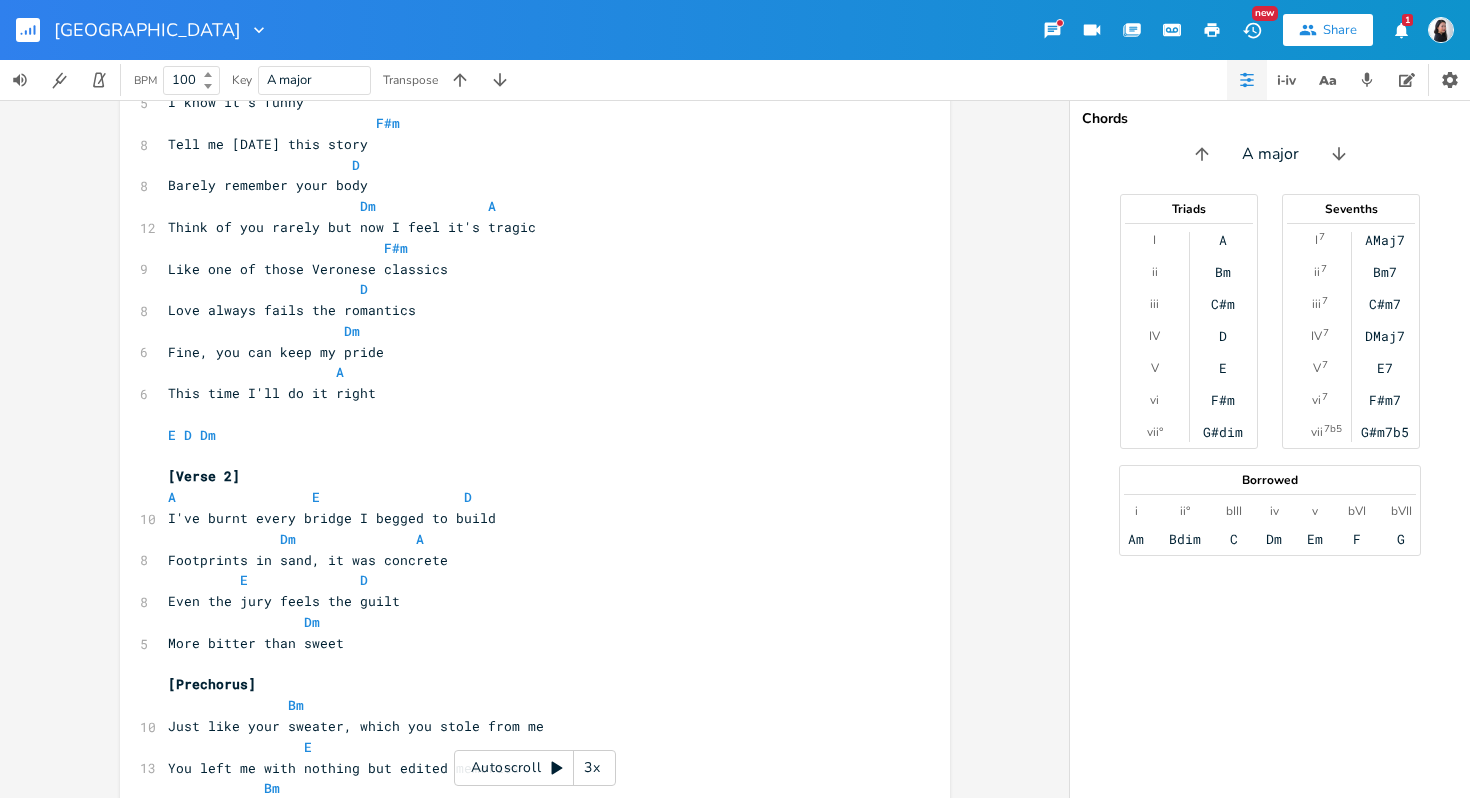 scroll, scrollTop: 668, scrollLeft: 0, axis: vertical 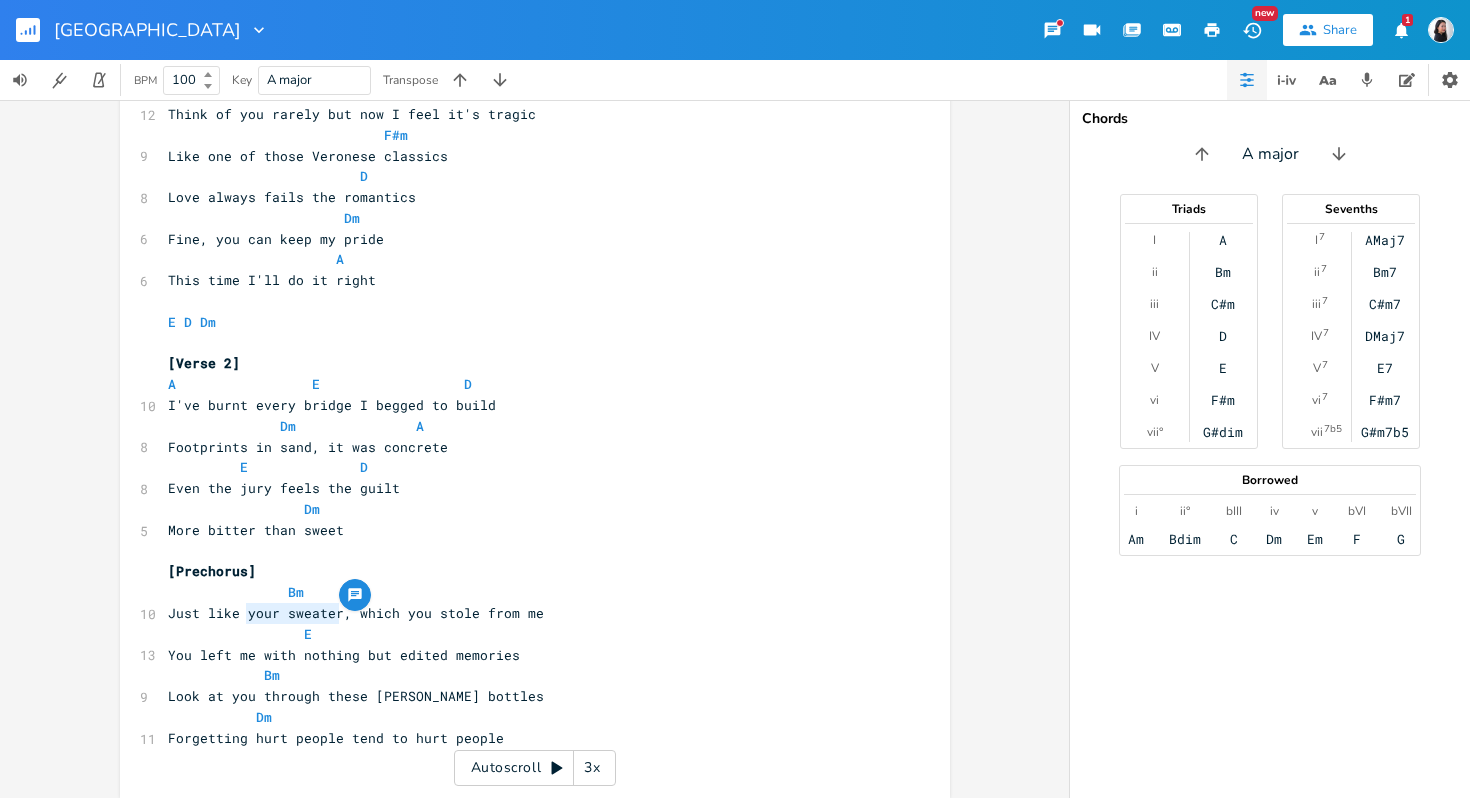 drag, startPoint x: 331, startPoint y: 613, endPoint x: 239, endPoint y: 610, distance: 92.0489 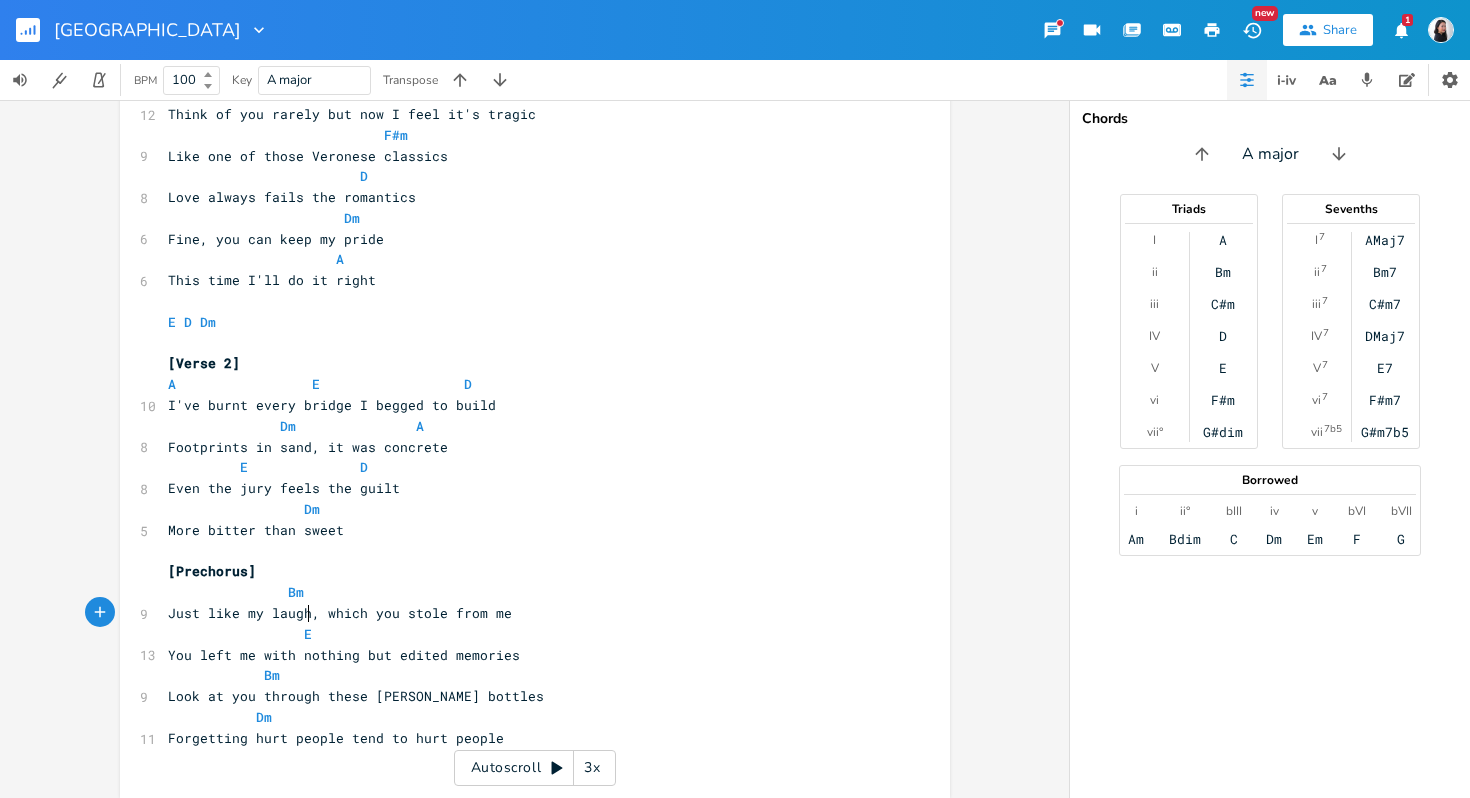 type on "my laughter" 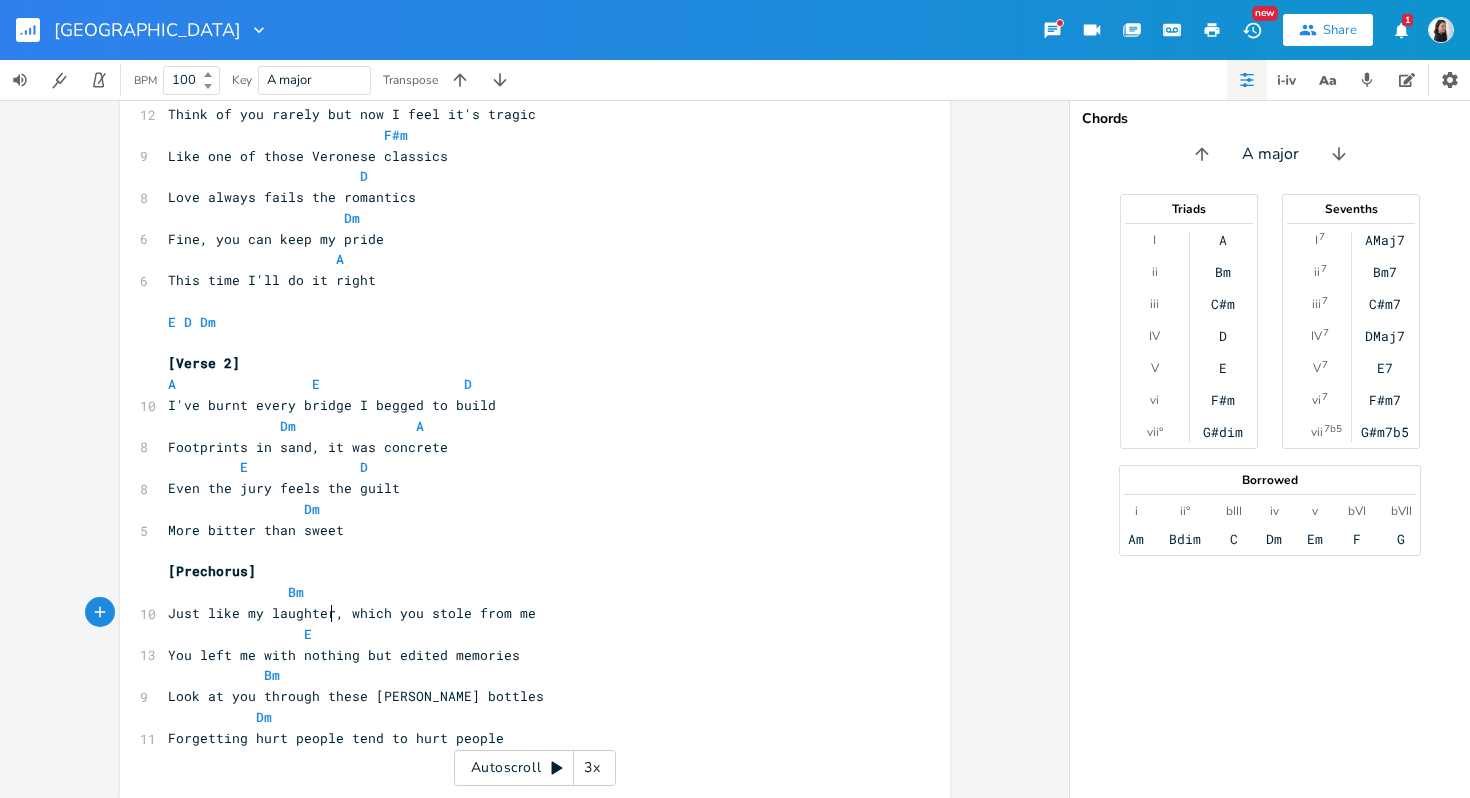 scroll, scrollTop: 0, scrollLeft: 70, axis: horizontal 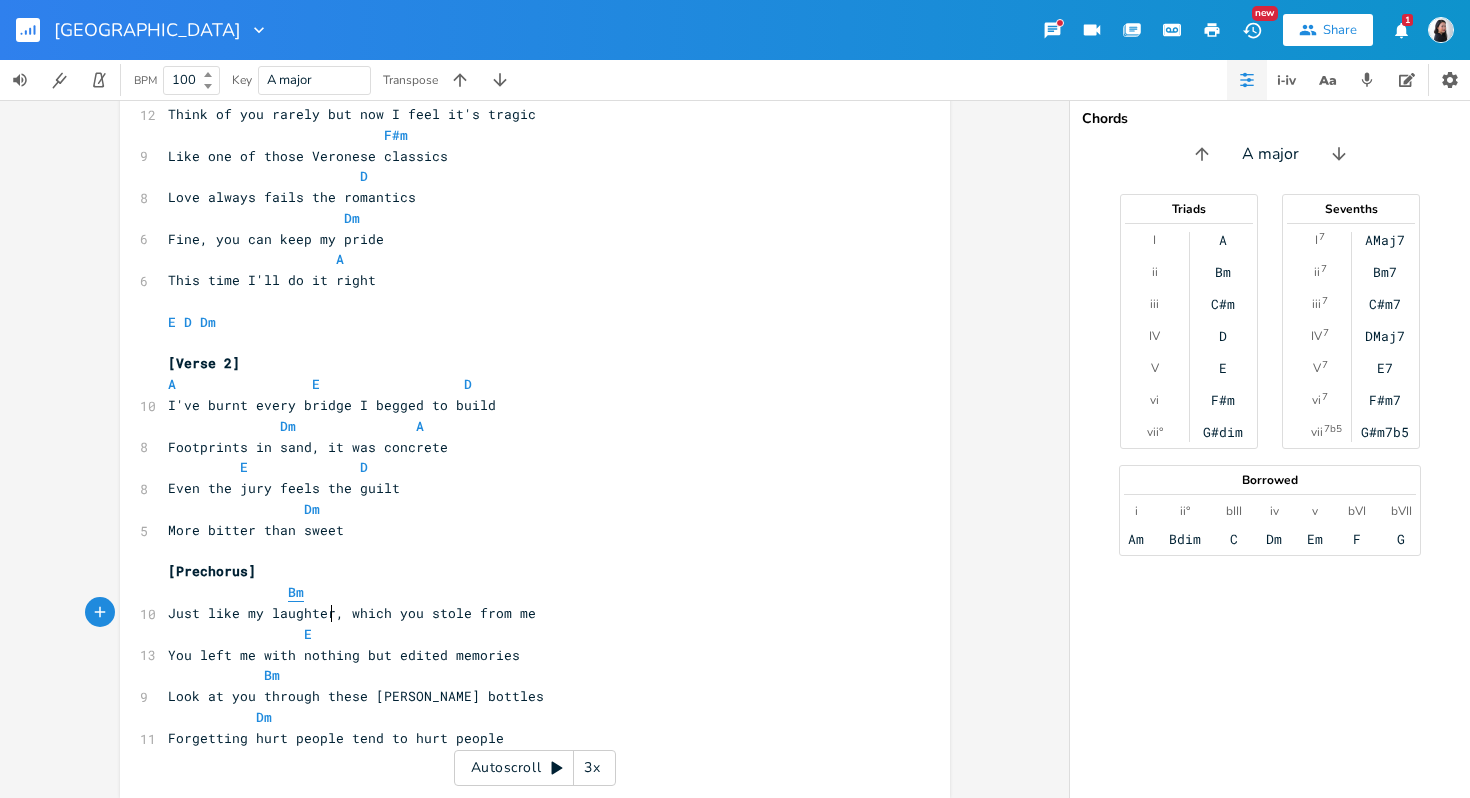 click on "Bm" at bounding box center (296, 592) 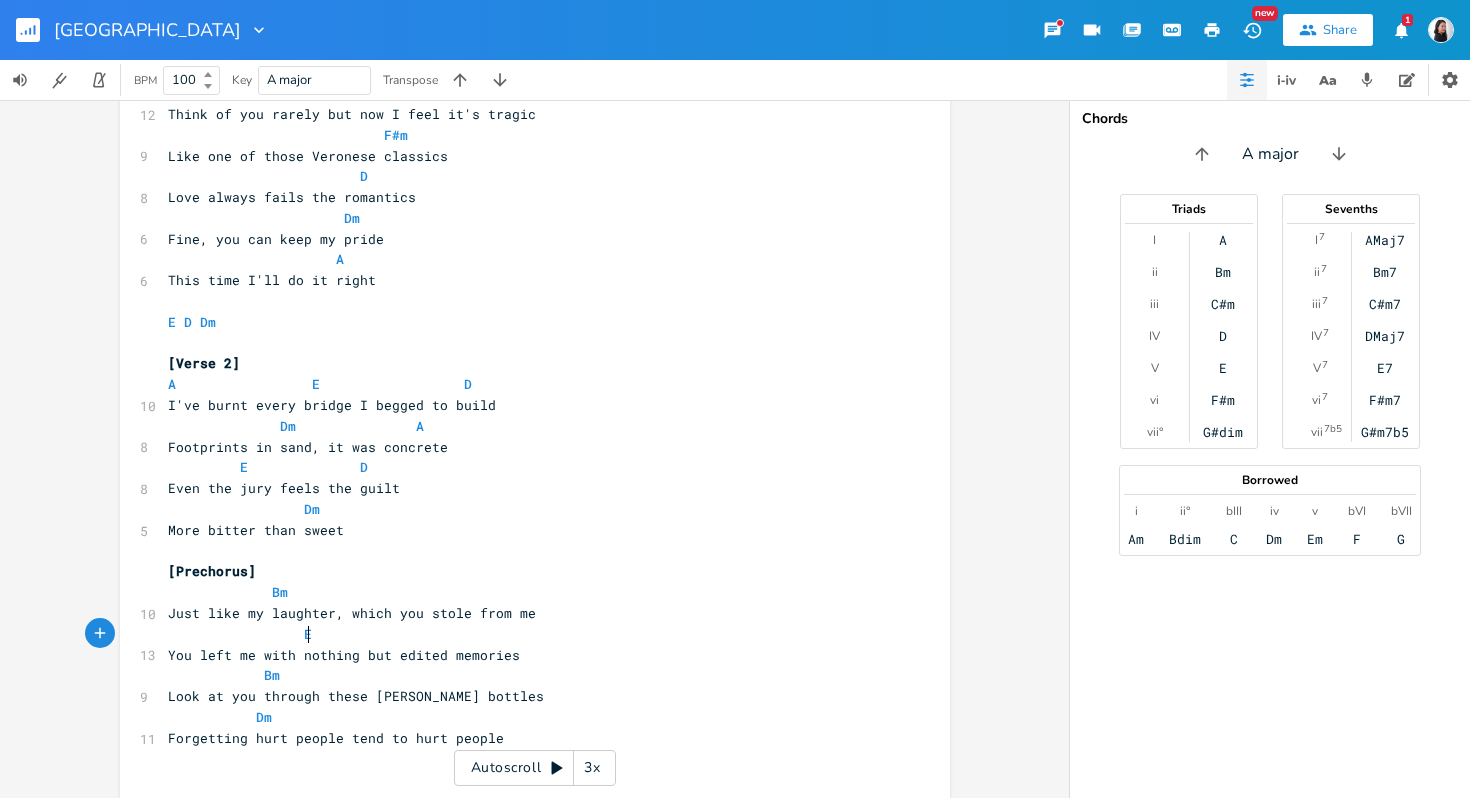 click on "E" at bounding box center (525, 634) 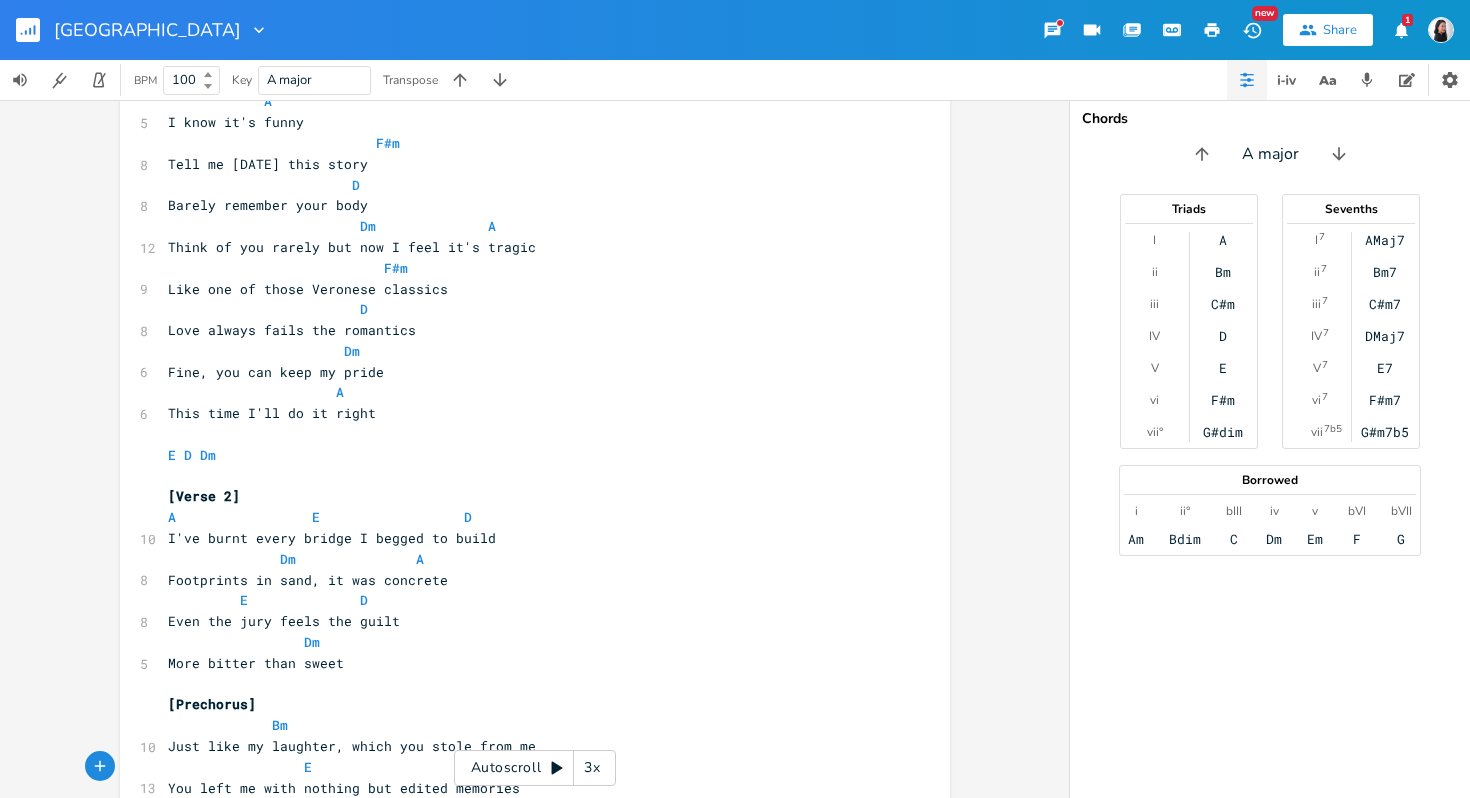 scroll, scrollTop: 431, scrollLeft: 0, axis: vertical 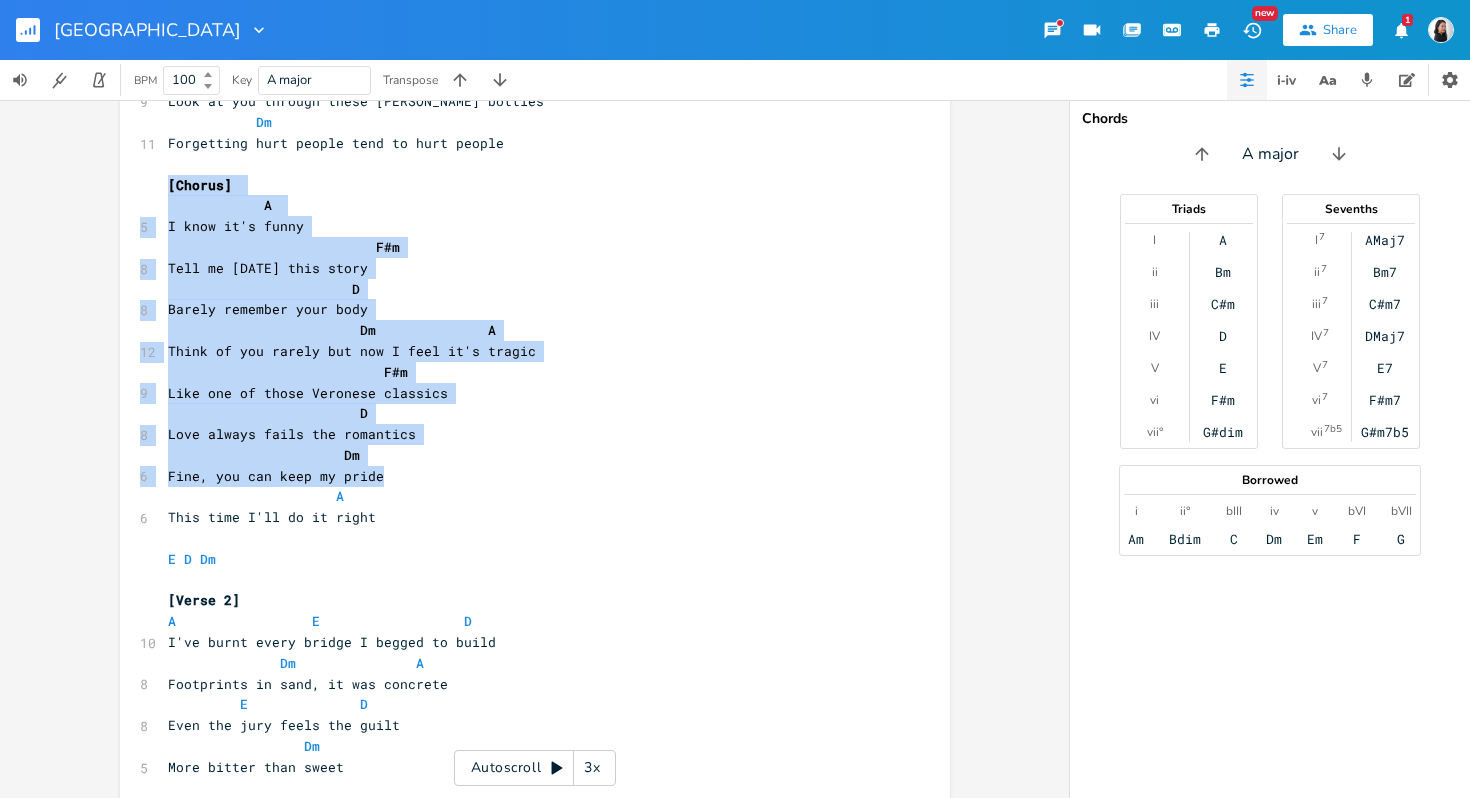 drag, startPoint x: 153, startPoint y: 188, endPoint x: 455, endPoint y: 491, distance: 427.8002 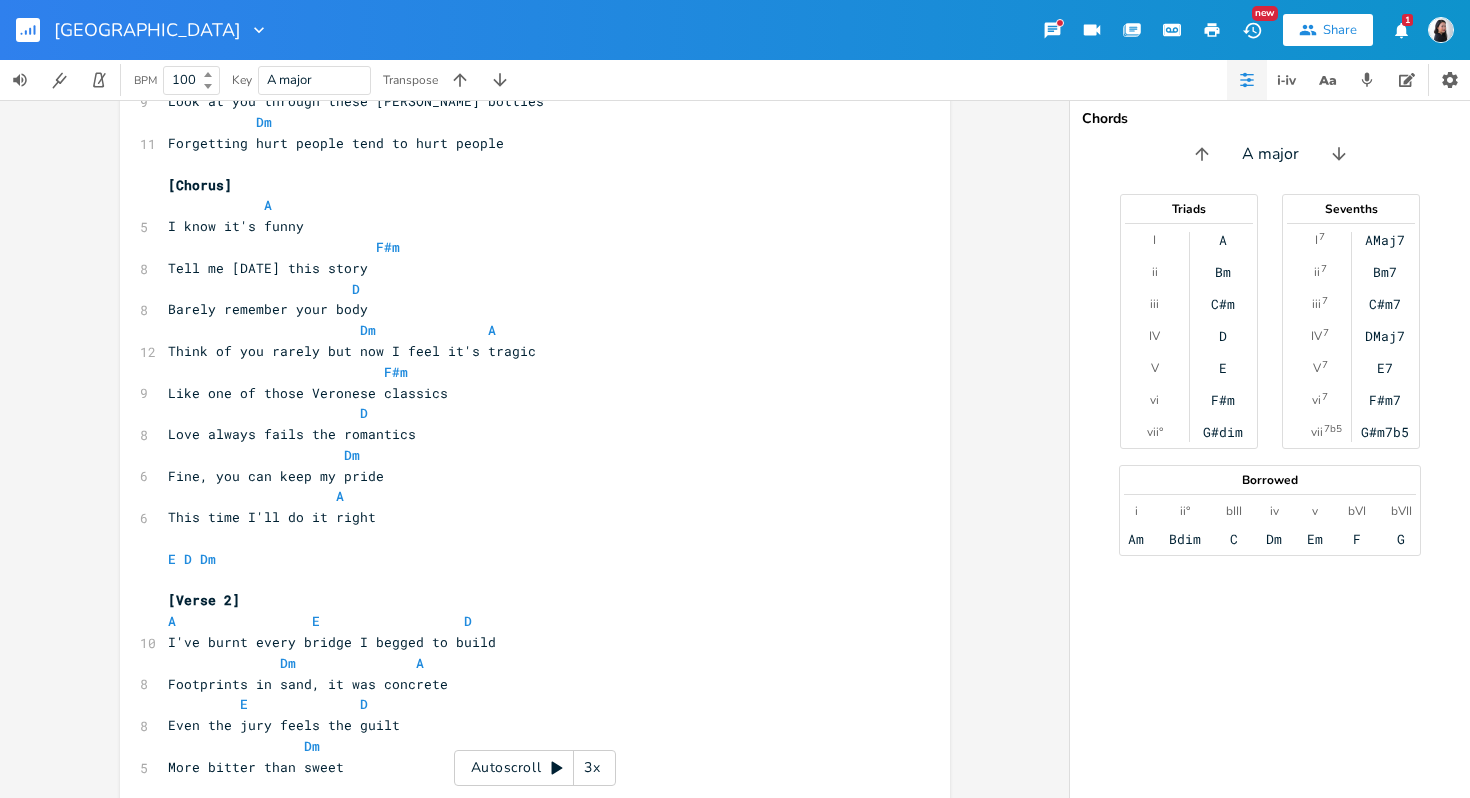 click on "This time I'll do it right" at bounding box center (525, 517) 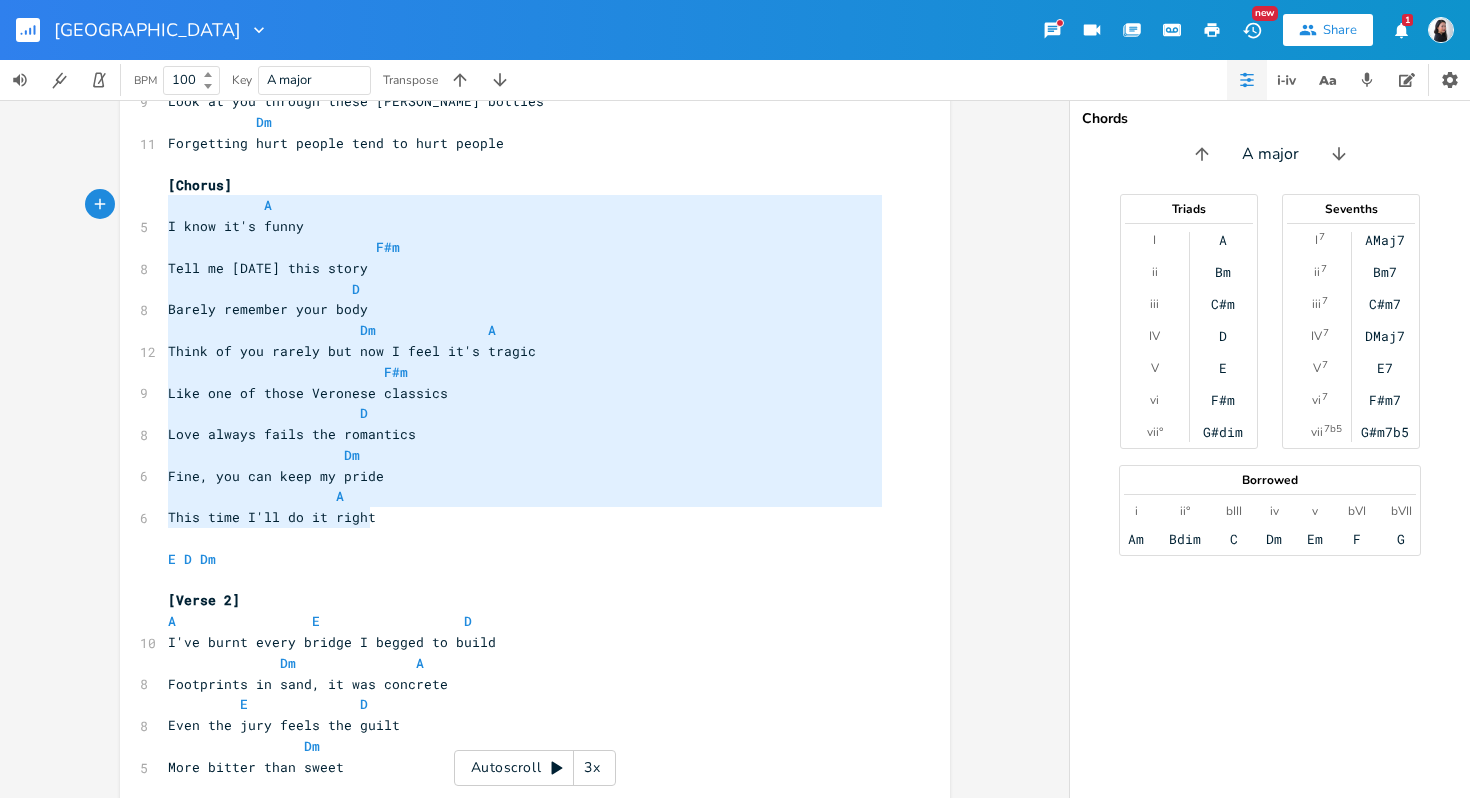 type on "[Chorus]
A
I know it's funny
F#m
Tell me [DATE] this story
D
Barely remember your body
Dm			    A
Think of you rarely but now I feel it's tragic
F#m
Like one of those Veronese classics
D
Love always fails the romantics
Dm
Fine, you can keep my pride
A
This time I'll do it right" 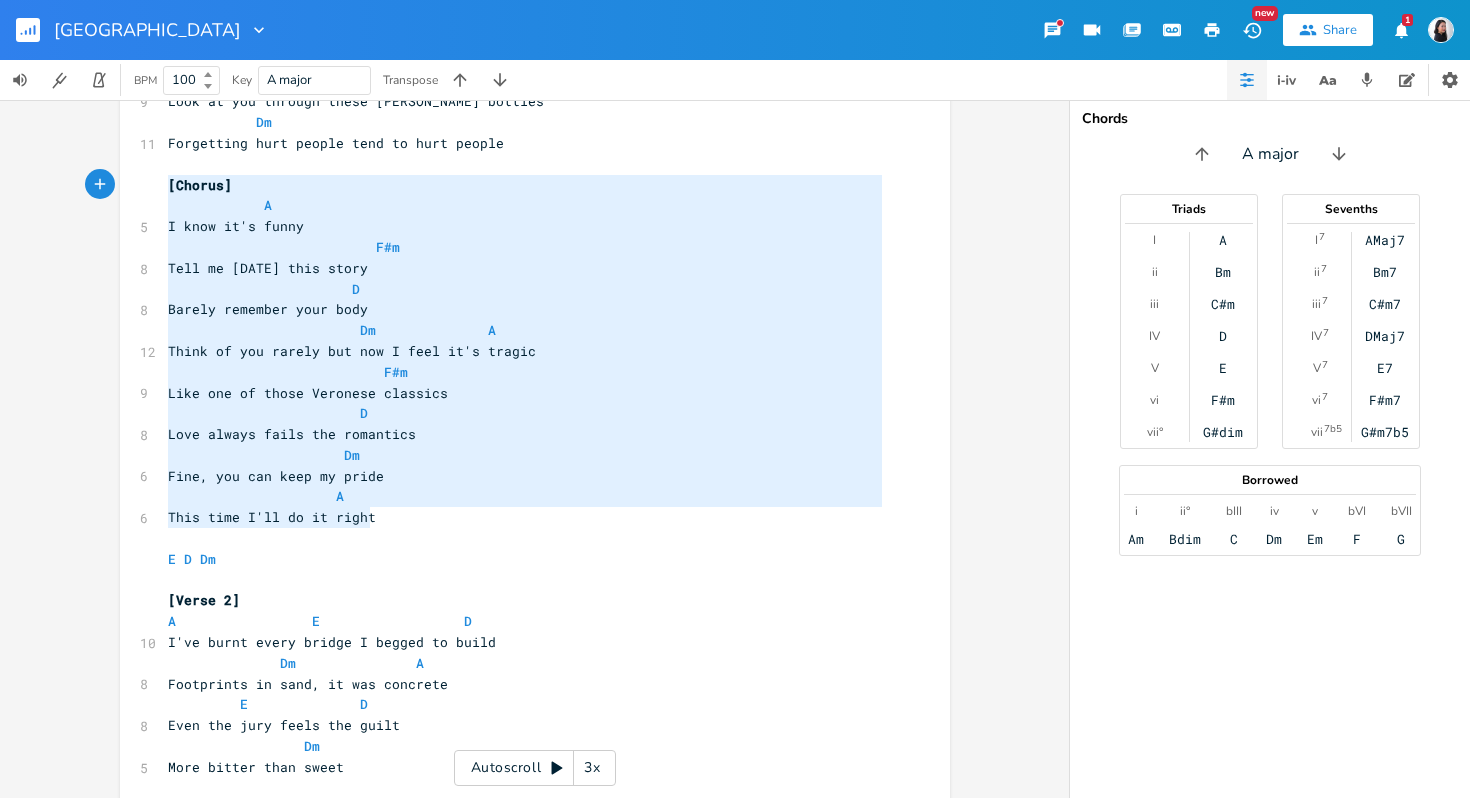 drag, startPoint x: 455, startPoint y: 521, endPoint x: 158, endPoint y: 188, distance: 446.20398 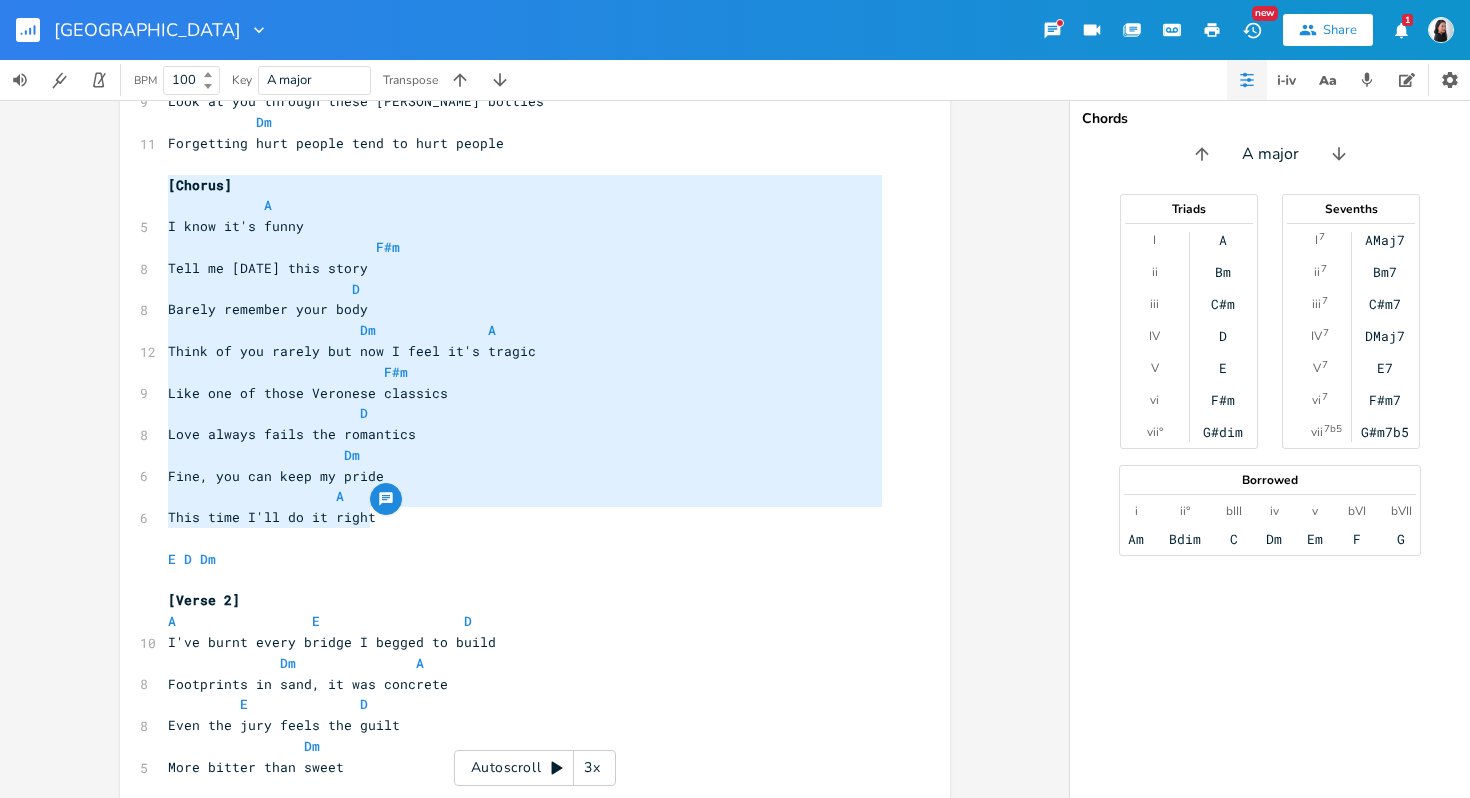 scroll, scrollTop: 680, scrollLeft: 0, axis: vertical 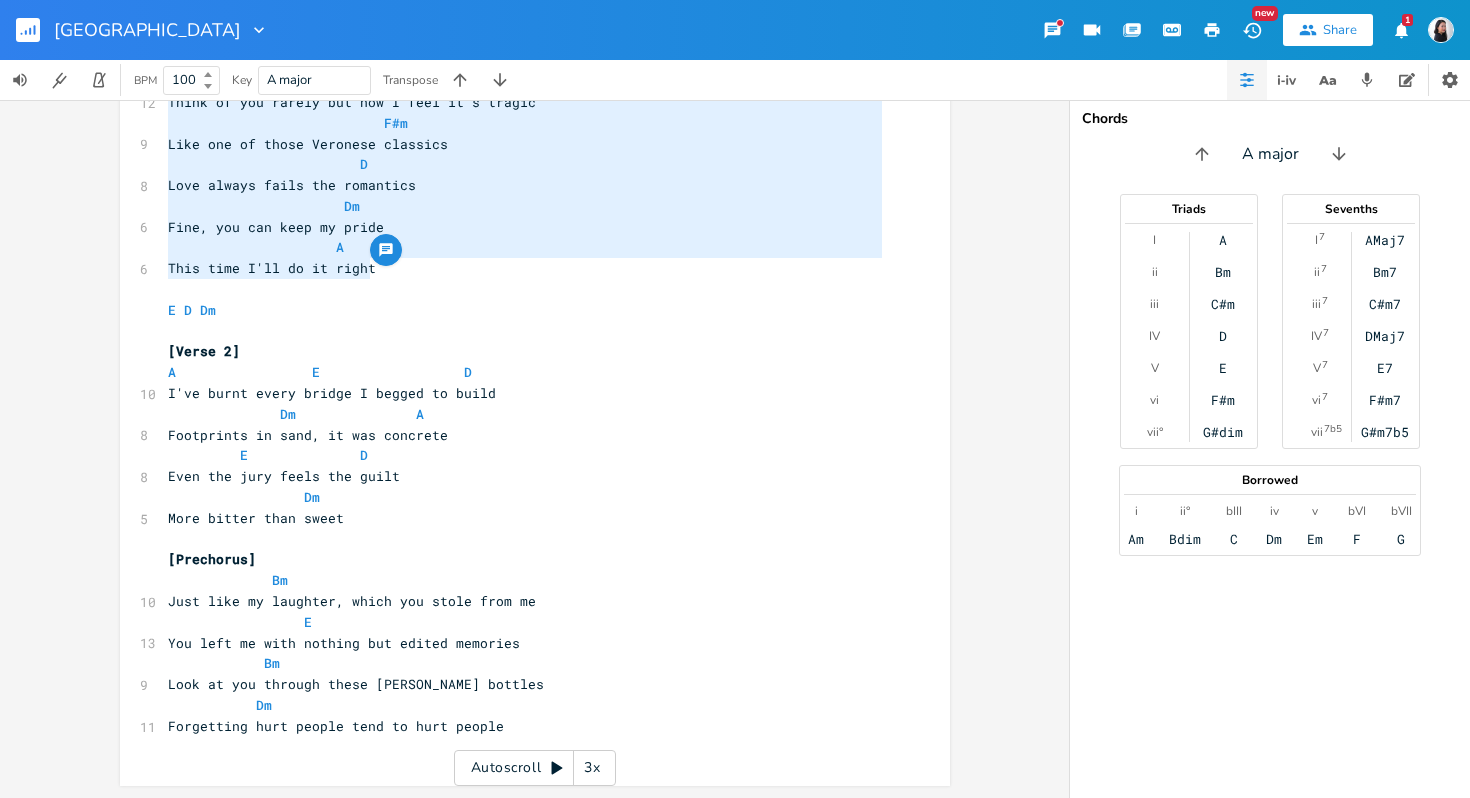 click on "Forgetting hurt people tend to hurt people" at bounding box center [525, 726] 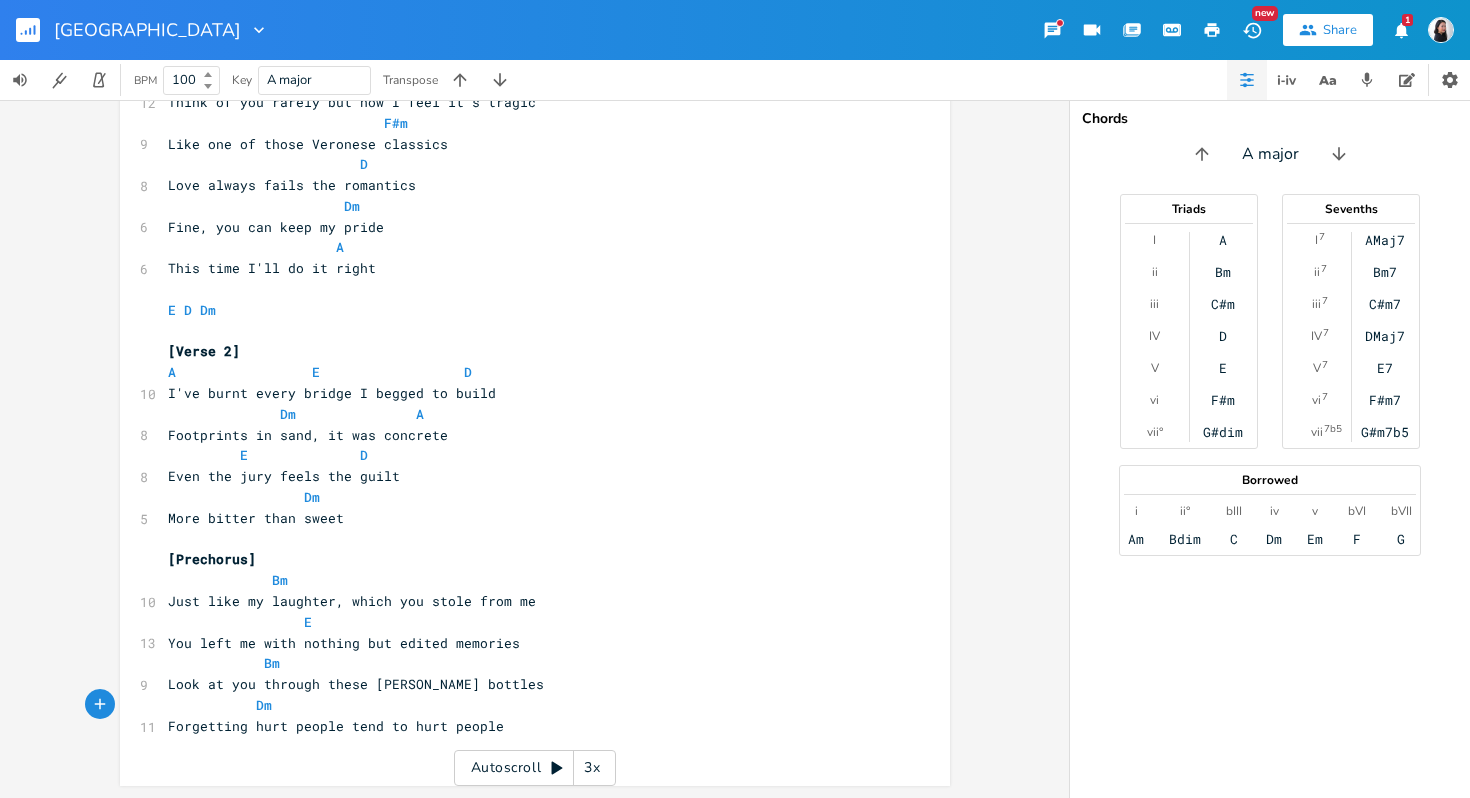 click on "​" at bounding box center (525, 747) 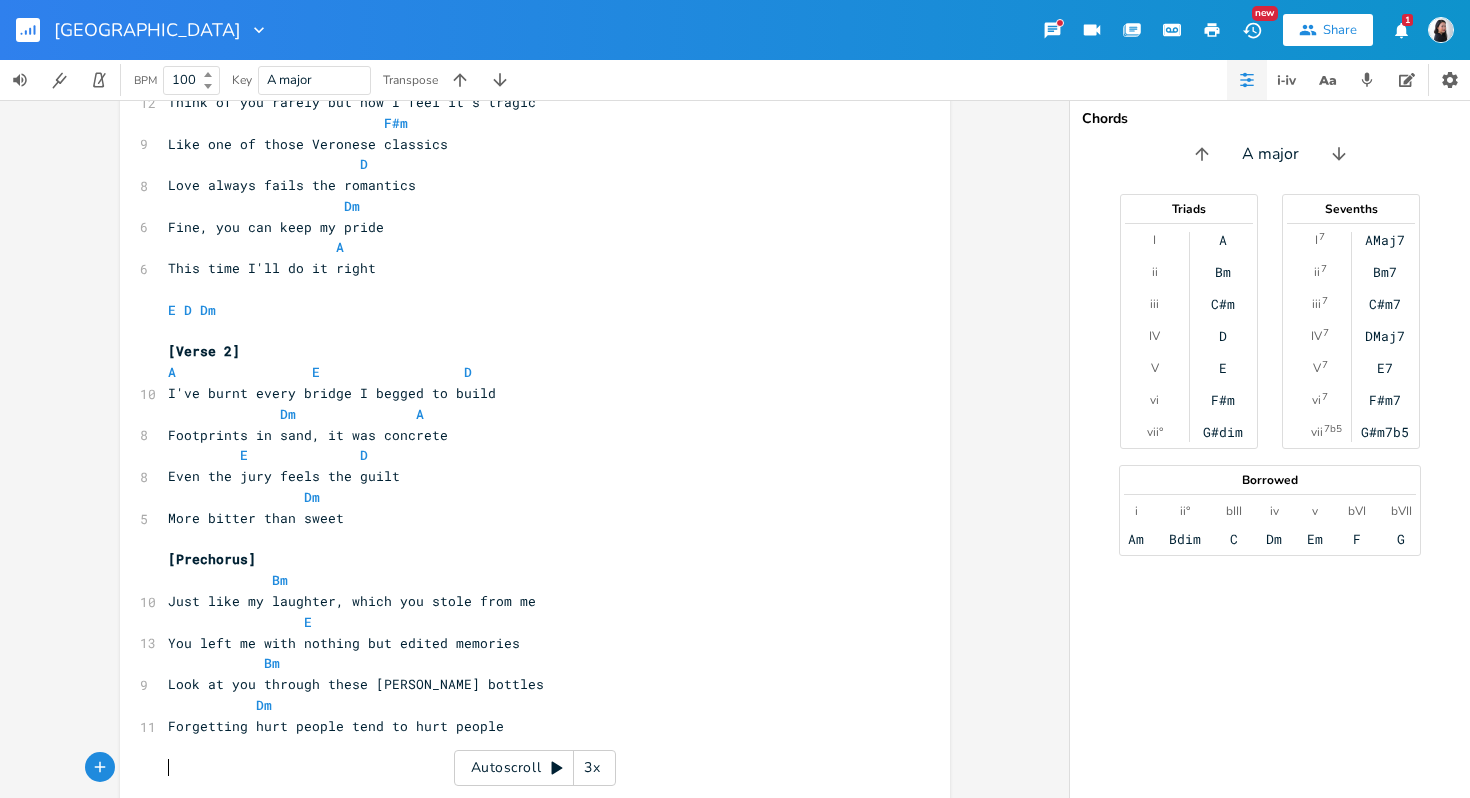scroll, scrollTop: 1021, scrollLeft: 0, axis: vertical 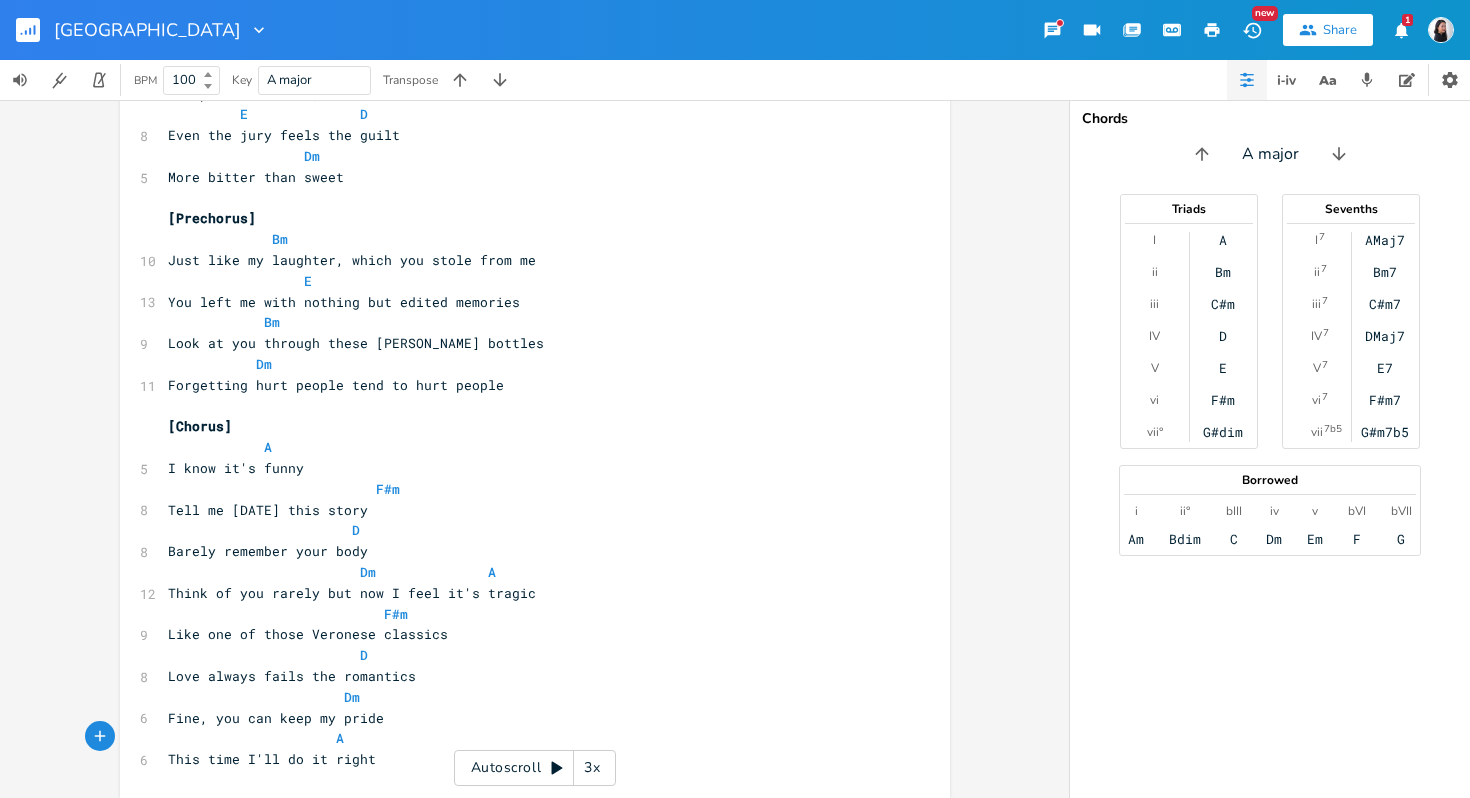 click on "[Chorus]" at bounding box center [525, 426] 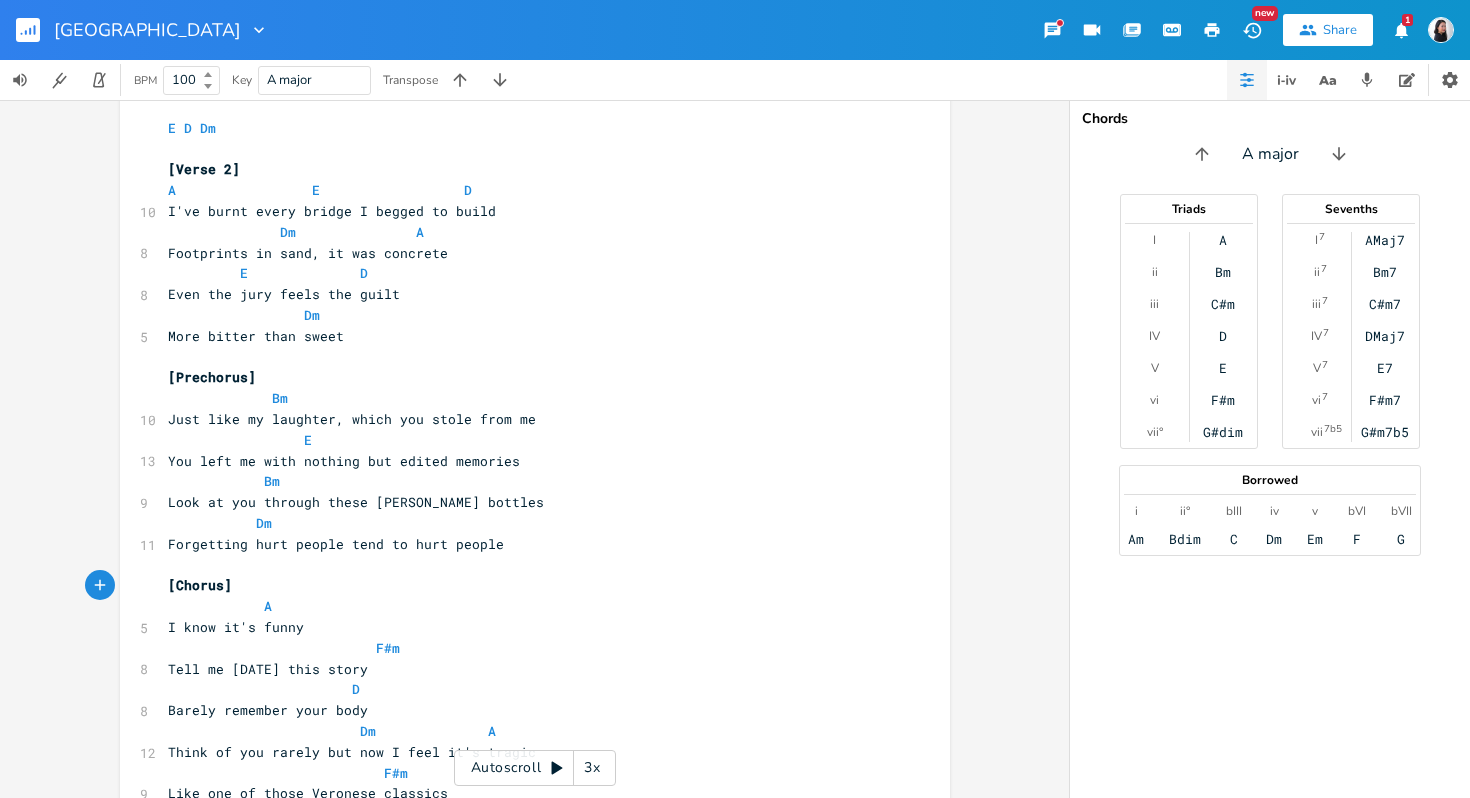 scroll, scrollTop: 803, scrollLeft: 0, axis: vertical 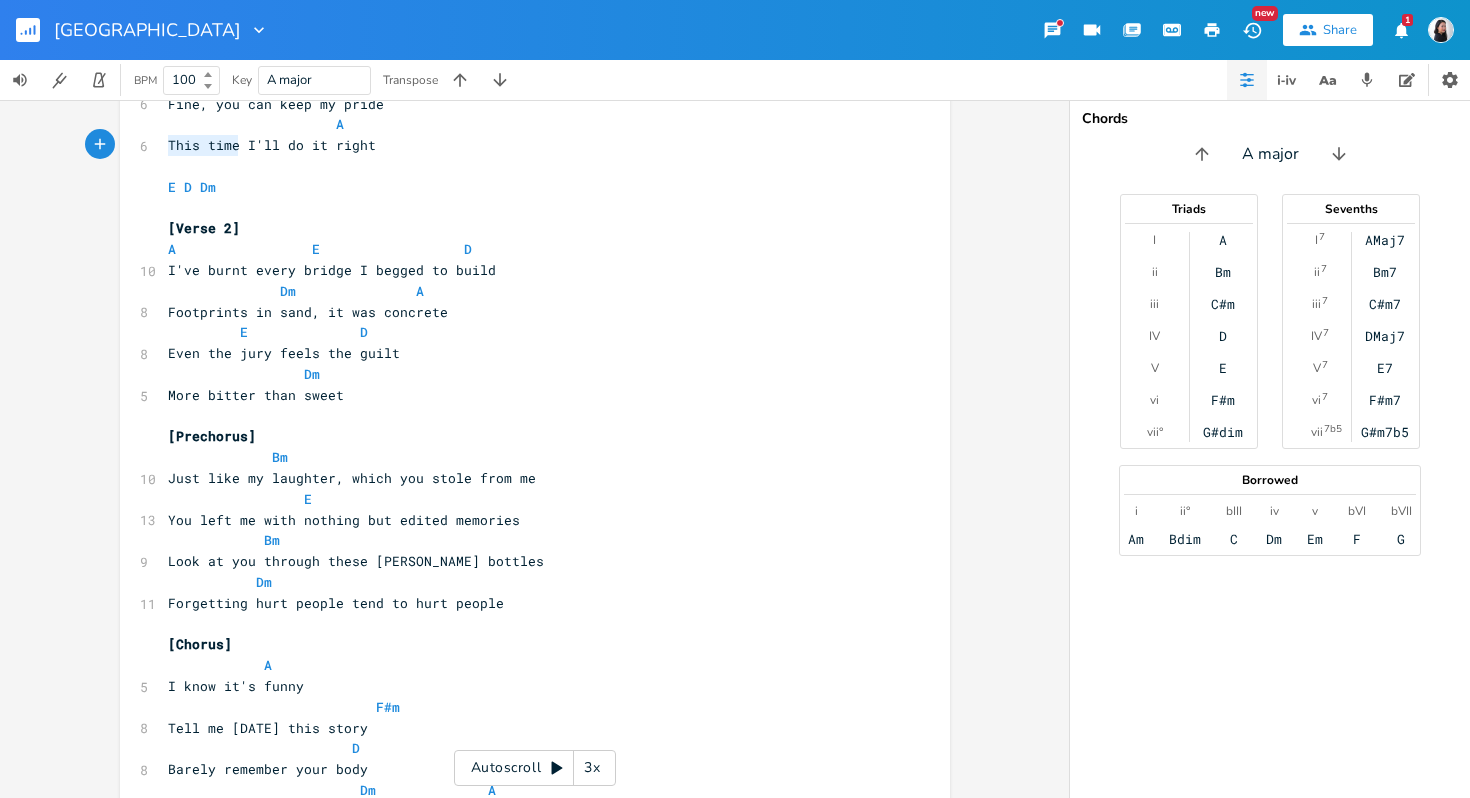 drag, startPoint x: 232, startPoint y: 150, endPoint x: 161, endPoint y: 150, distance: 71 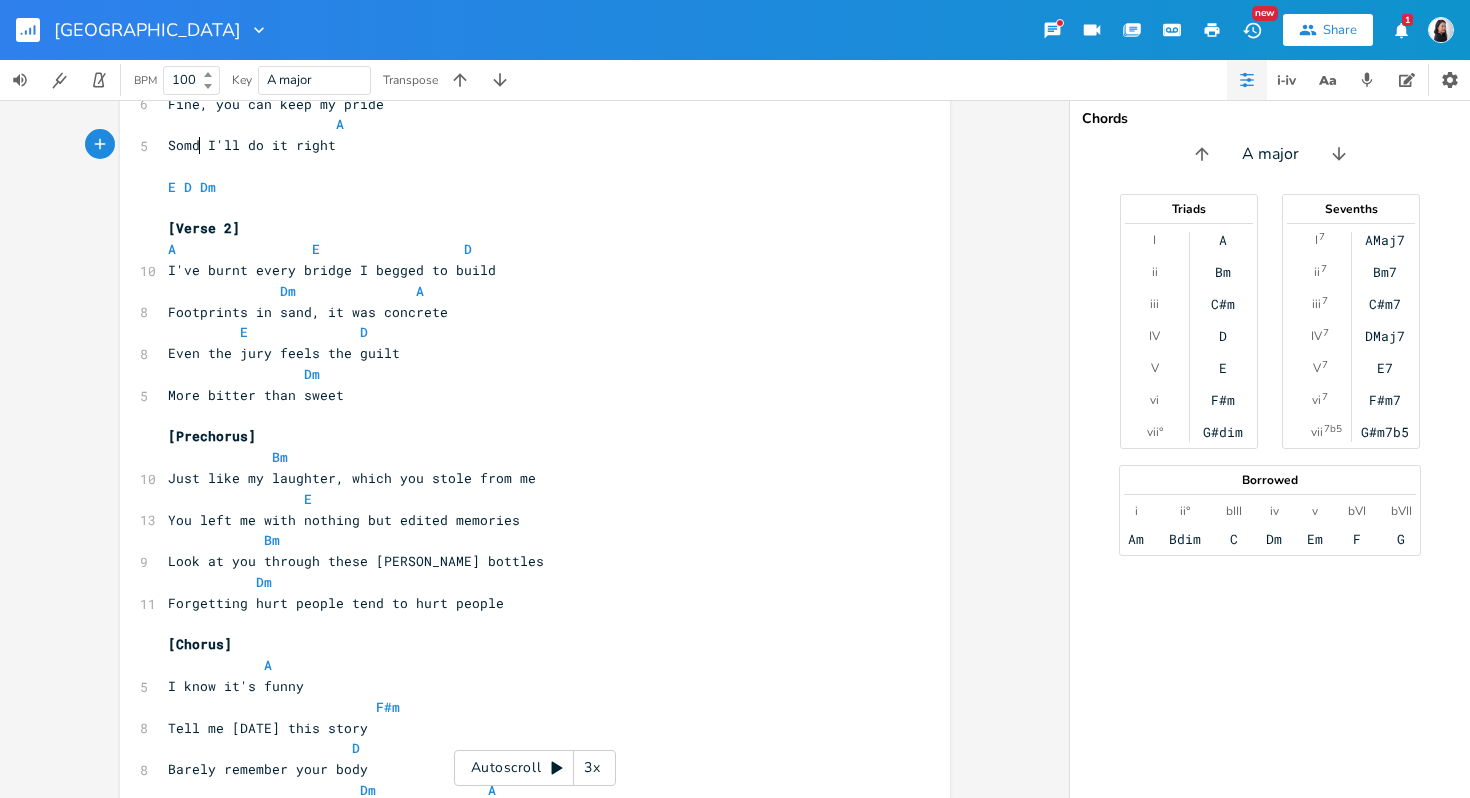 type on "Somd" 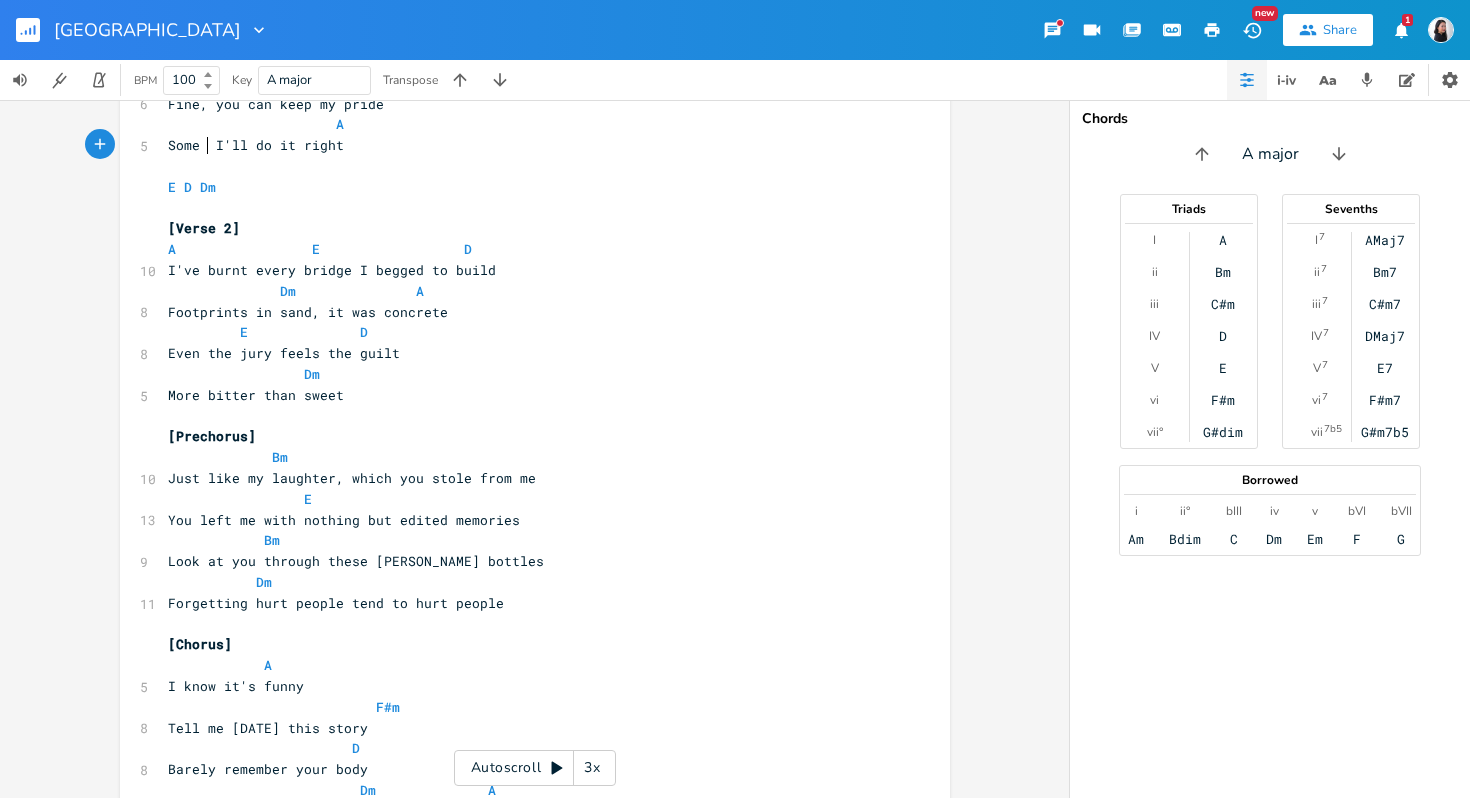 type on "e day" 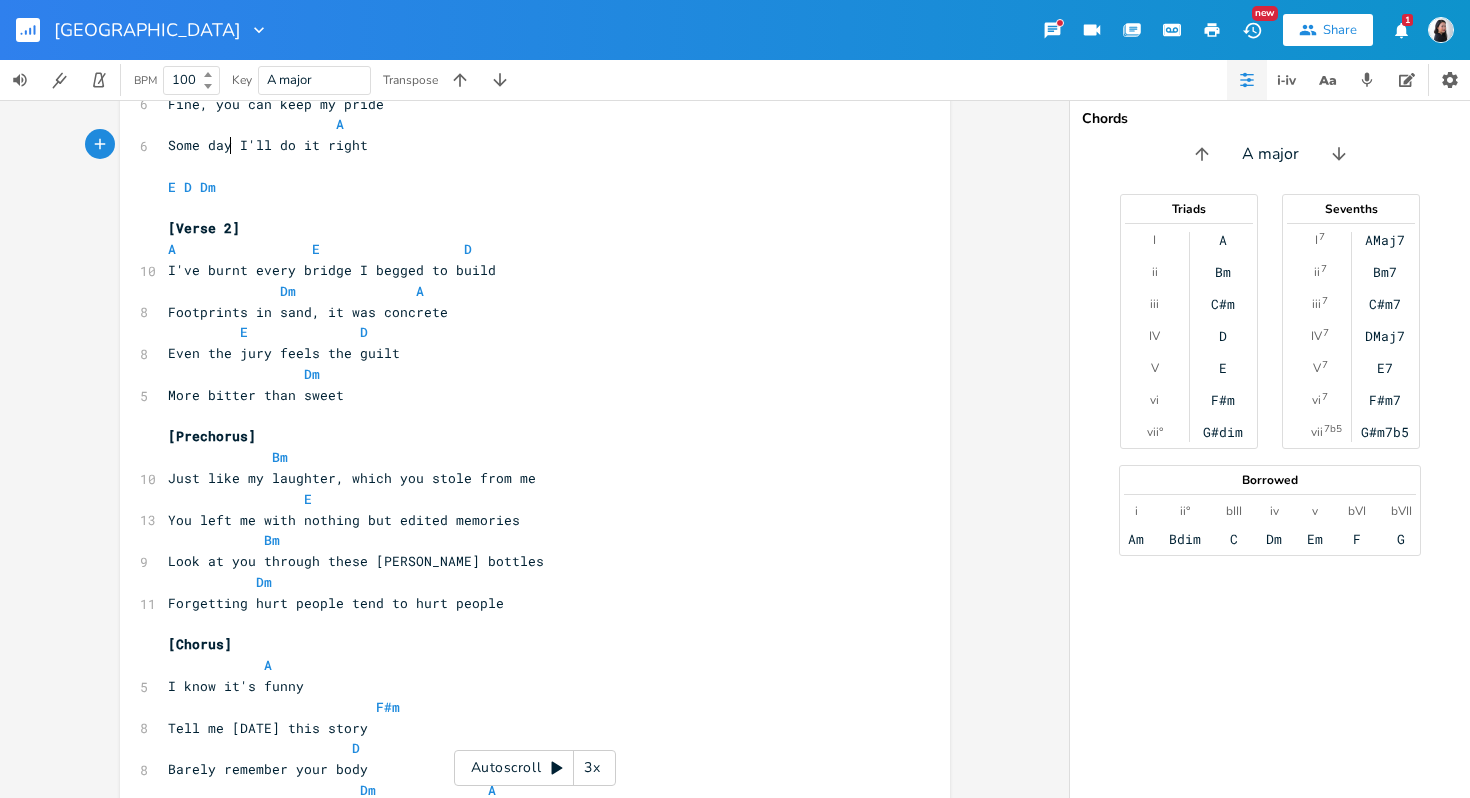 scroll, scrollTop: 0, scrollLeft: 30, axis: horizontal 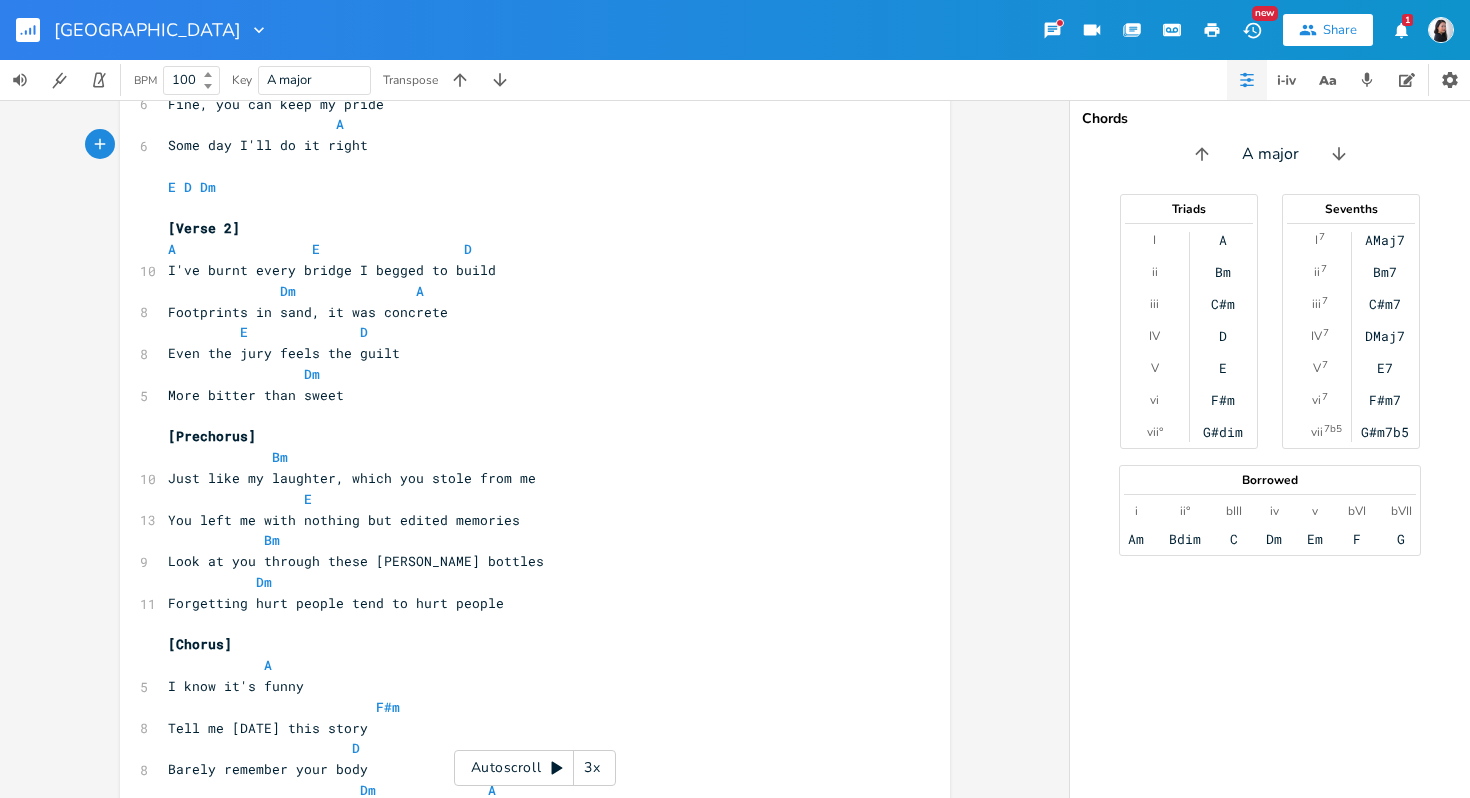 click on "A" at bounding box center (525, 124) 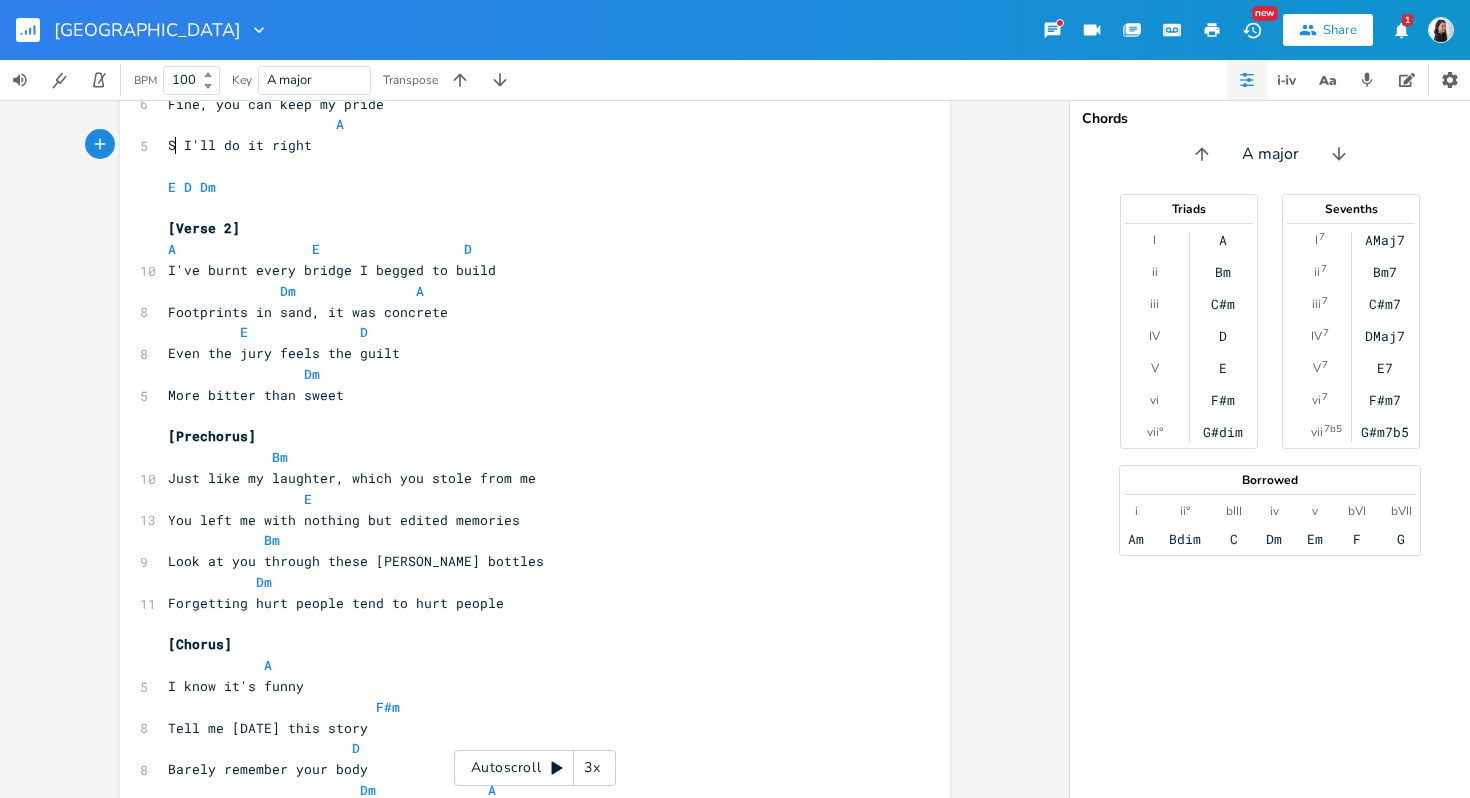 type on "This time" 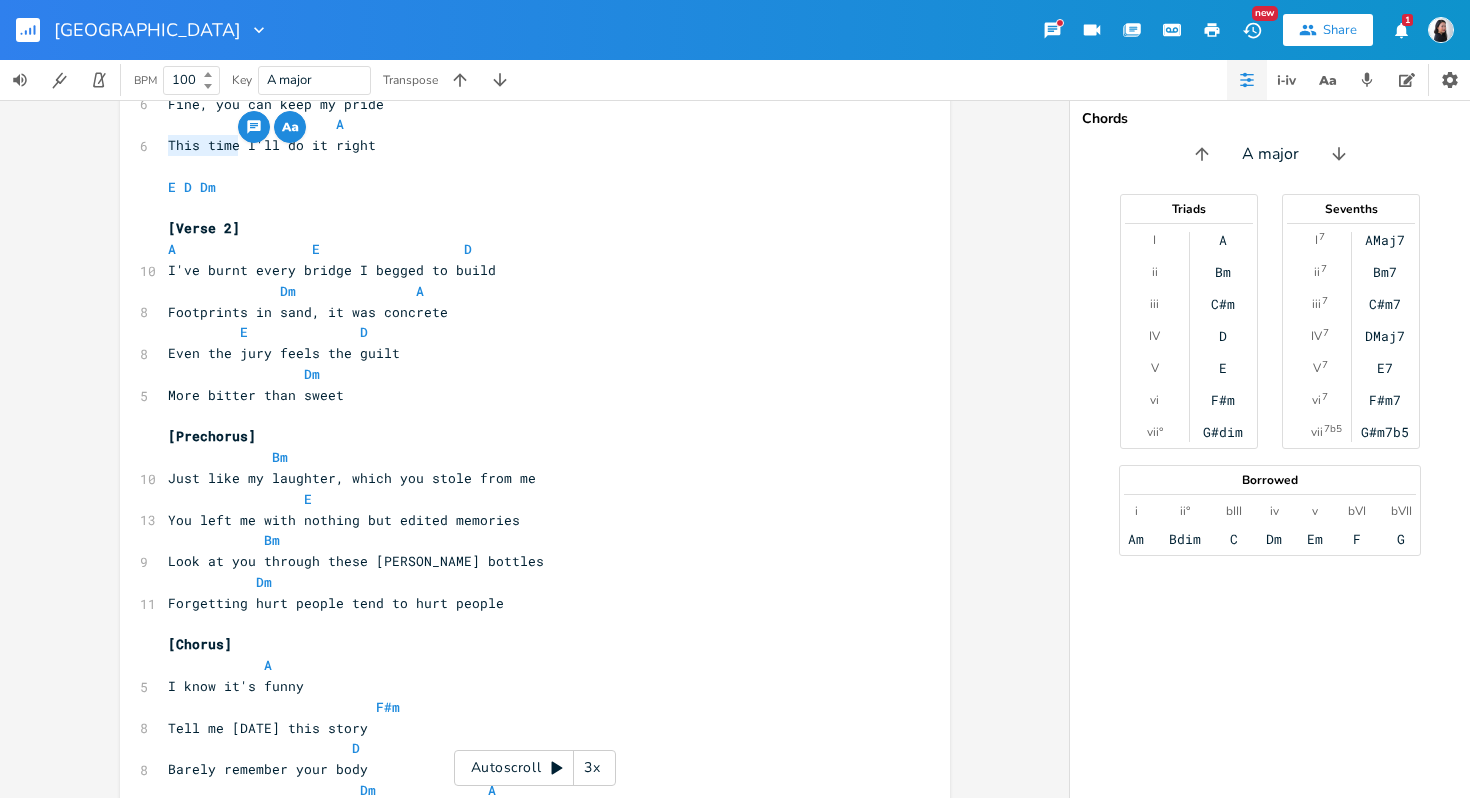 scroll, scrollTop: 1033, scrollLeft: 0, axis: vertical 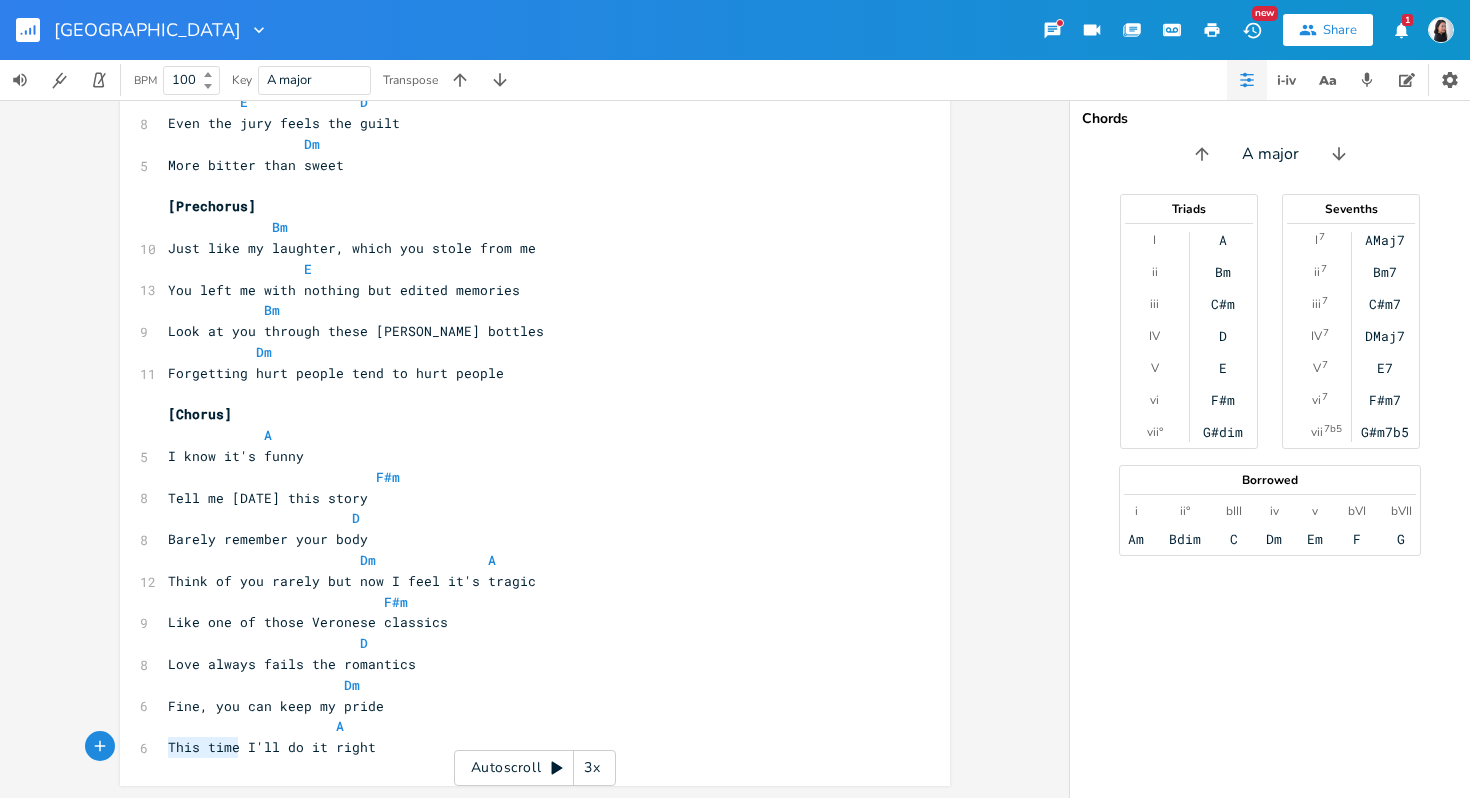 drag, startPoint x: 232, startPoint y: 753, endPoint x: 113, endPoint y: 751, distance: 119.01681 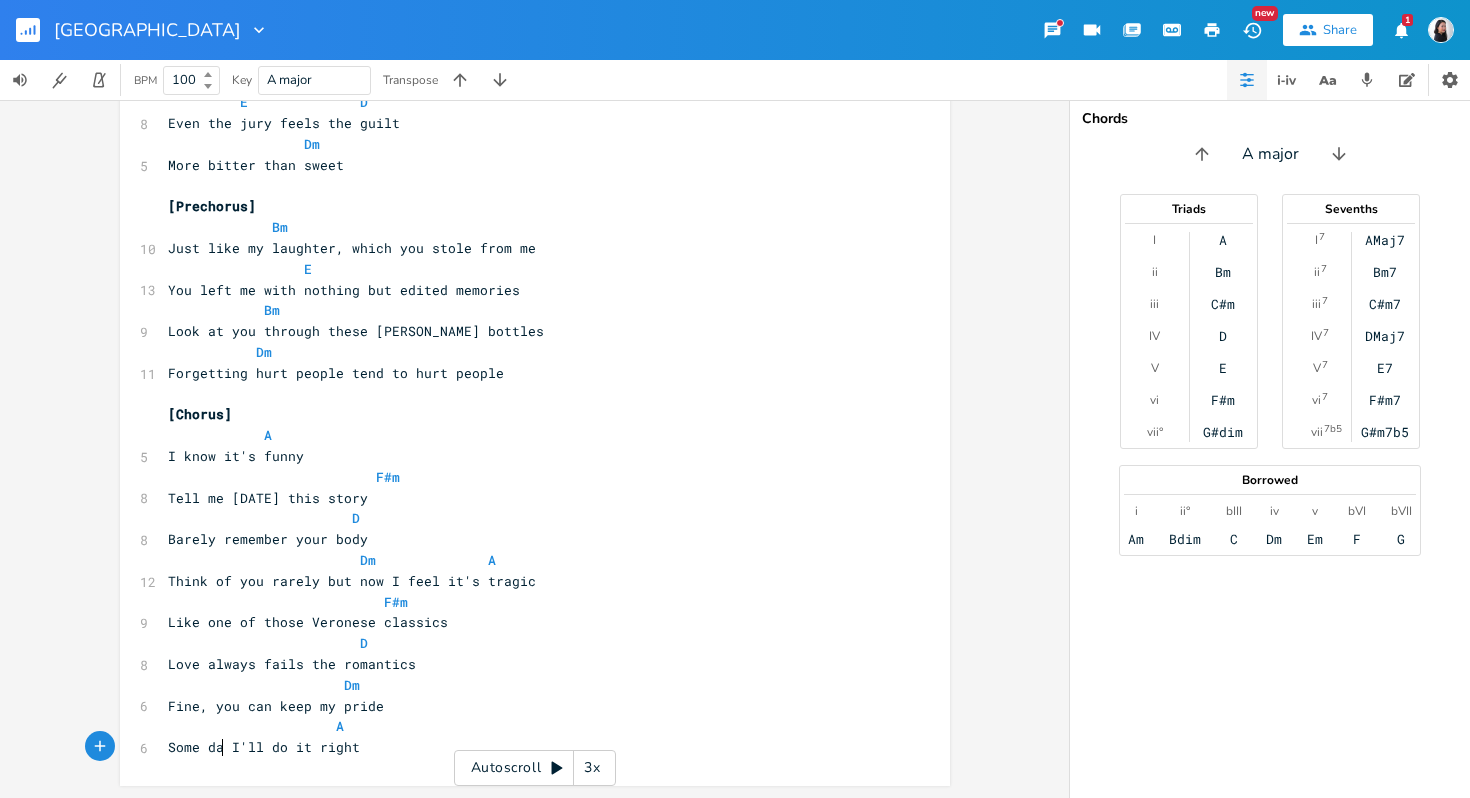 scroll, scrollTop: 0, scrollLeft: 57, axis: horizontal 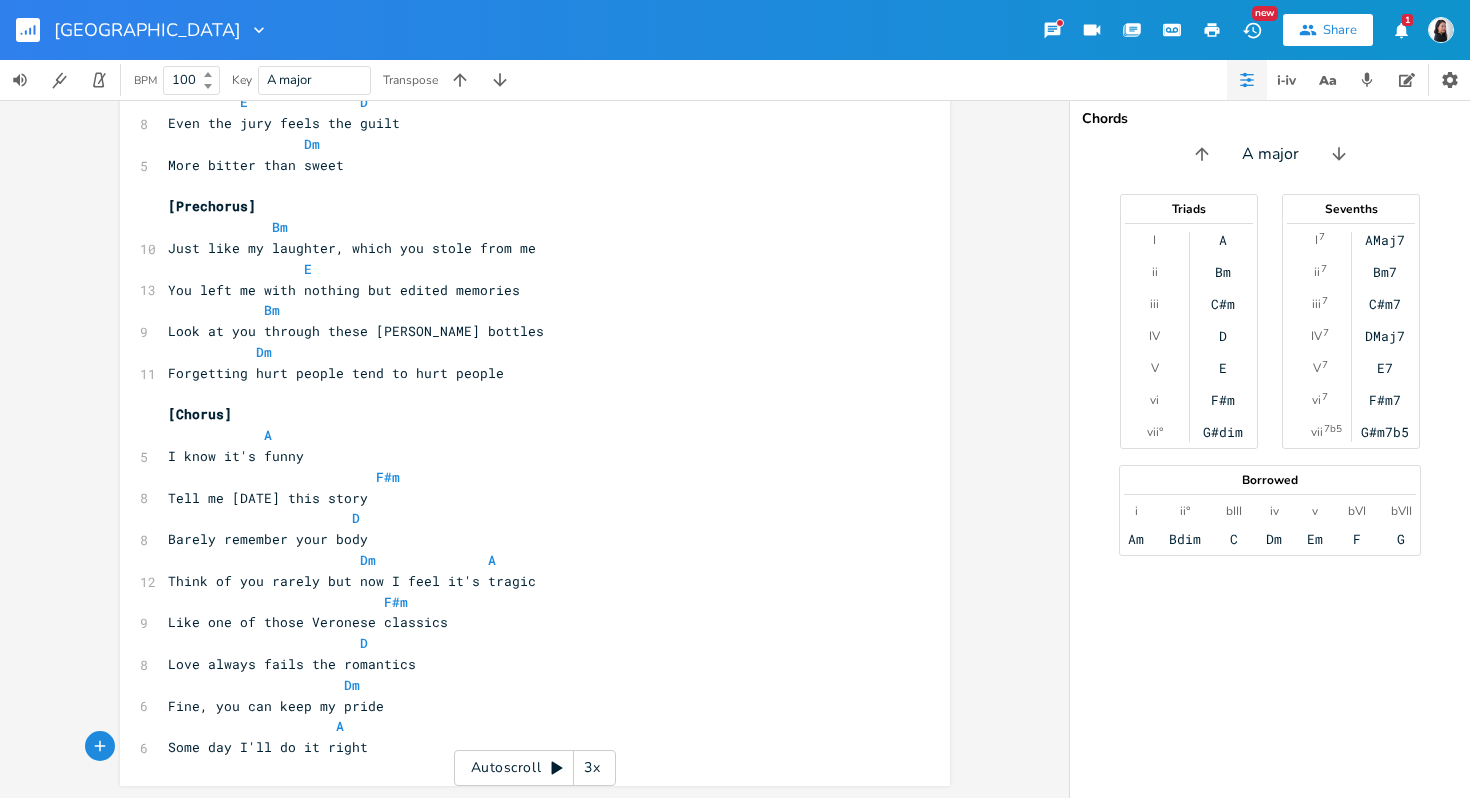 click on "Some day I'll do it right" at bounding box center (525, 747) 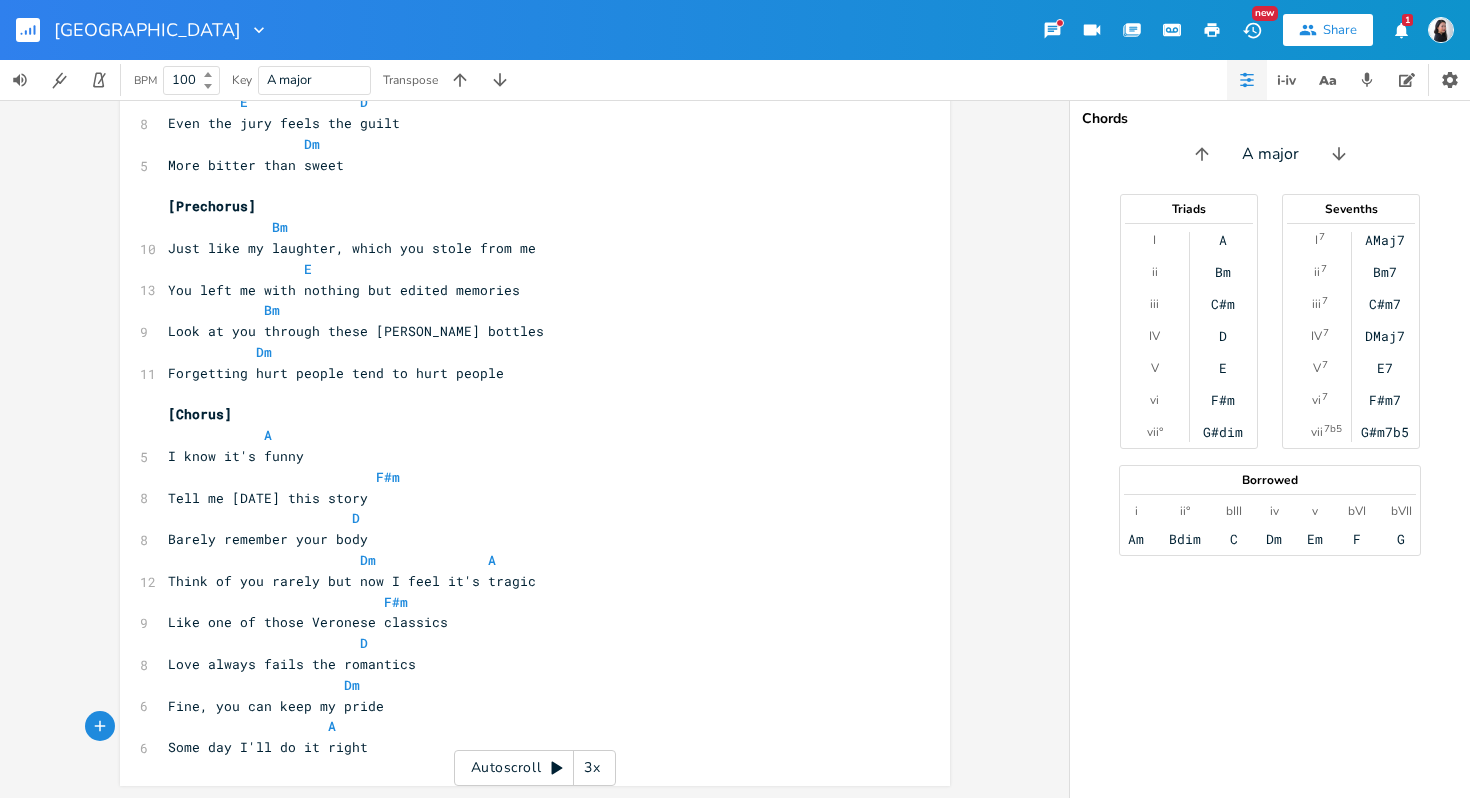 click on "Some day I'll do it right" at bounding box center (525, 747) 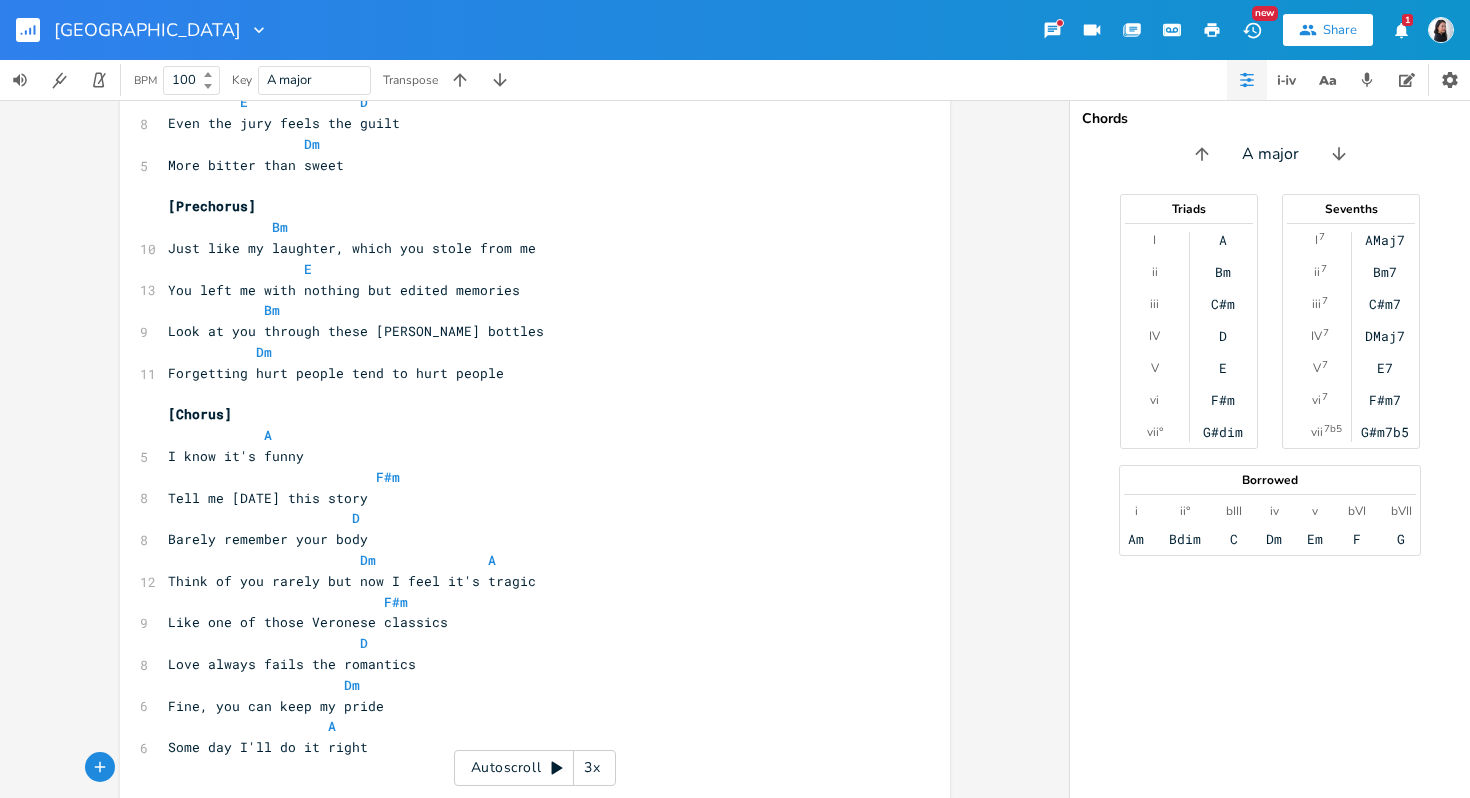 scroll, scrollTop: 1063, scrollLeft: 0, axis: vertical 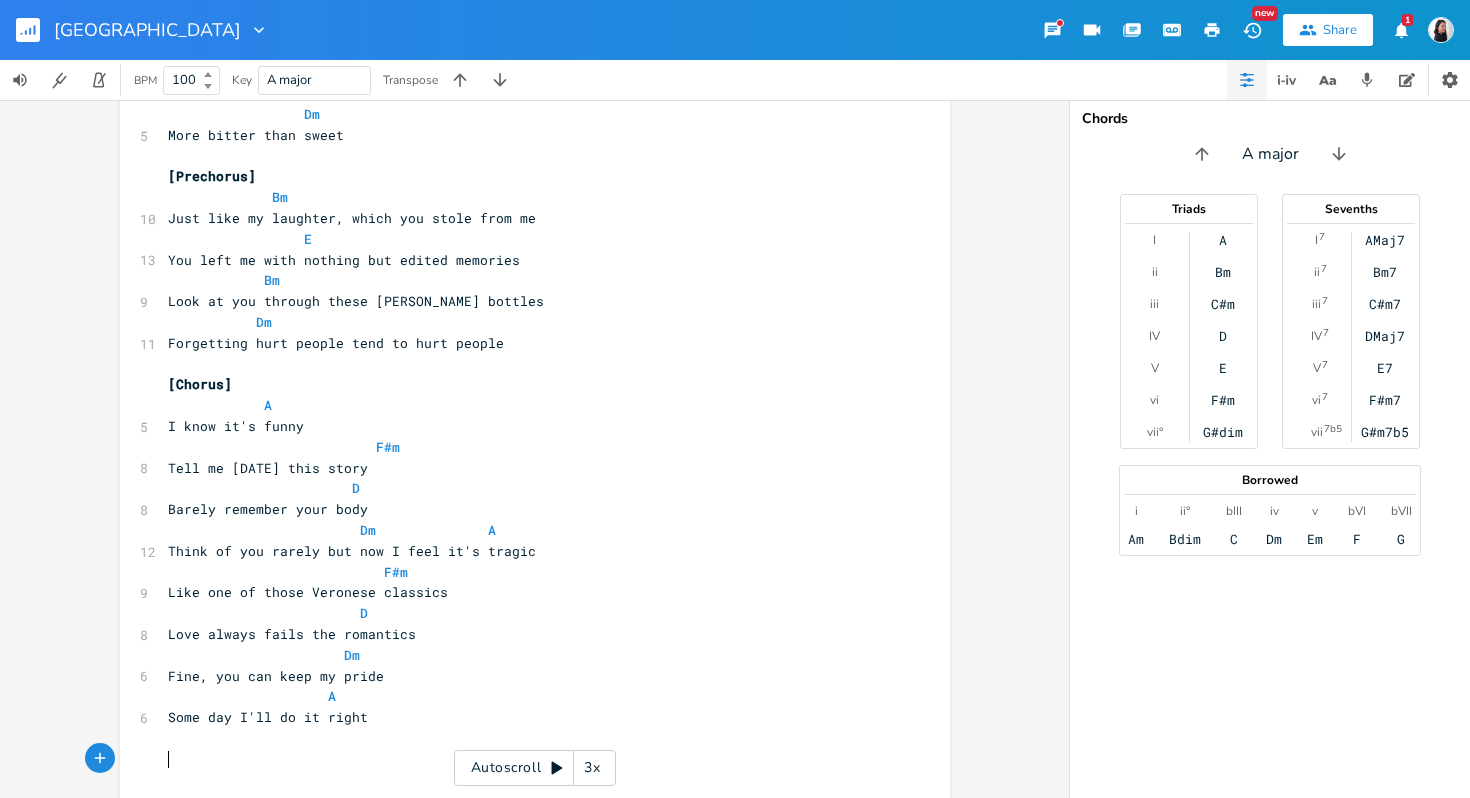 click on "A" at bounding box center [525, 696] 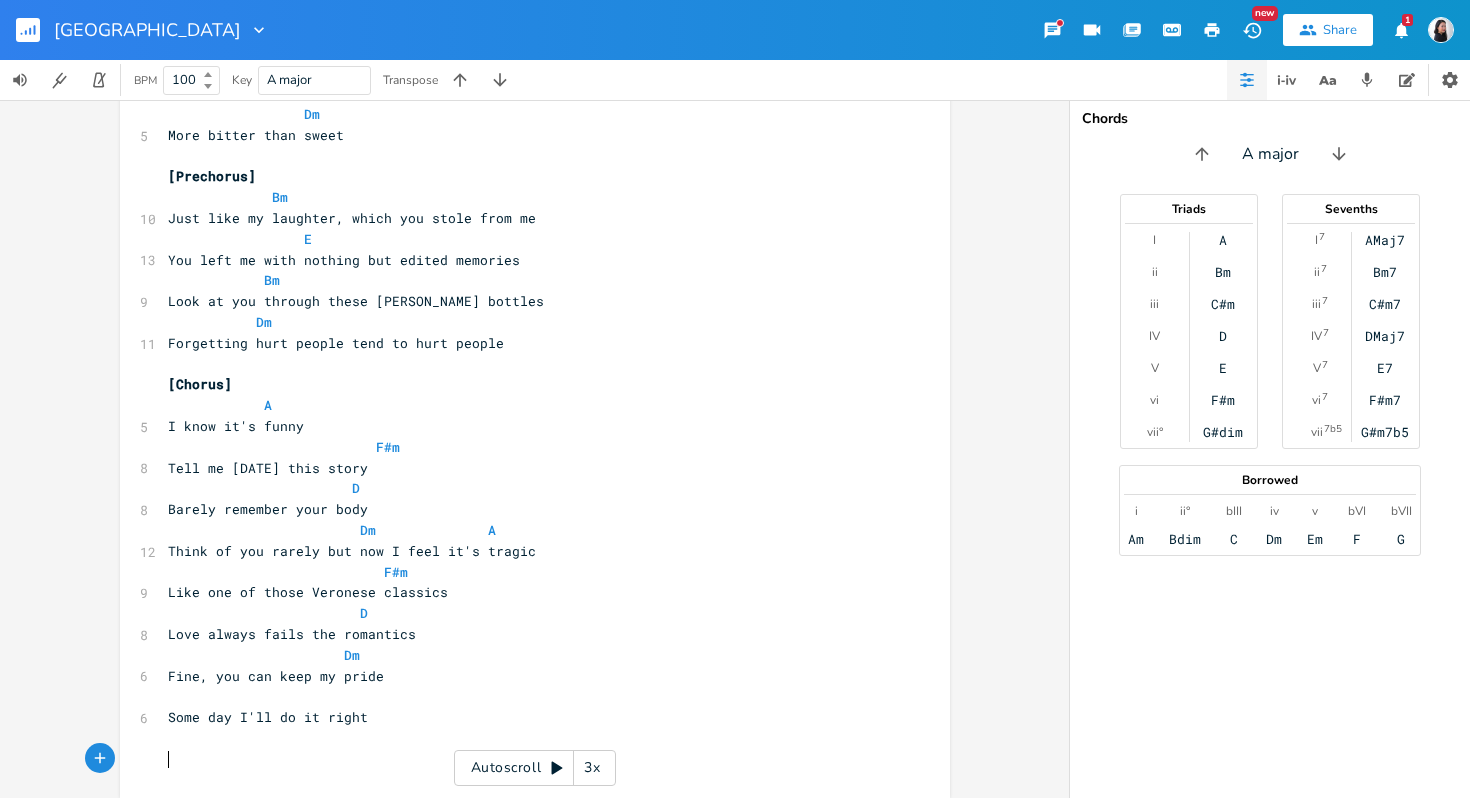 click on "x   A   E   D   Dm ​ [Verse 1] A                 E                       D 8  When will I learn to give you up              Dm                  A 8 Before I give myself up too?                     E                  D 9 It's August but I've a frosty touch                   Dm 6 I'm turning a grey blue ​ [Prechorus]                      Bm   10 Just like your sweater, which you stole from me                       E 13 You left me with nothing but edited memories                Bm 9 Look at you through these [PERSON_NAME] bottles               Dm 11 Forgetting hurt people tend to hurt people ​ [Chorus]                  A   5 I know it's funny                                  F#m 8 Tell me [DATE] this story                              D 8 Barely remember your body                               Dm                   A 12 Think of you rarely but now I feel it's tragic                                   F#m 9 Like one of those Veronese classics                               D 8" at bounding box center [550, -73] 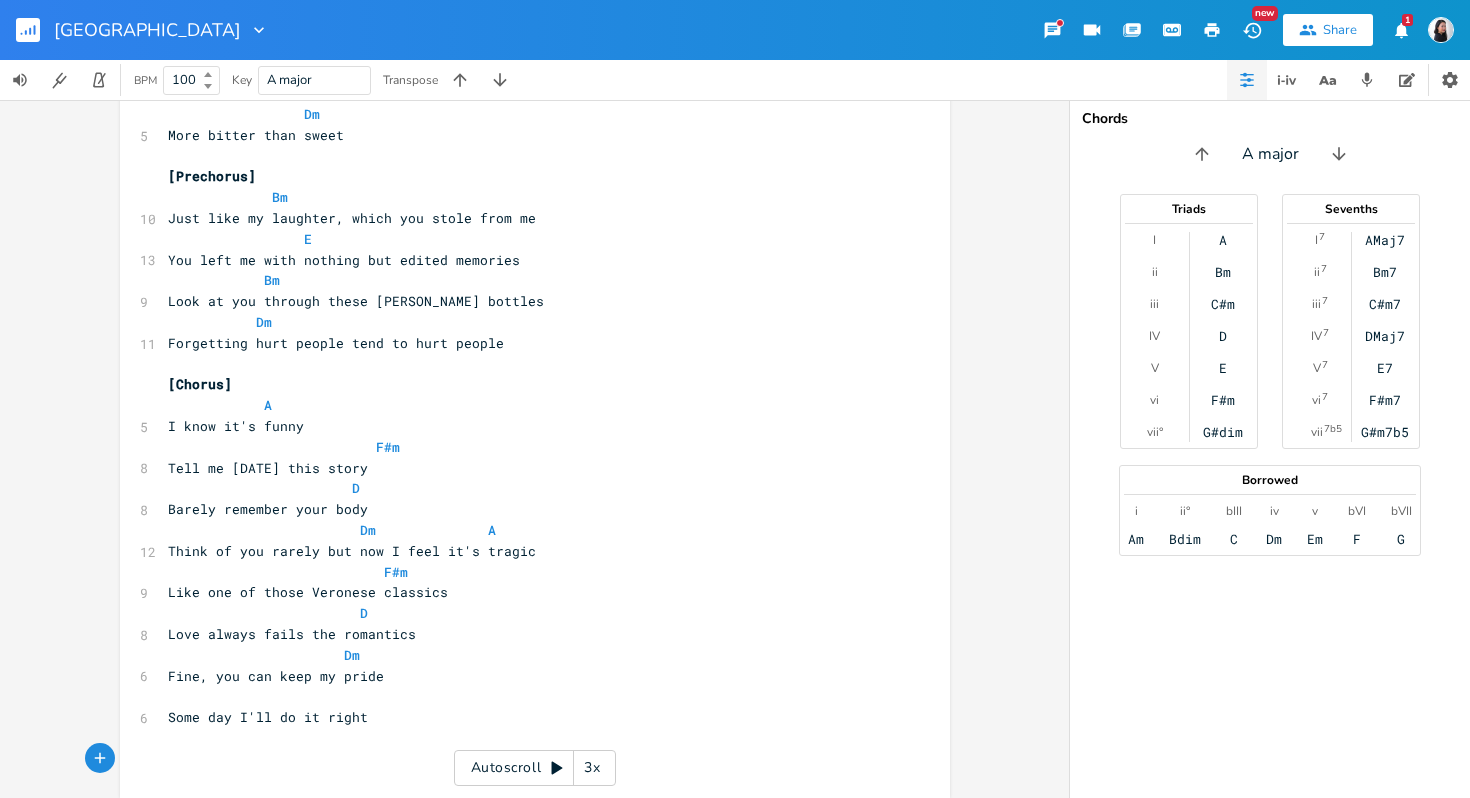 scroll, scrollTop: 0, scrollLeft: 4, axis: horizontal 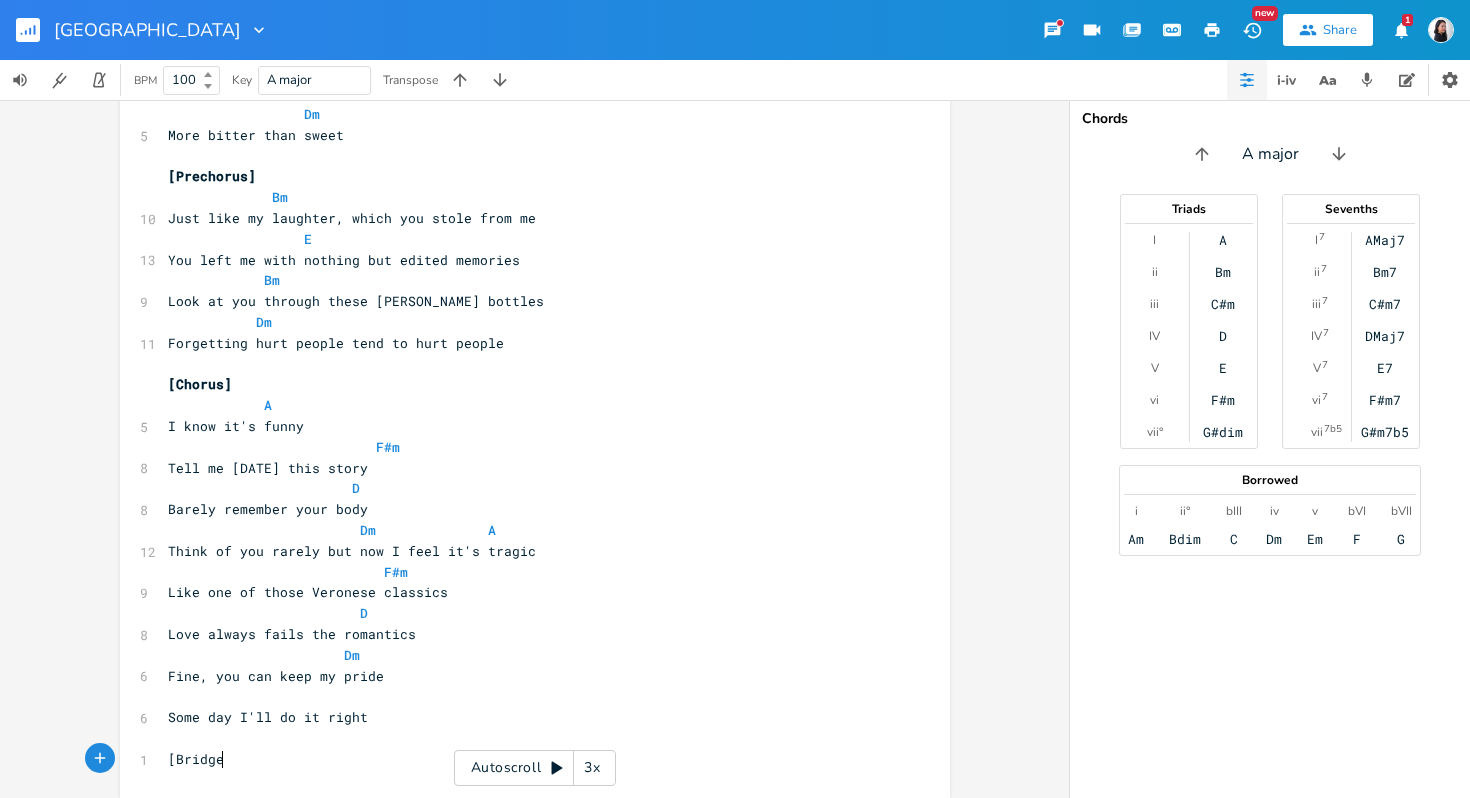 type on "[Bridge]" 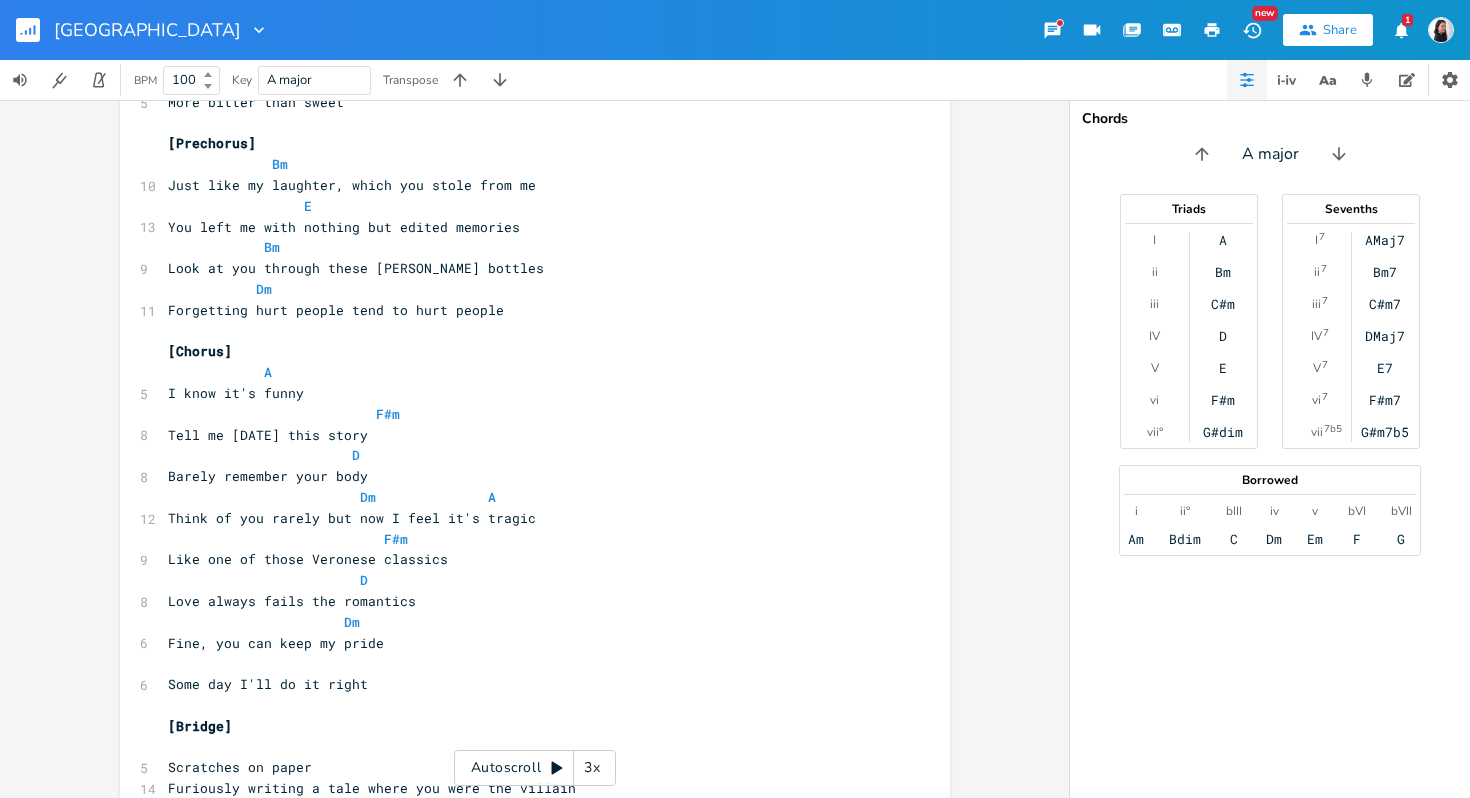 scroll, scrollTop: 1208, scrollLeft: 0, axis: vertical 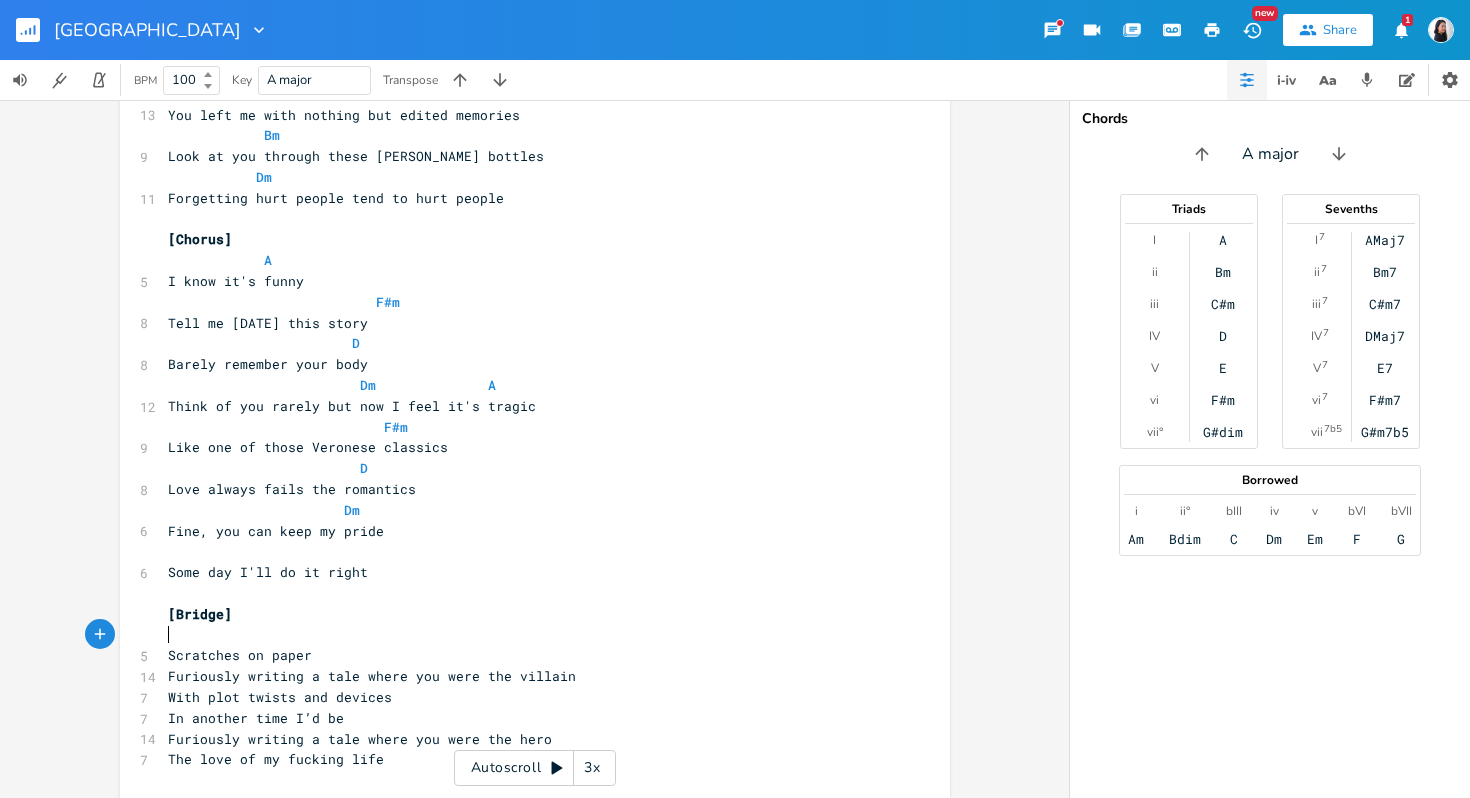 click on "​" at bounding box center [525, 635] 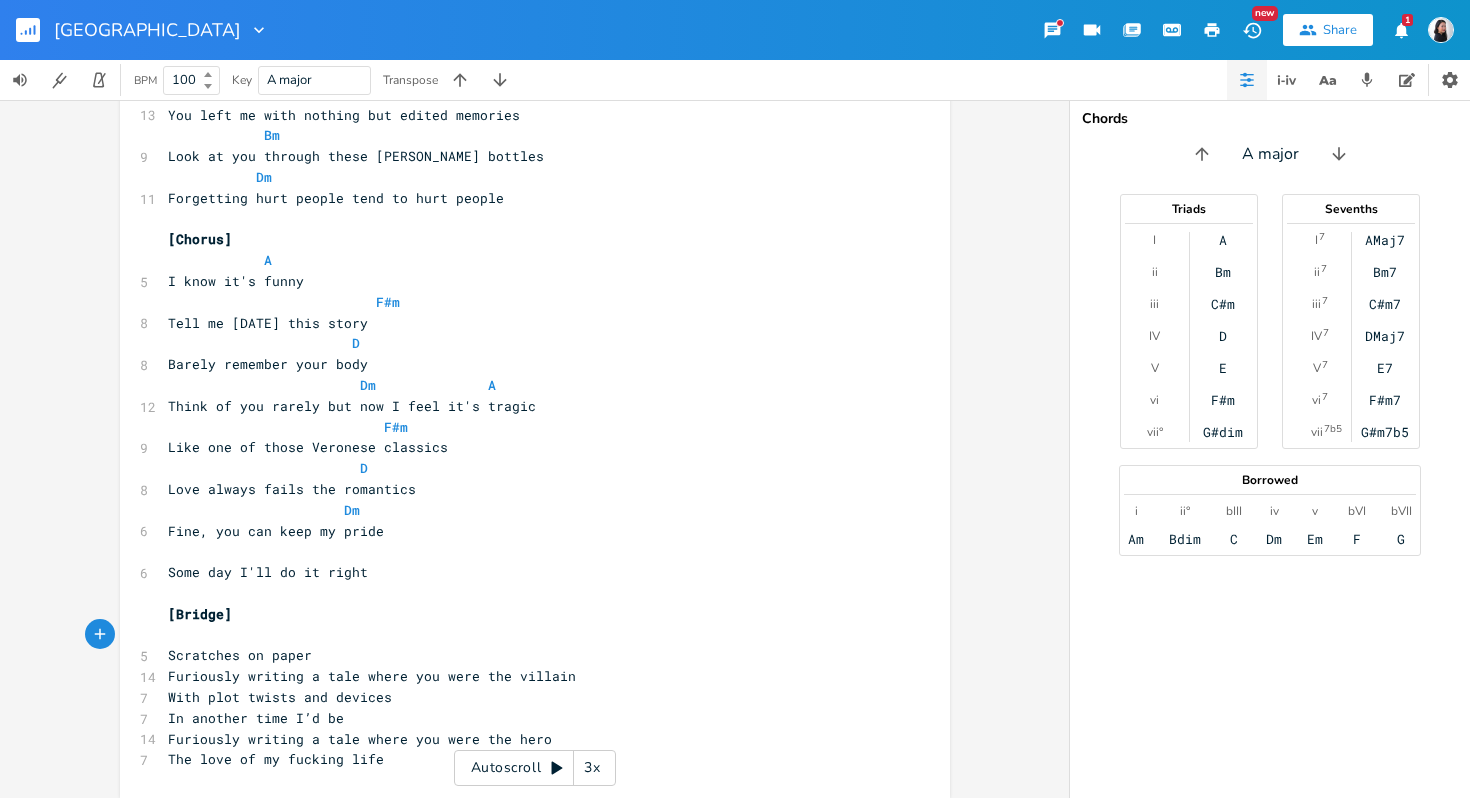 click at bounding box center (525, 551) 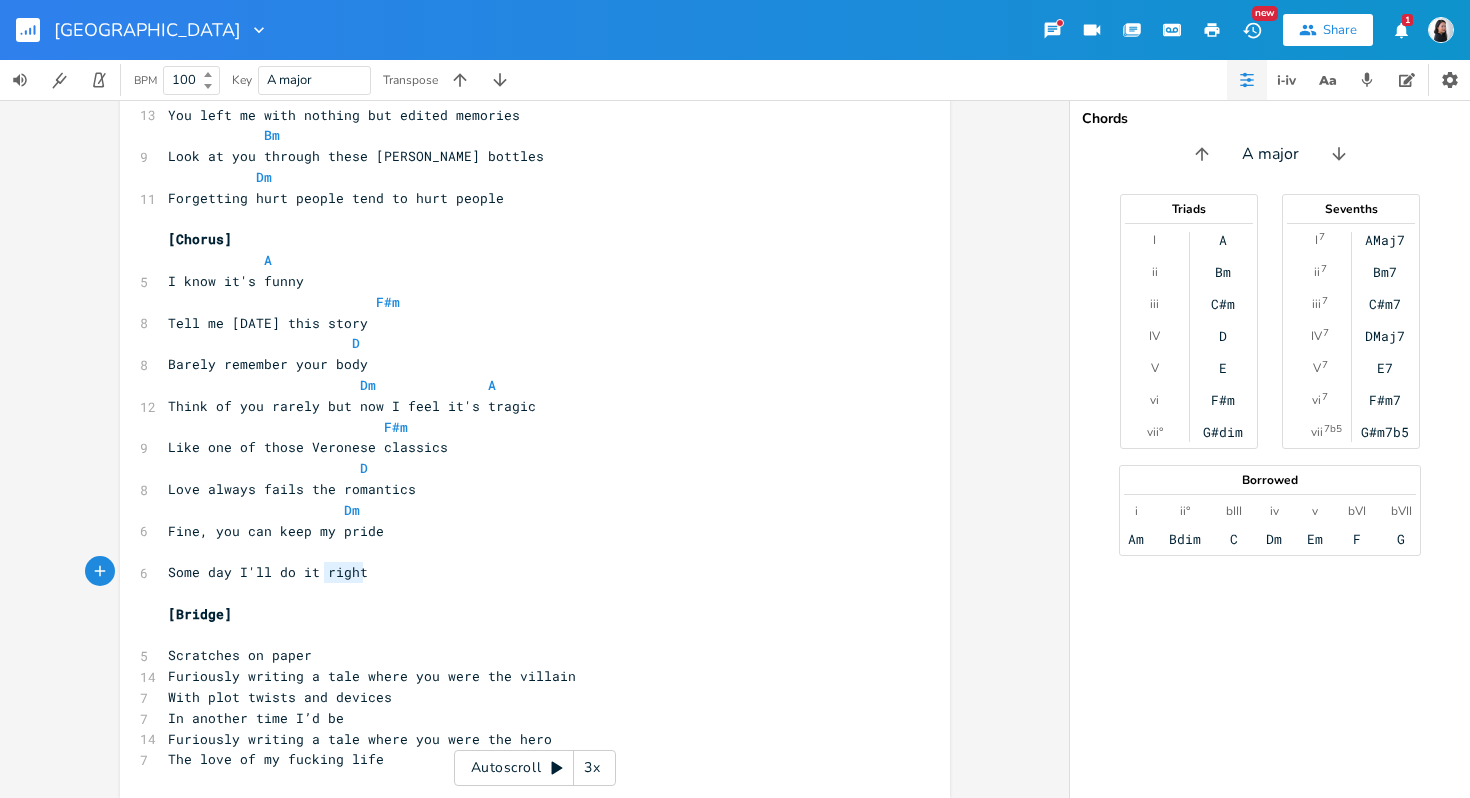 type on "right" 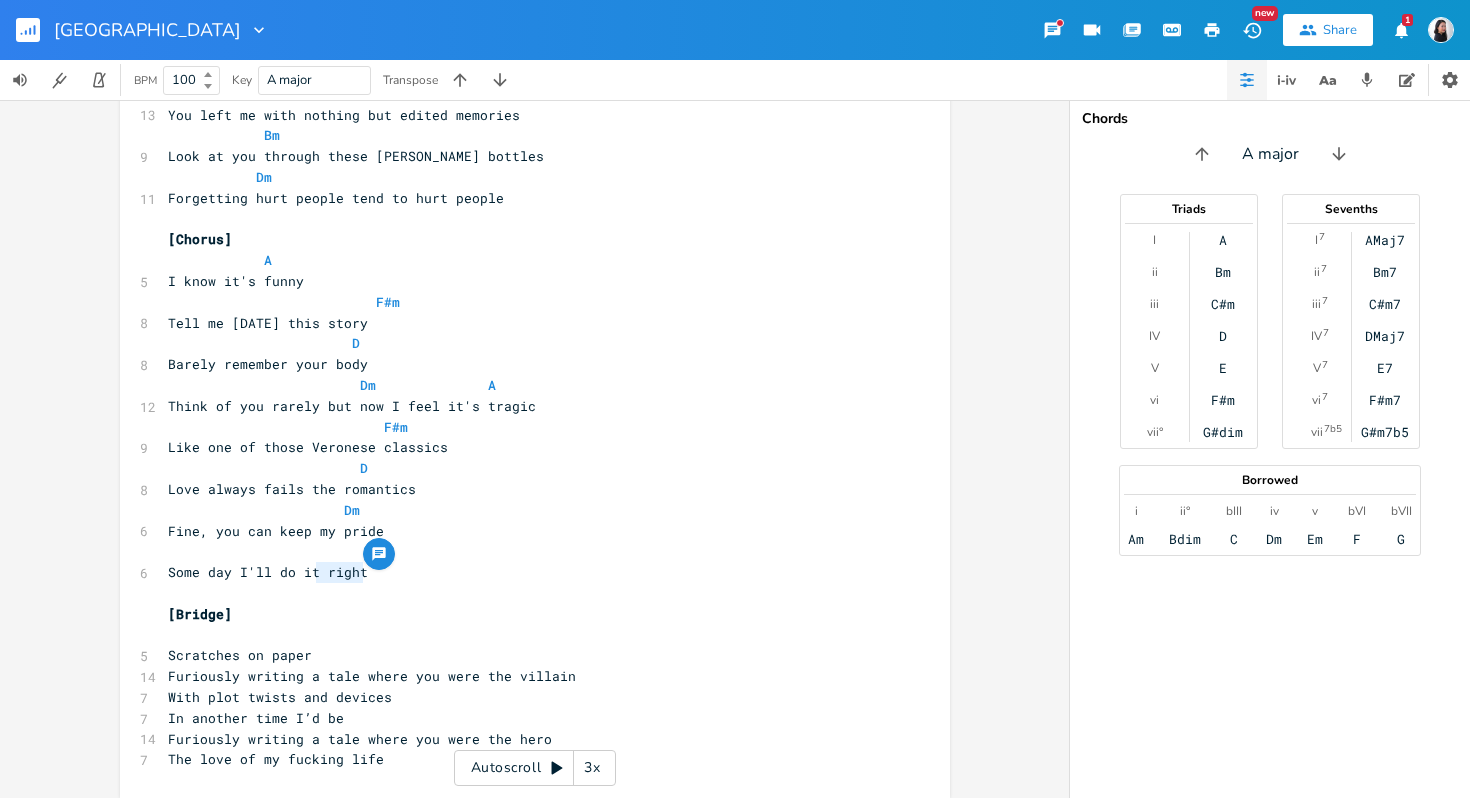 drag, startPoint x: 372, startPoint y: 579, endPoint x: 312, endPoint y: 572, distance: 60.40695 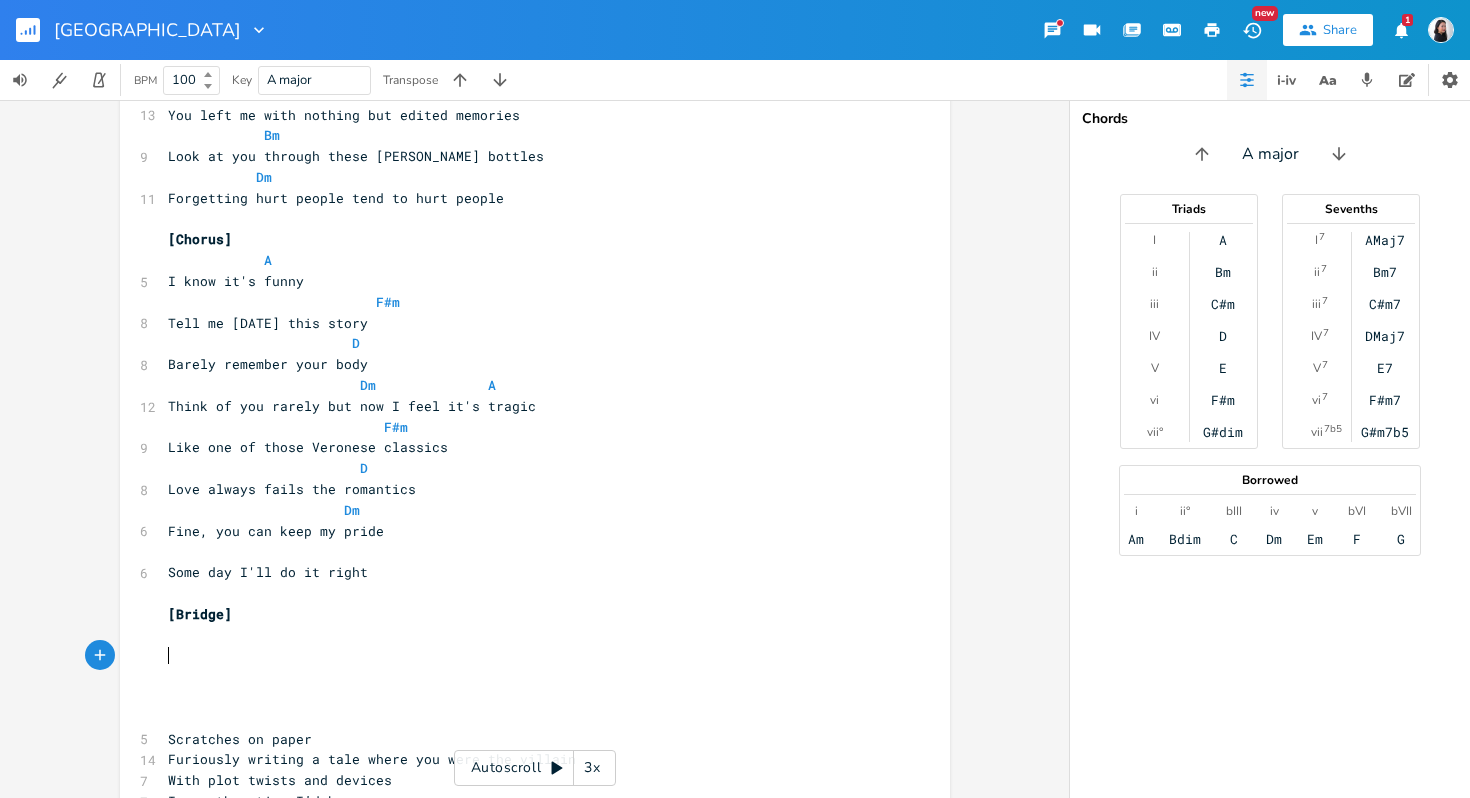 click on "​" at bounding box center [525, 655] 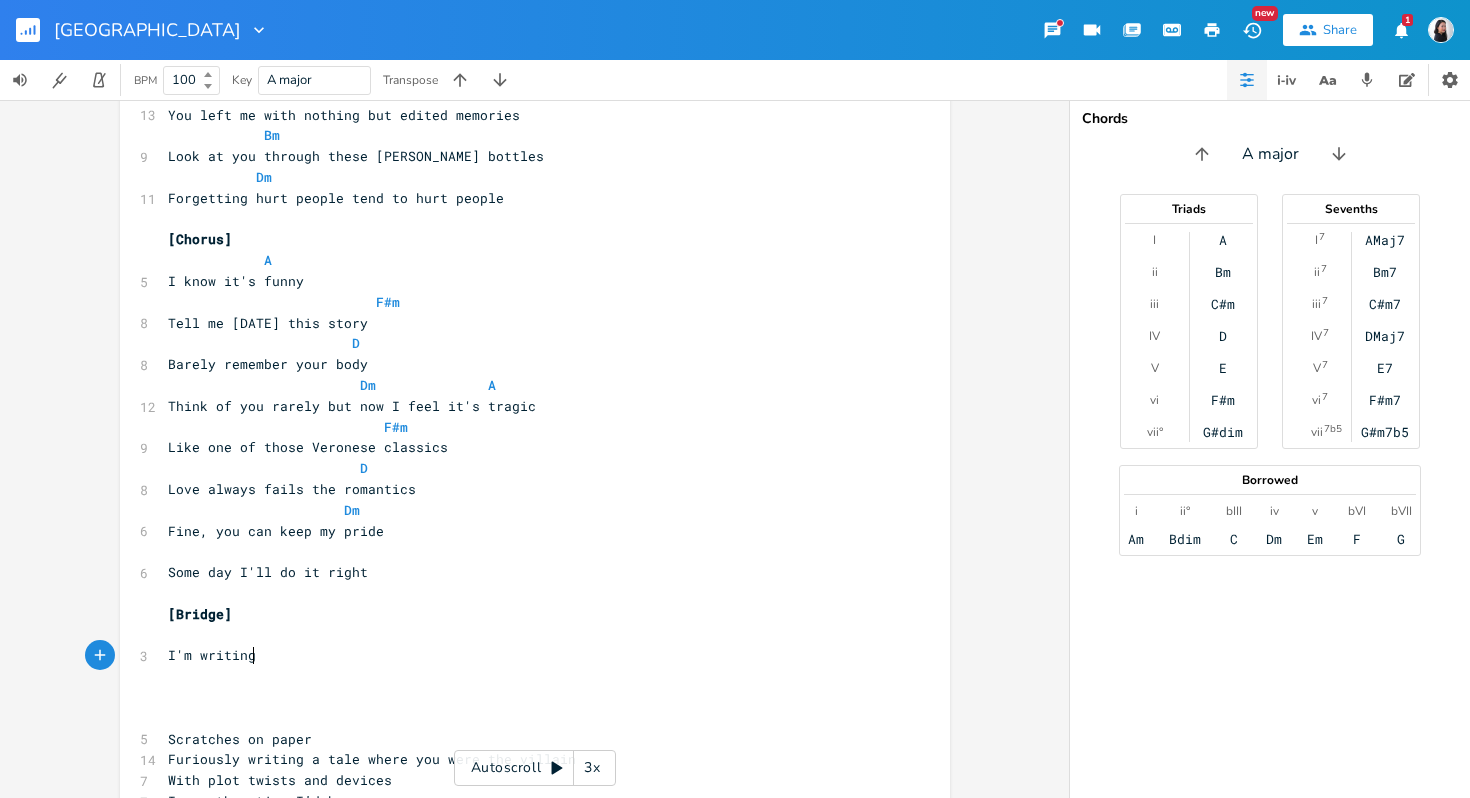type on "I'm writinga" 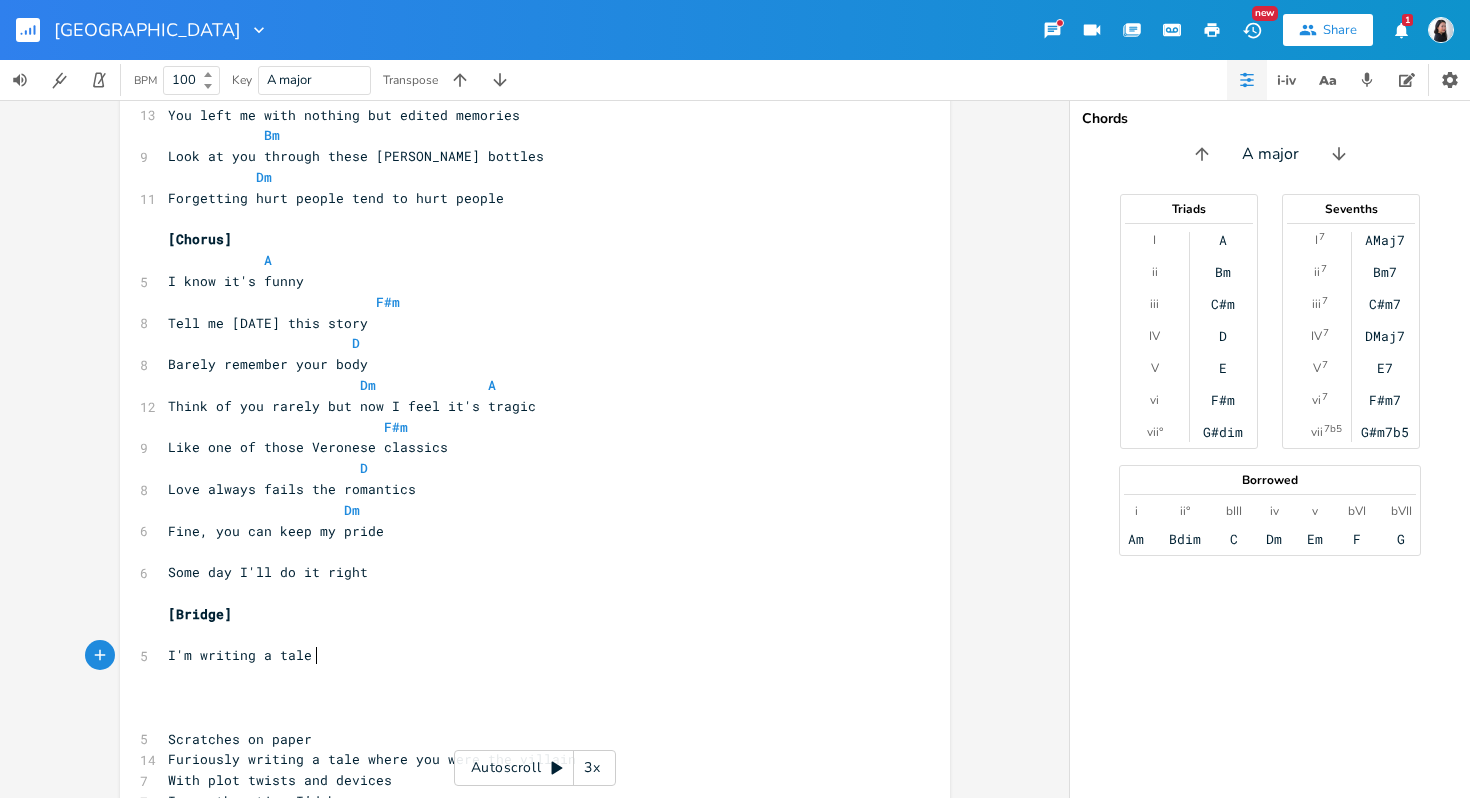 type on "a tale wher" 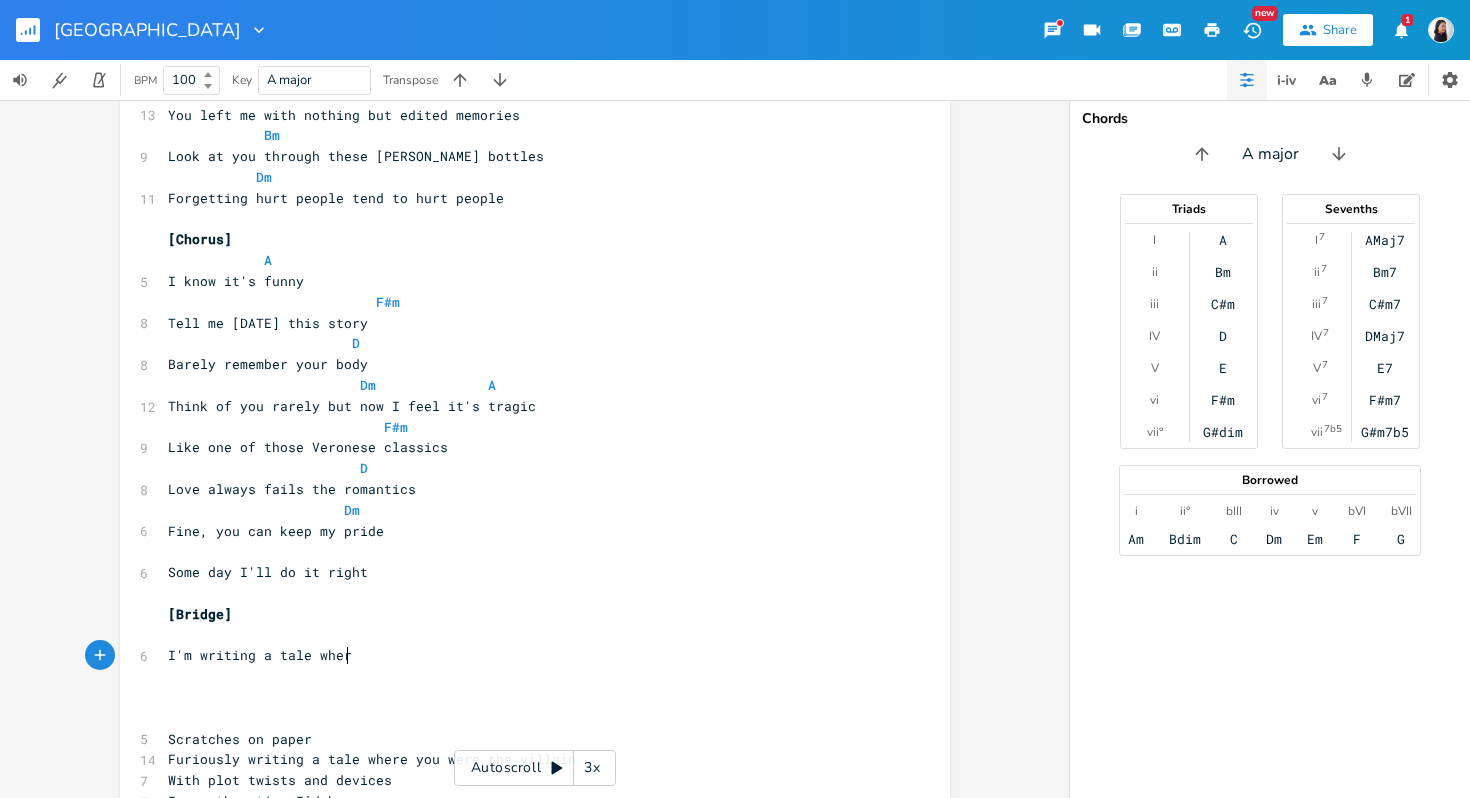 scroll, scrollTop: 0, scrollLeft: 69, axis: horizontal 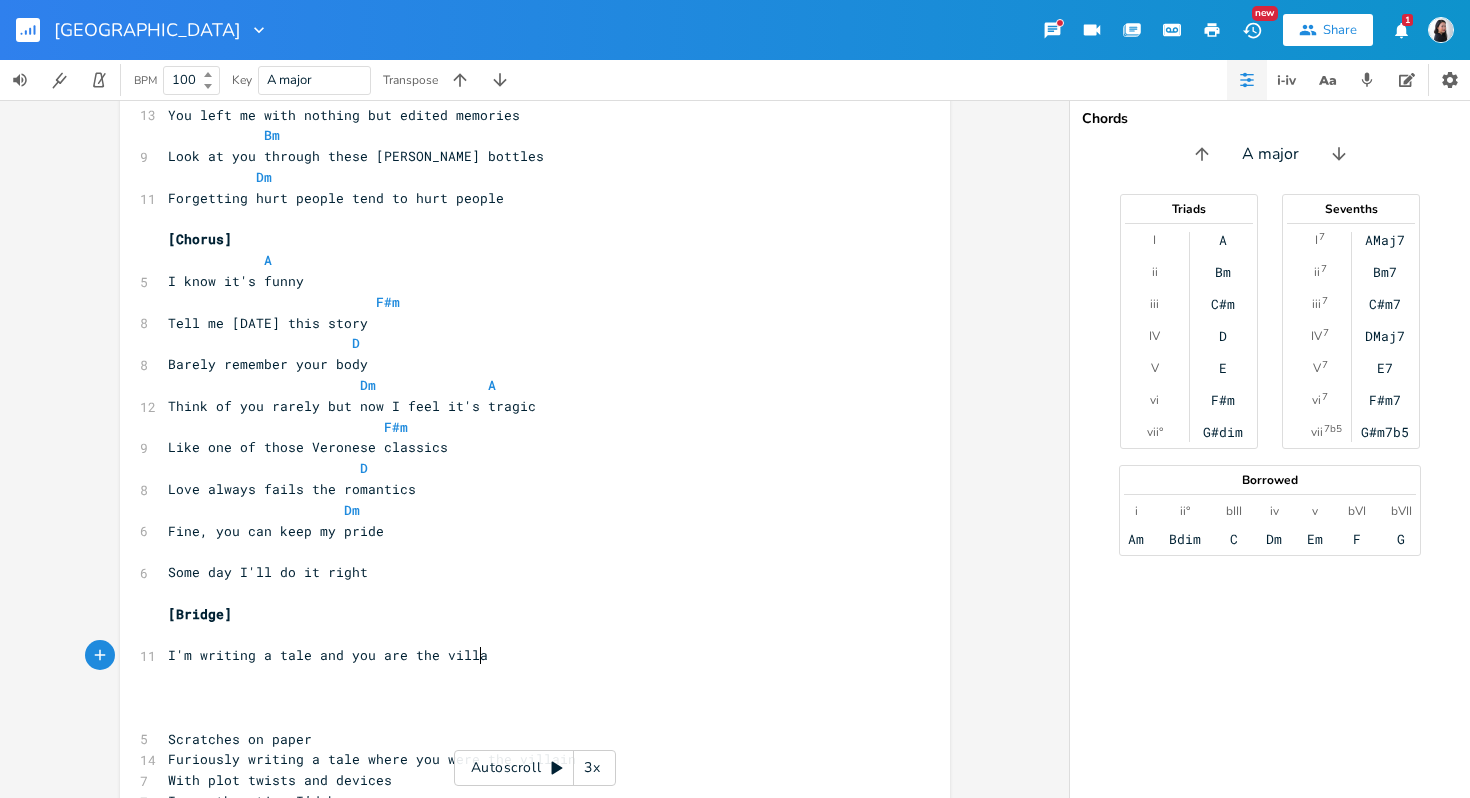 type on "and you are the villain" 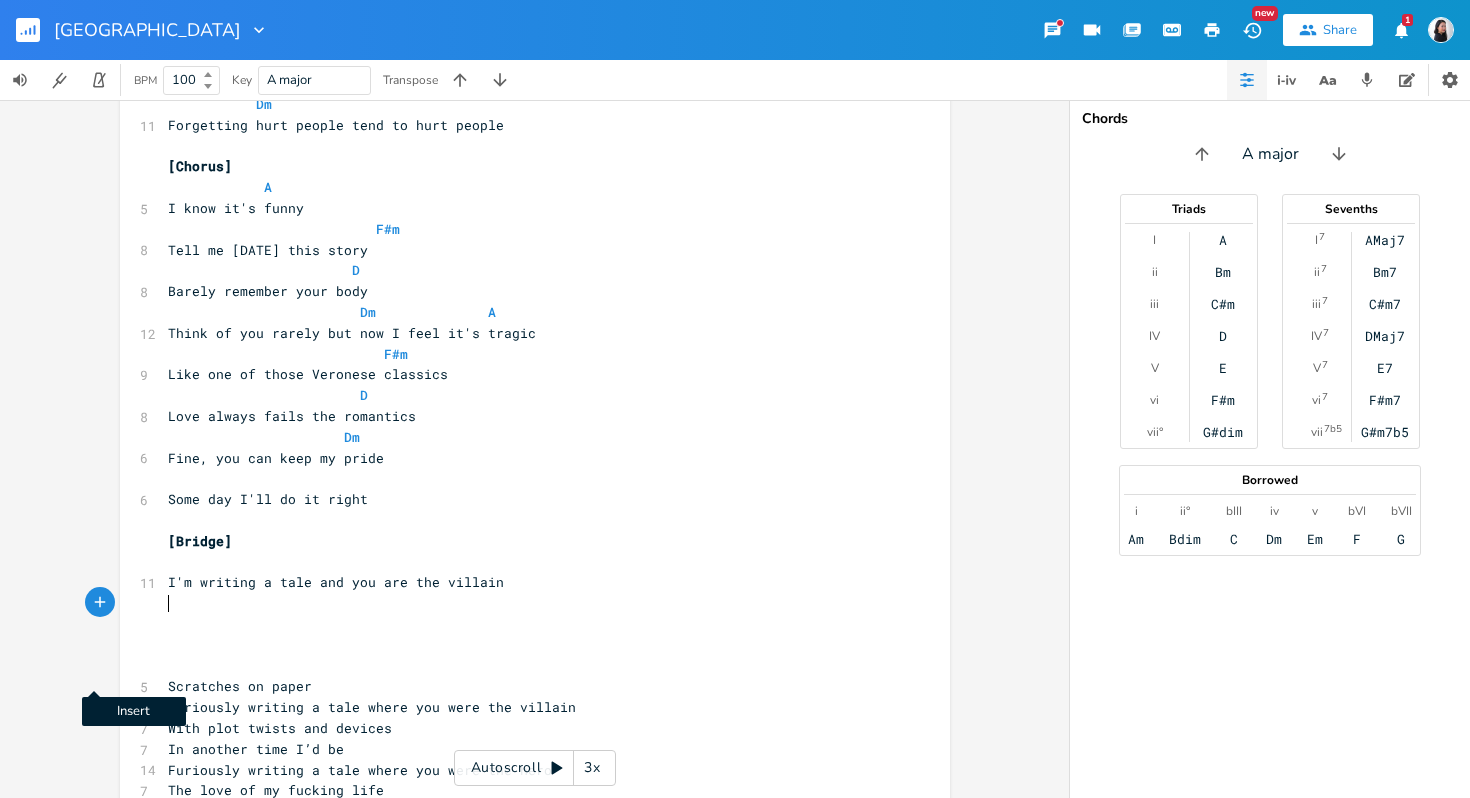 scroll, scrollTop: 1300, scrollLeft: 0, axis: vertical 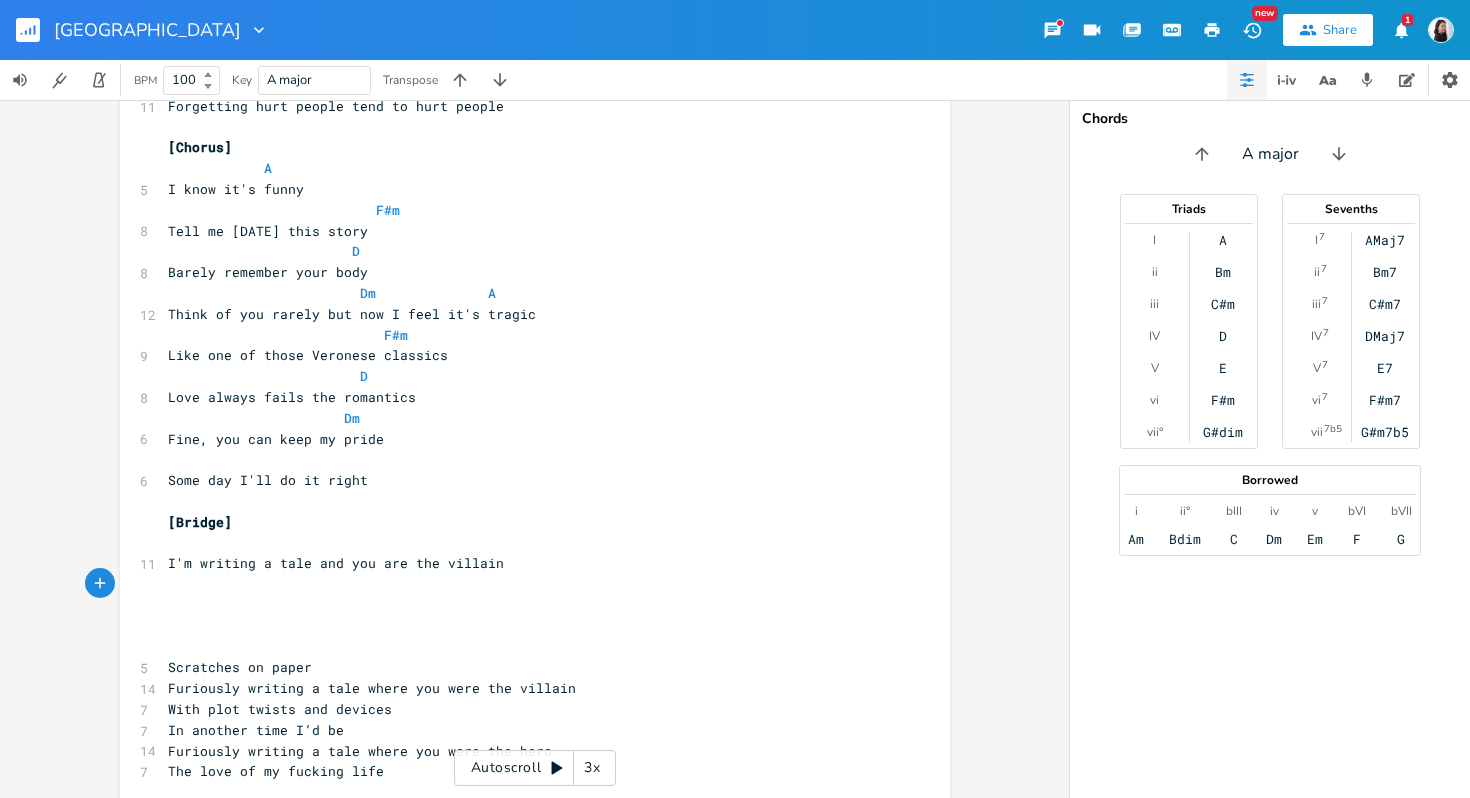 click on "​" at bounding box center [525, 605] 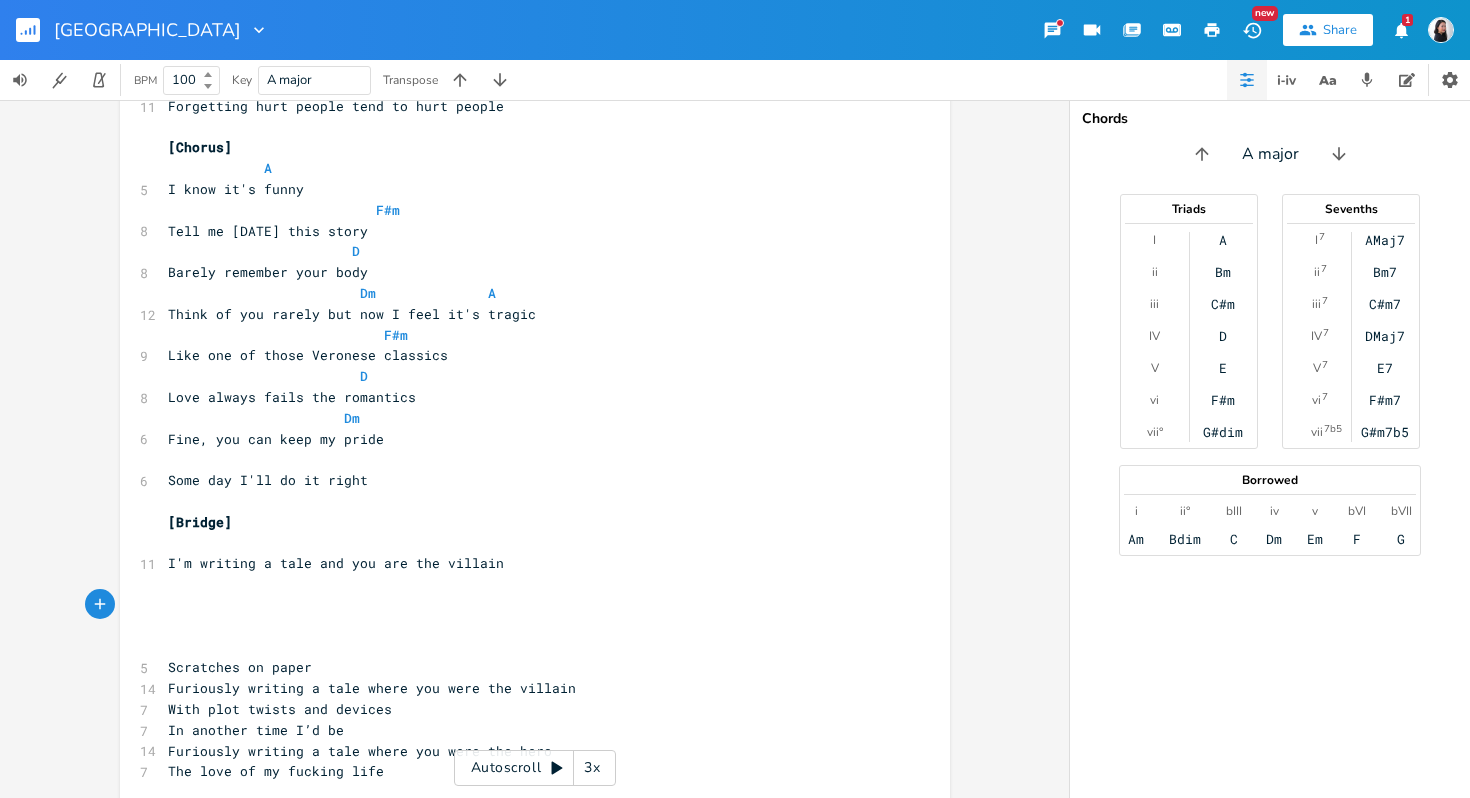 scroll, scrollTop: 1324, scrollLeft: 0, axis: vertical 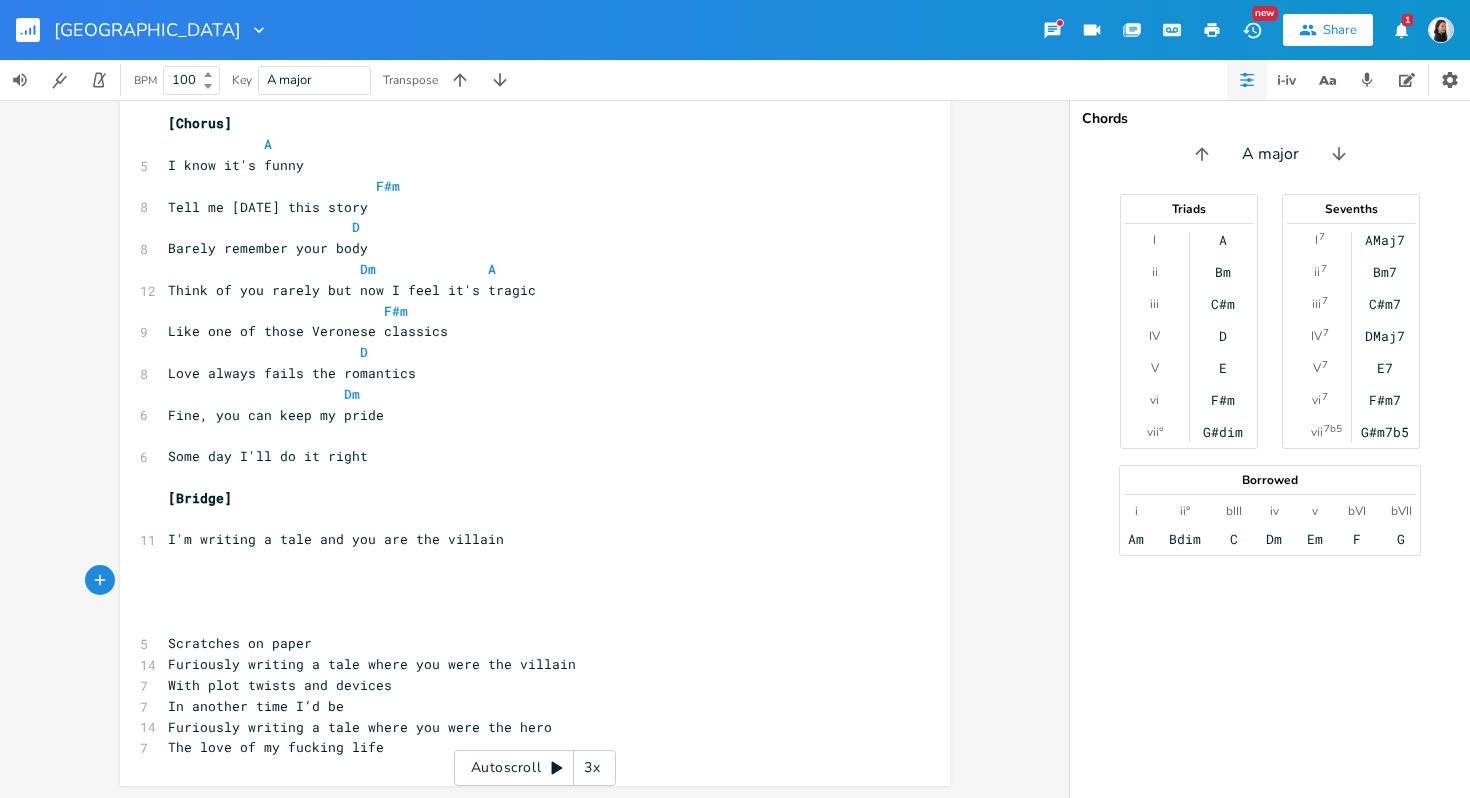click on "​" at bounding box center [525, 519] 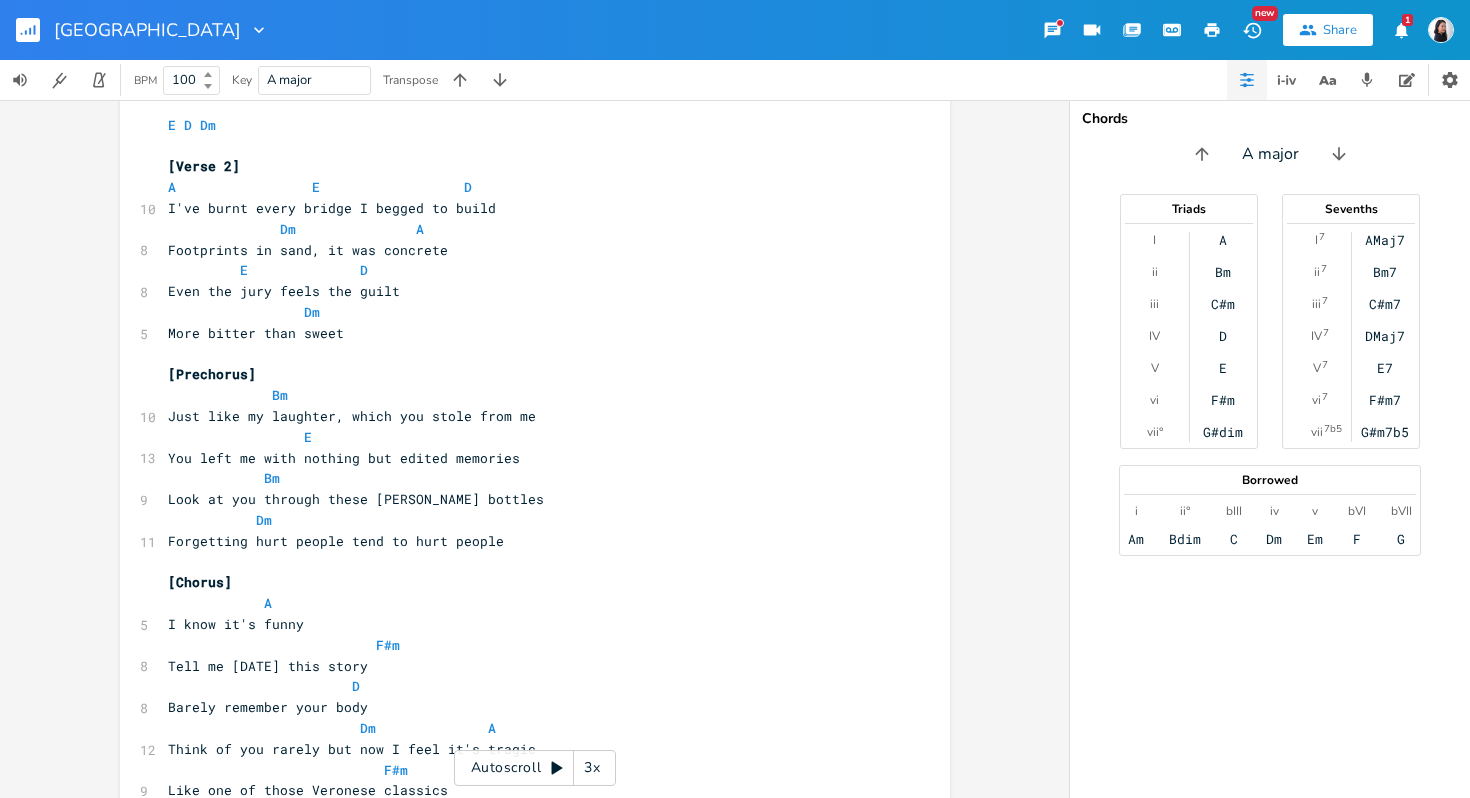 scroll, scrollTop: 1324, scrollLeft: 0, axis: vertical 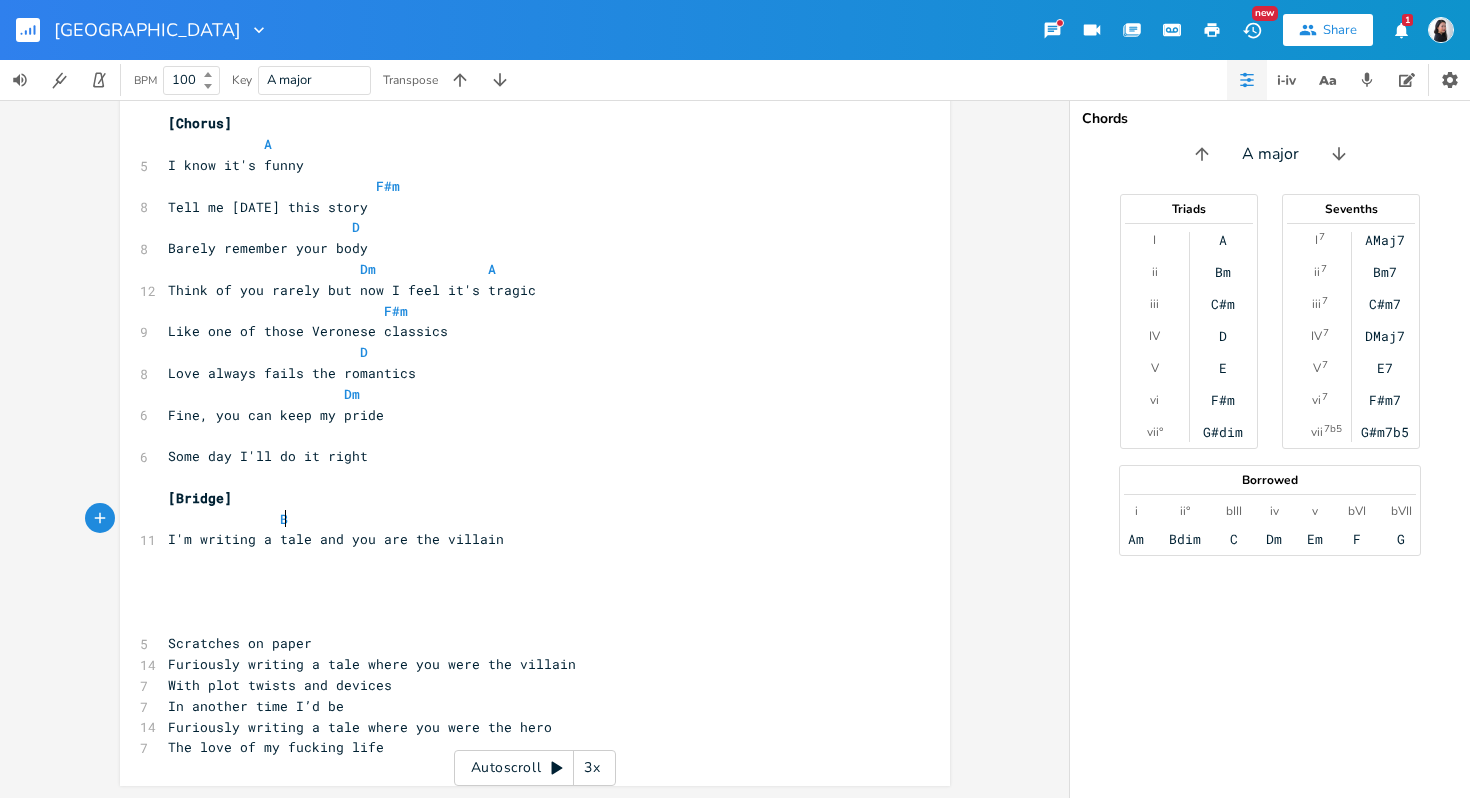 type on "Bm" 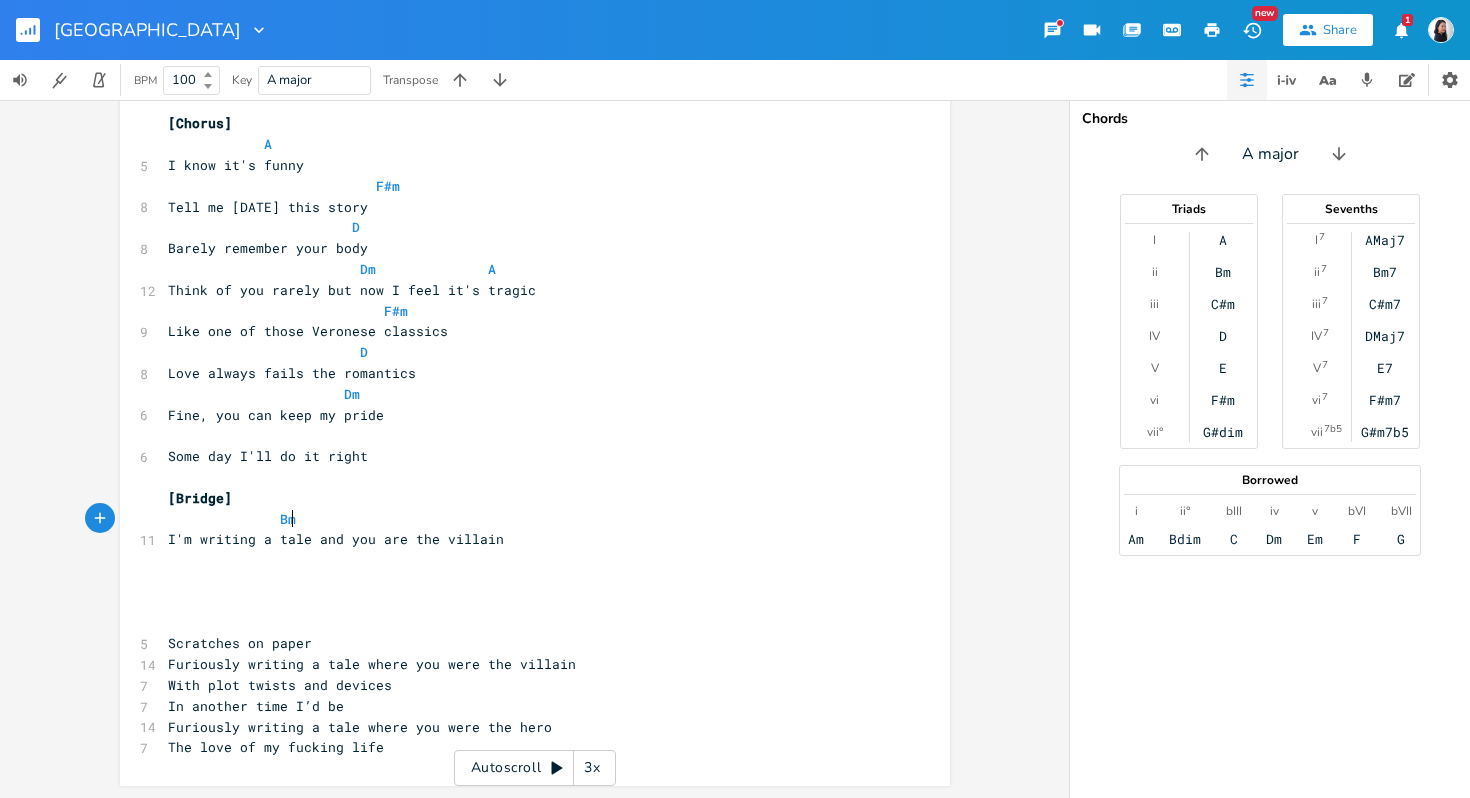 scroll, scrollTop: 0, scrollLeft: 26, axis: horizontal 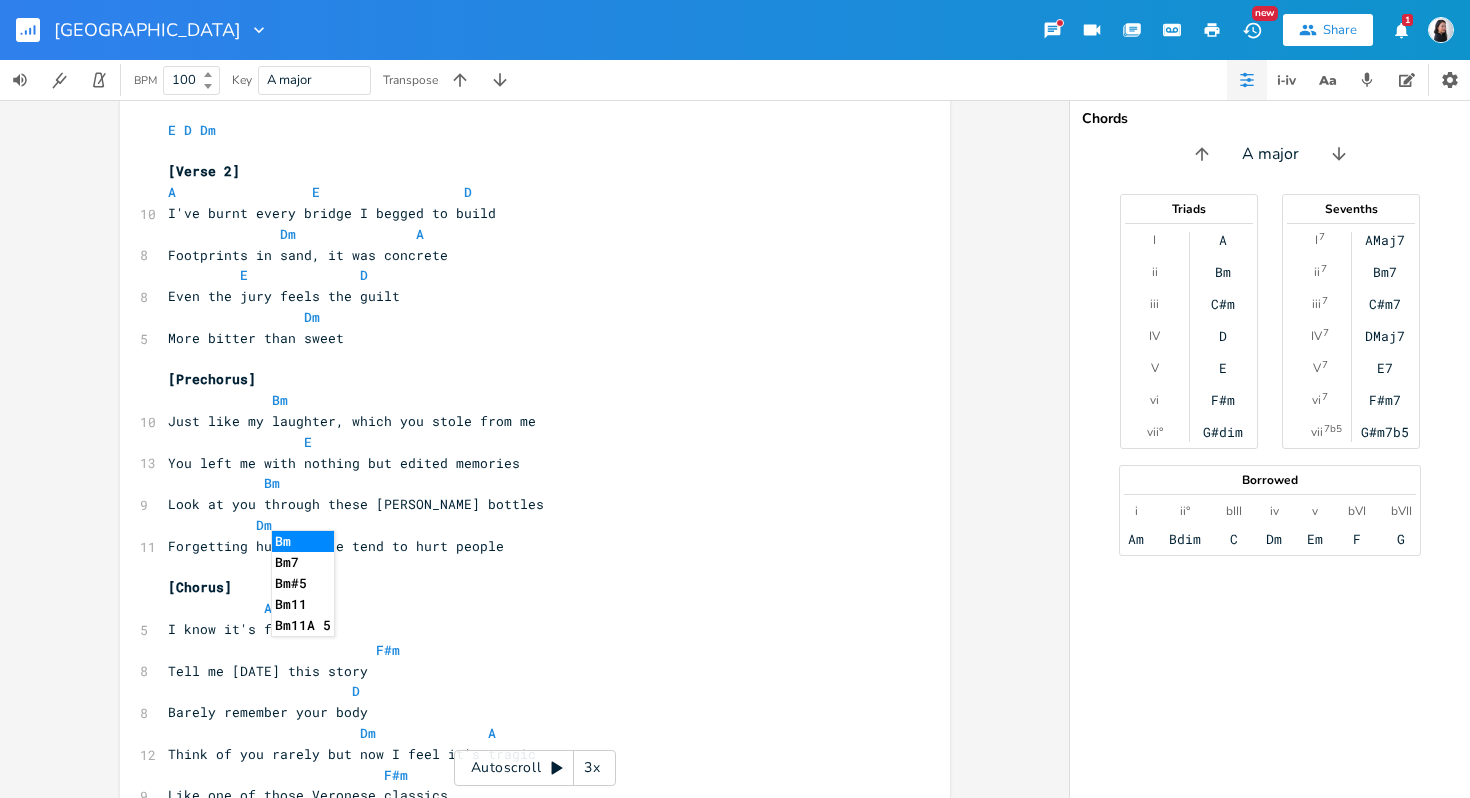 click on "You left me with nothing but edited memories" at bounding box center [525, 463] 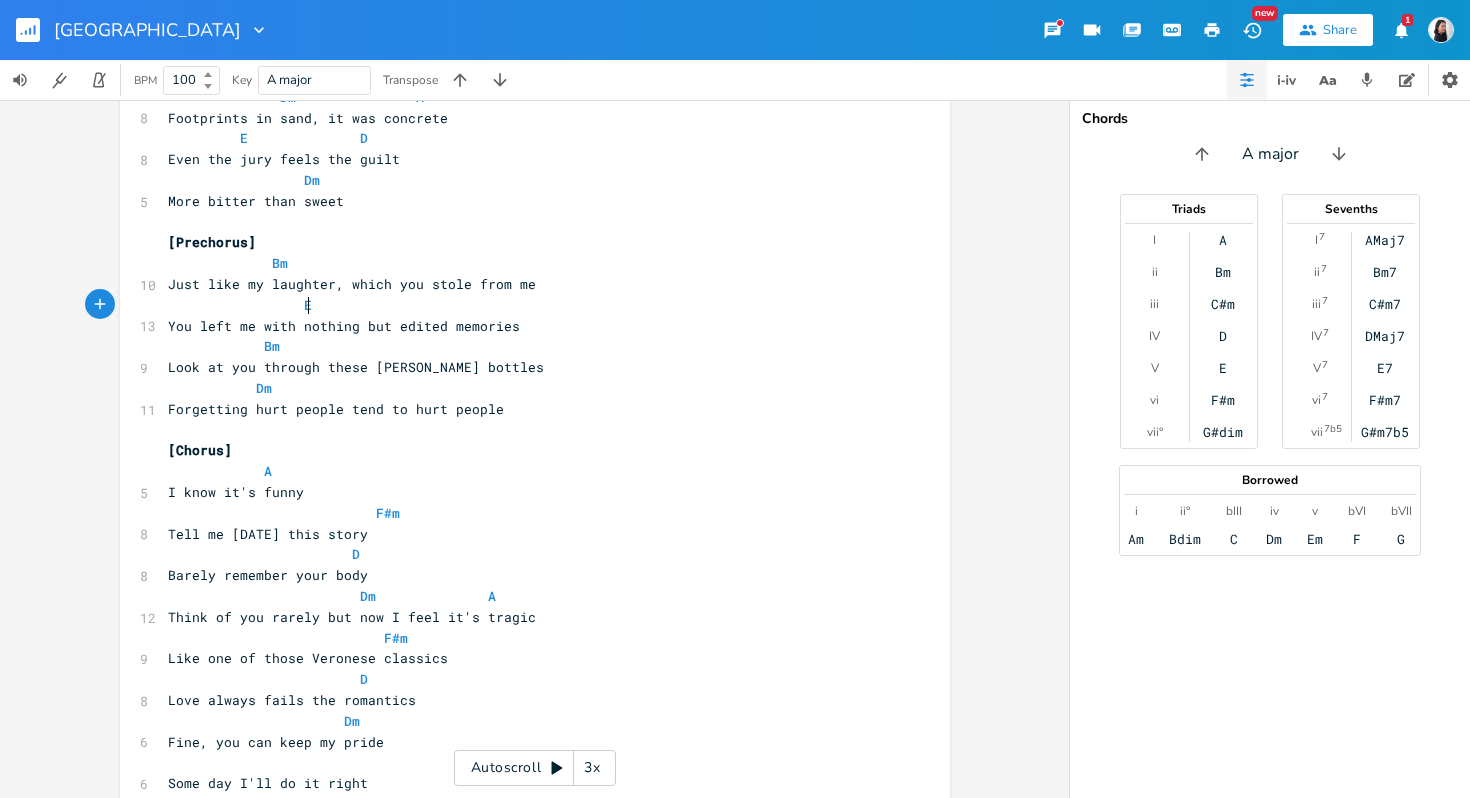 scroll, scrollTop: 1324, scrollLeft: 0, axis: vertical 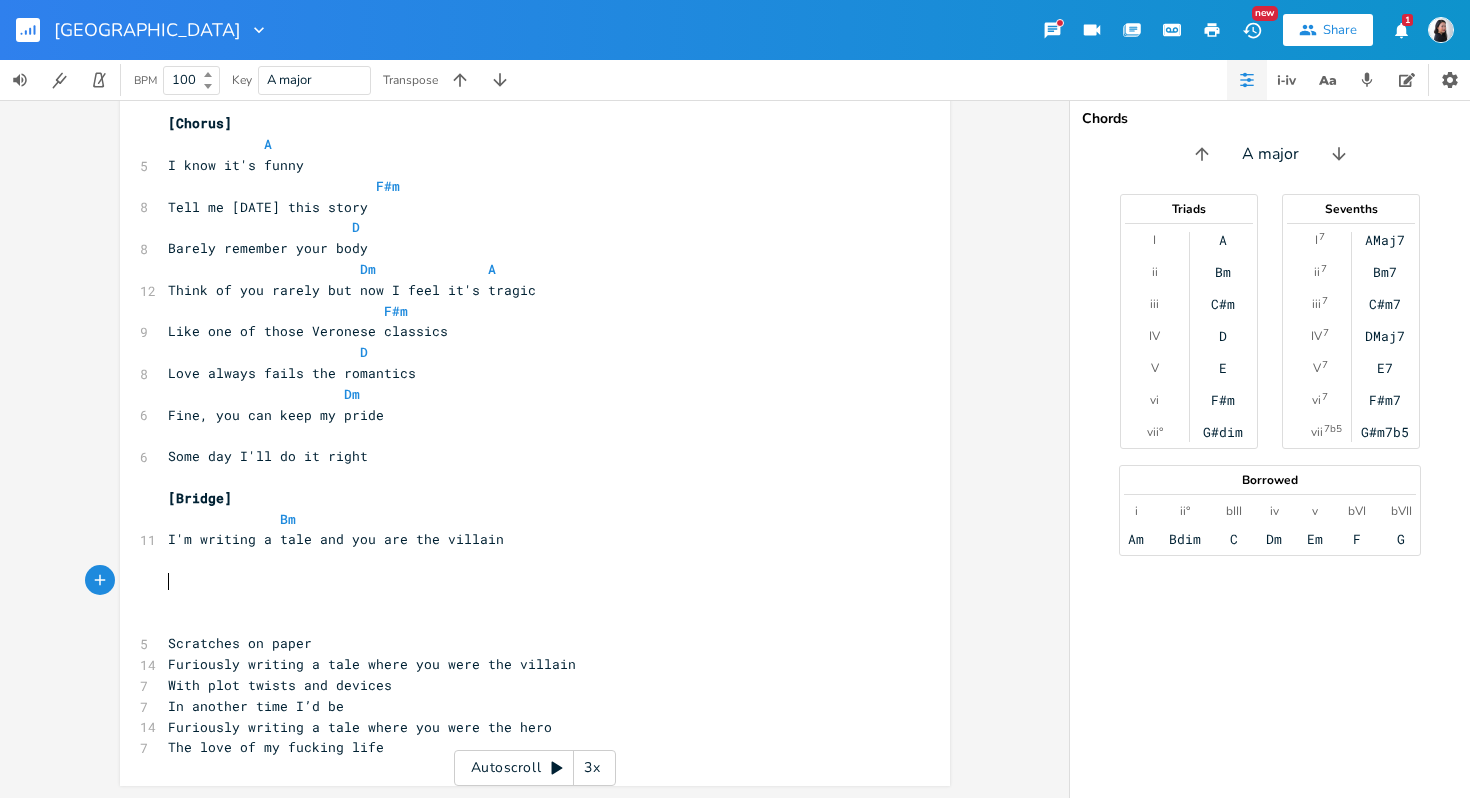click on "​" at bounding box center [525, 581] 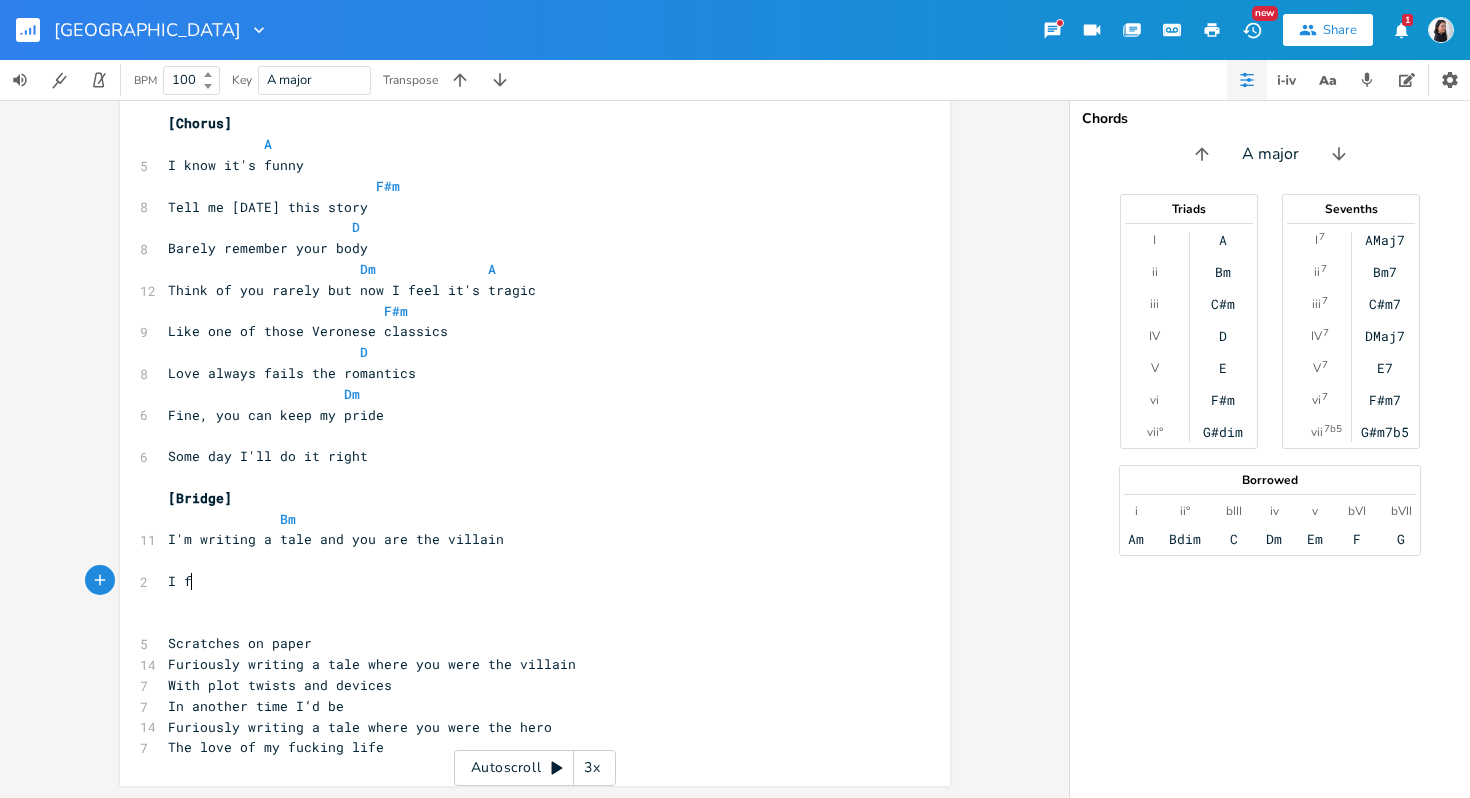 type on "I fl" 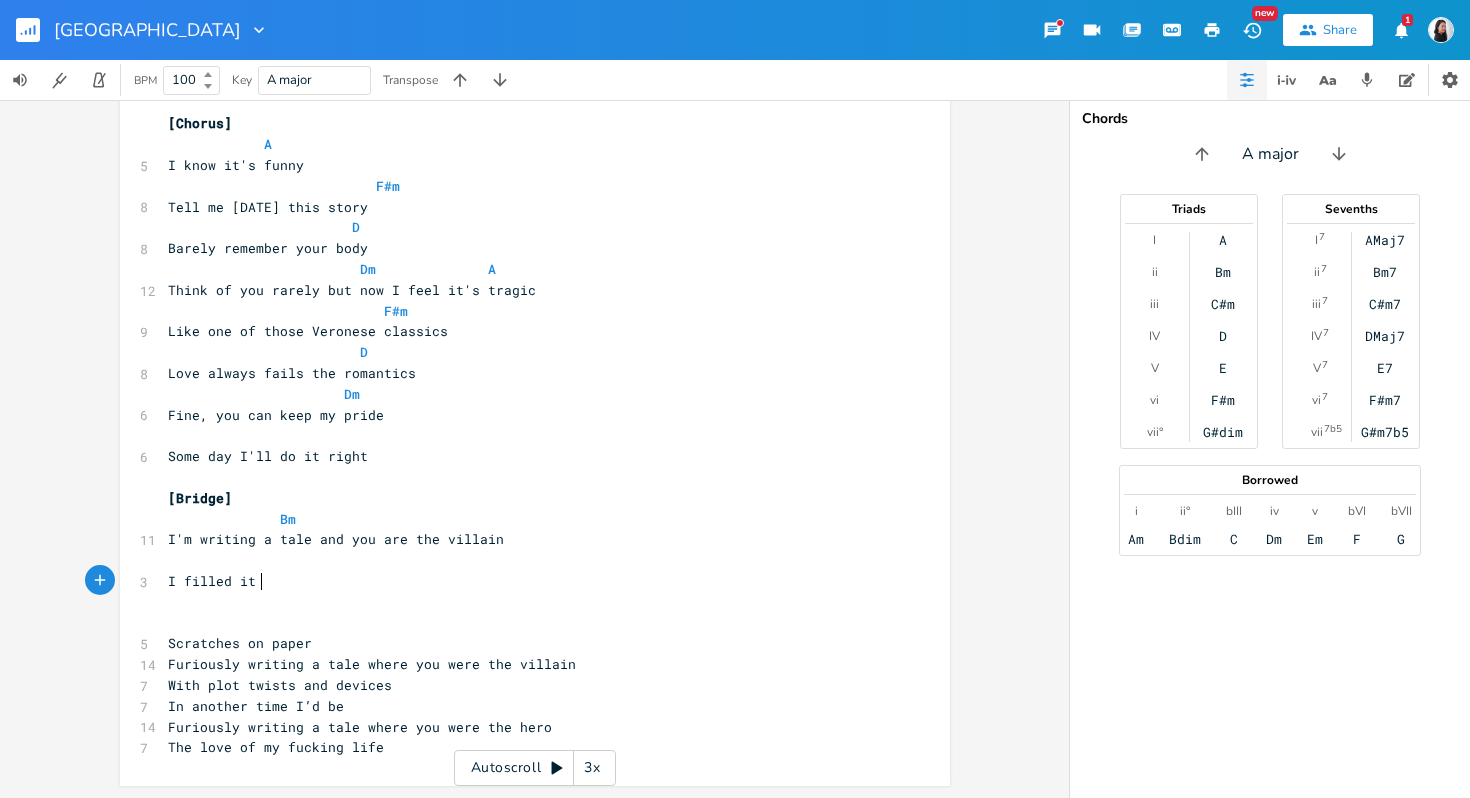 type on "illed it w" 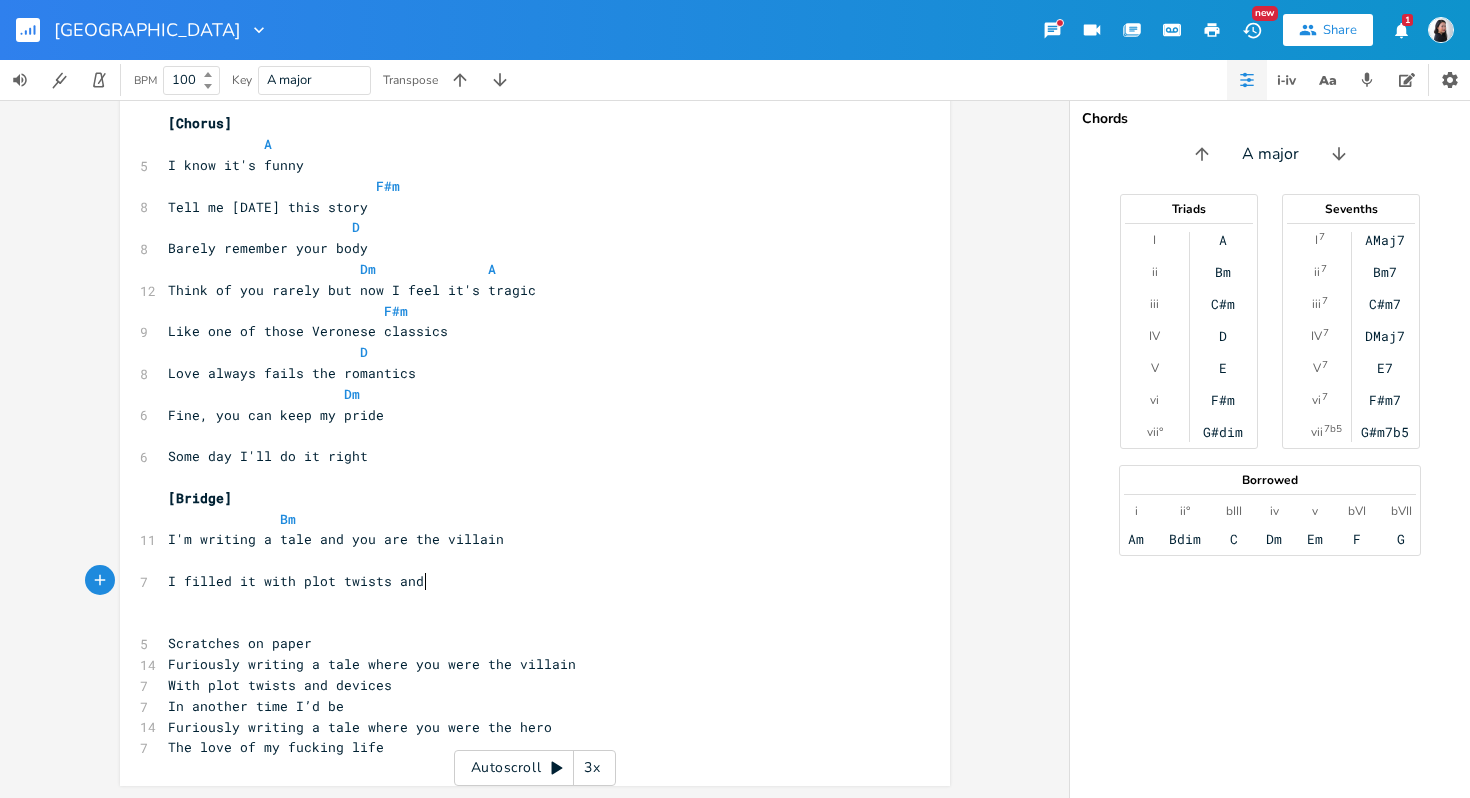 scroll, scrollTop: 0, scrollLeft: 121, axis: horizontal 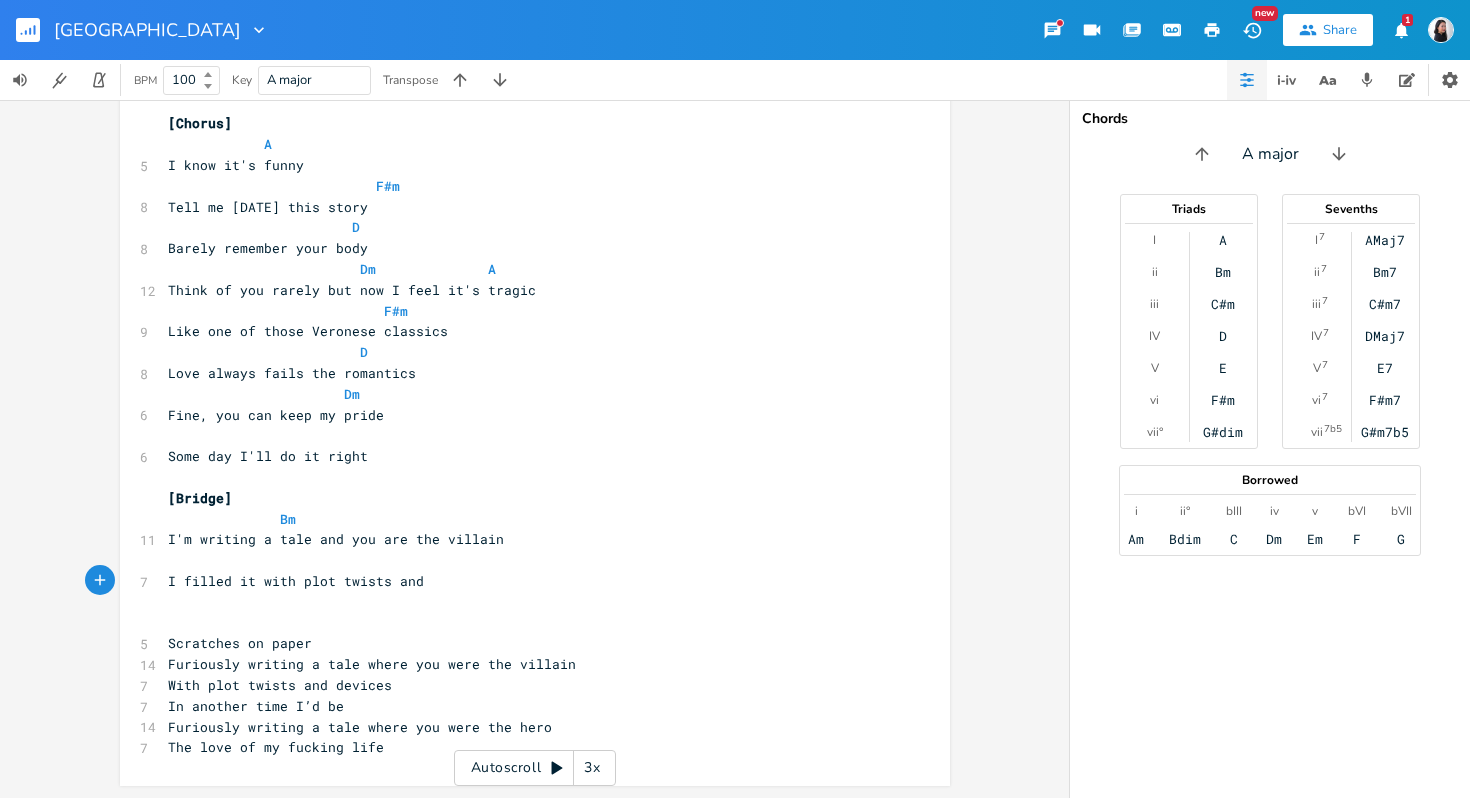 type on "with plot twists and" 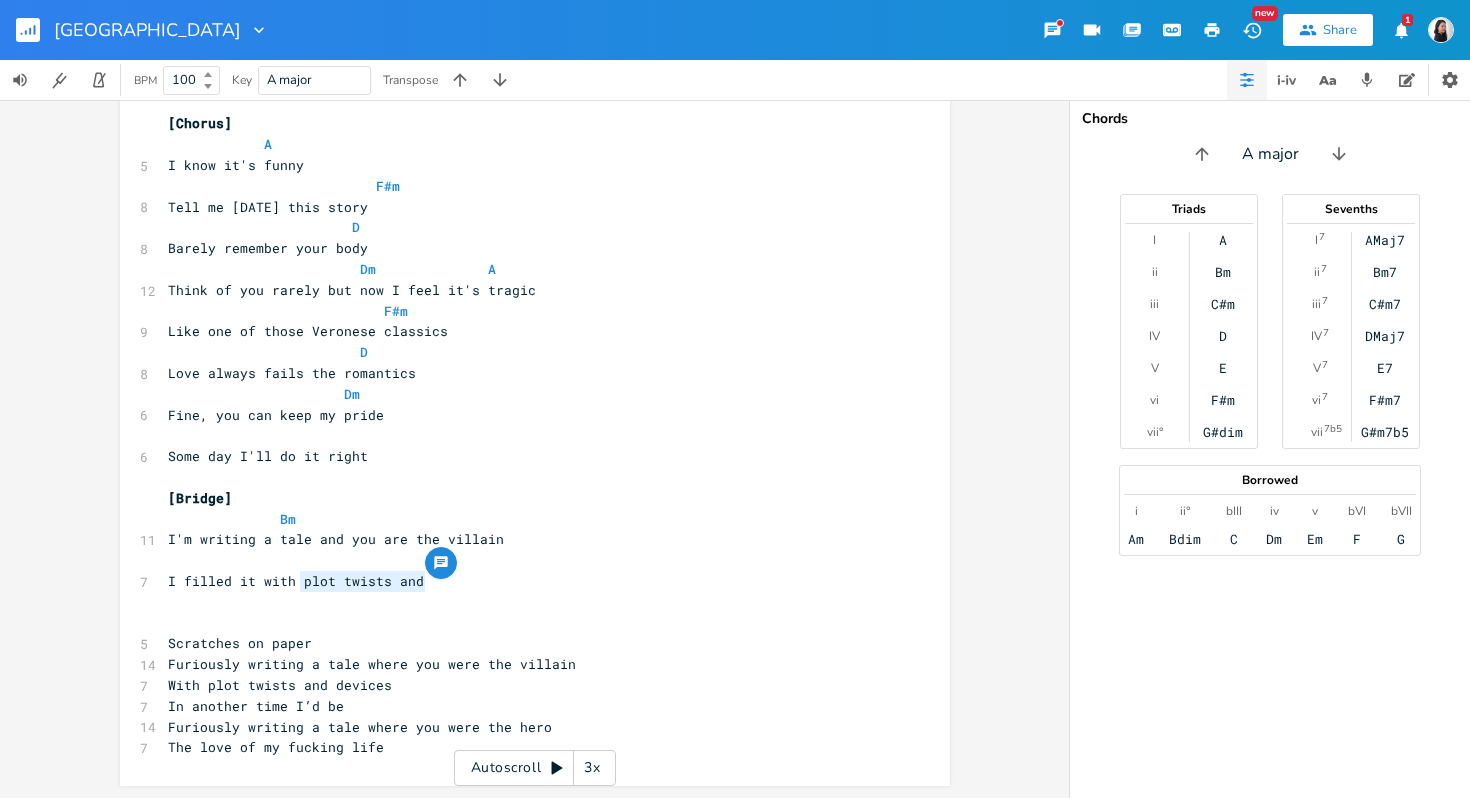 drag, startPoint x: 464, startPoint y: 585, endPoint x: 296, endPoint y: 586, distance: 168.00298 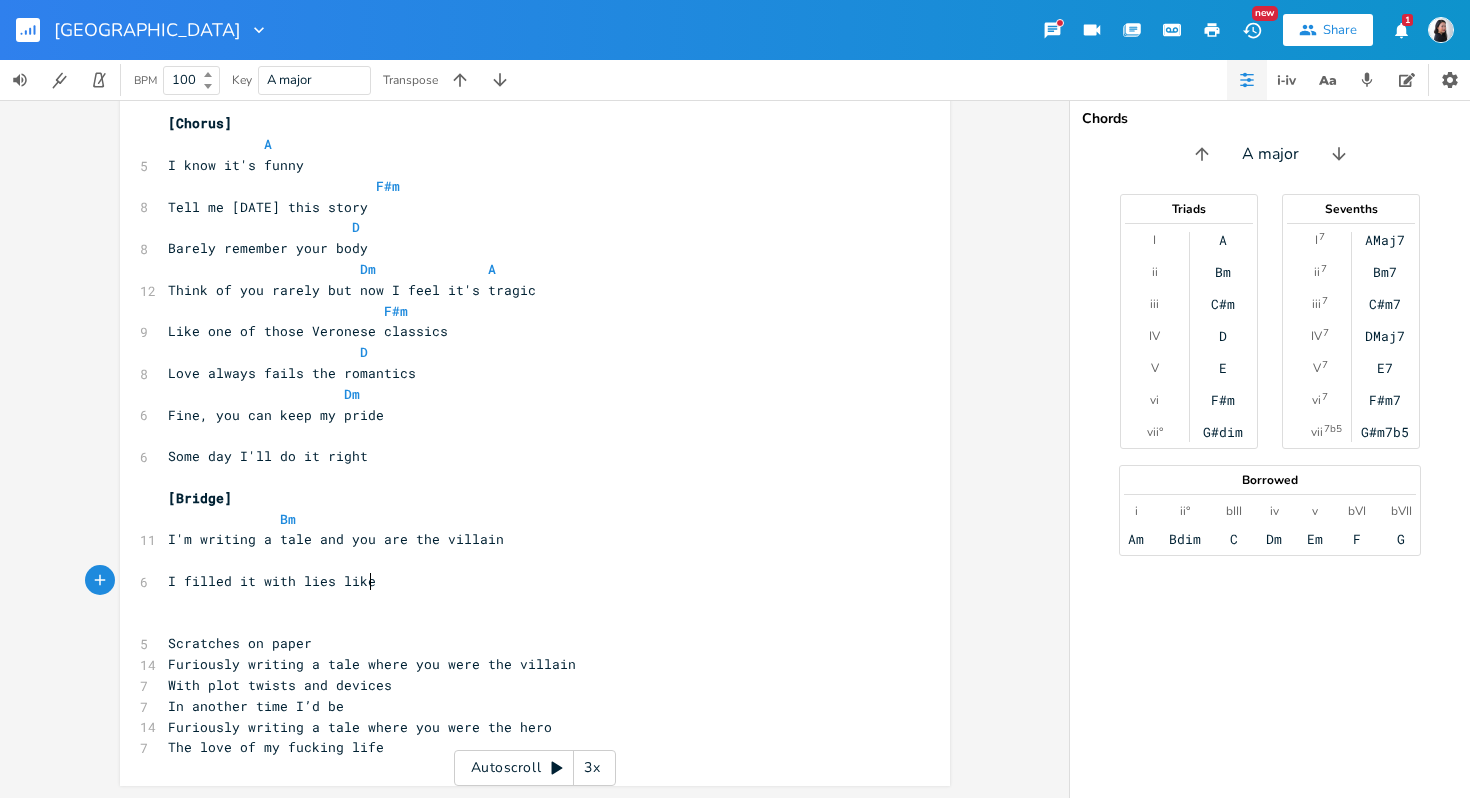 scroll, scrollTop: 0, scrollLeft: 47, axis: horizontal 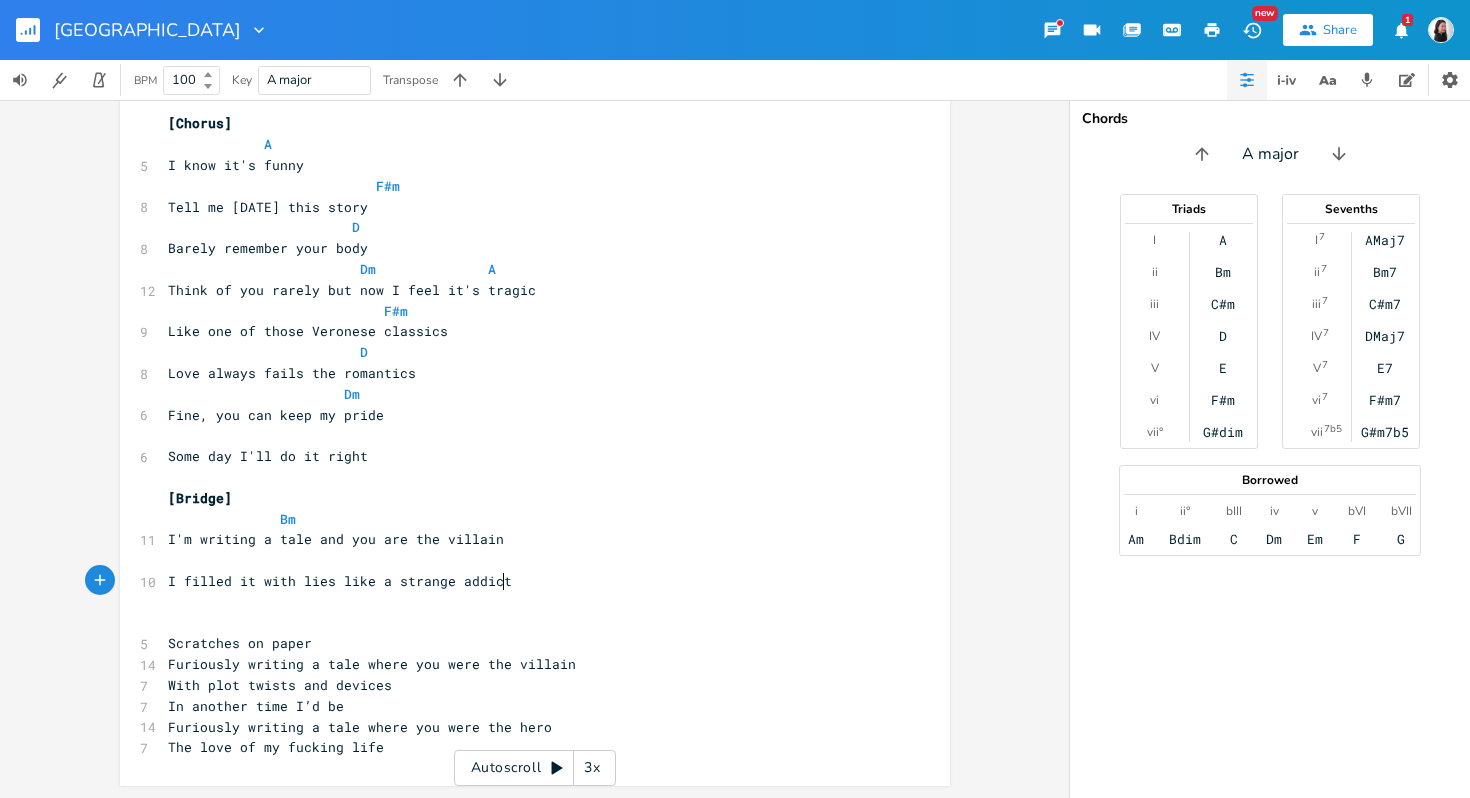type on "lies like a strange addiction" 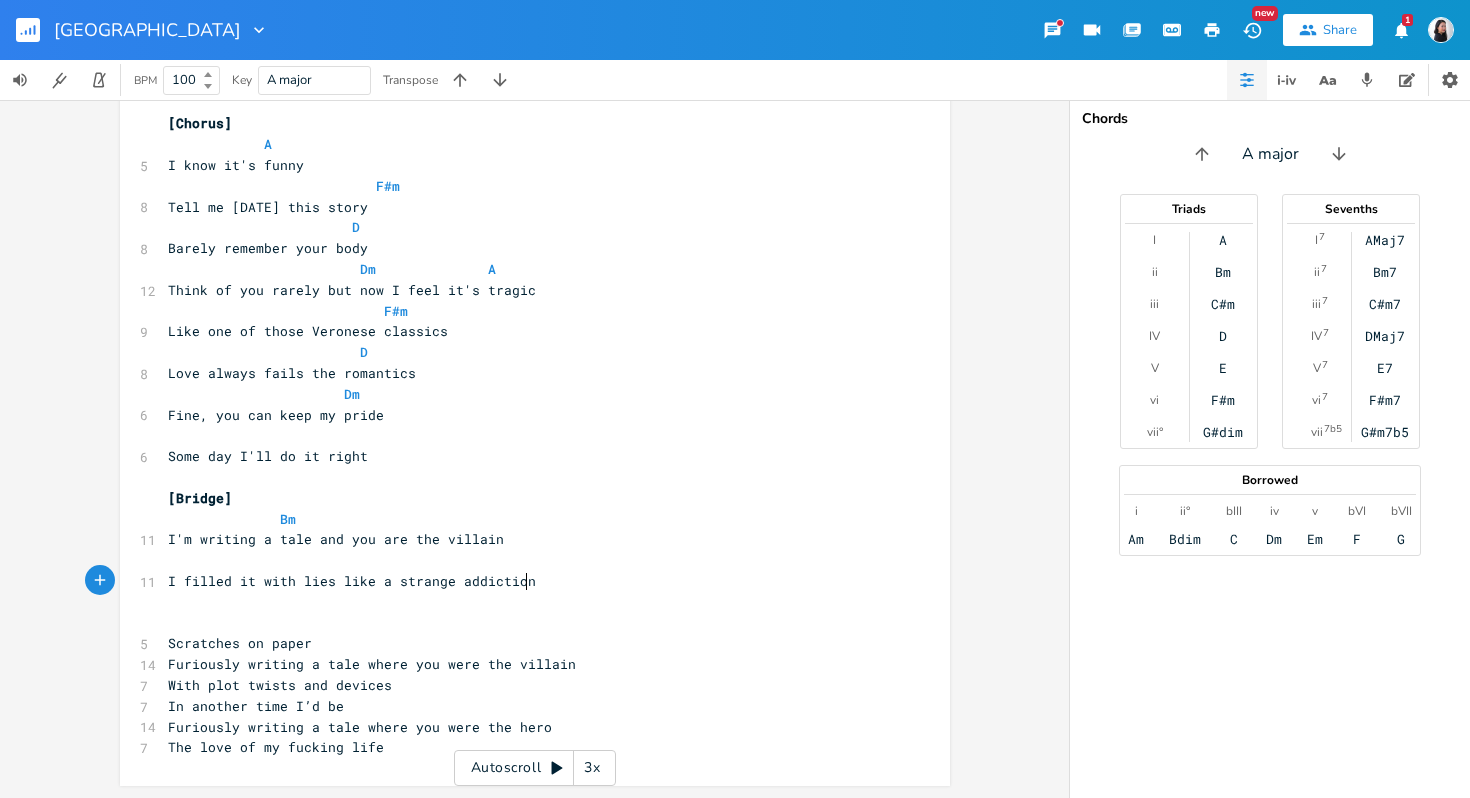 scroll, scrollTop: 0, scrollLeft: 160, axis: horizontal 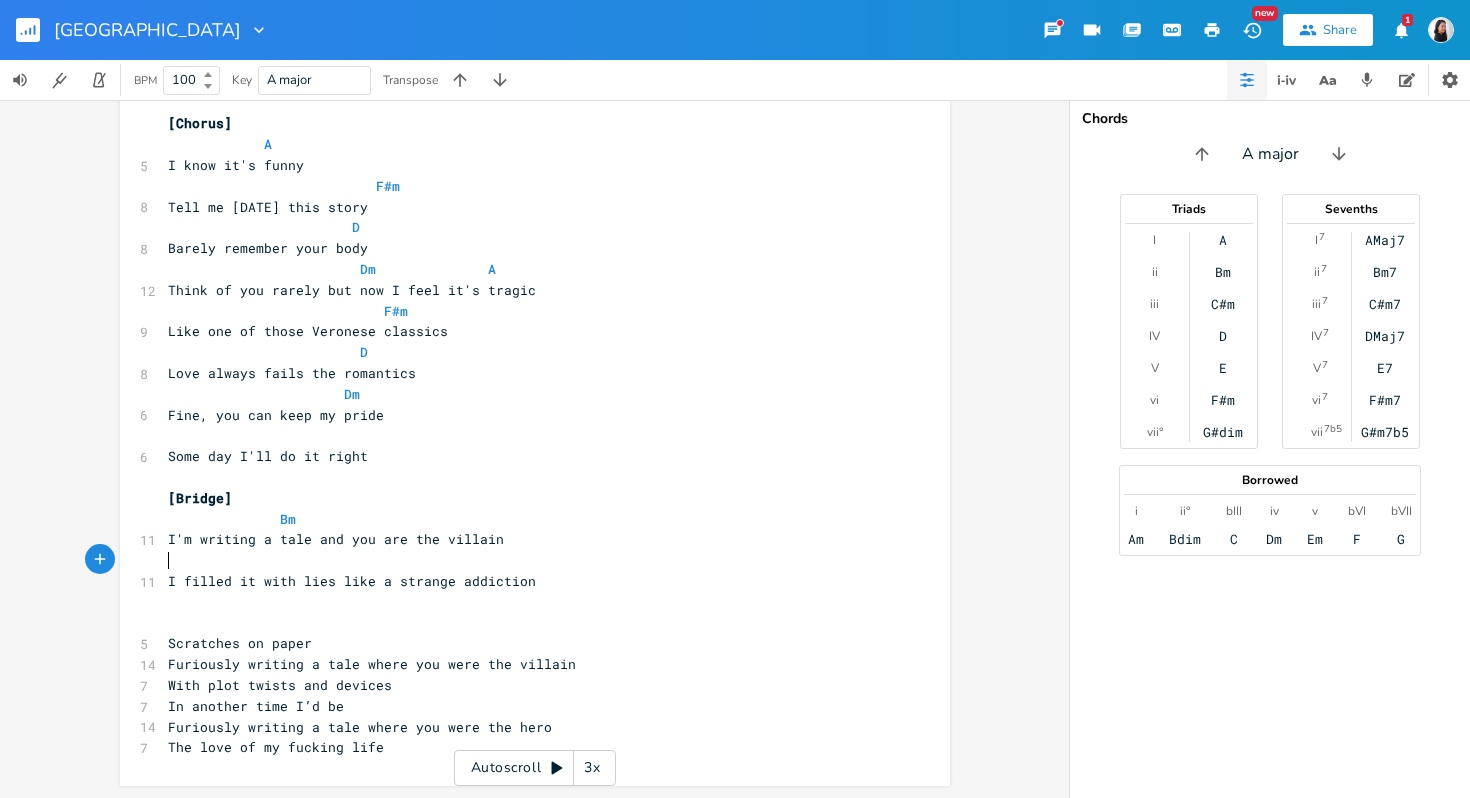 click on "​" at bounding box center (525, 560) 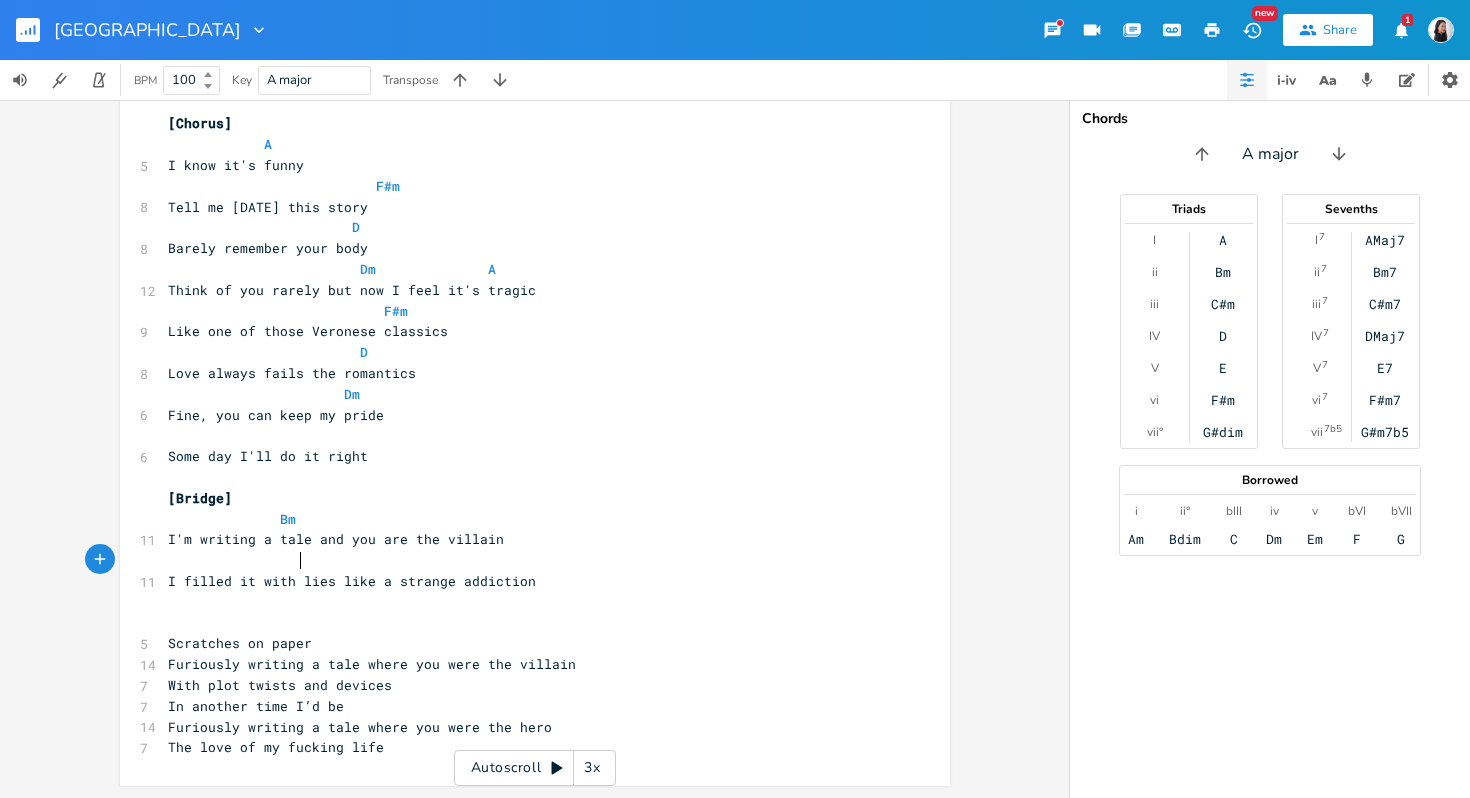 type on "E" 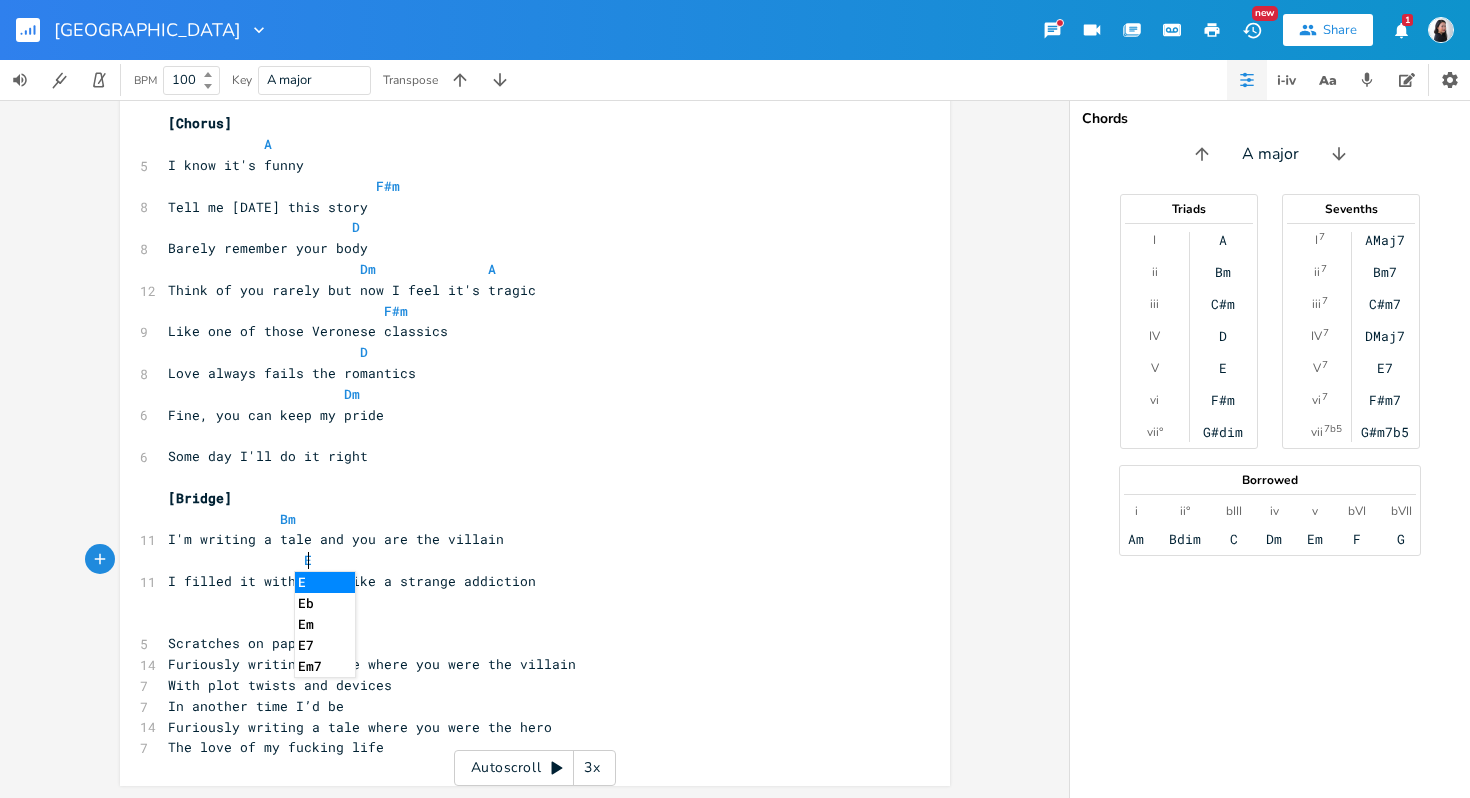 click on "​" at bounding box center [525, 623] 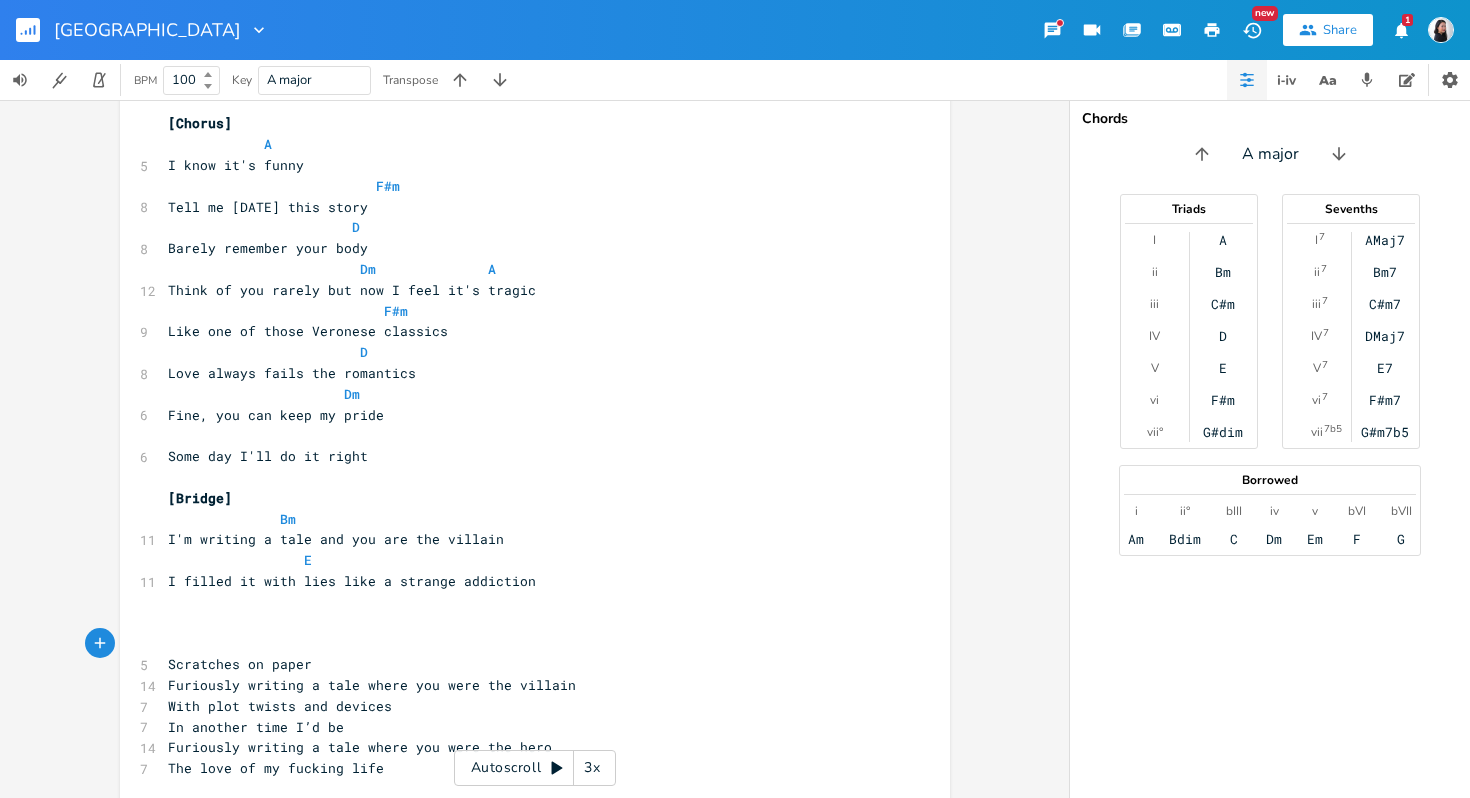 click on "​" at bounding box center (525, 623) 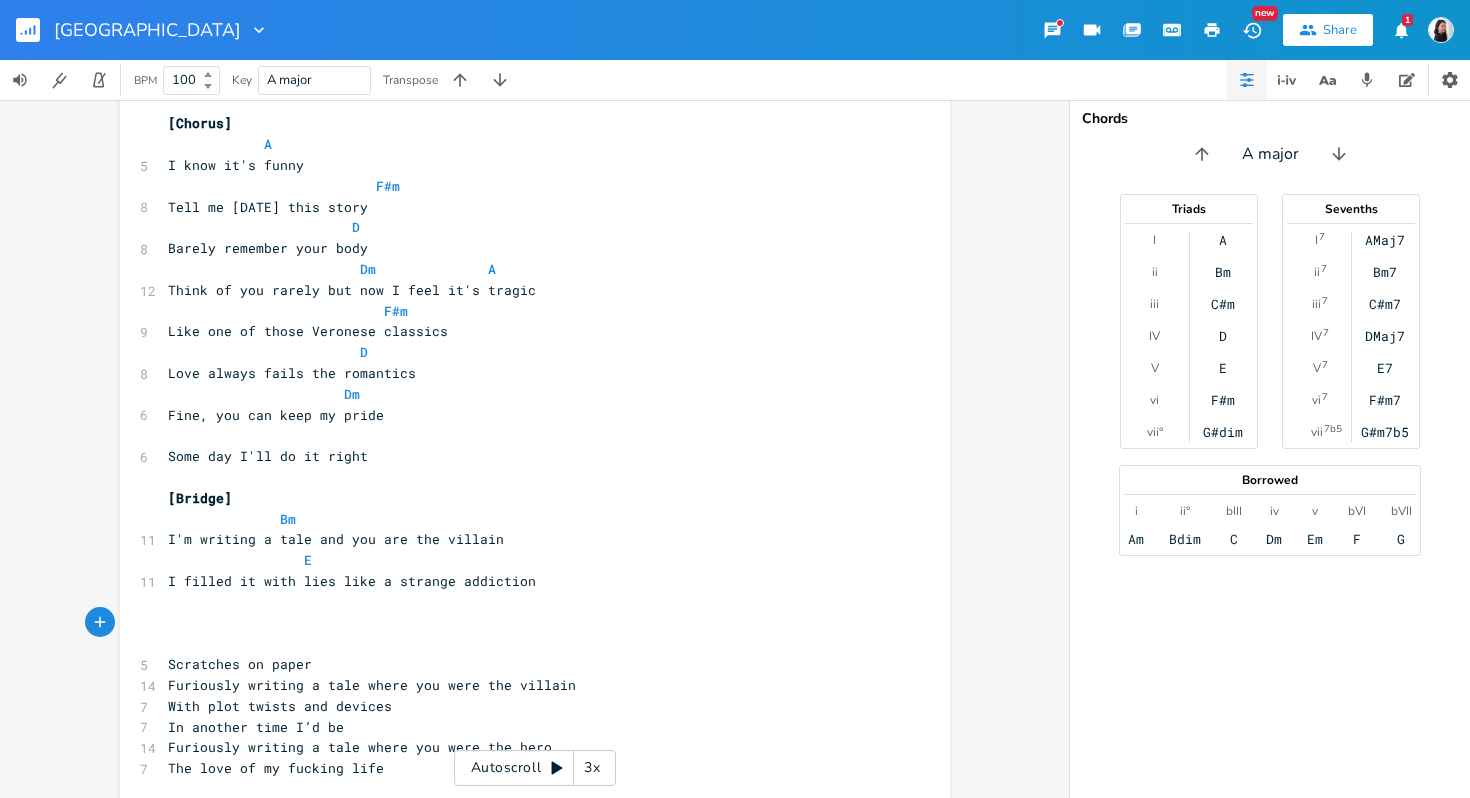 scroll, scrollTop: 1345, scrollLeft: 0, axis: vertical 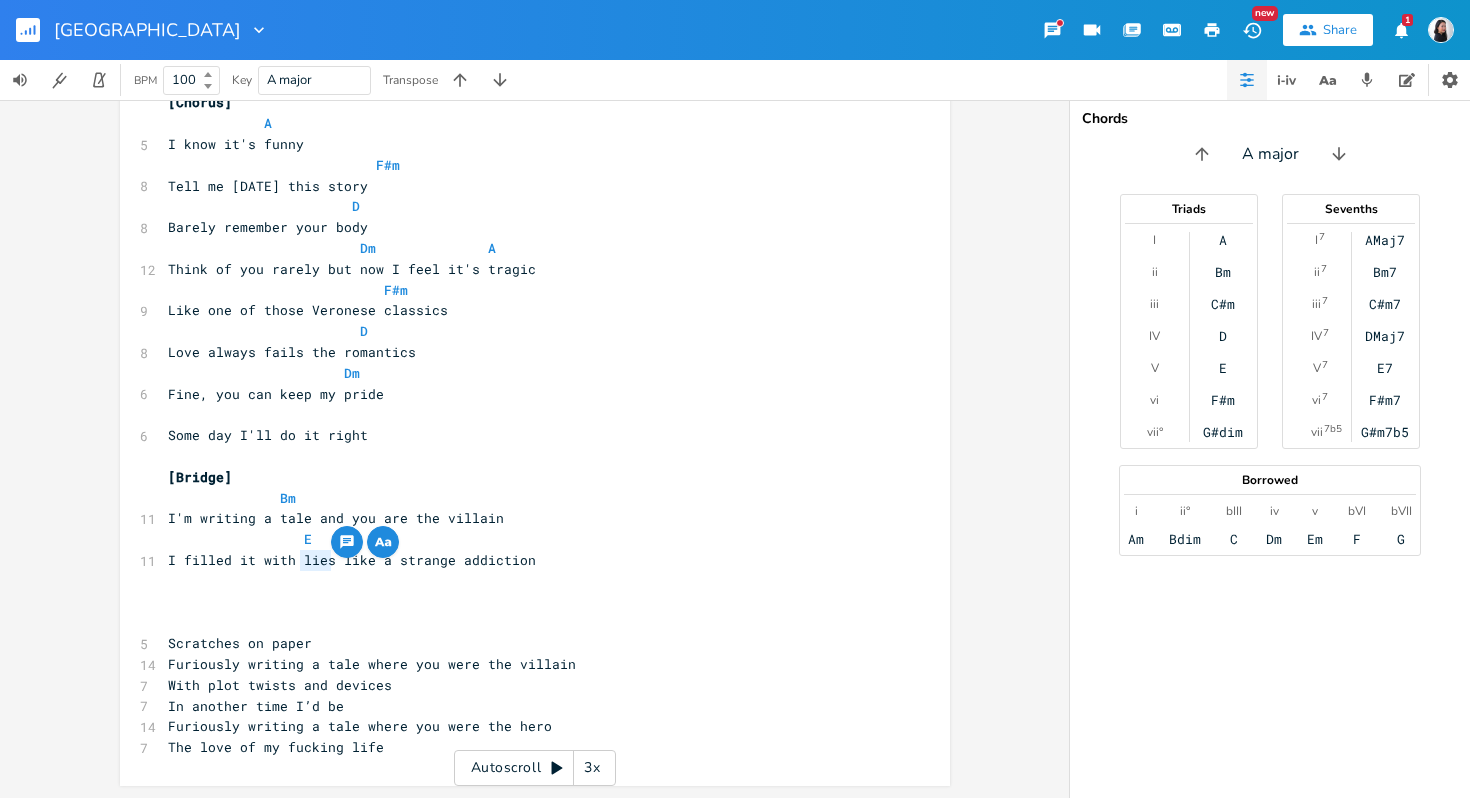 drag, startPoint x: 326, startPoint y: 564, endPoint x: 296, endPoint y: 560, distance: 30.265491 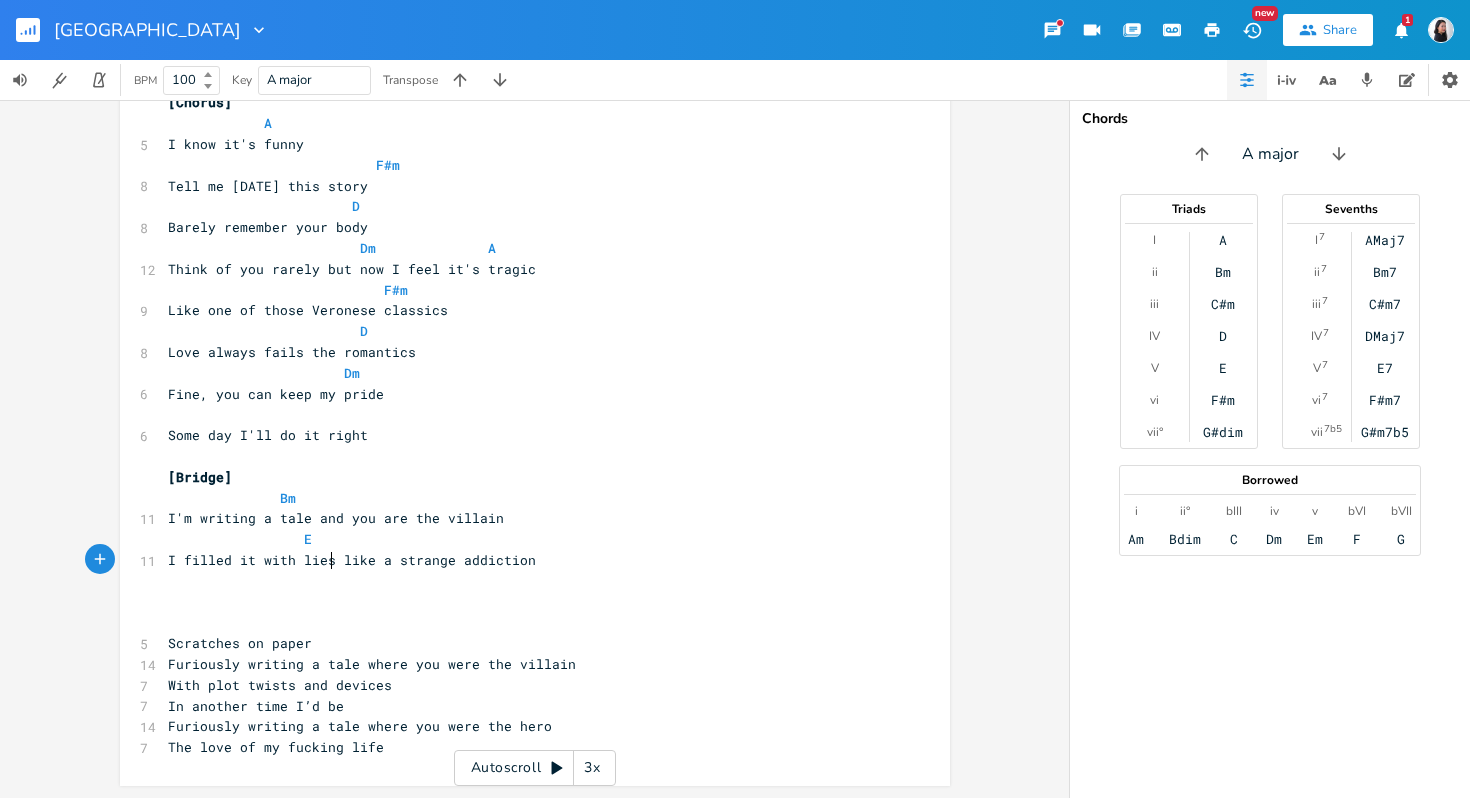 click on "I filled it with lies like a strange addiction" at bounding box center (525, 560) 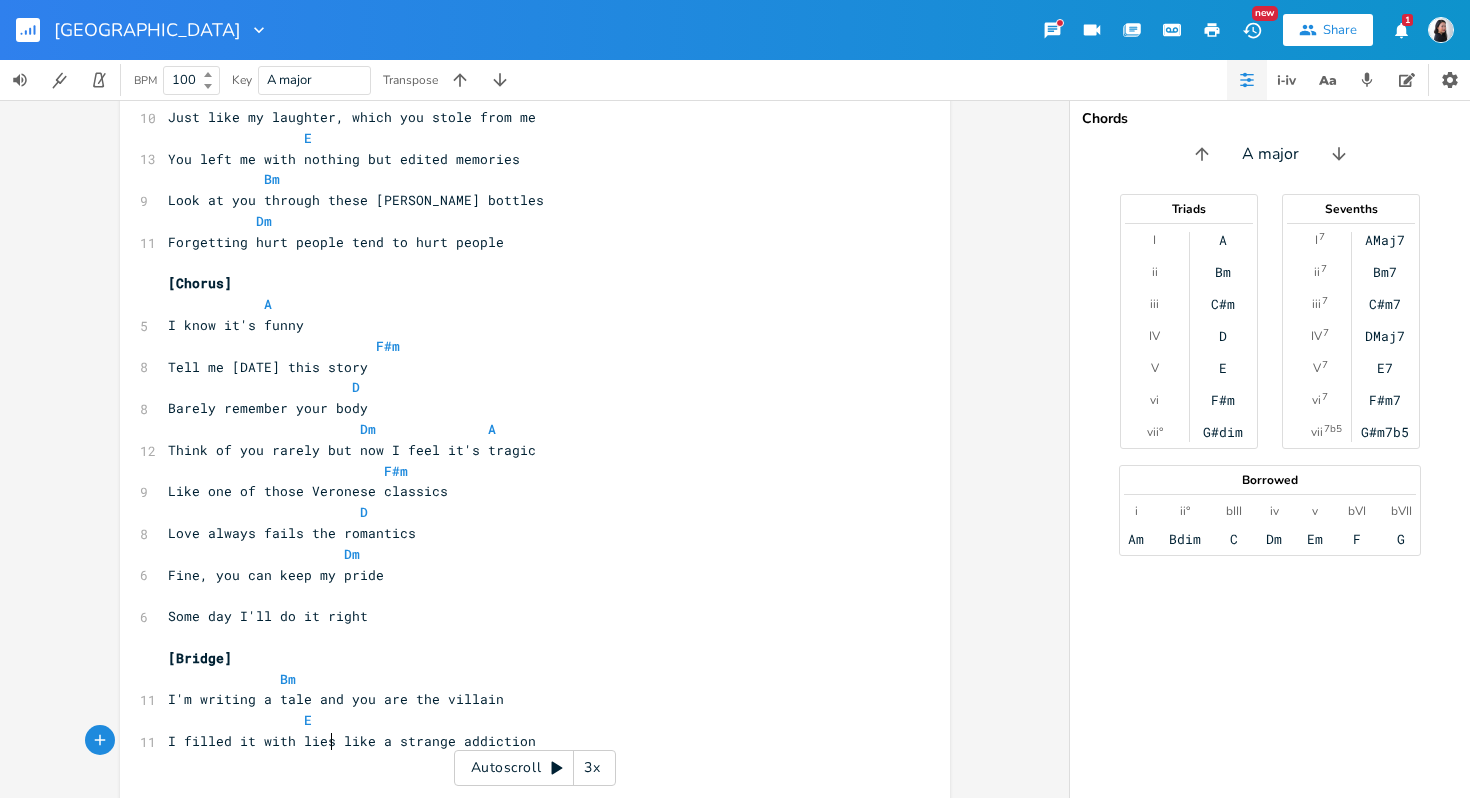 scroll, scrollTop: 1345, scrollLeft: 0, axis: vertical 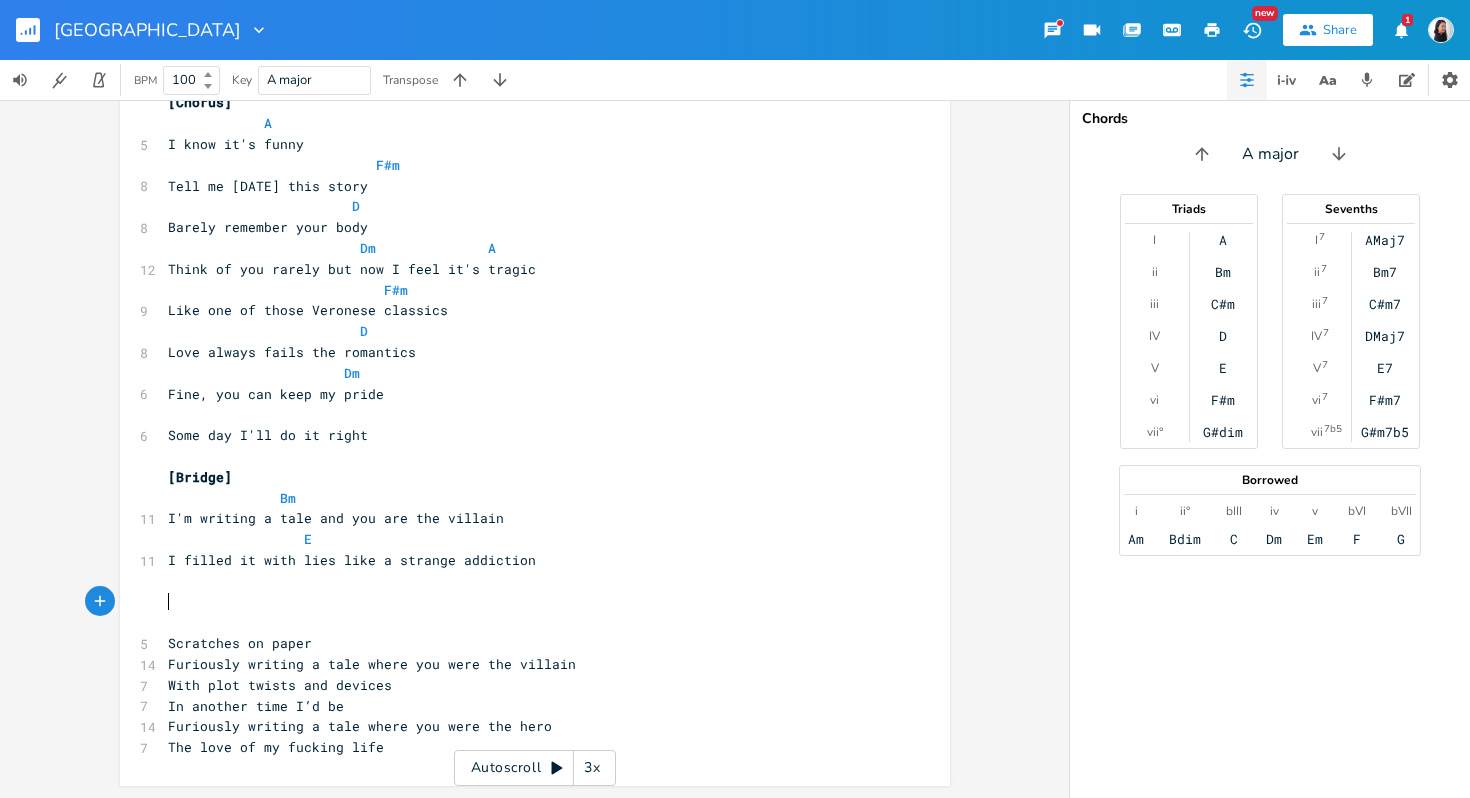 click on "​" at bounding box center [525, 602] 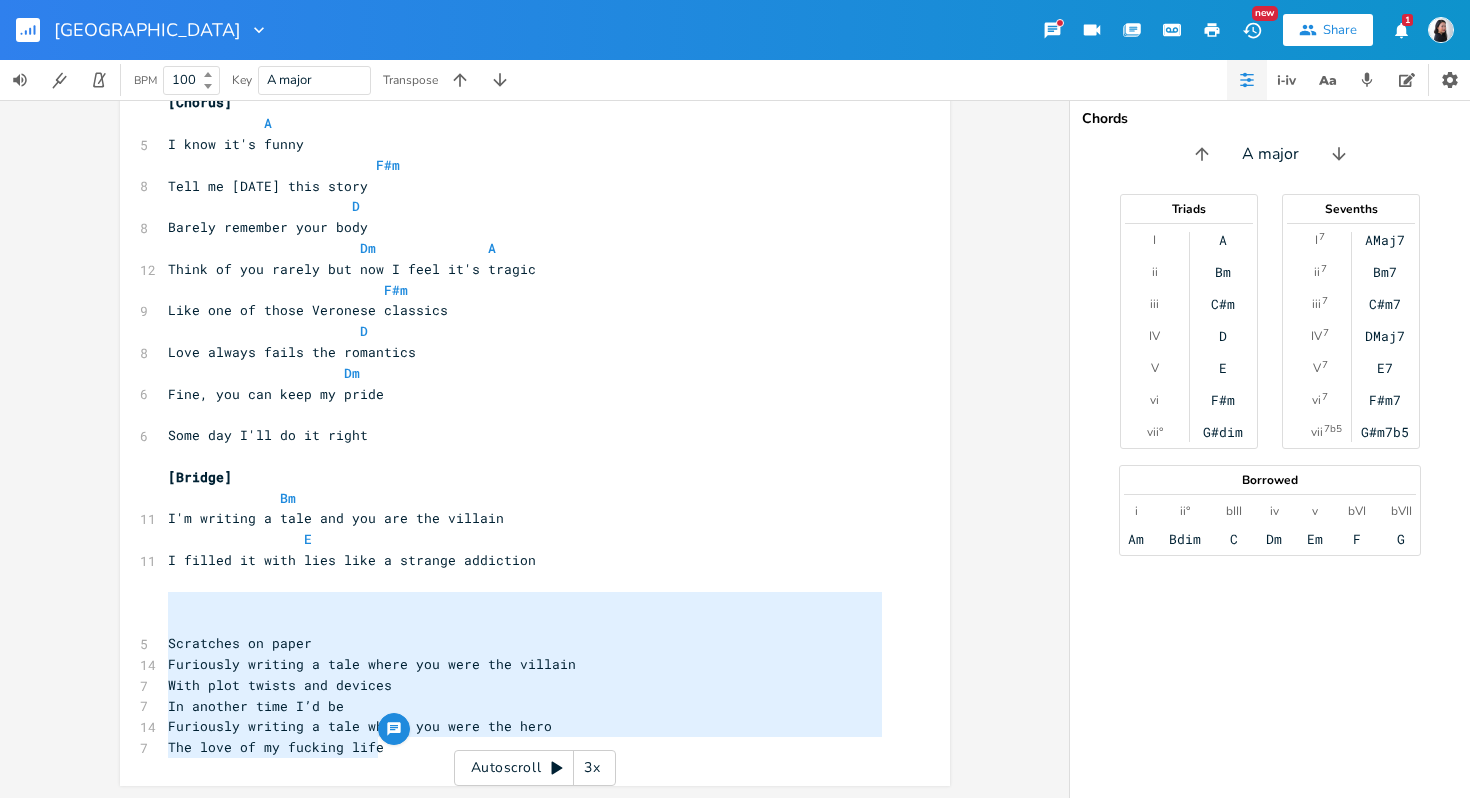 drag, startPoint x: 394, startPoint y: 752, endPoint x: 149, endPoint y: 610, distance: 283.17664 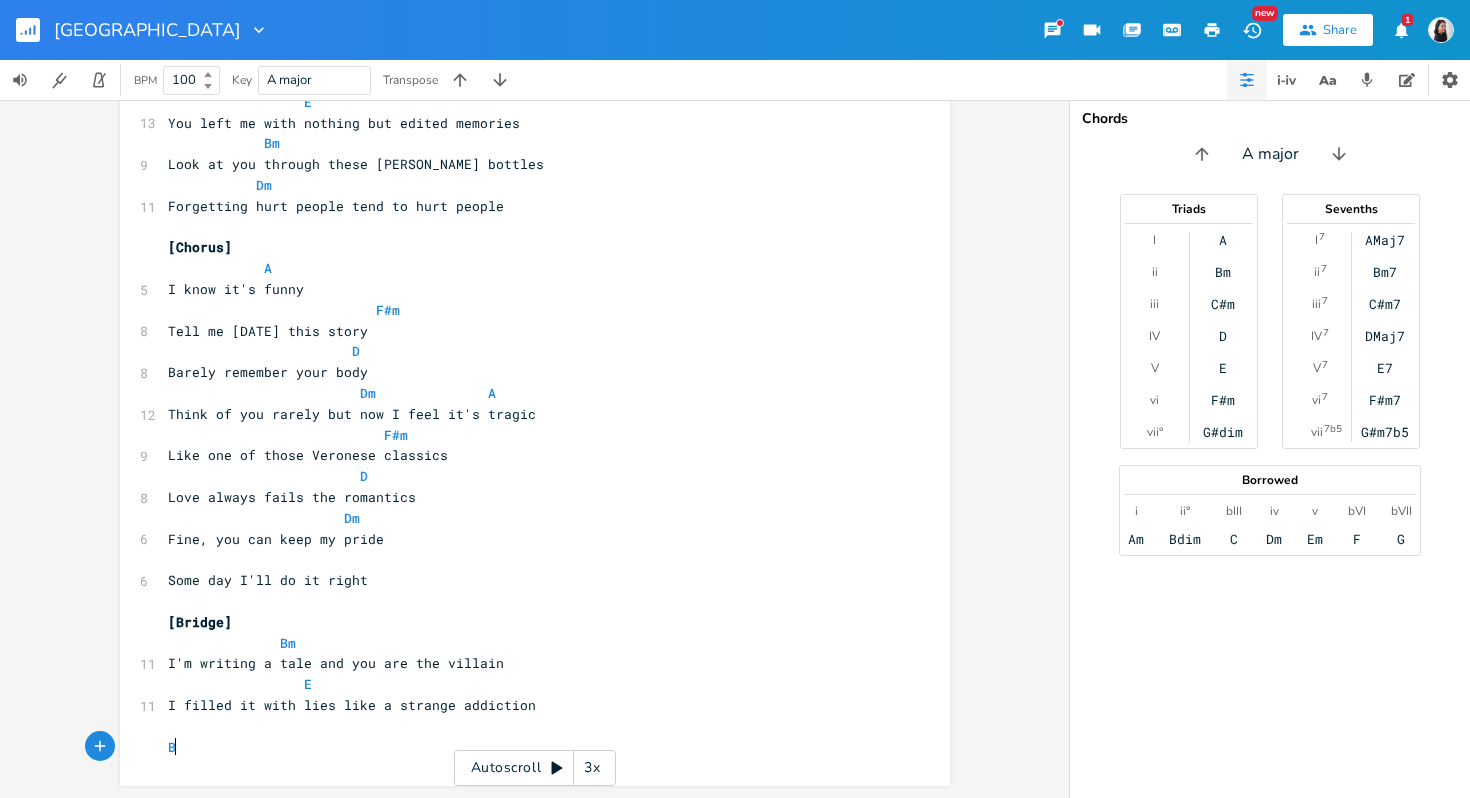 scroll, scrollTop: 0, scrollLeft: 15, axis: horizontal 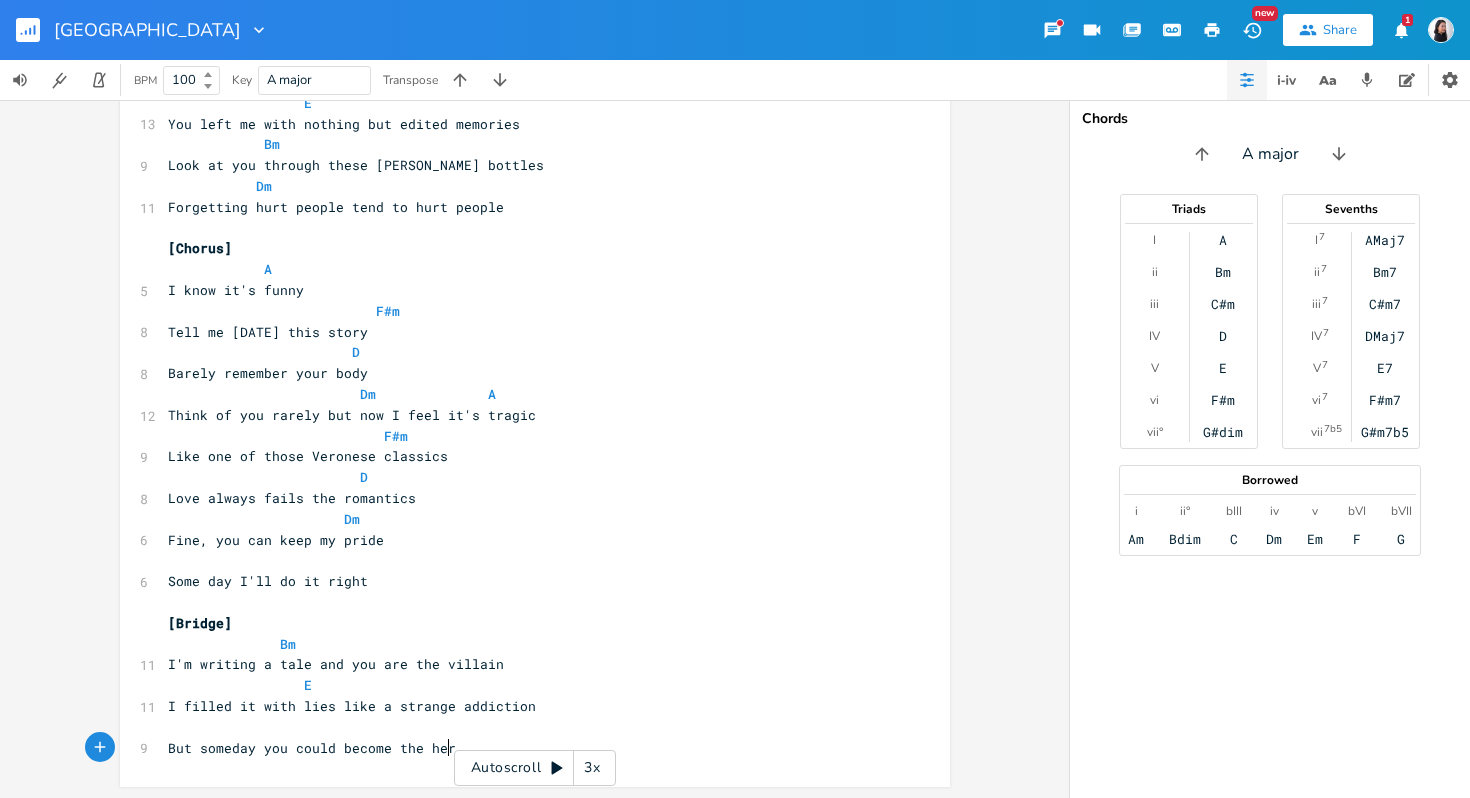 type on "But someday you could become the hero" 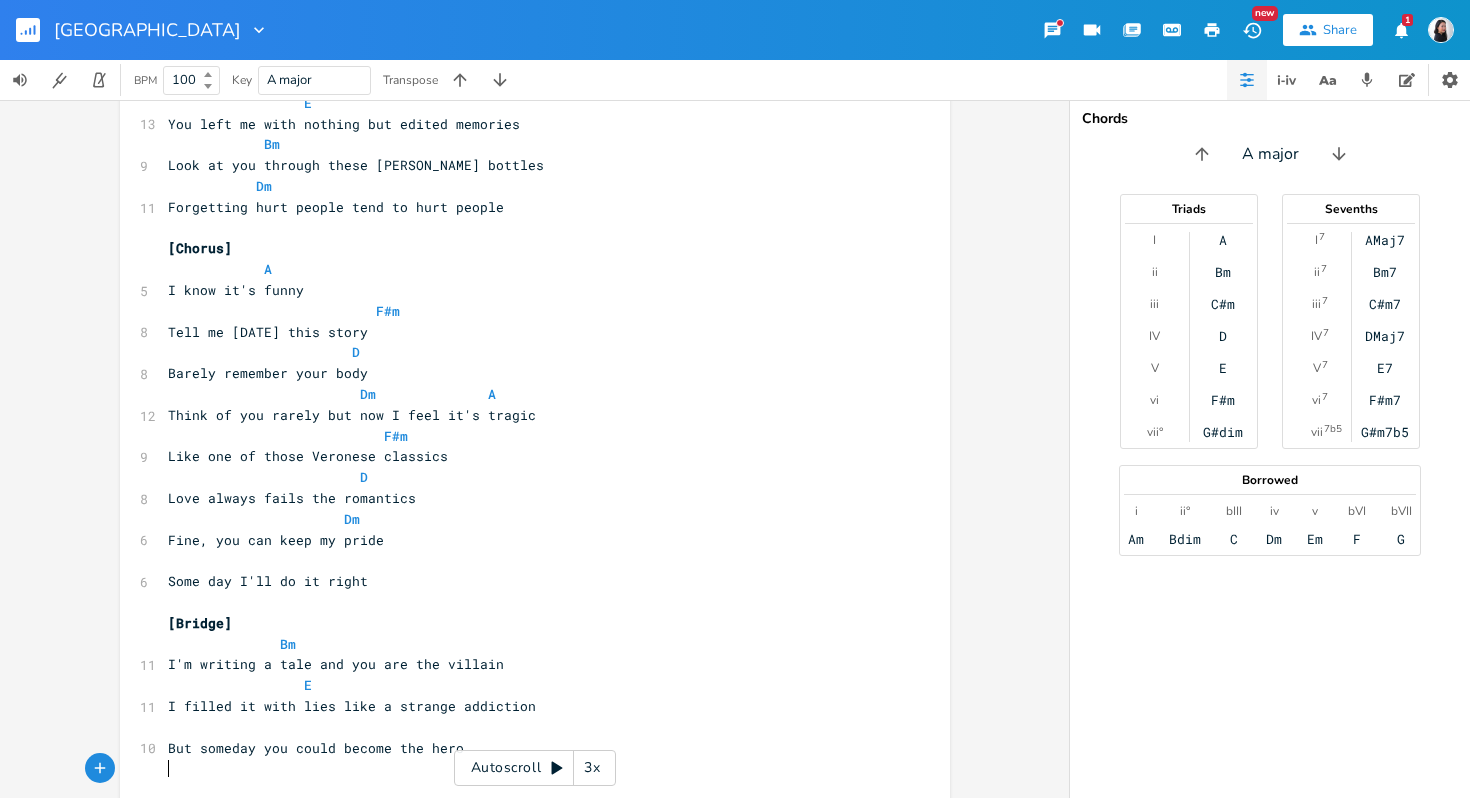scroll, scrollTop: 1229, scrollLeft: 0, axis: vertical 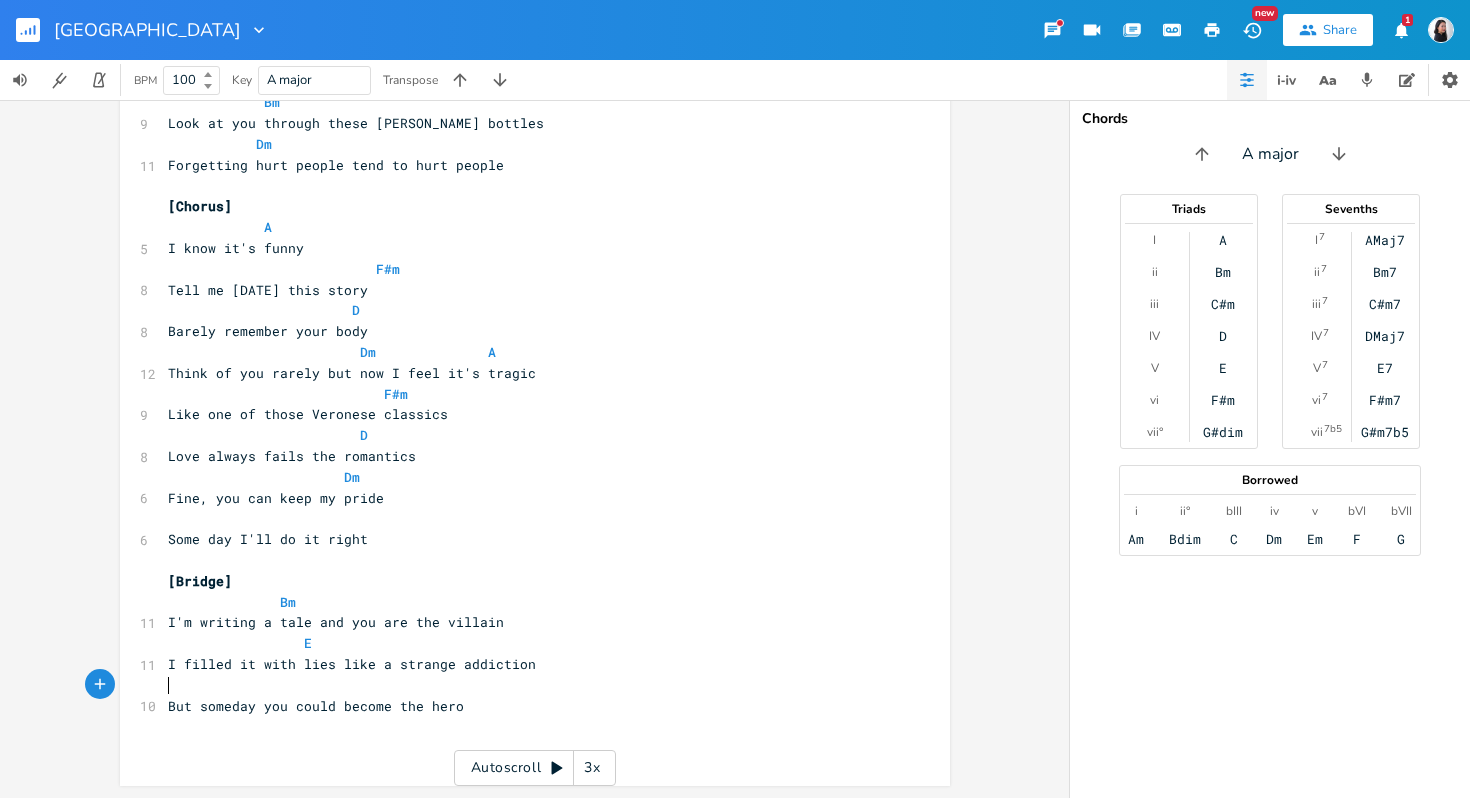 click on "​" at bounding box center (525, 685) 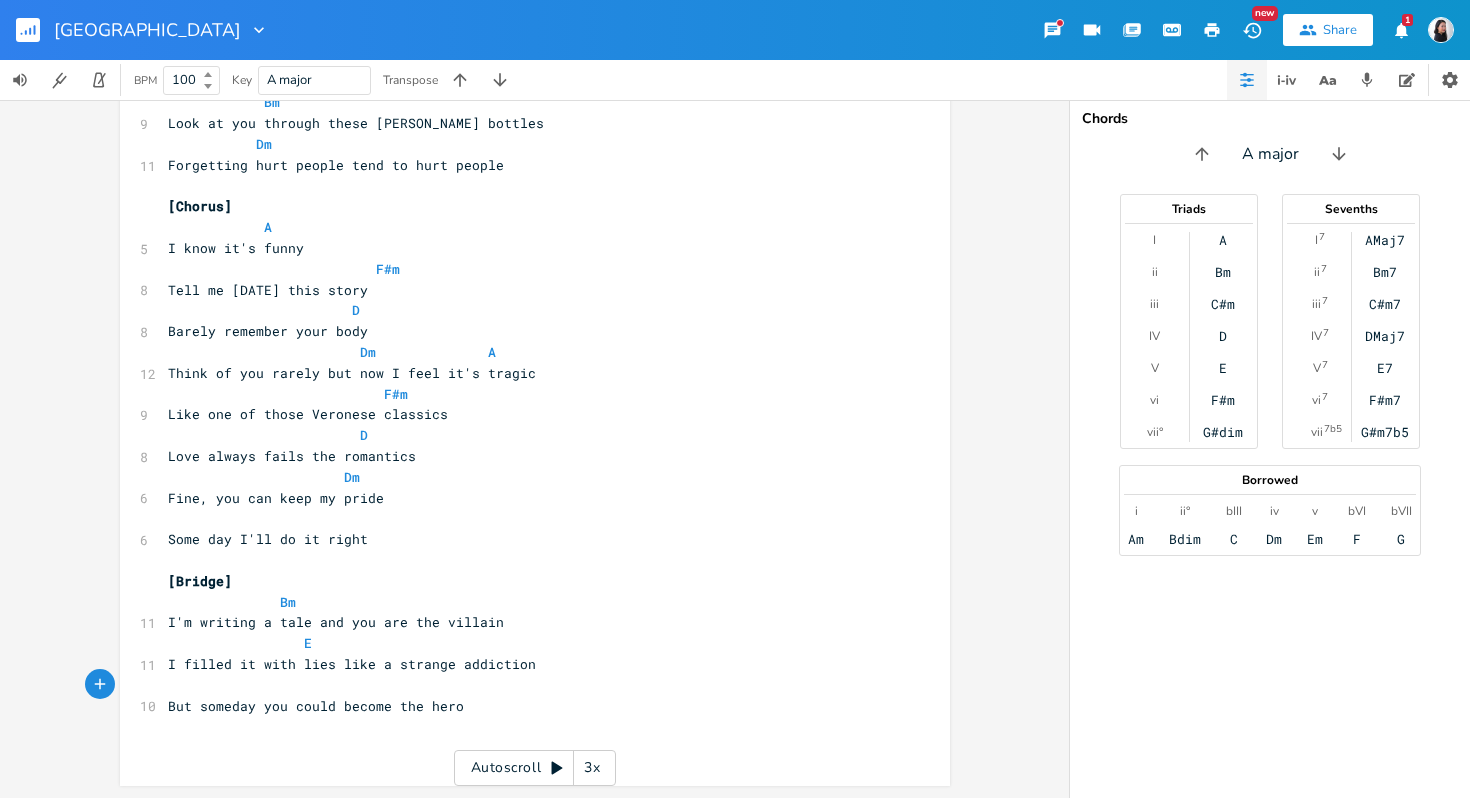 type on "\" 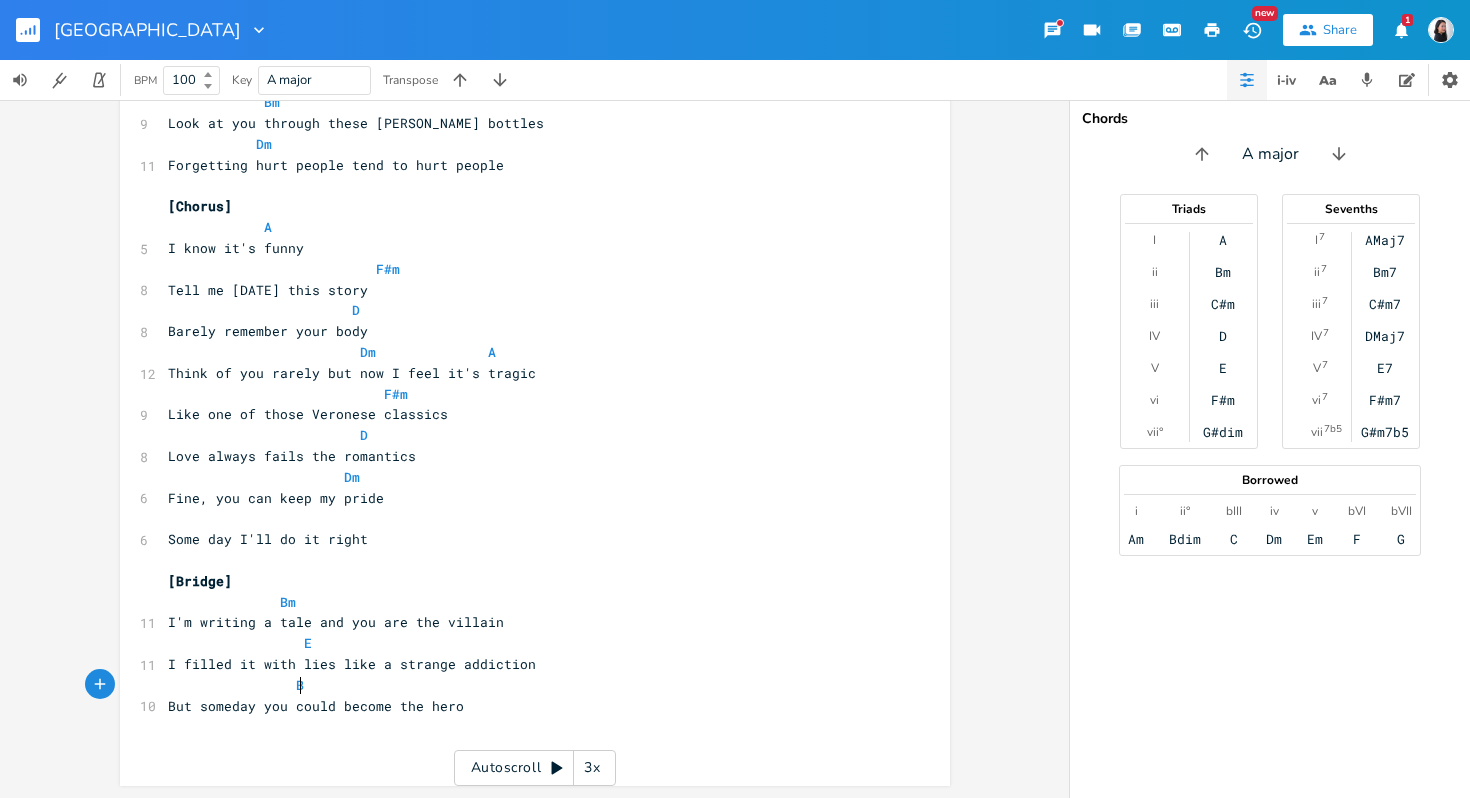 type on "Bm" 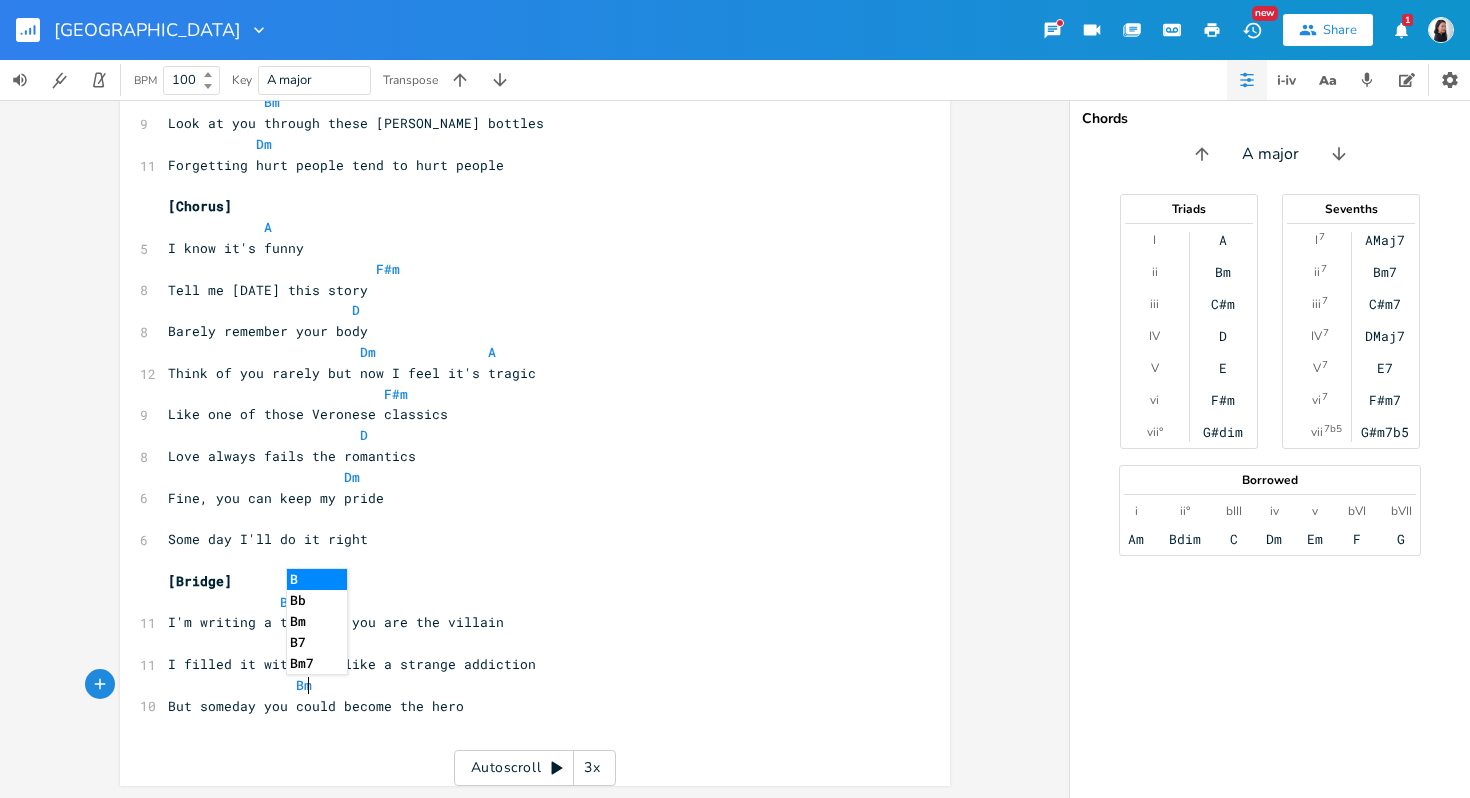 scroll, scrollTop: 0, scrollLeft: 19, axis: horizontal 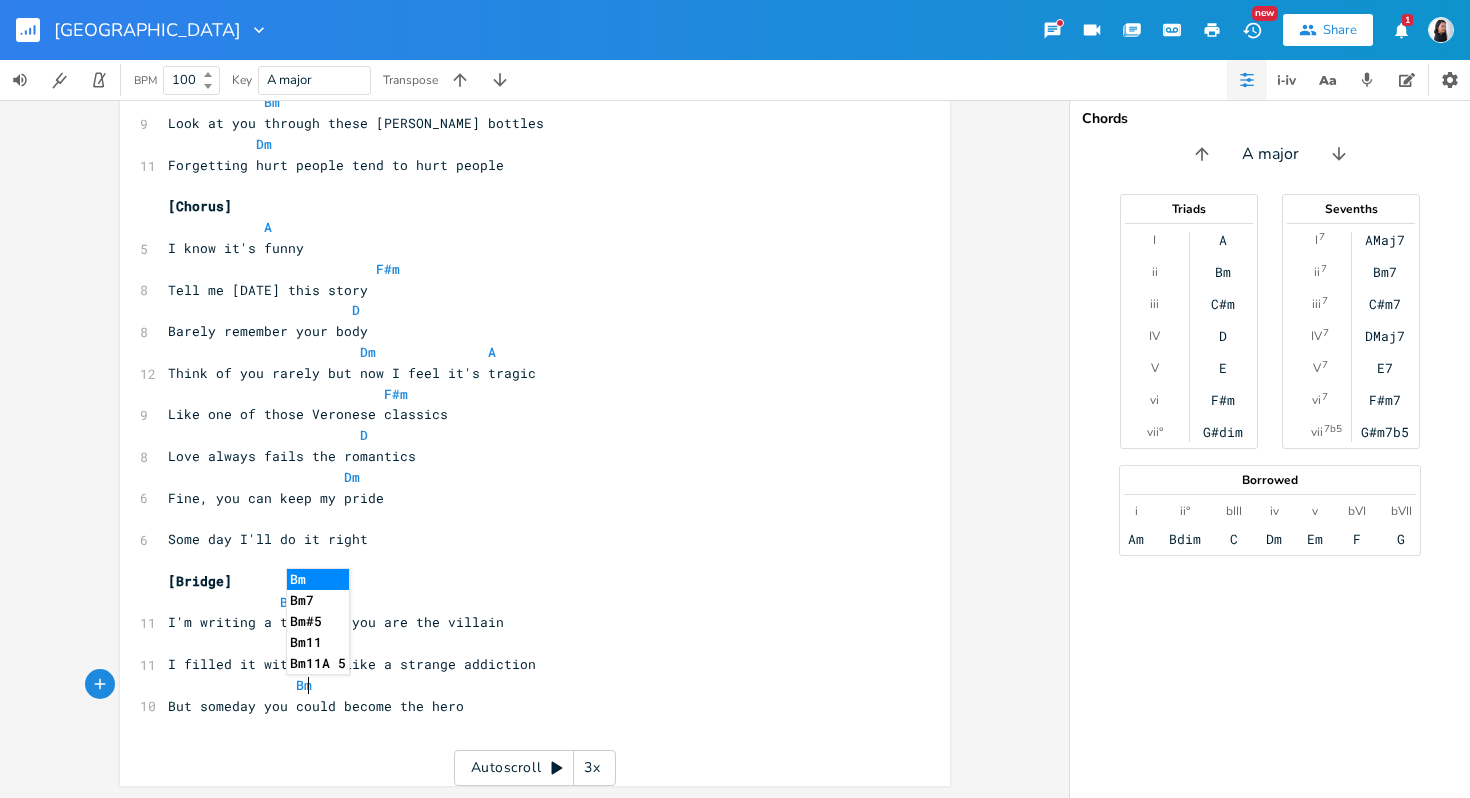 click on "Bm" at bounding box center (525, 685) 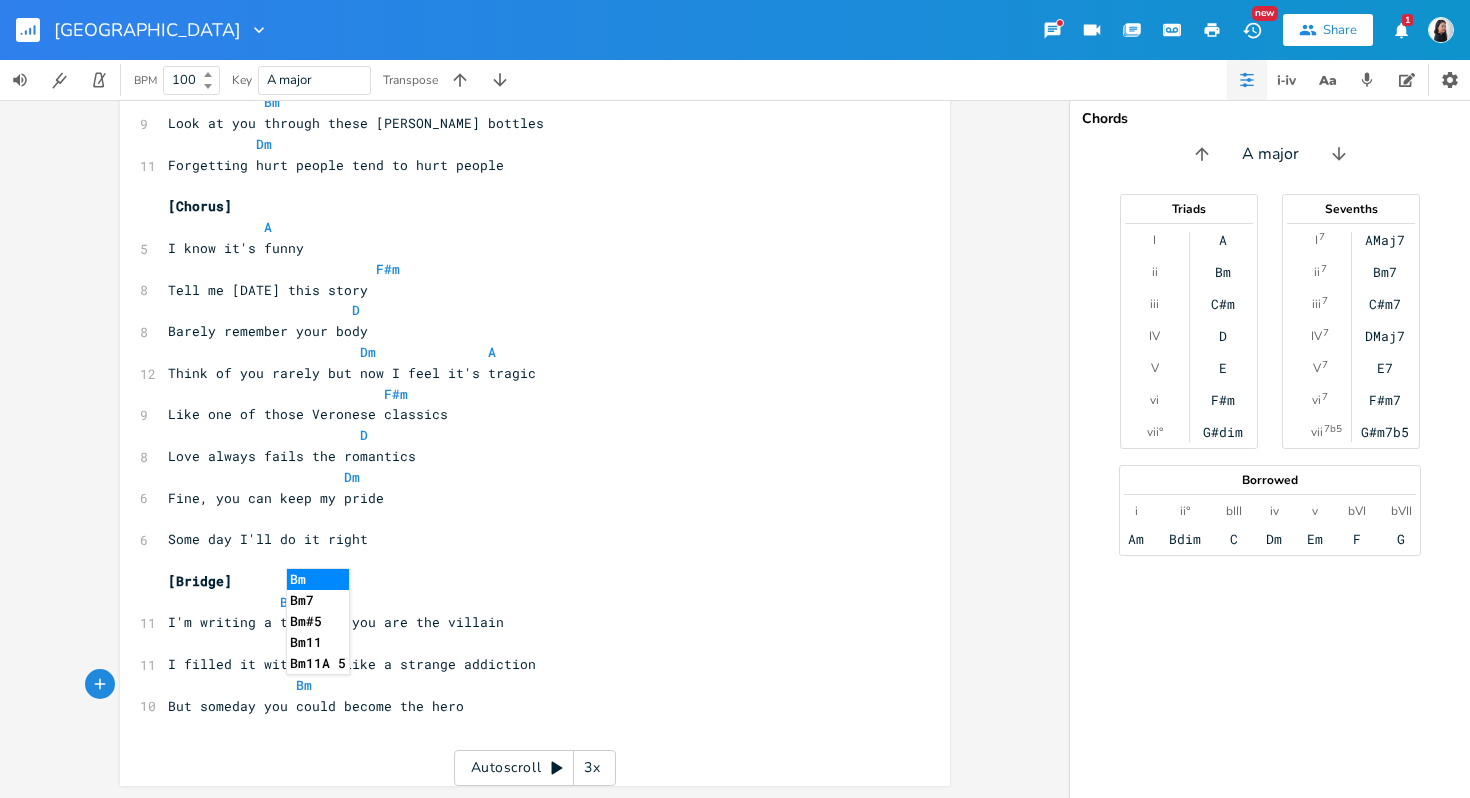click on "But someday you could become the hero" at bounding box center (525, 706) 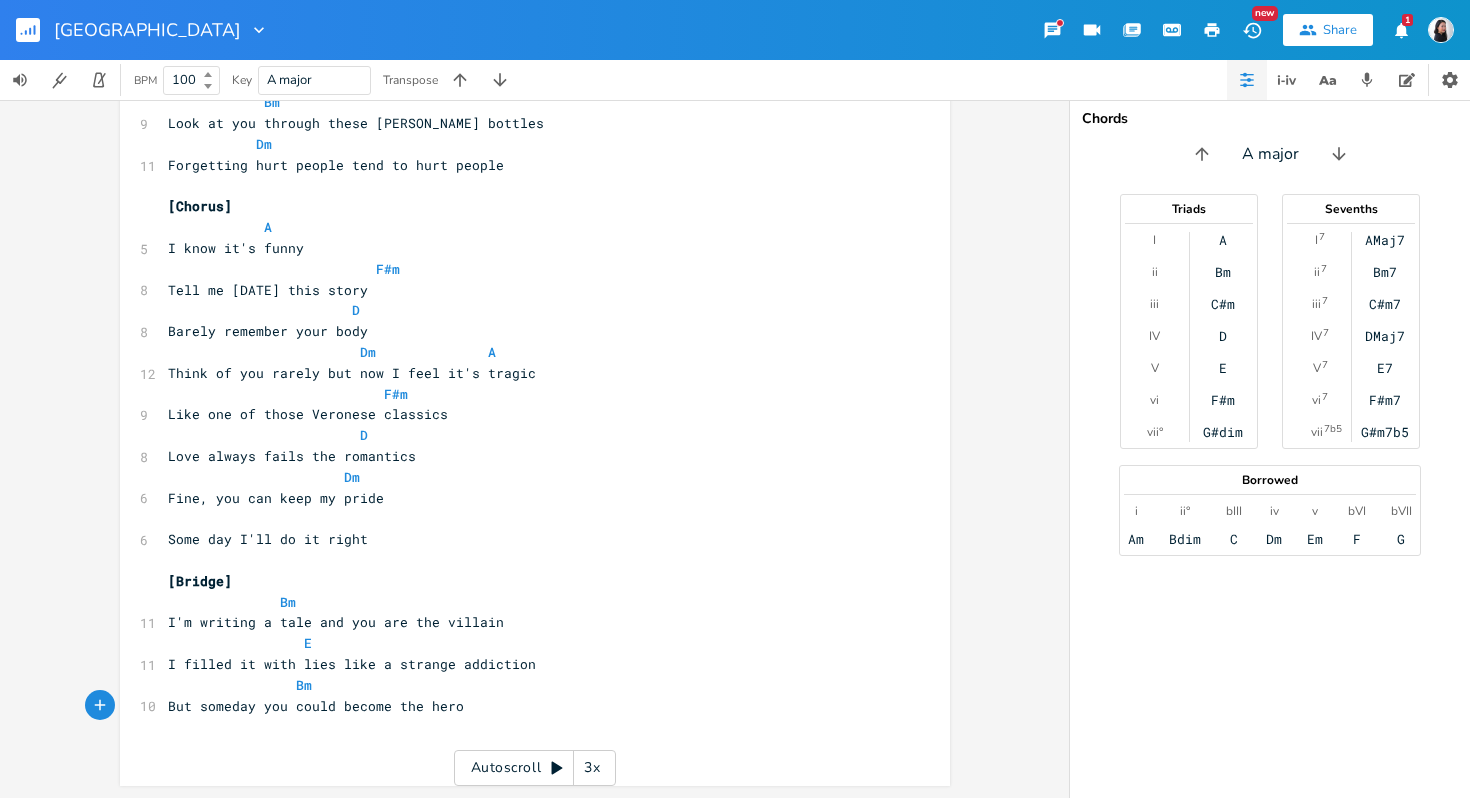 type on "become the hero" 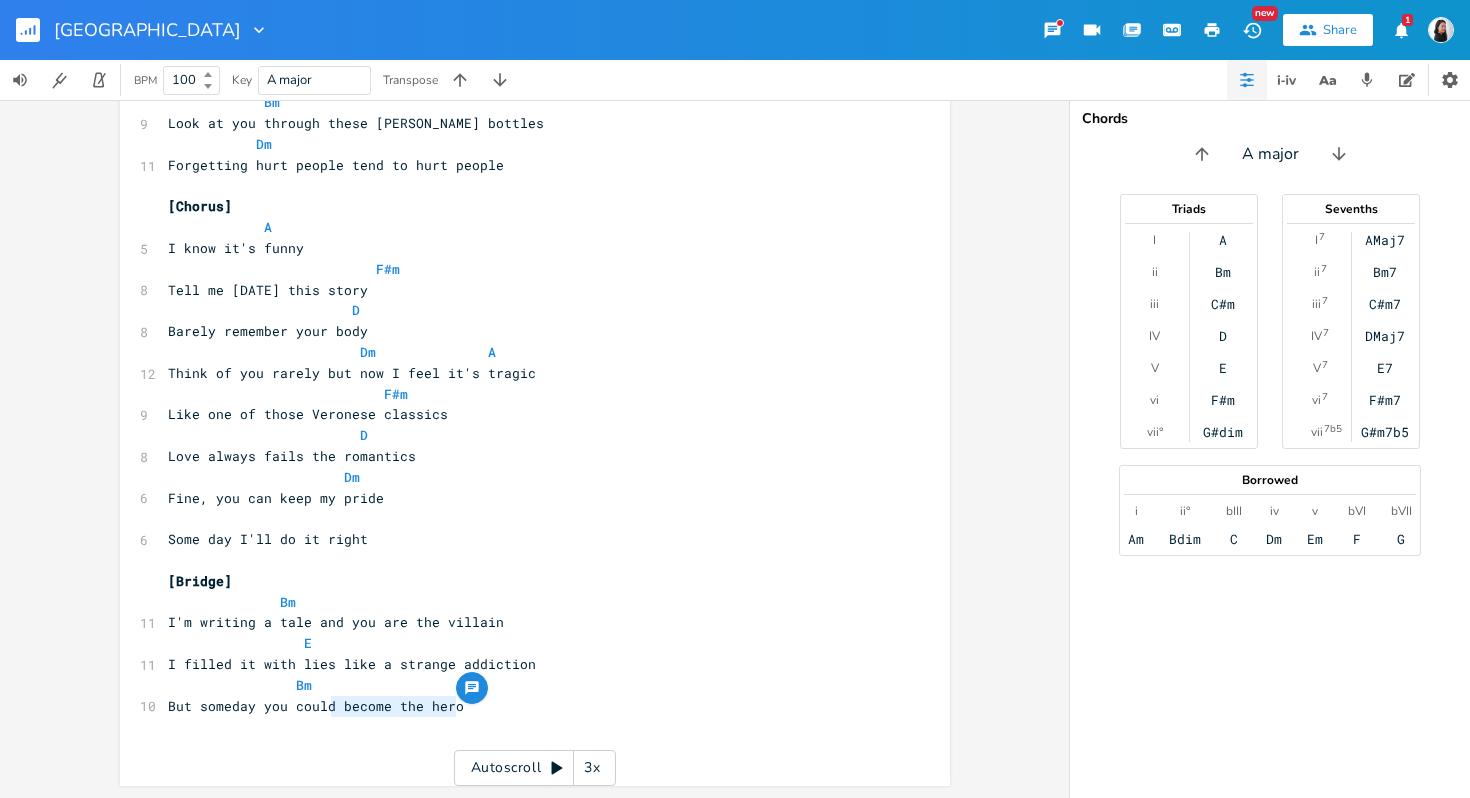drag, startPoint x: 328, startPoint y: 712, endPoint x: 499, endPoint y: 707, distance: 171.07309 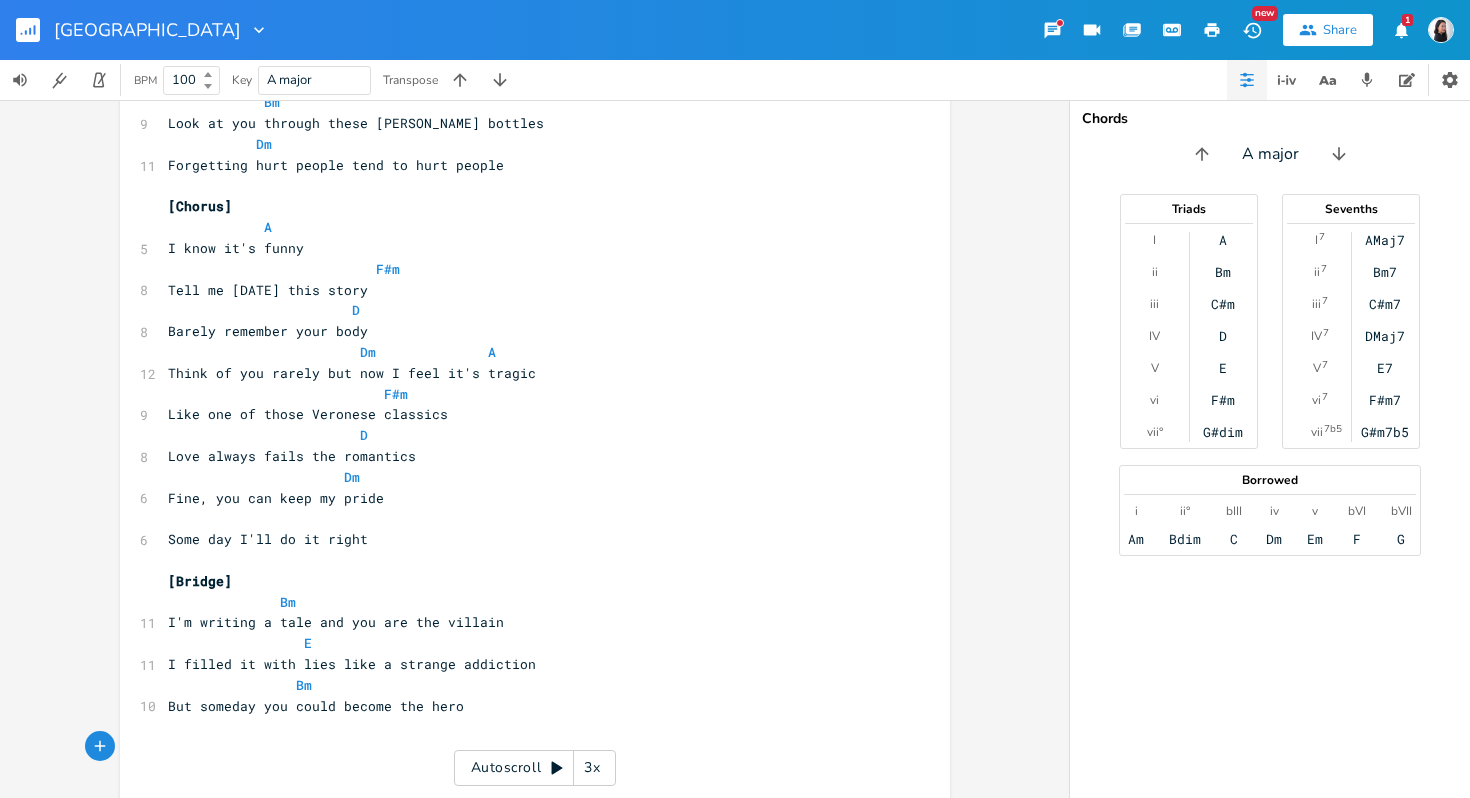 scroll, scrollTop: 1283, scrollLeft: 0, axis: vertical 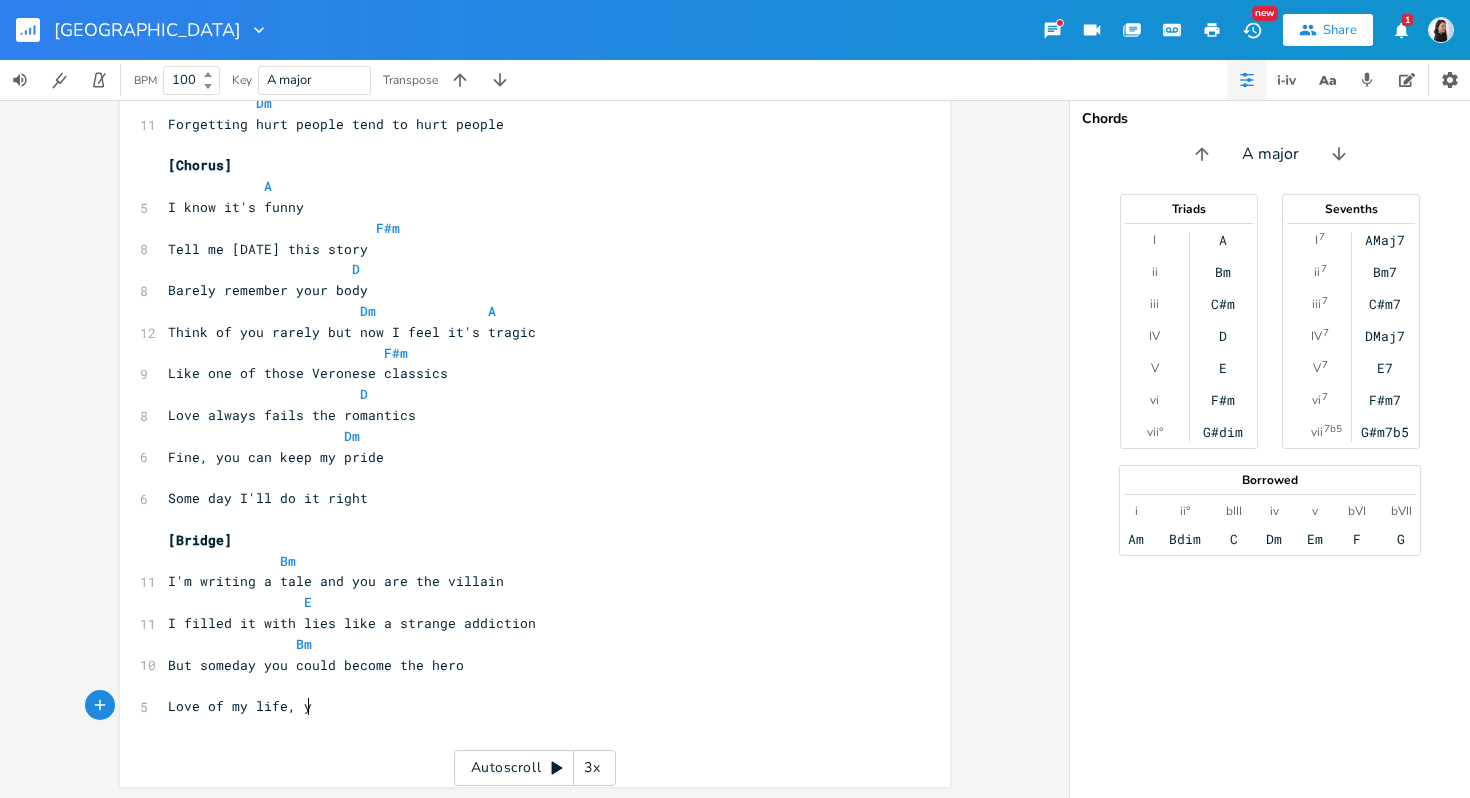 type on "Love of my life, [PERSON_NAME]" 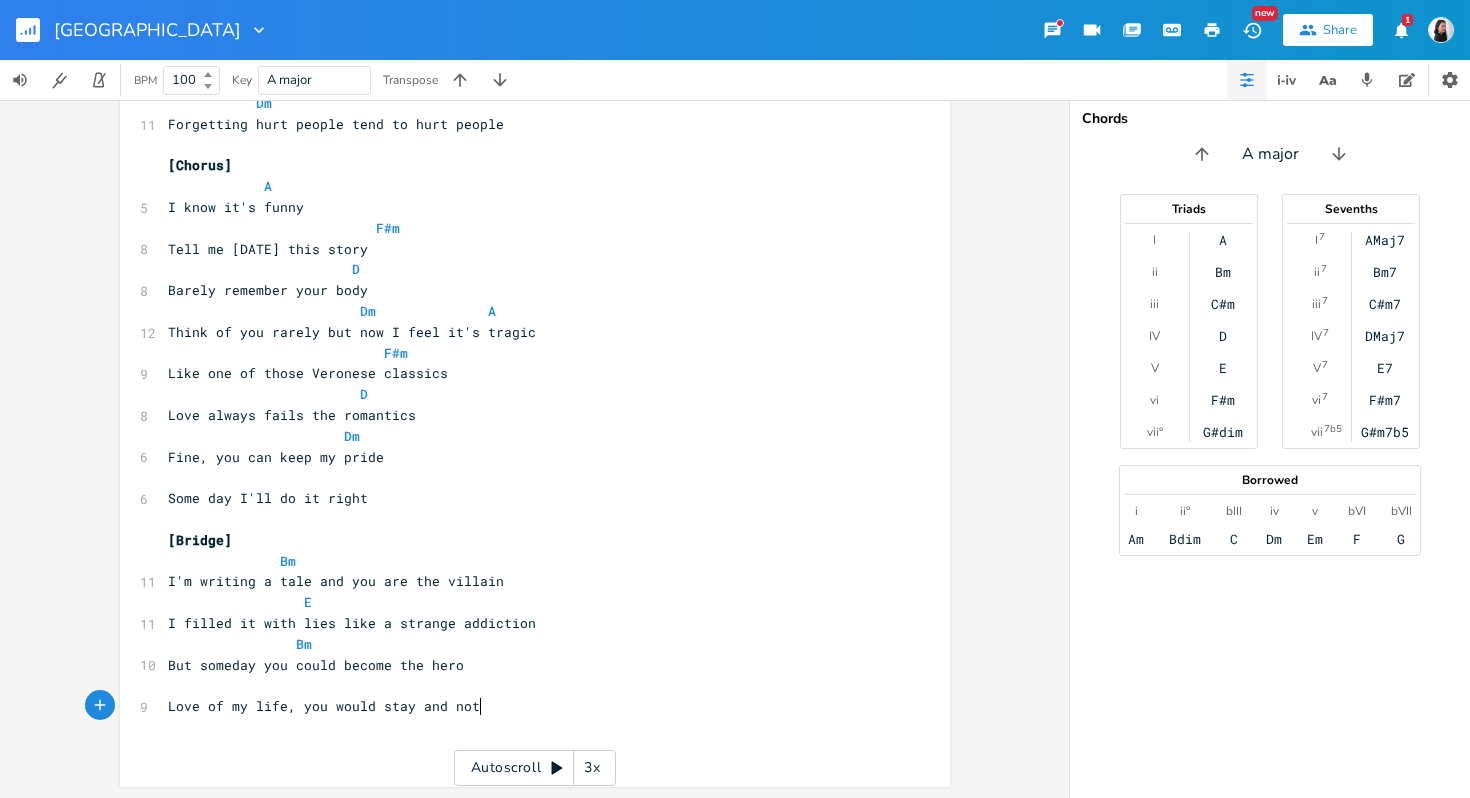 type on "ou would stay and not go" 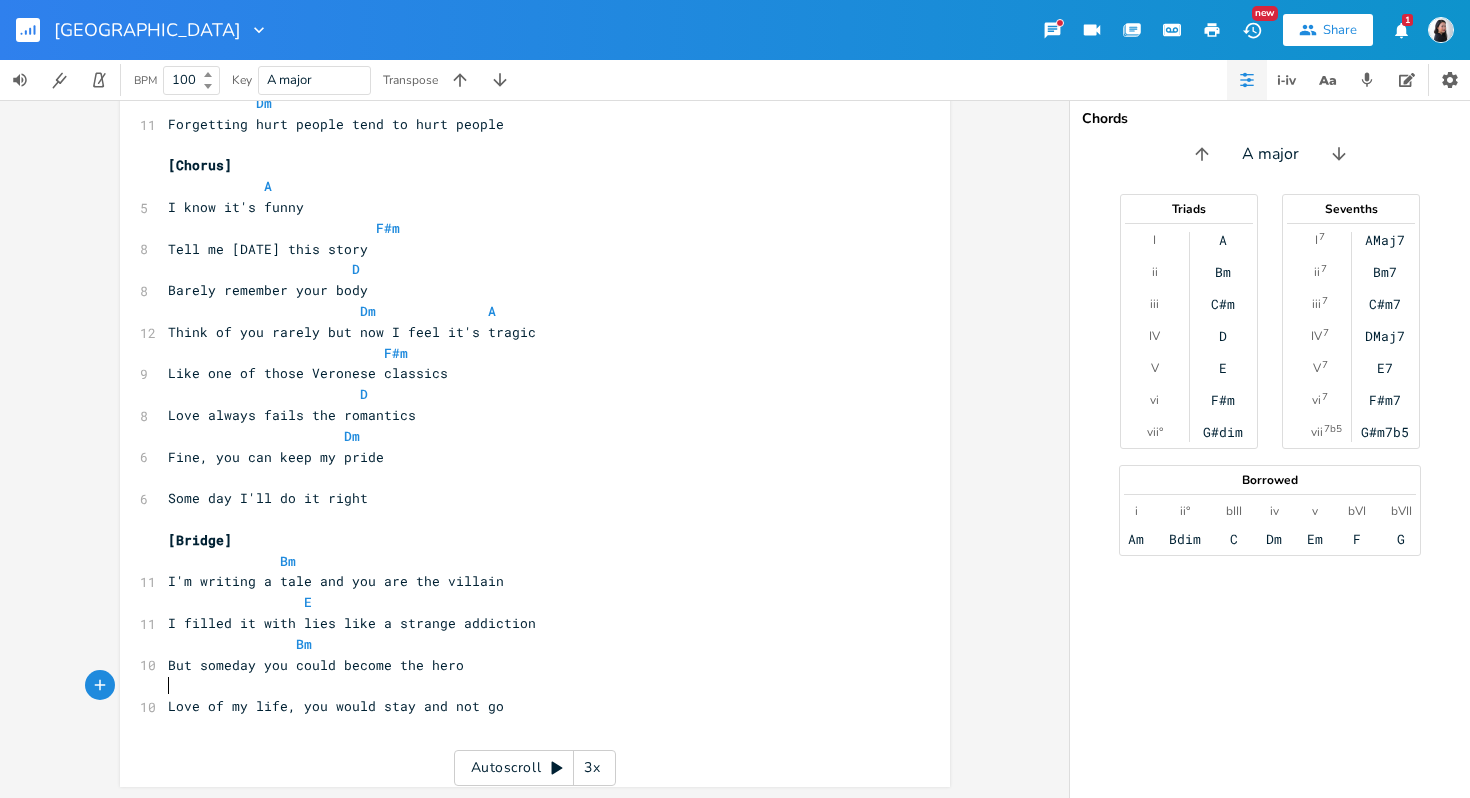 click on "​" at bounding box center [525, 685] 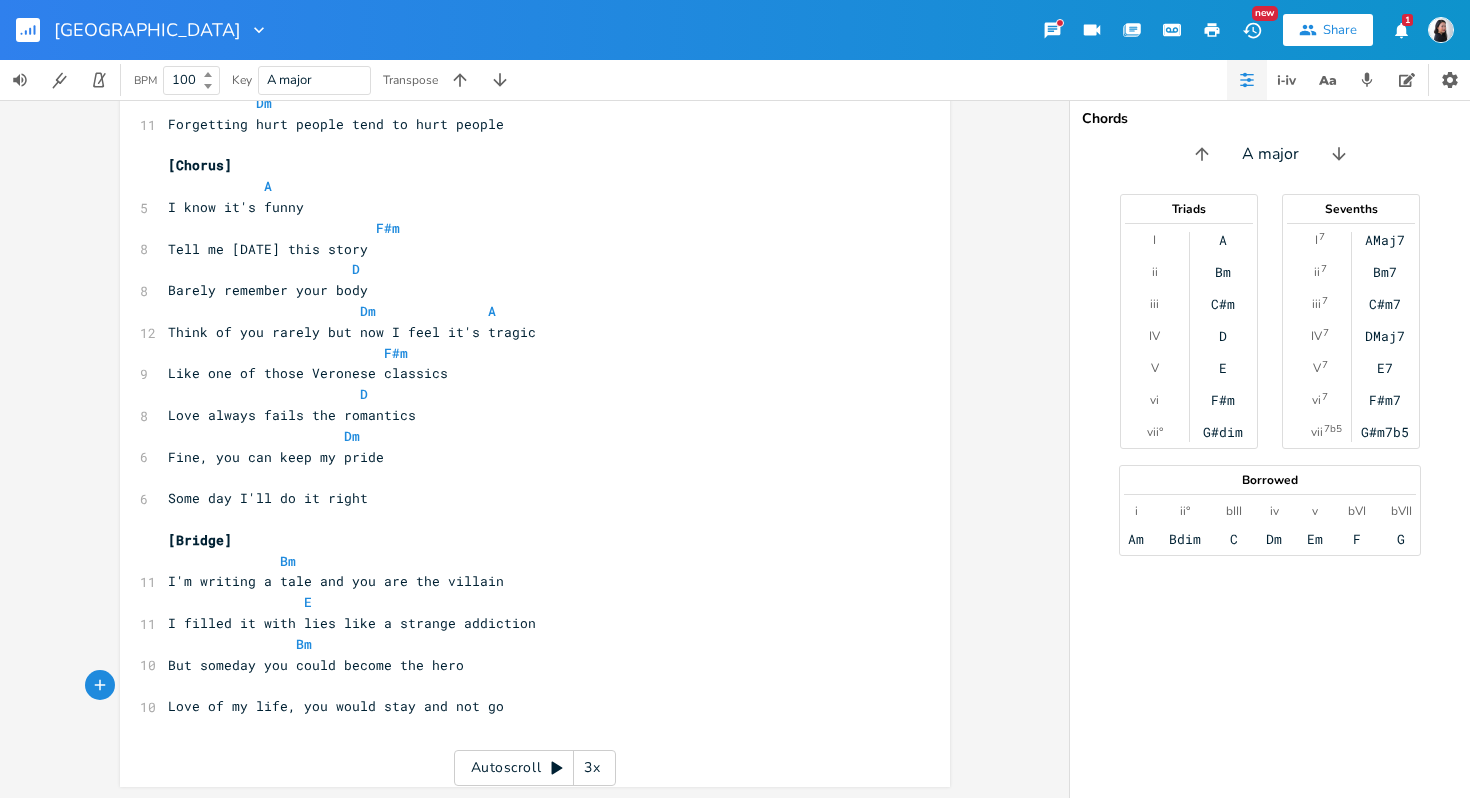 type on "Dm" 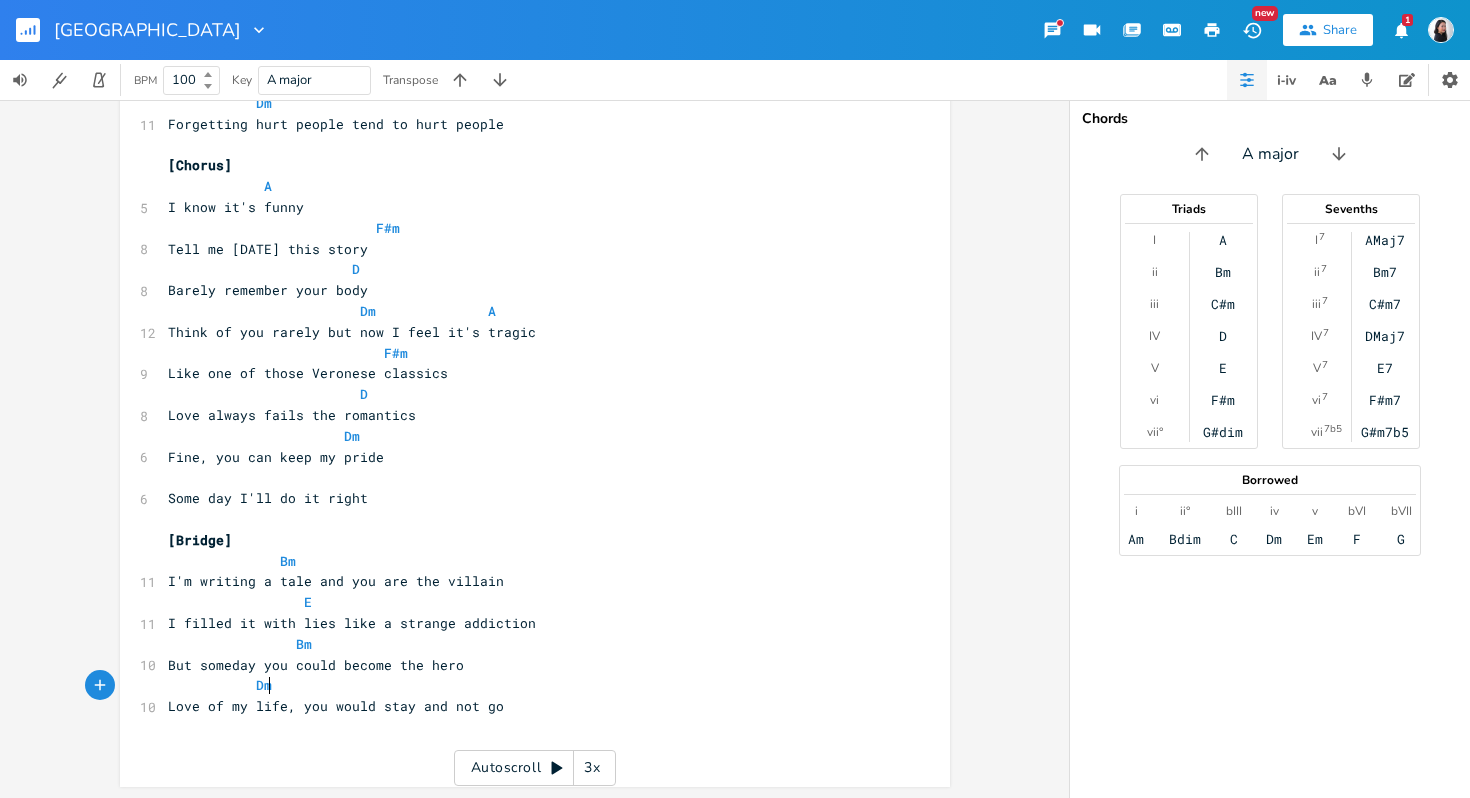 scroll, scrollTop: 0, scrollLeft: 30, axis: horizontal 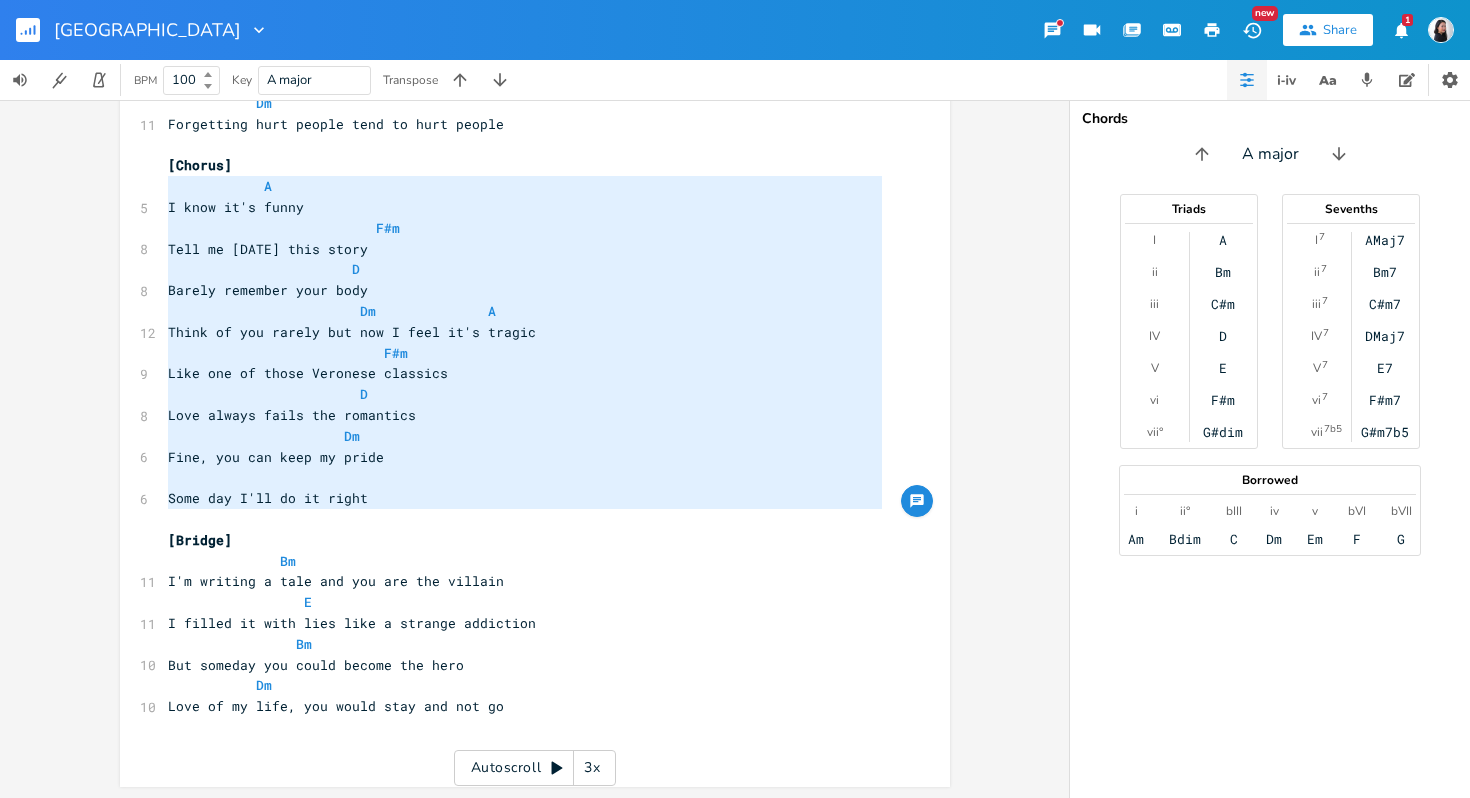 type on "[Chorus]
A
I know it's funny
F#m
Tell me [DATE] this story
D
Barely remember your body
Dm			    A
Think of you rarely but now I feel it's tragic
F#m
Like one of those Veronese classics
D
[PERSON_NAME] always fails the romantics
Dm
Fine, you can keep my pride
Some day I'll do it right" 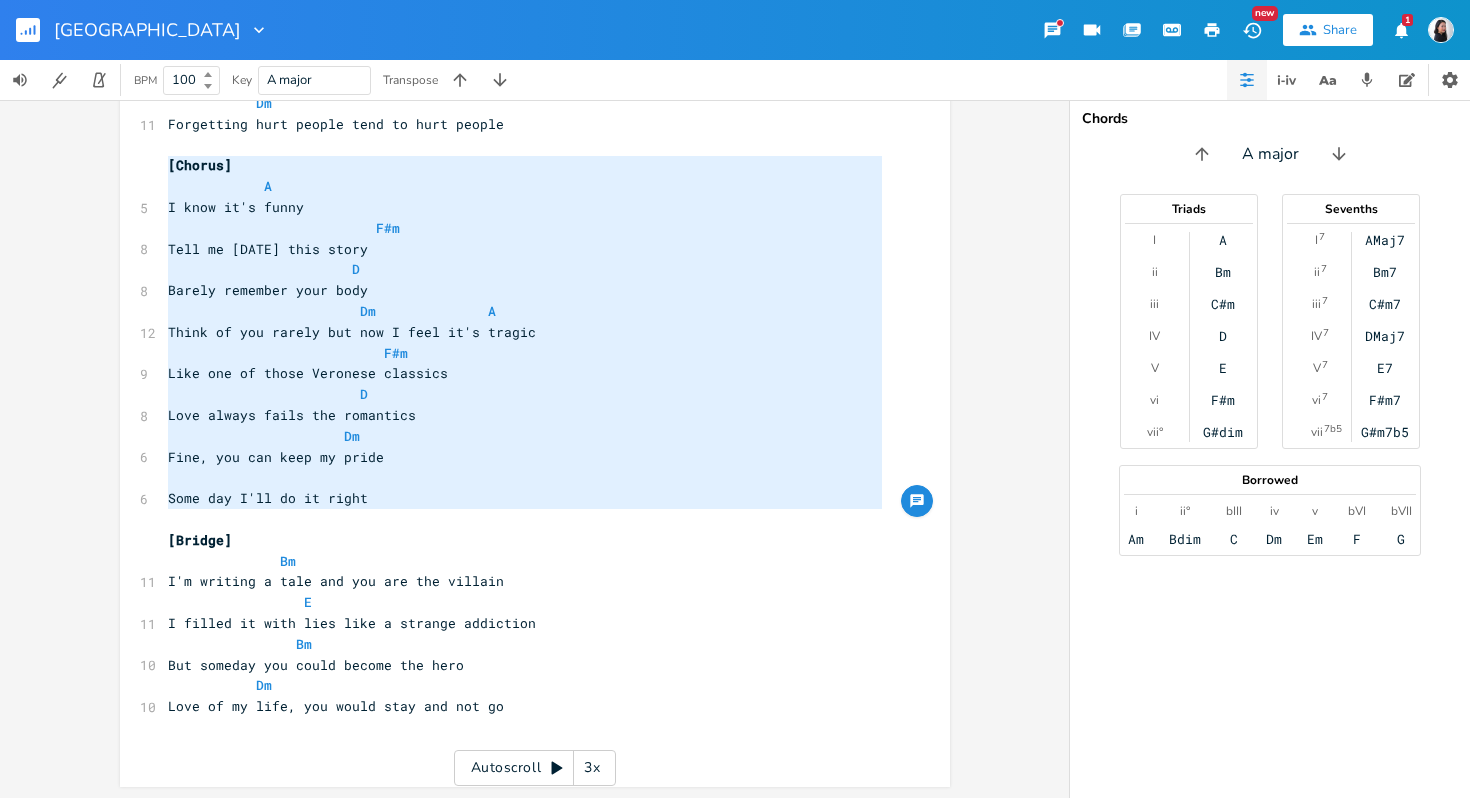 drag, startPoint x: 402, startPoint y: 509, endPoint x: 141, endPoint y: 174, distance: 424.67163 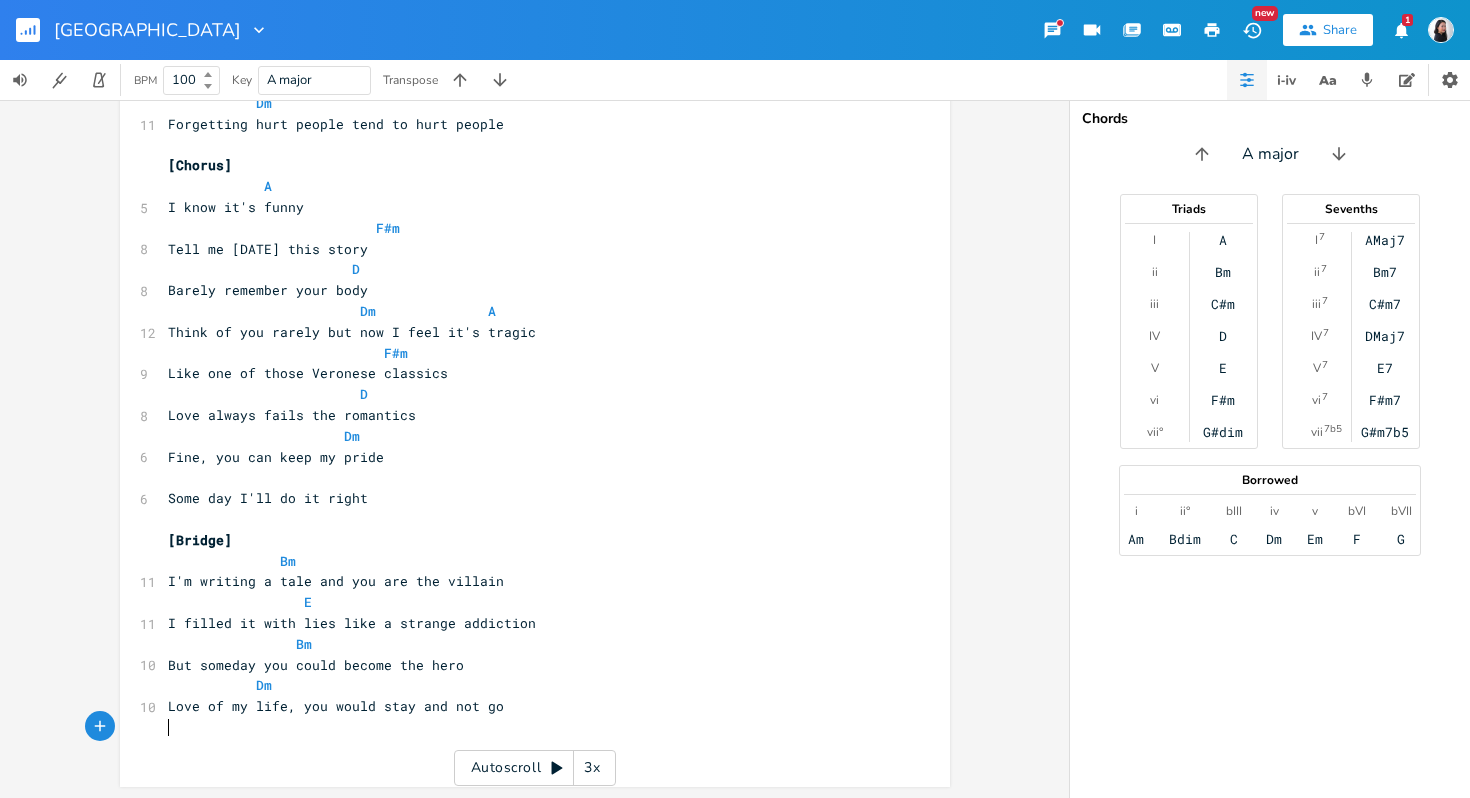click on "​" at bounding box center (525, 727) 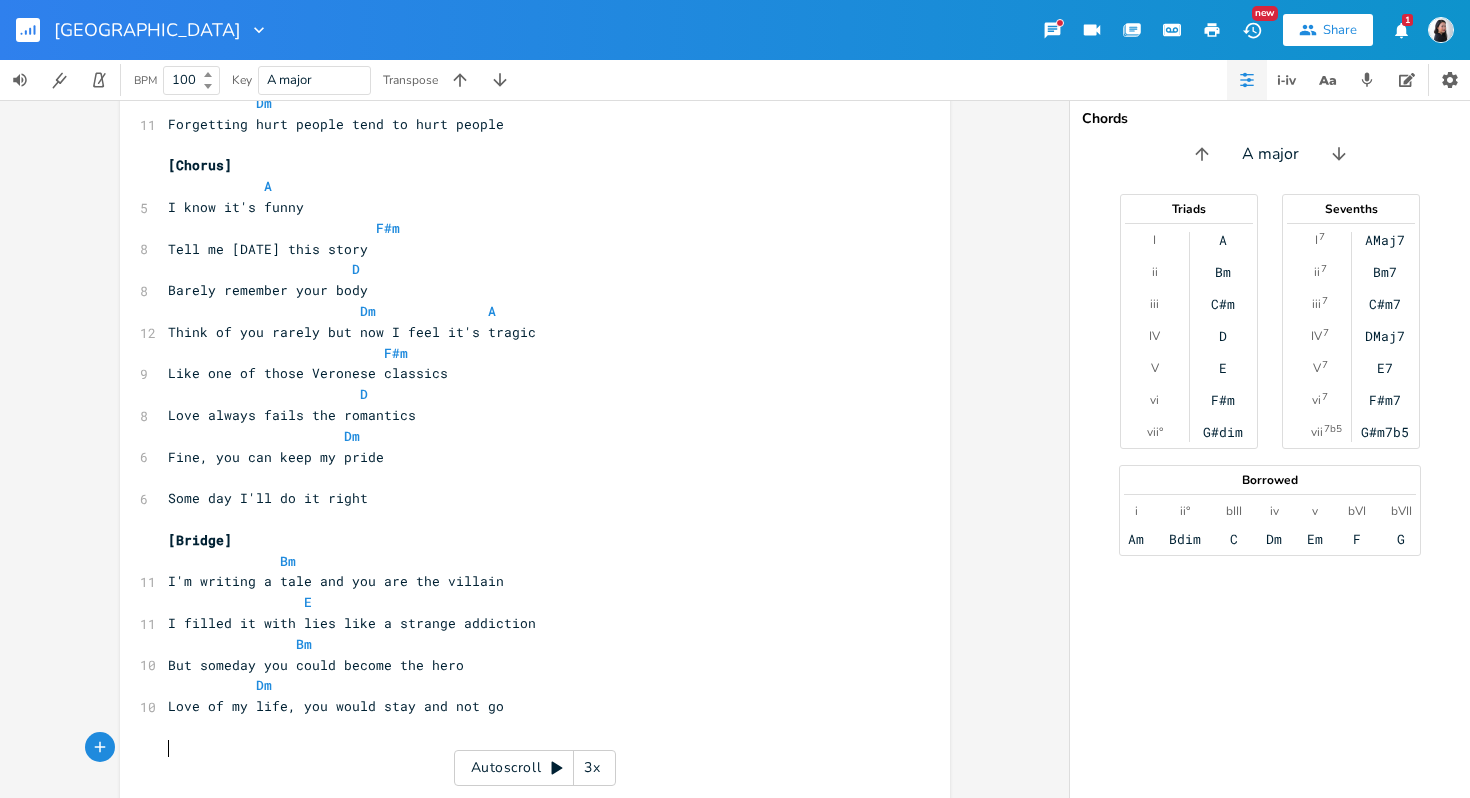 scroll, scrollTop: 1645, scrollLeft: 0, axis: vertical 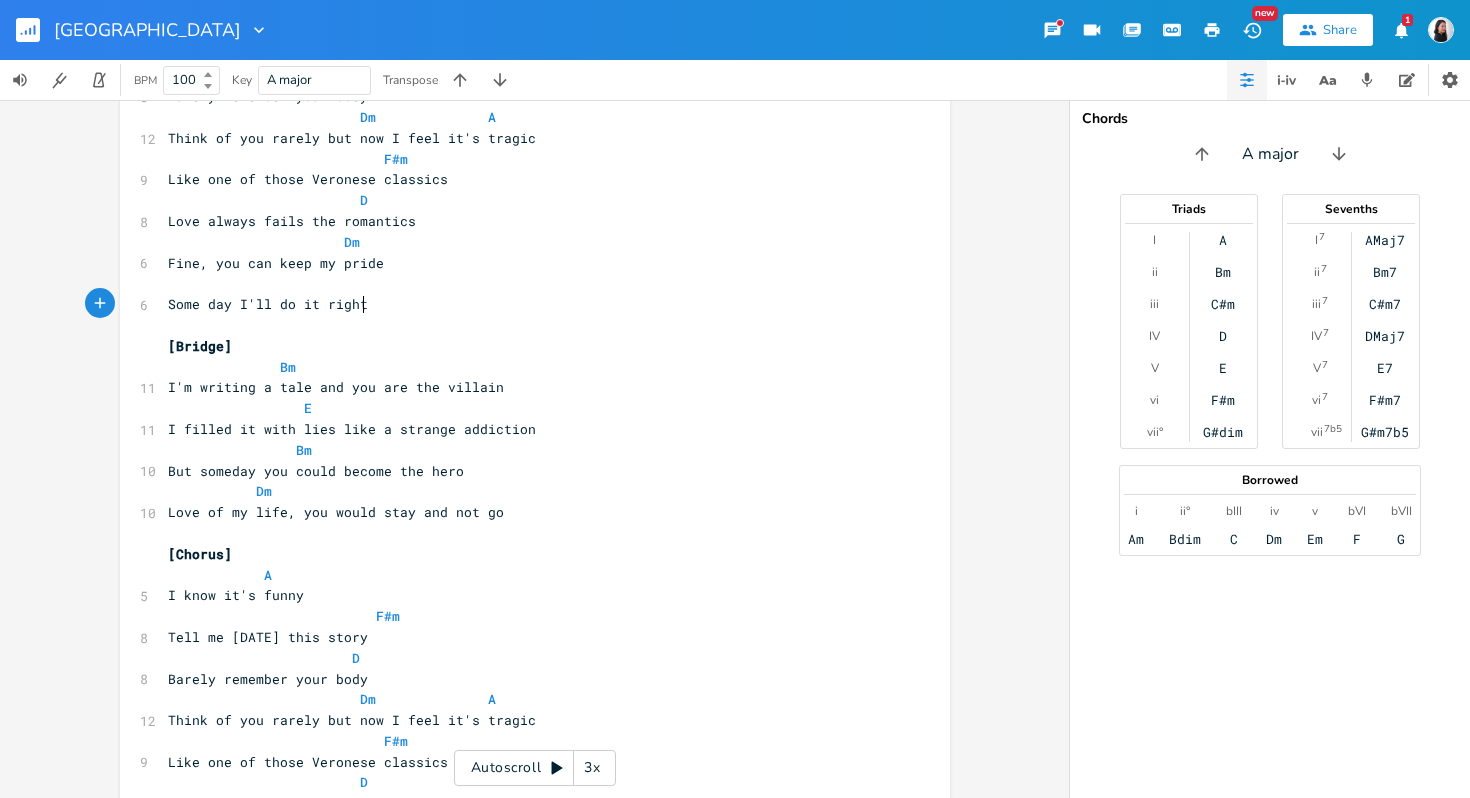 type on "Some day I'll do it right" 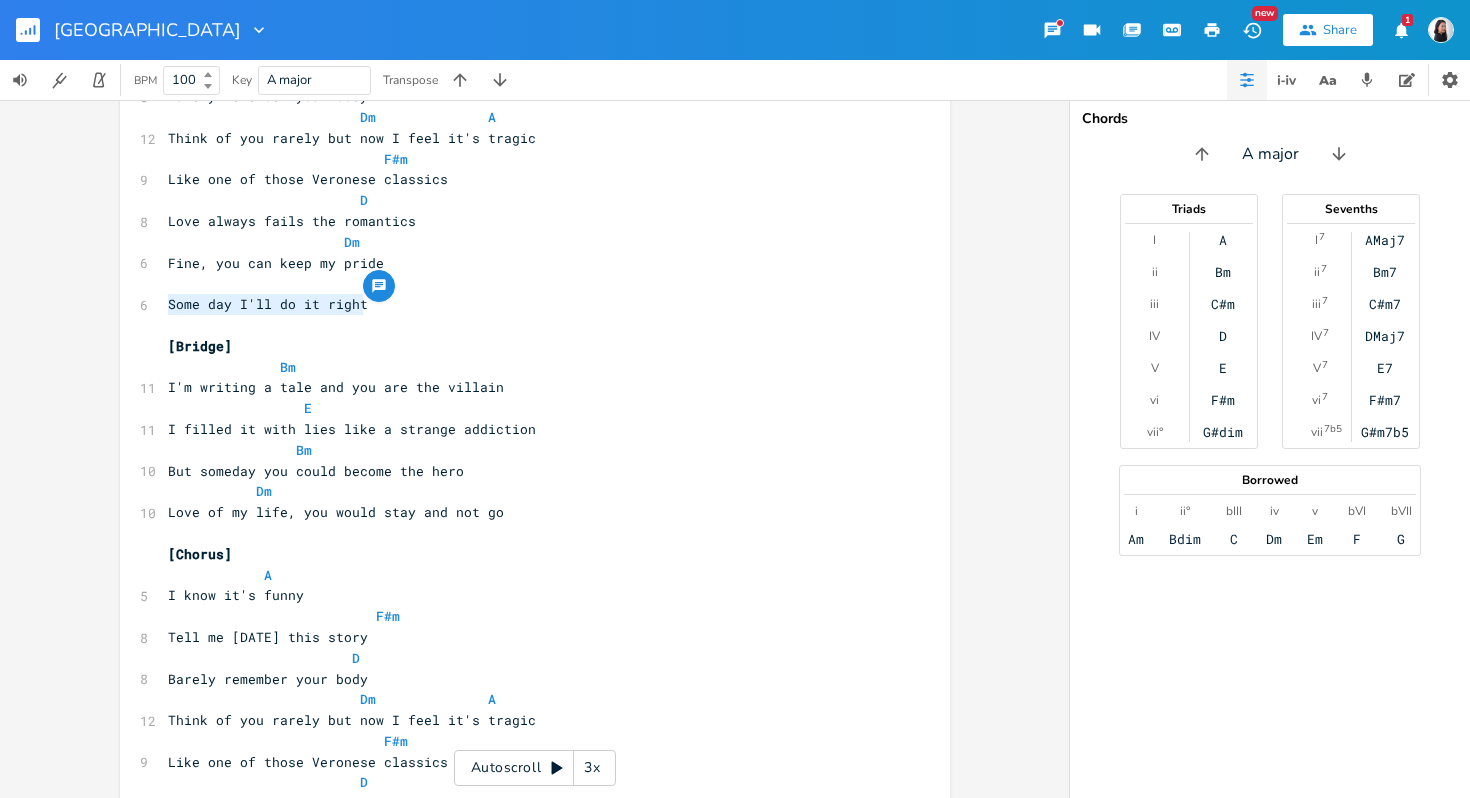 drag, startPoint x: 434, startPoint y: 311, endPoint x: 102, endPoint y: 305, distance: 332.0542 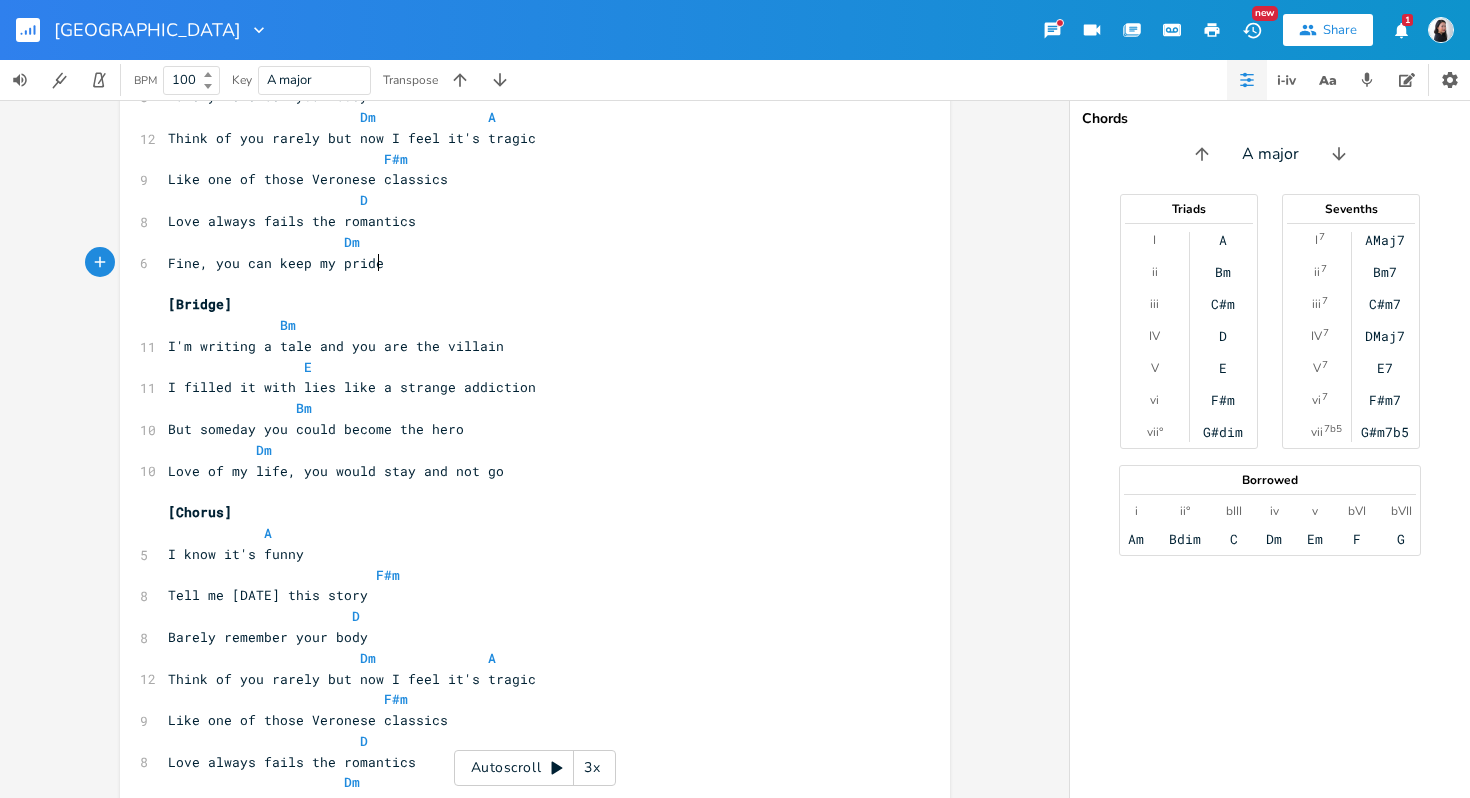scroll, scrollTop: 1616, scrollLeft: 0, axis: vertical 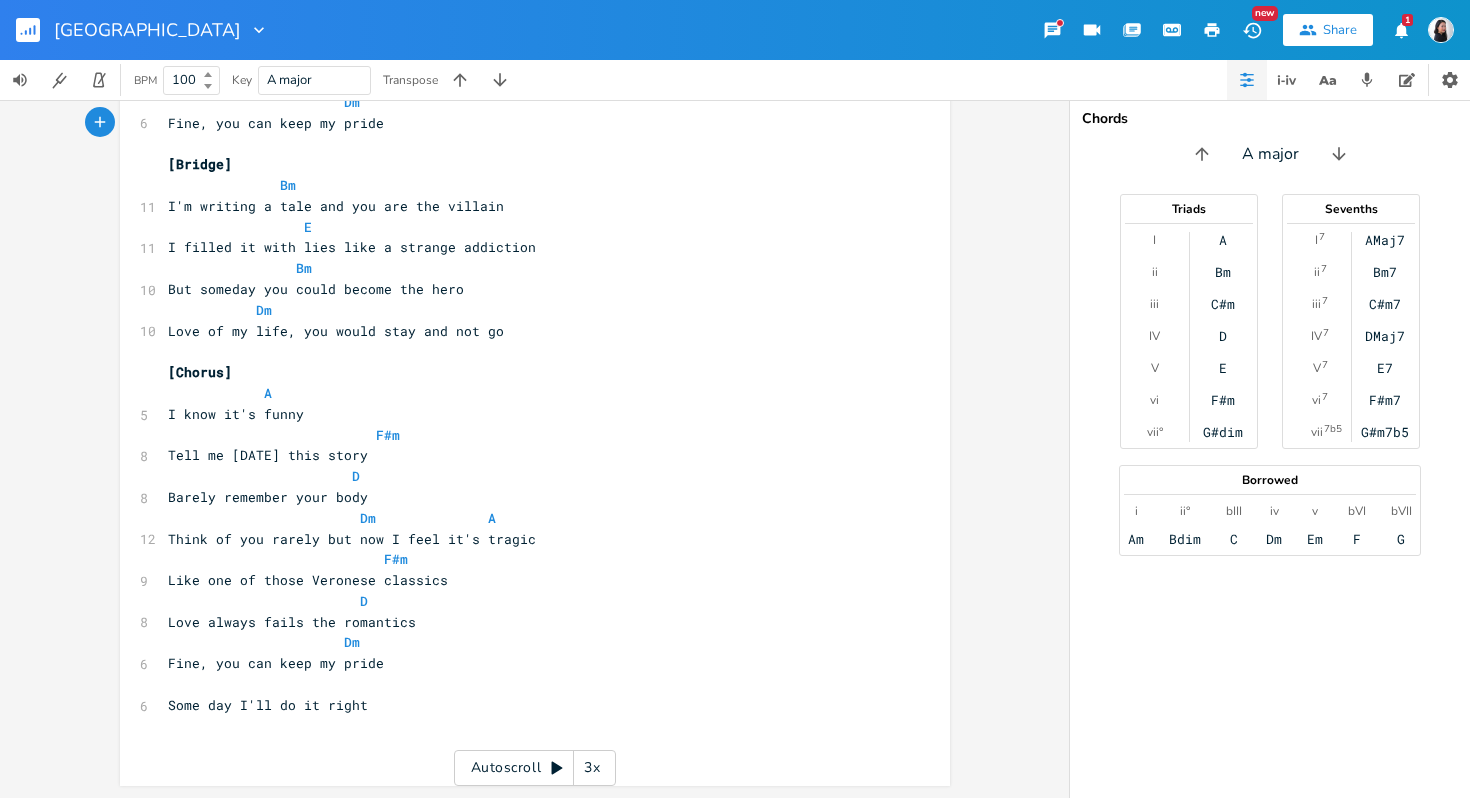 click at bounding box center (525, 684) 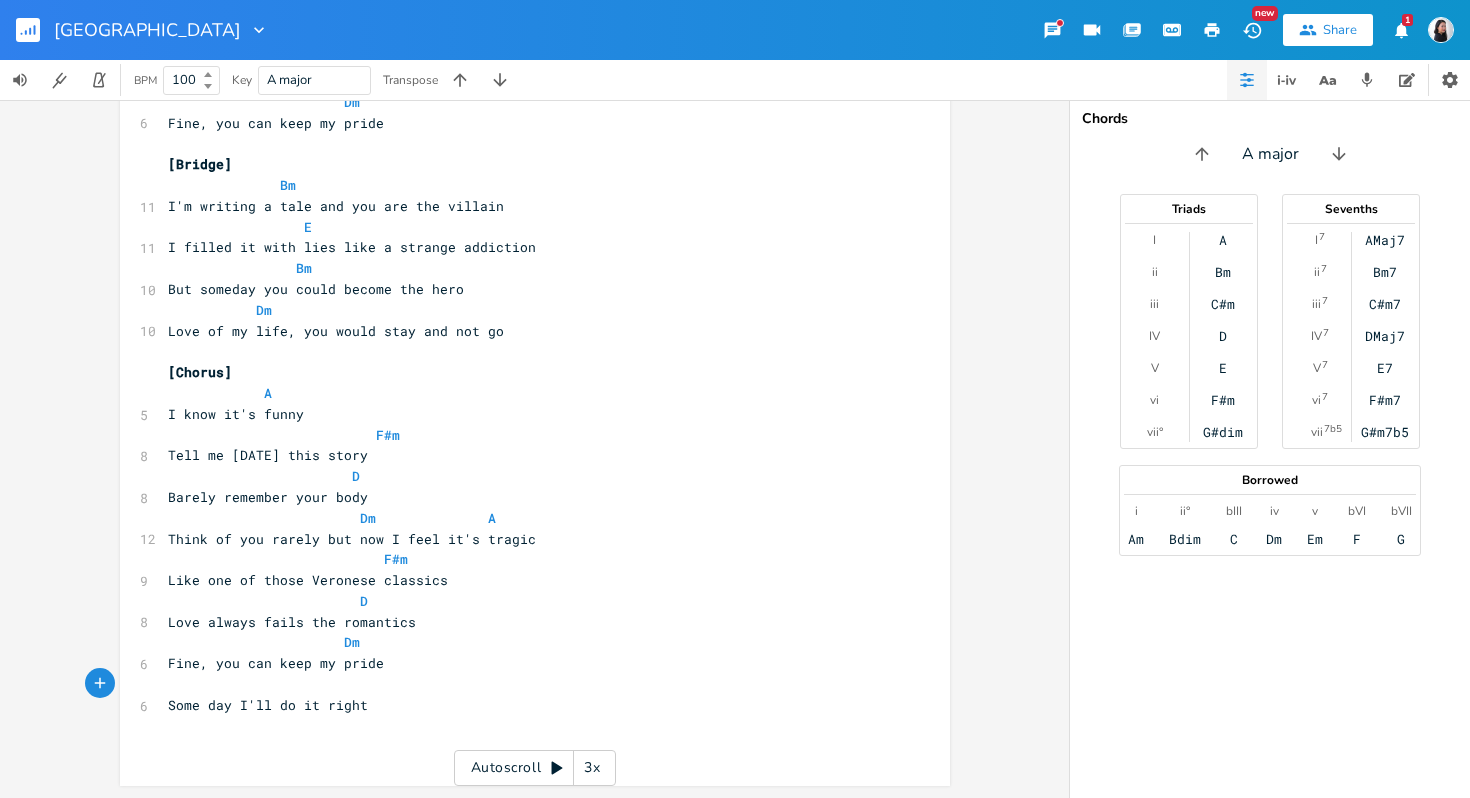 type on "A" 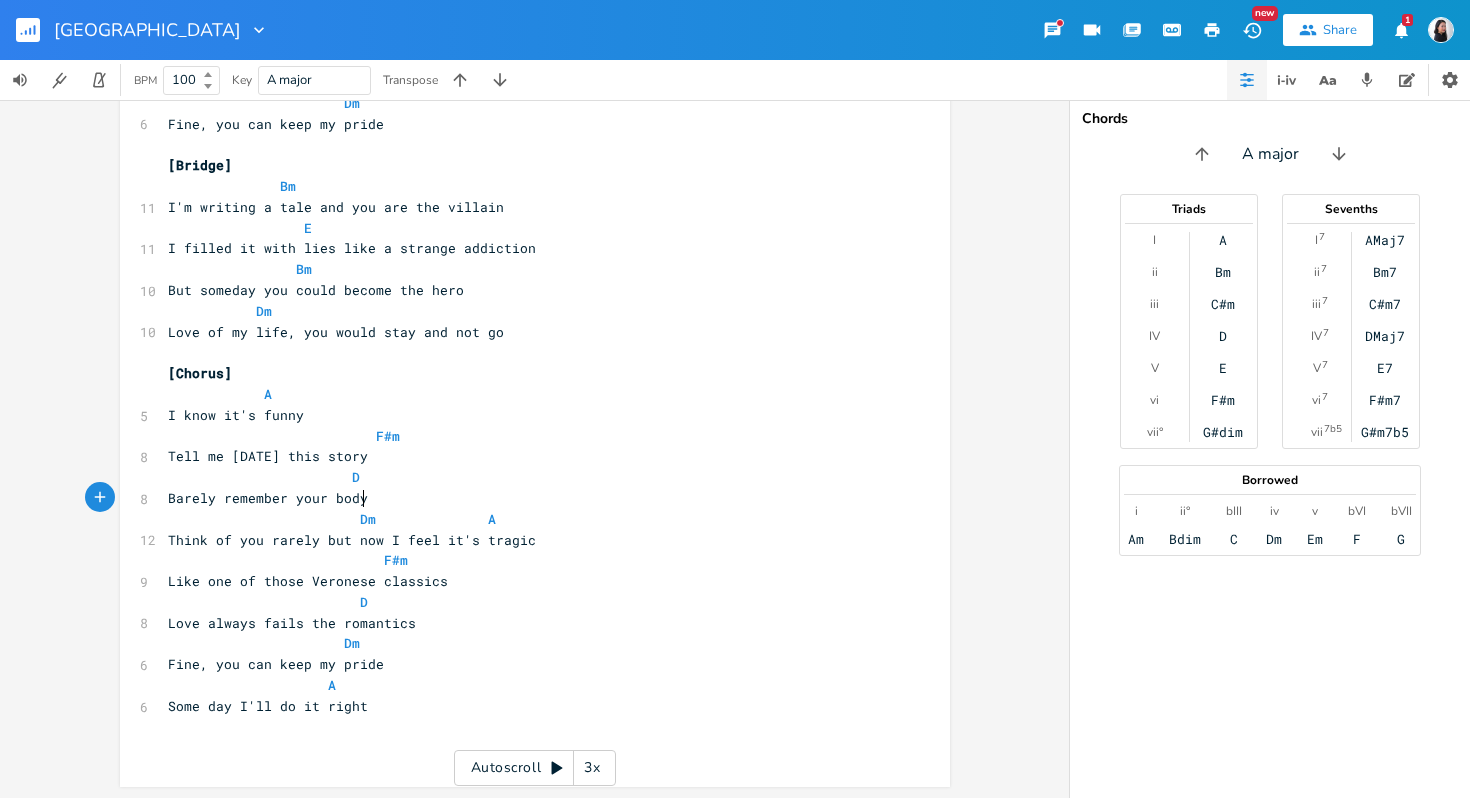 click on "Barely remember your body" at bounding box center [525, 498] 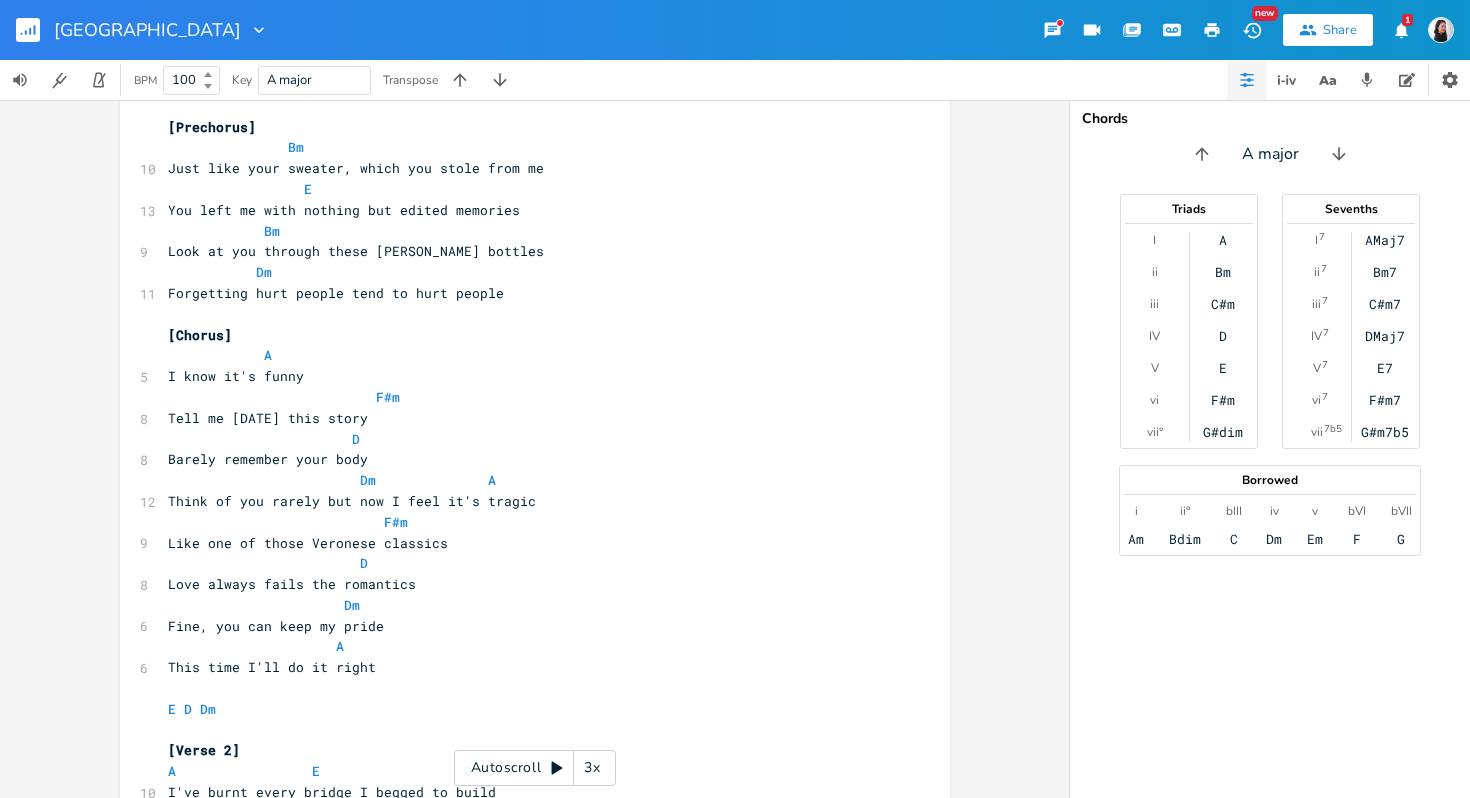 scroll, scrollTop: 0, scrollLeft: 0, axis: both 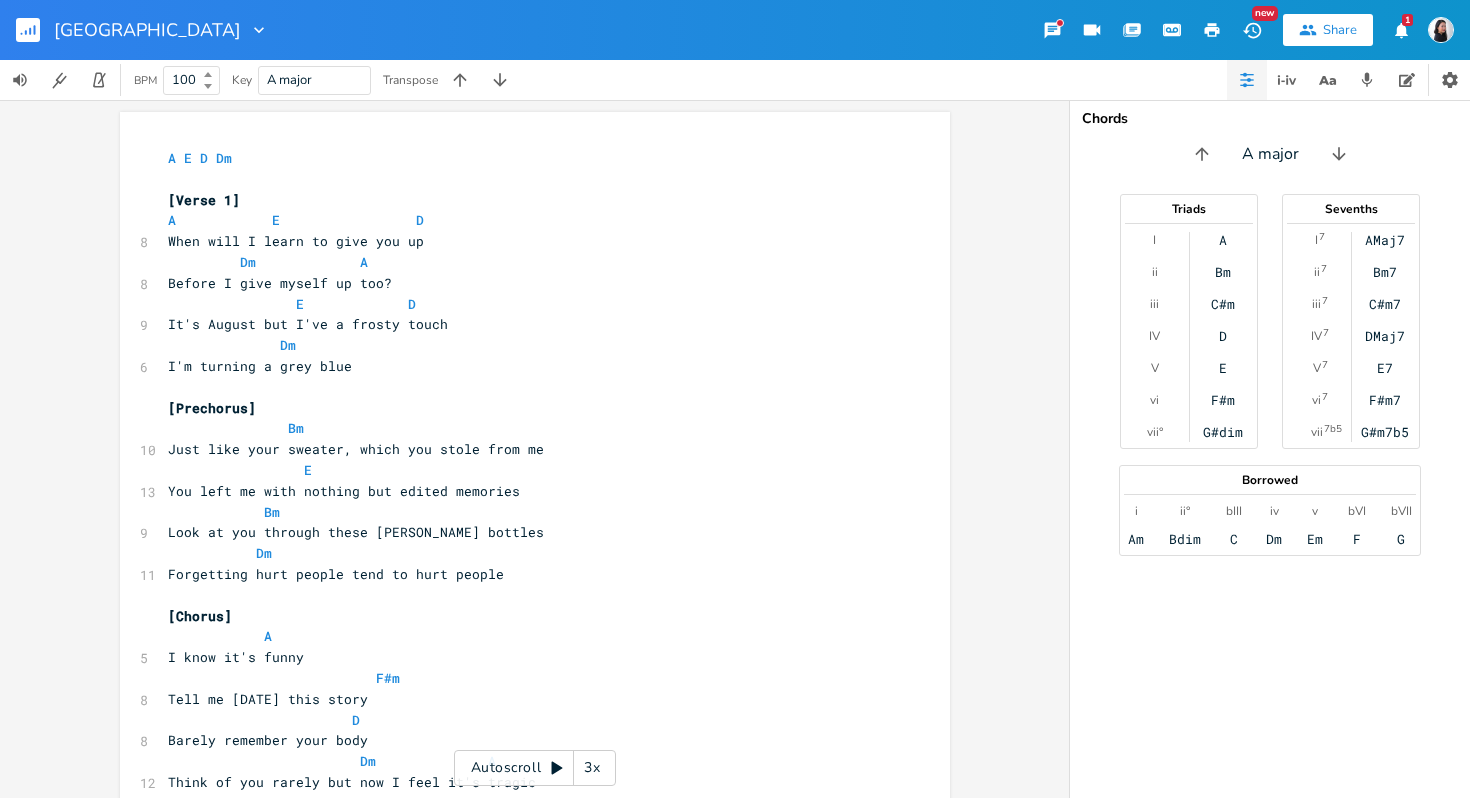 click on "Autoscroll 3x" at bounding box center (535, 768) 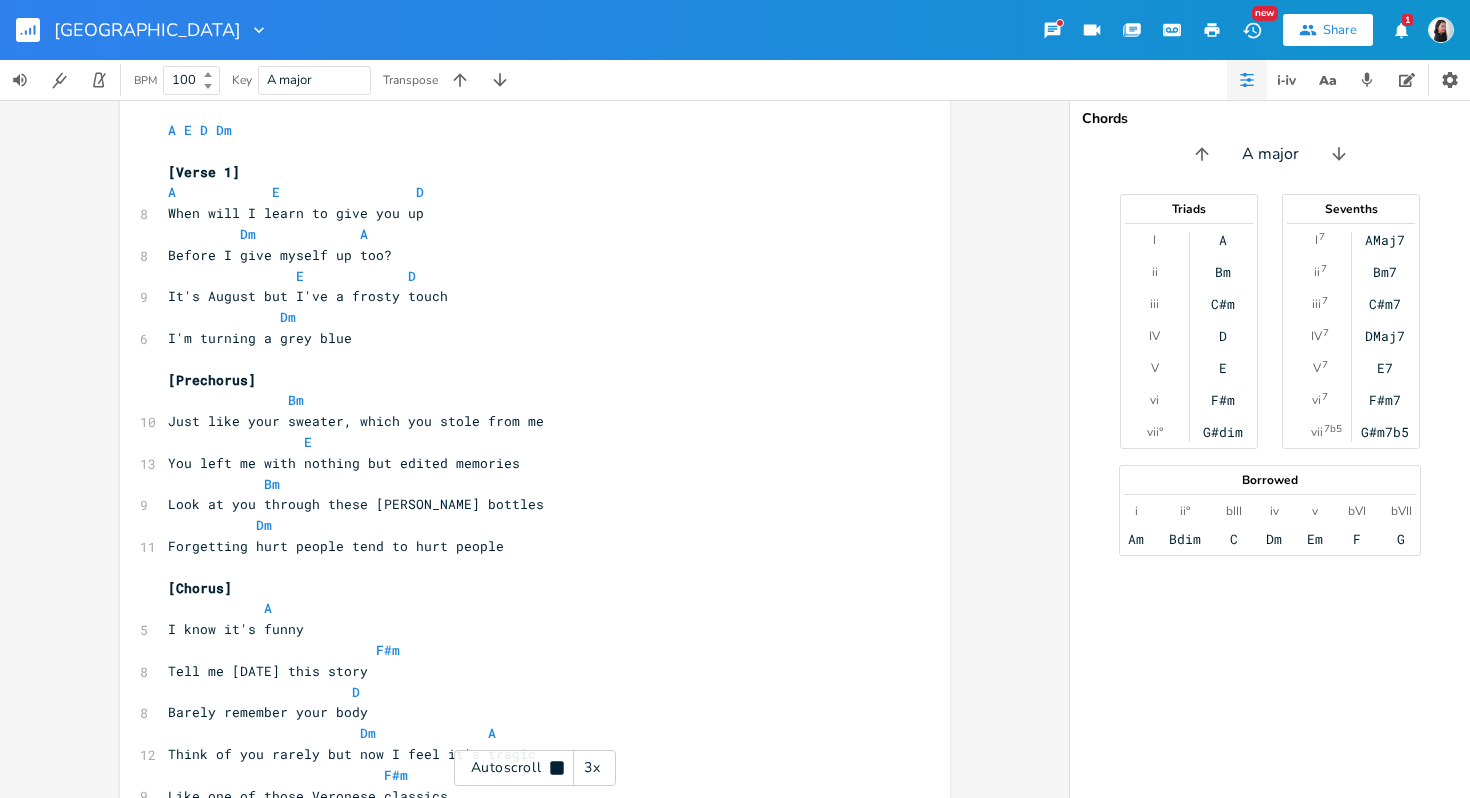 scroll, scrollTop: 30, scrollLeft: 0, axis: vertical 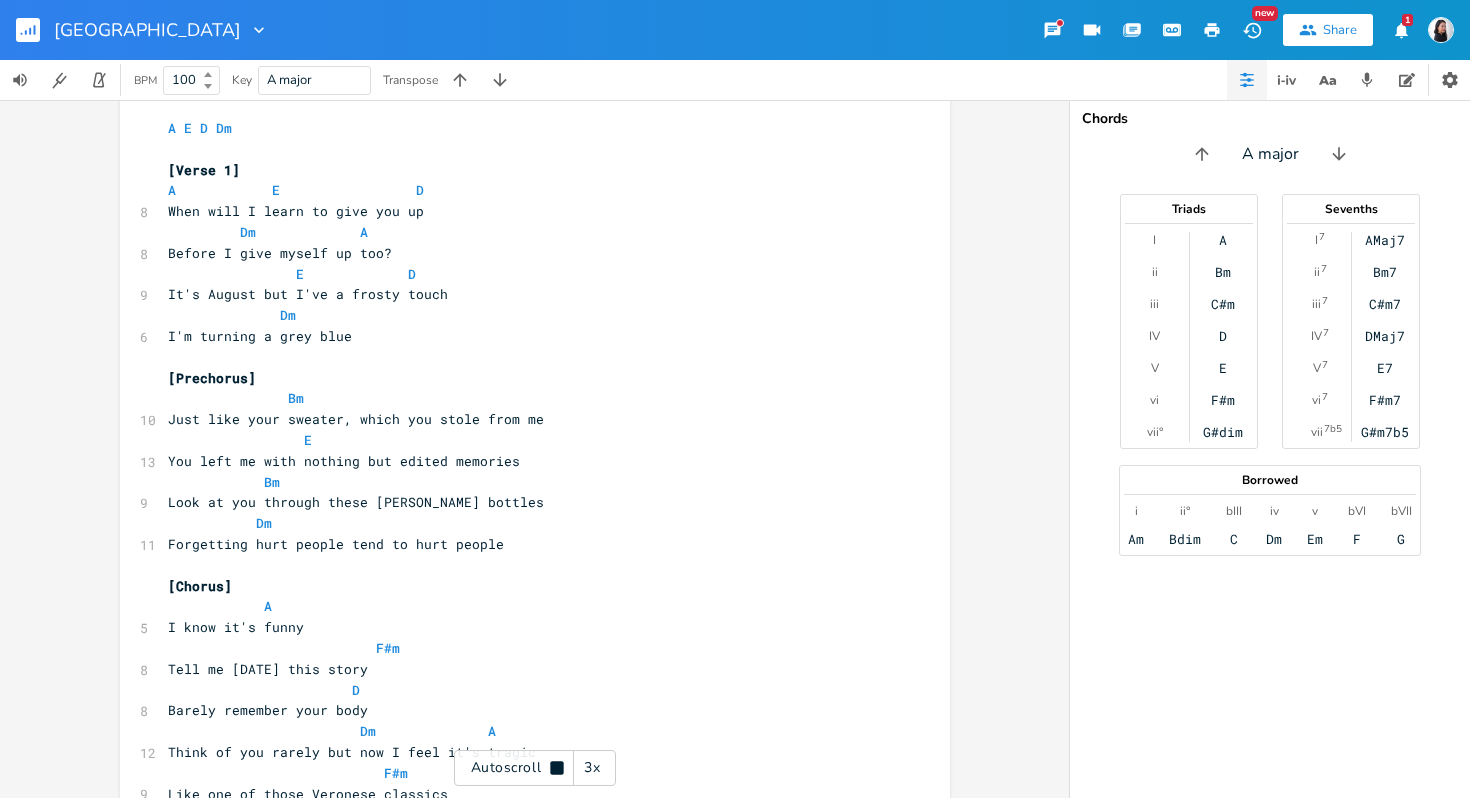 click 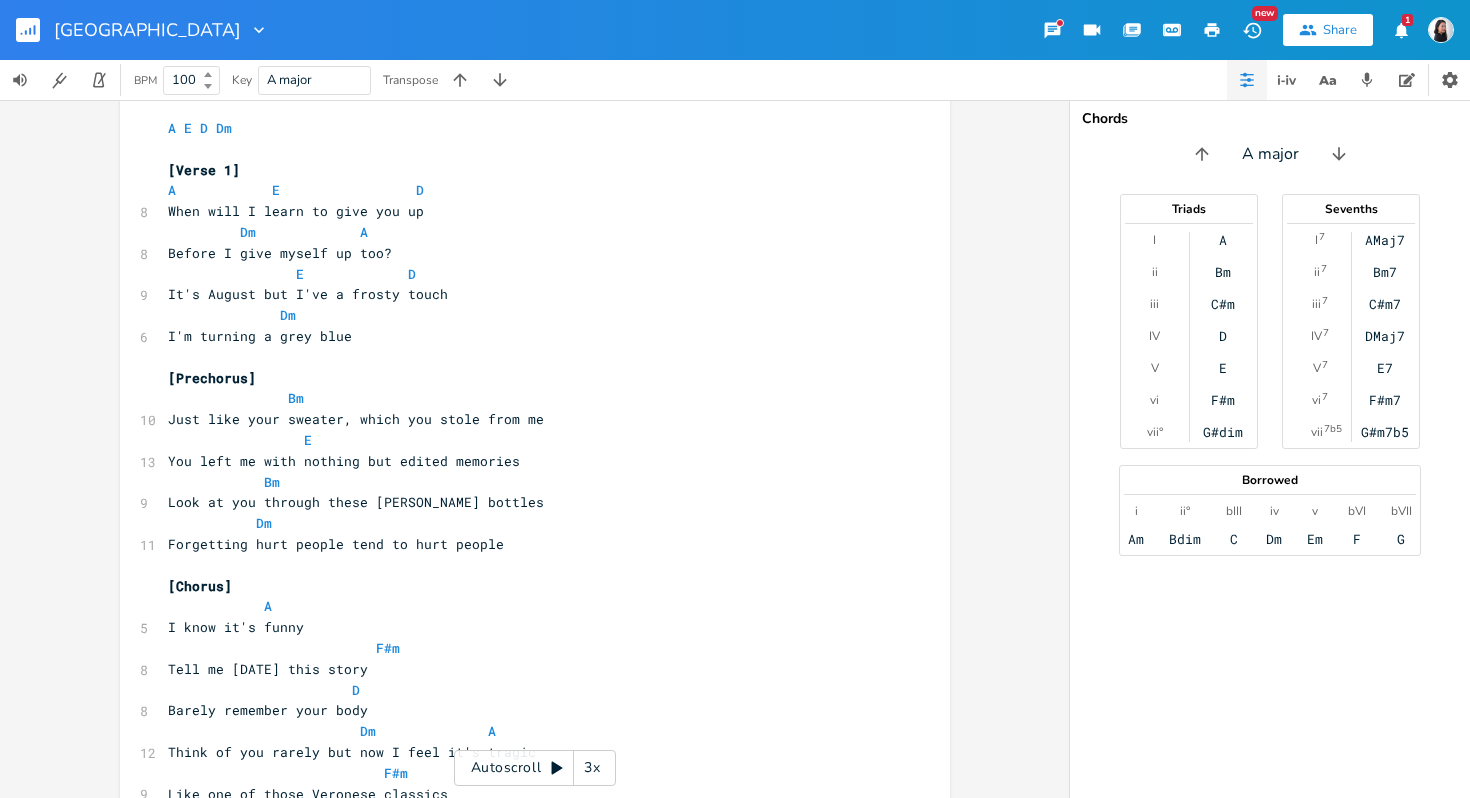click on "Autoscroll 3x" at bounding box center (535, 768) 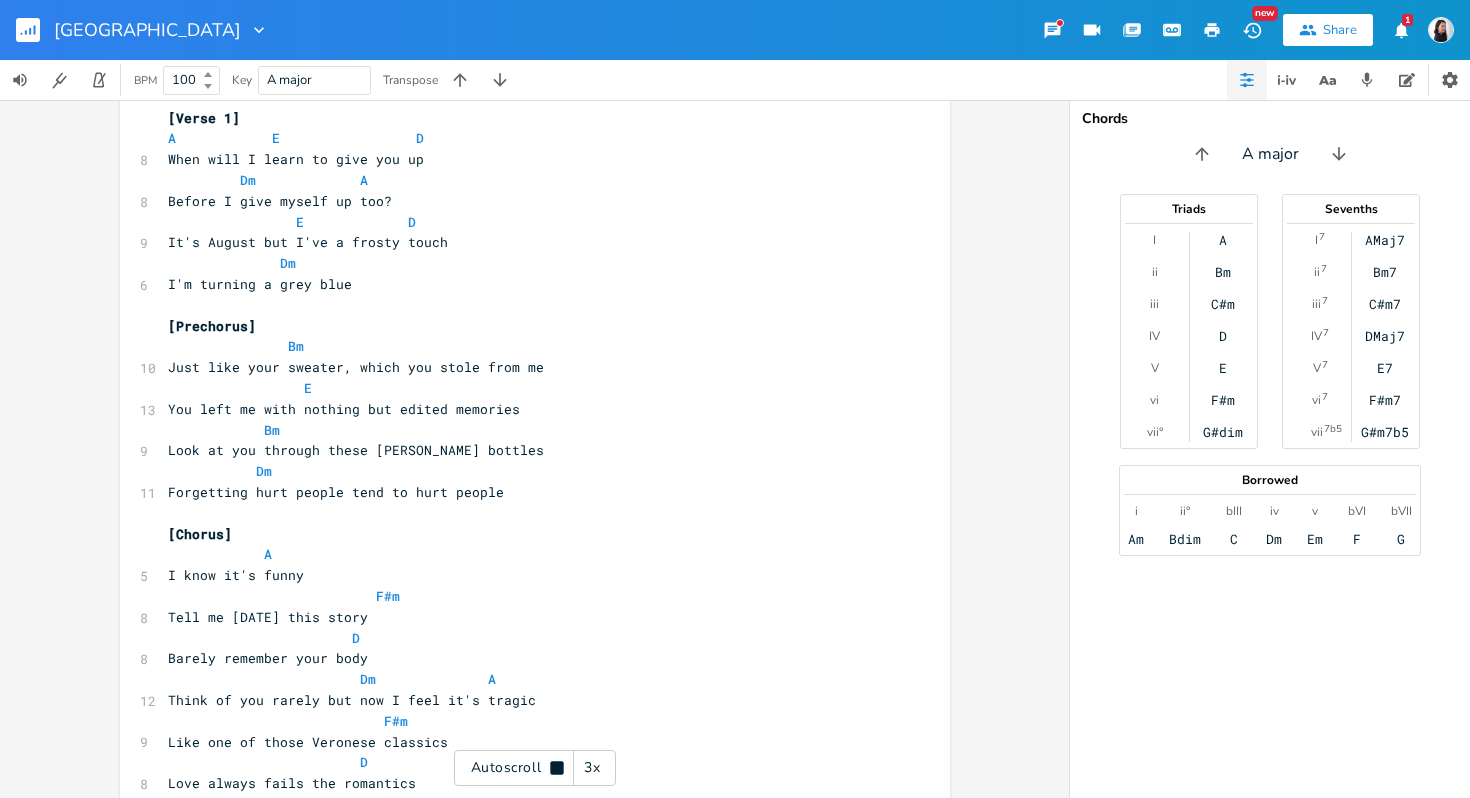 click on "3x" at bounding box center (592, 768) 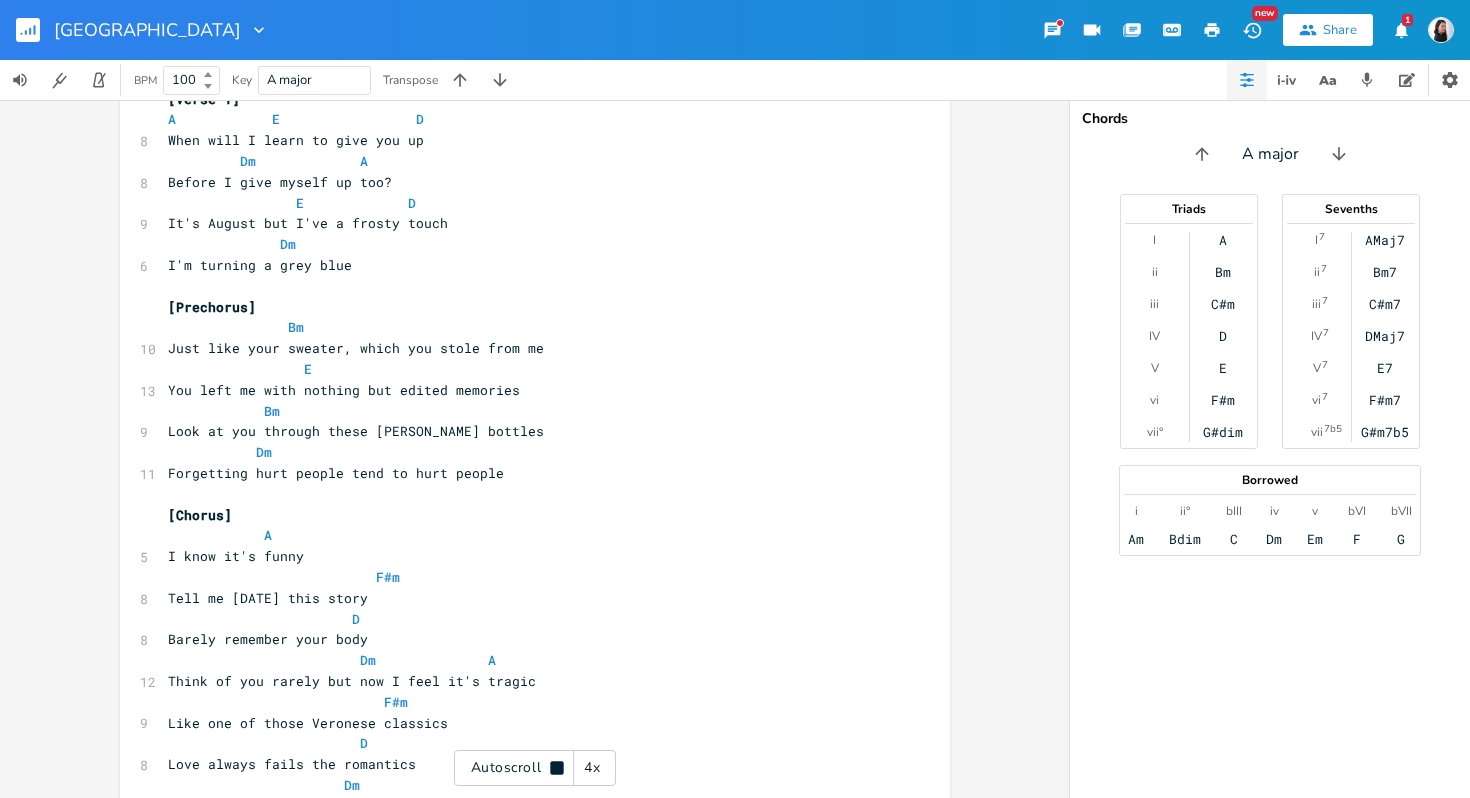 click on "4x" at bounding box center [592, 768] 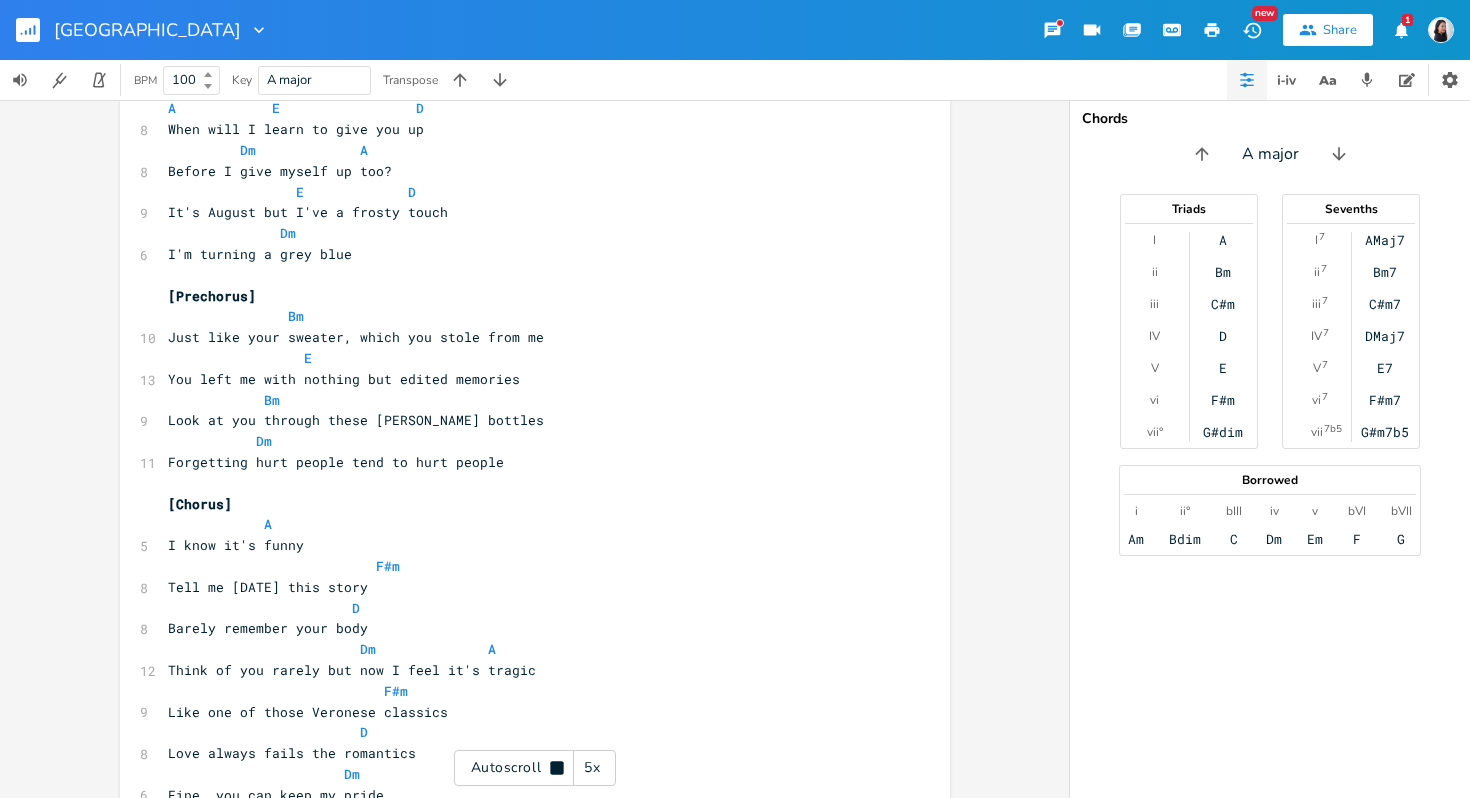 click on "5x" at bounding box center (592, 768) 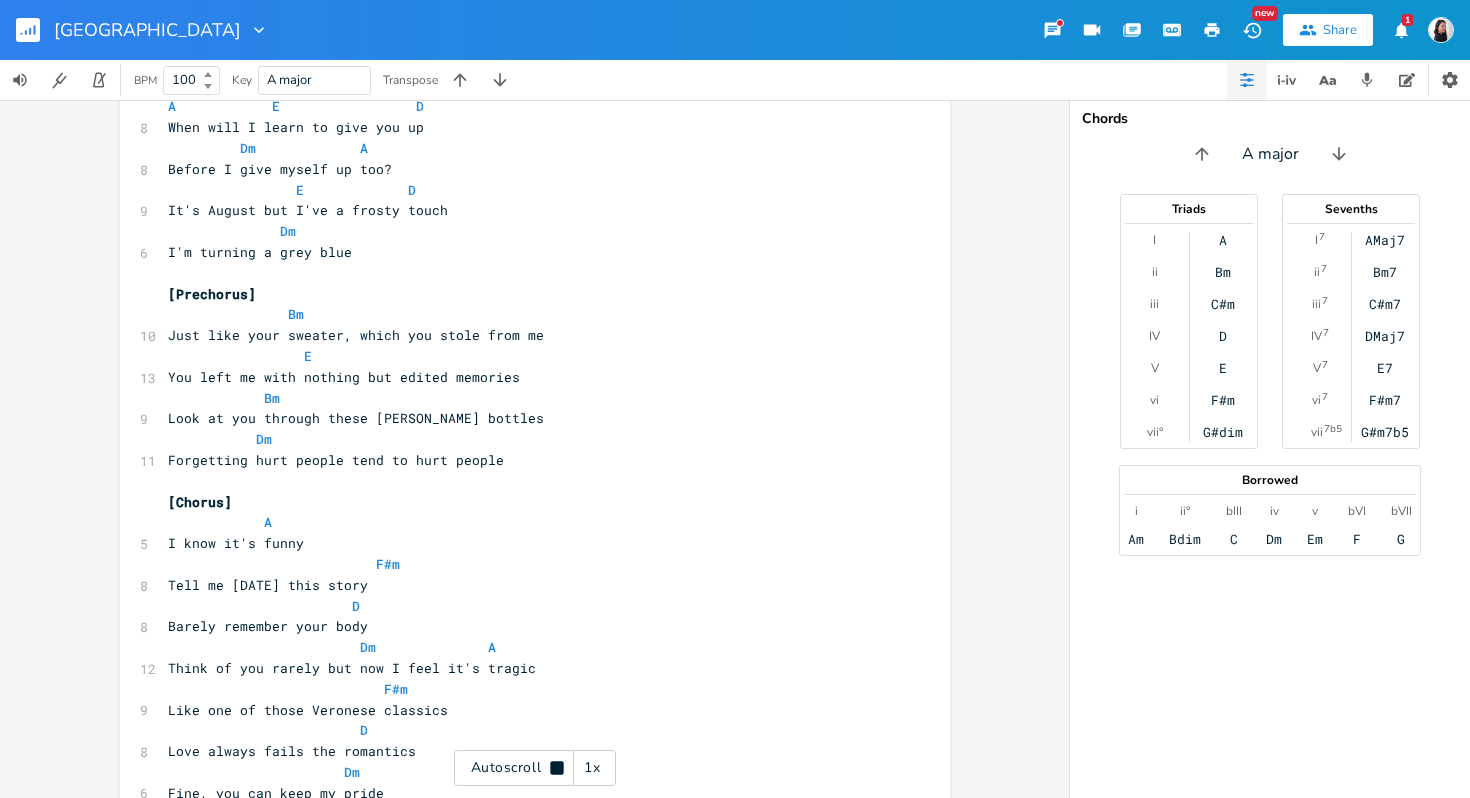 click on "1x" at bounding box center [592, 768] 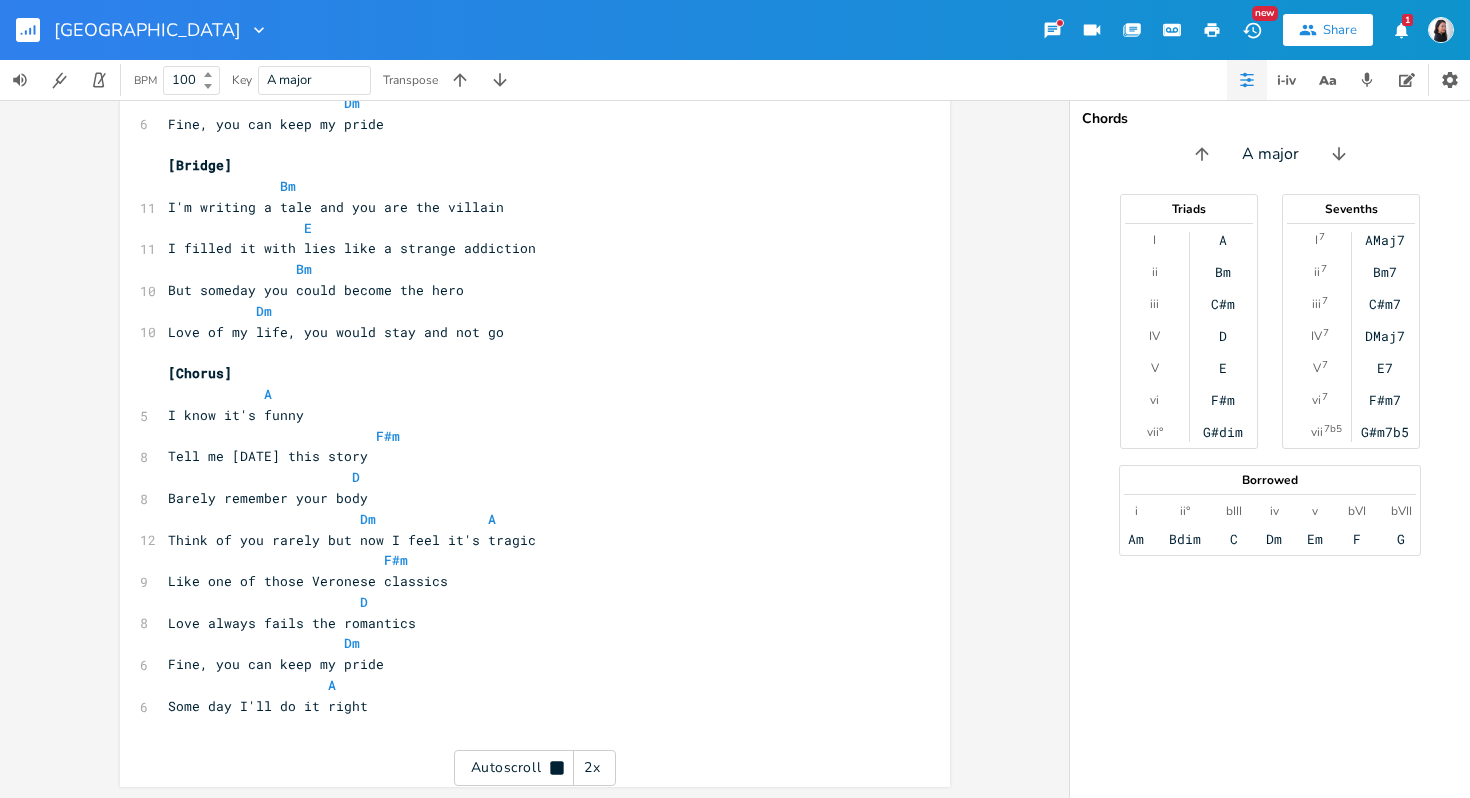 scroll, scrollTop: 1616, scrollLeft: 0, axis: vertical 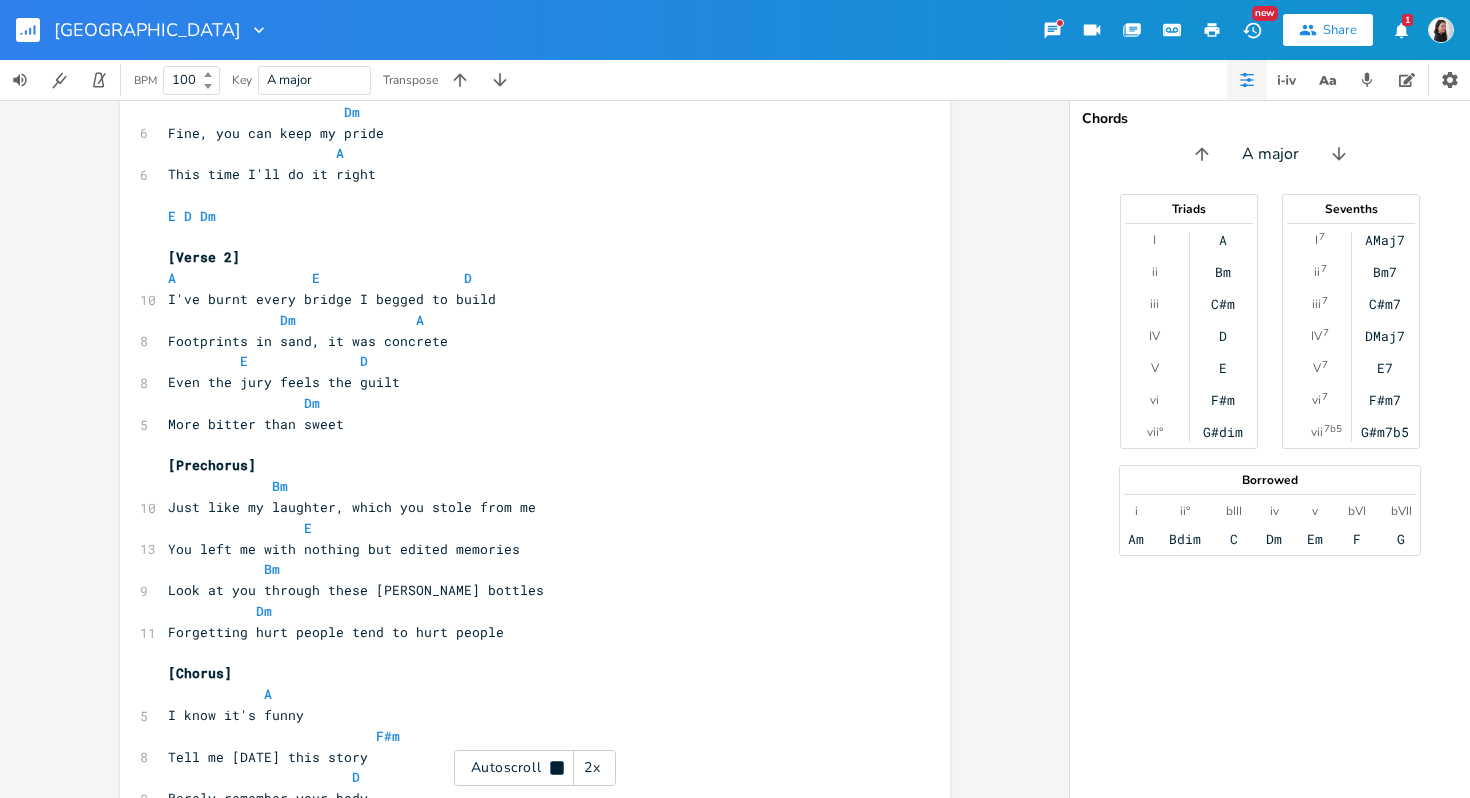 click on "Autoscroll 2x" at bounding box center [535, 768] 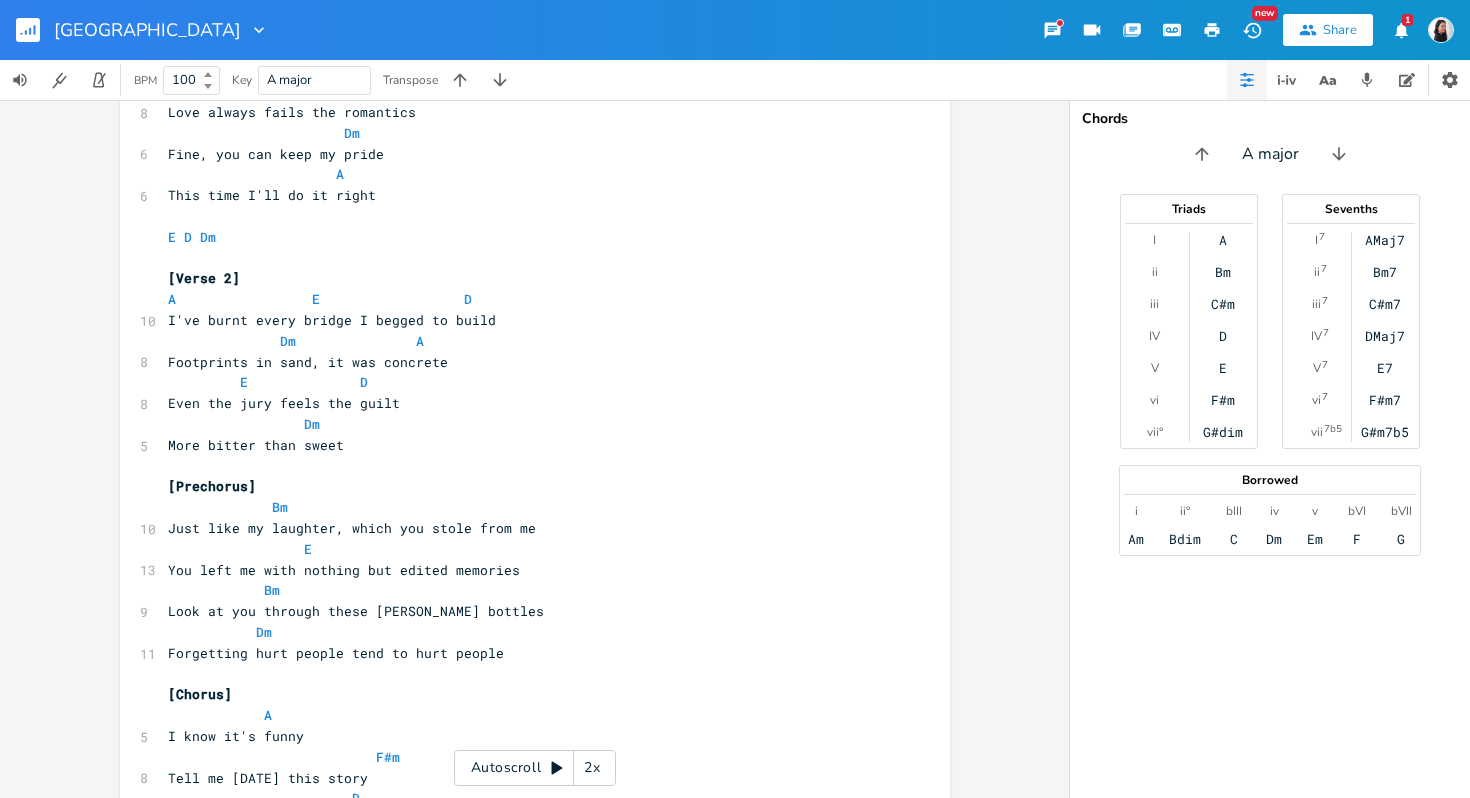 scroll, scrollTop: 710, scrollLeft: 0, axis: vertical 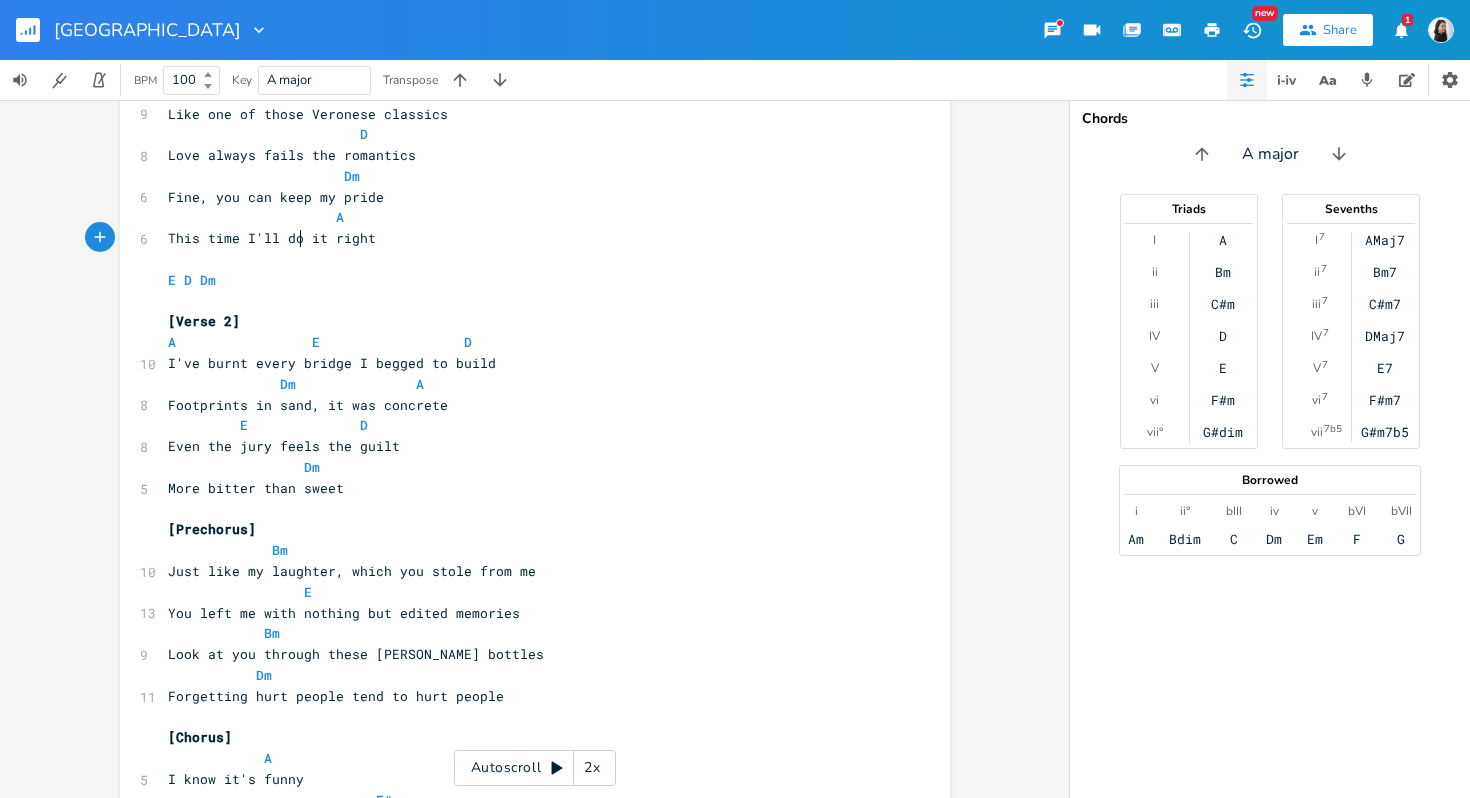click on "This time I'll do it right" at bounding box center [525, 238] 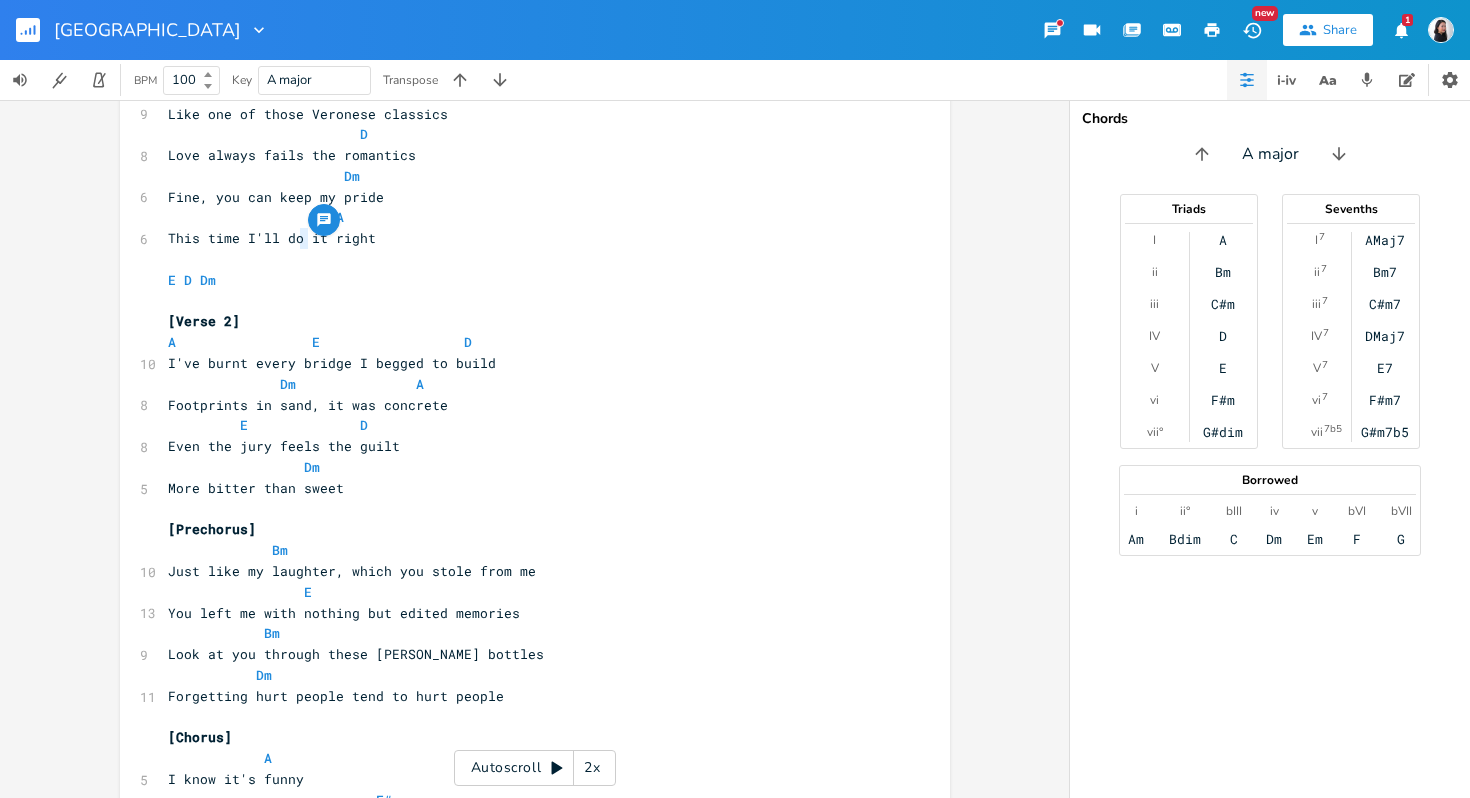 click on "E   D   Dm" at bounding box center [525, 280] 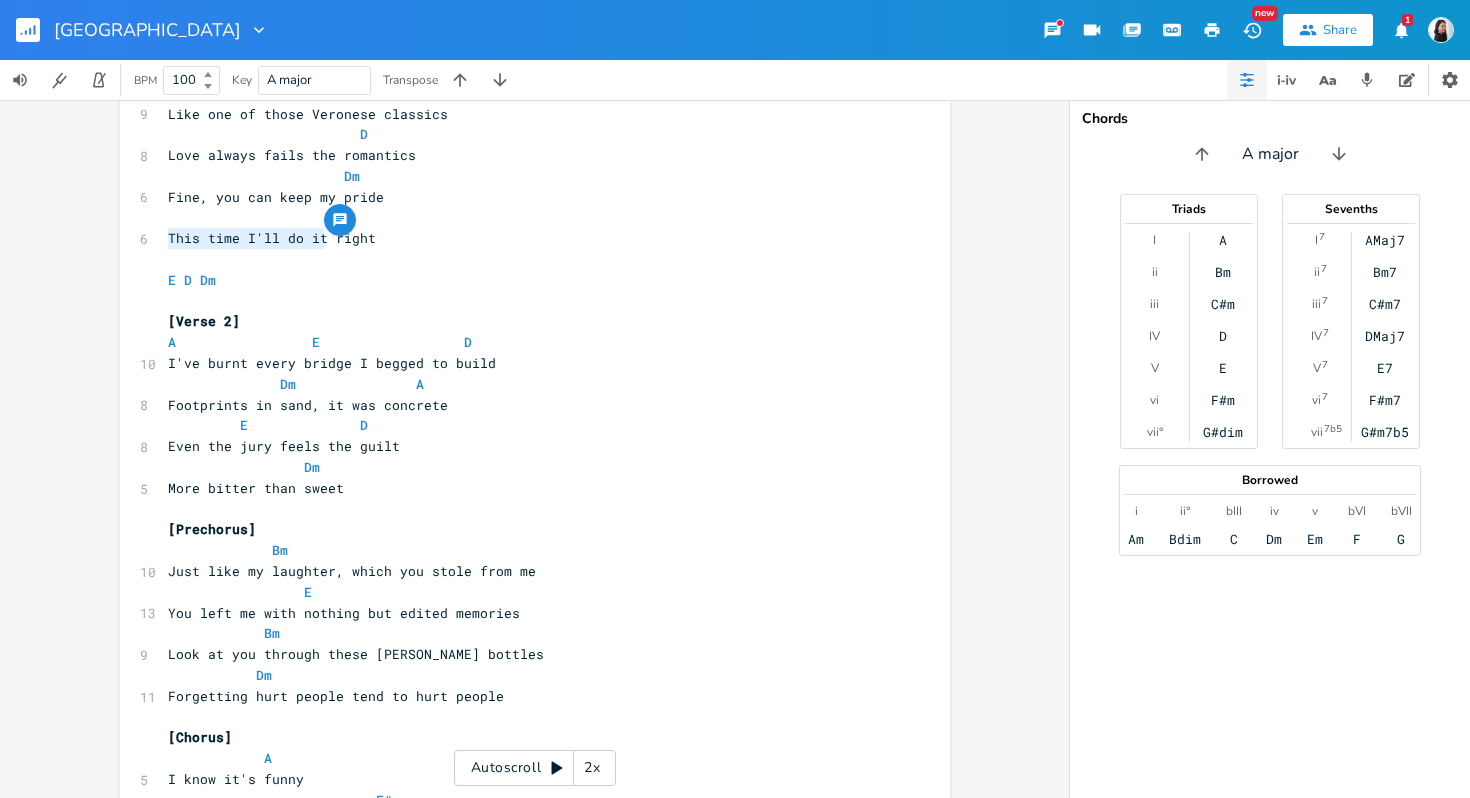 drag, startPoint x: 320, startPoint y: 240, endPoint x: 128, endPoint y: 238, distance: 192.01042 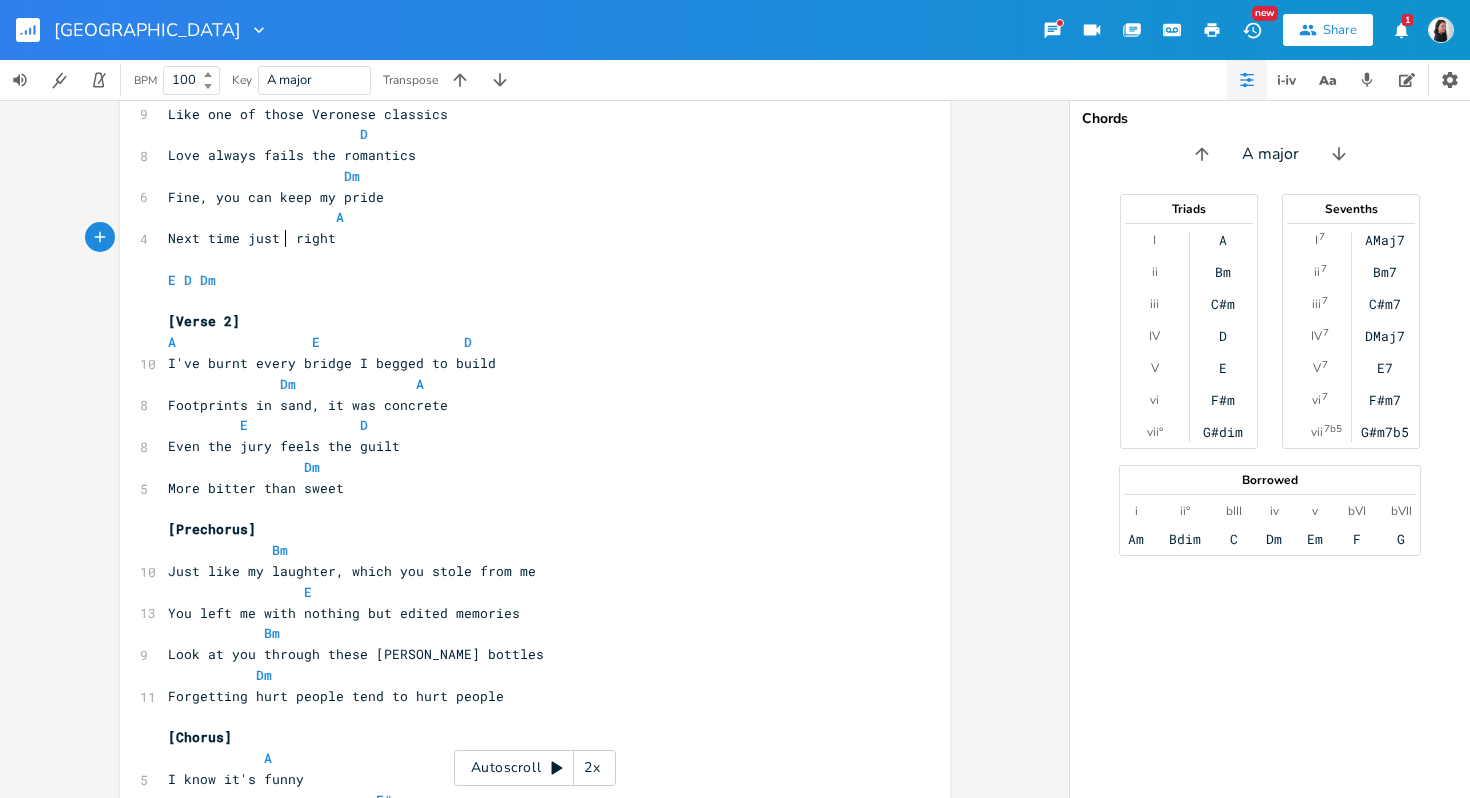type on "Next time just od" 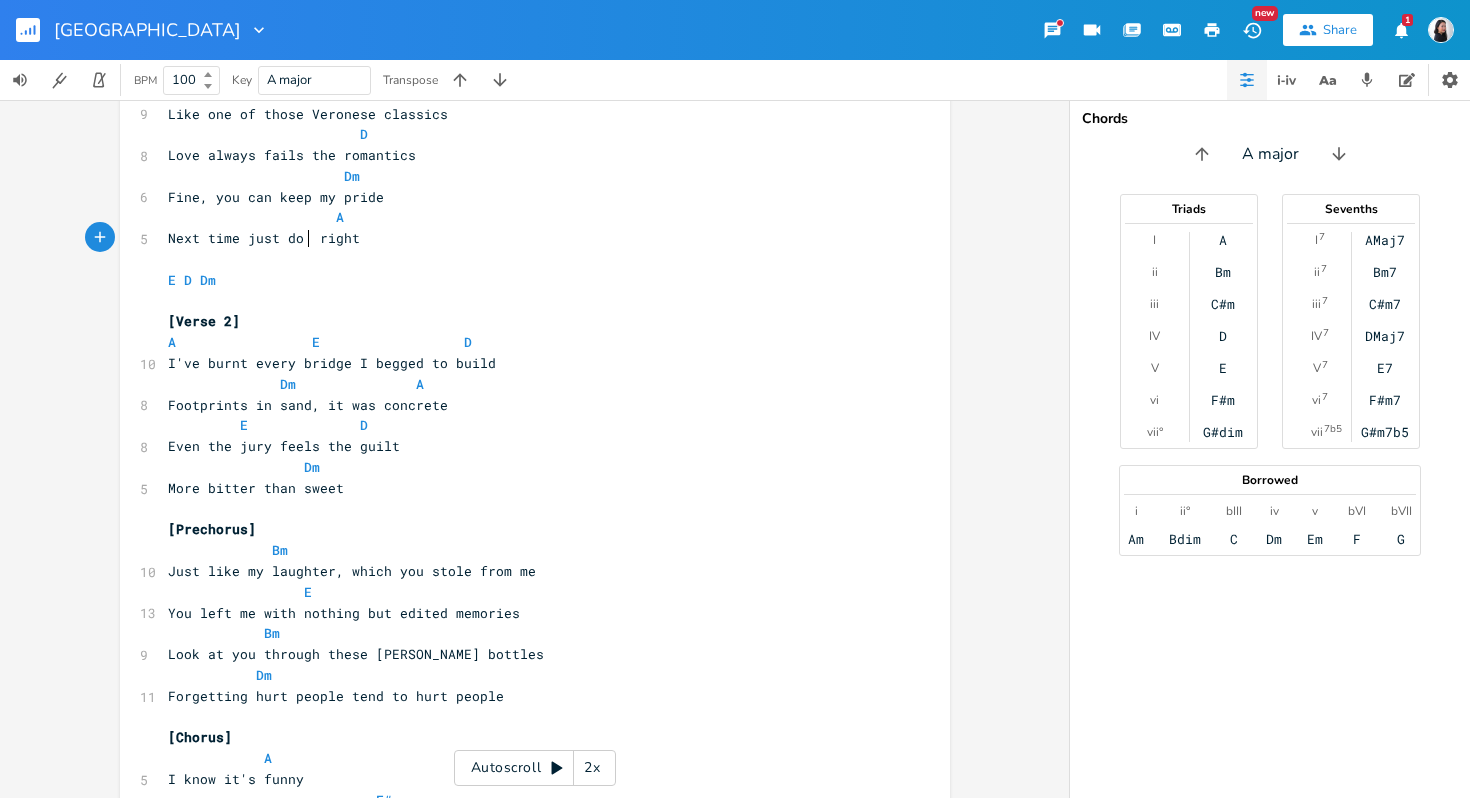 scroll, scrollTop: 0, scrollLeft: 25, axis: horizontal 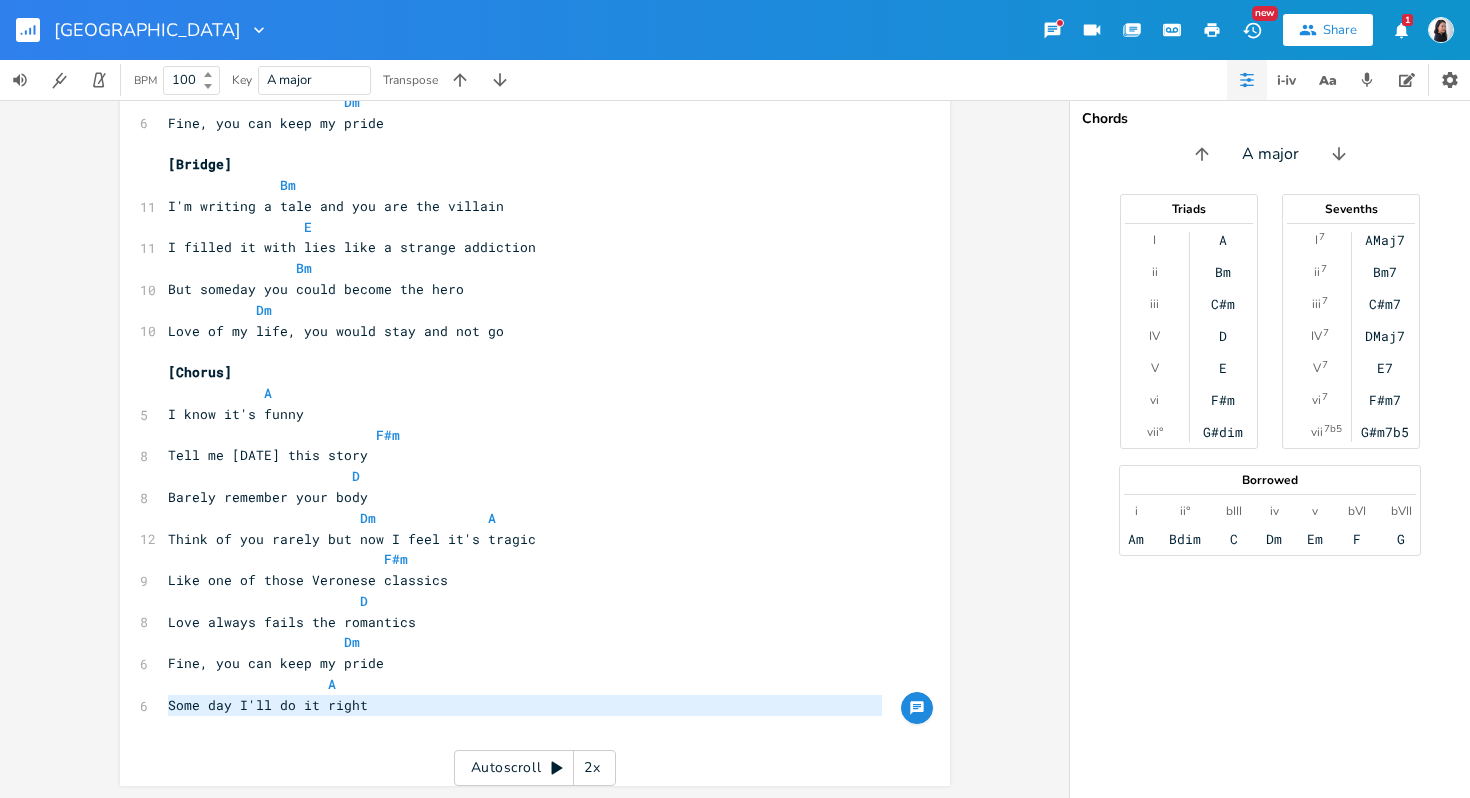drag, startPoint x: 361, startPoint y: 716, endPoint x: 143, endPoint y: 712, distance: 218.0367 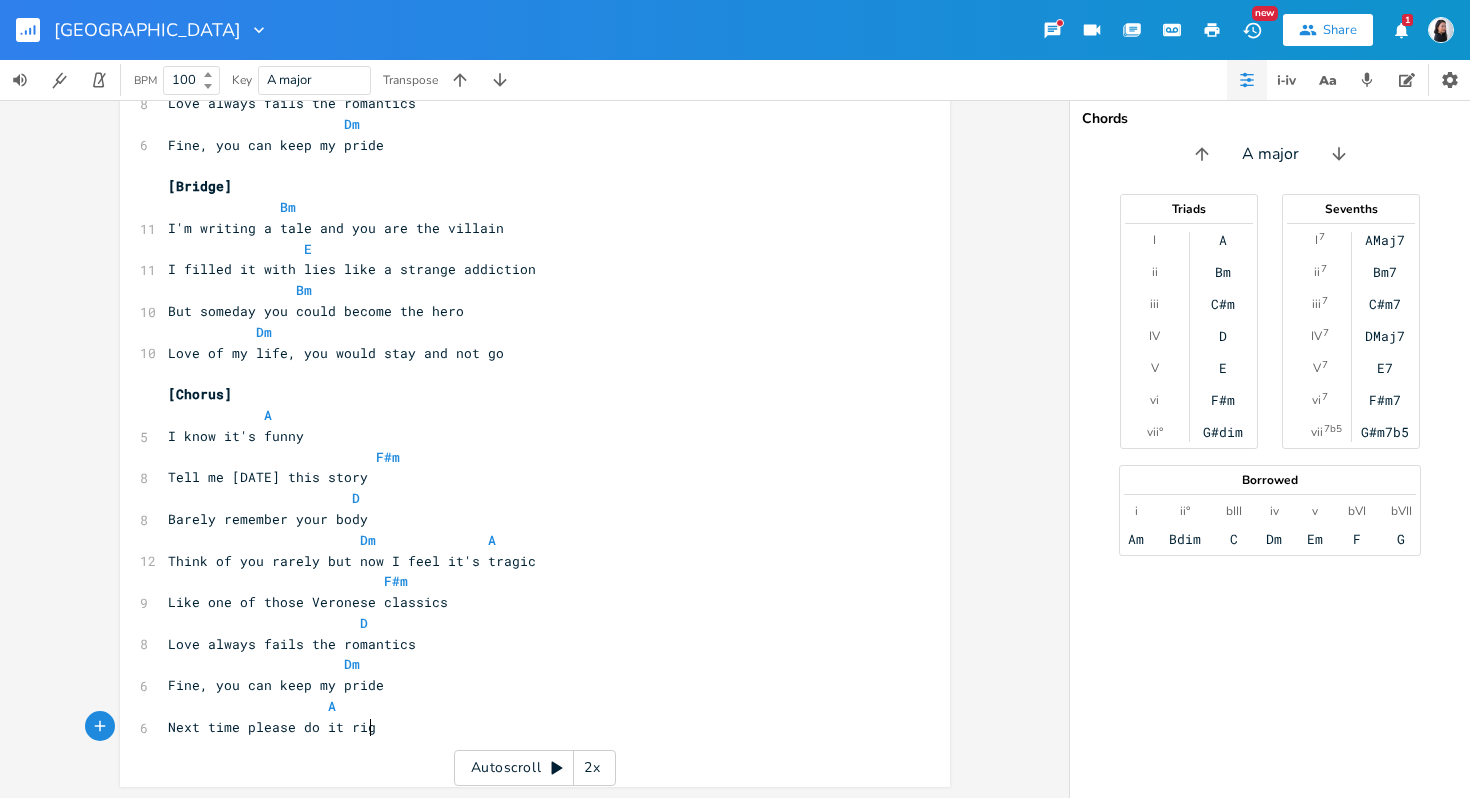 type on "Next time please do it right" 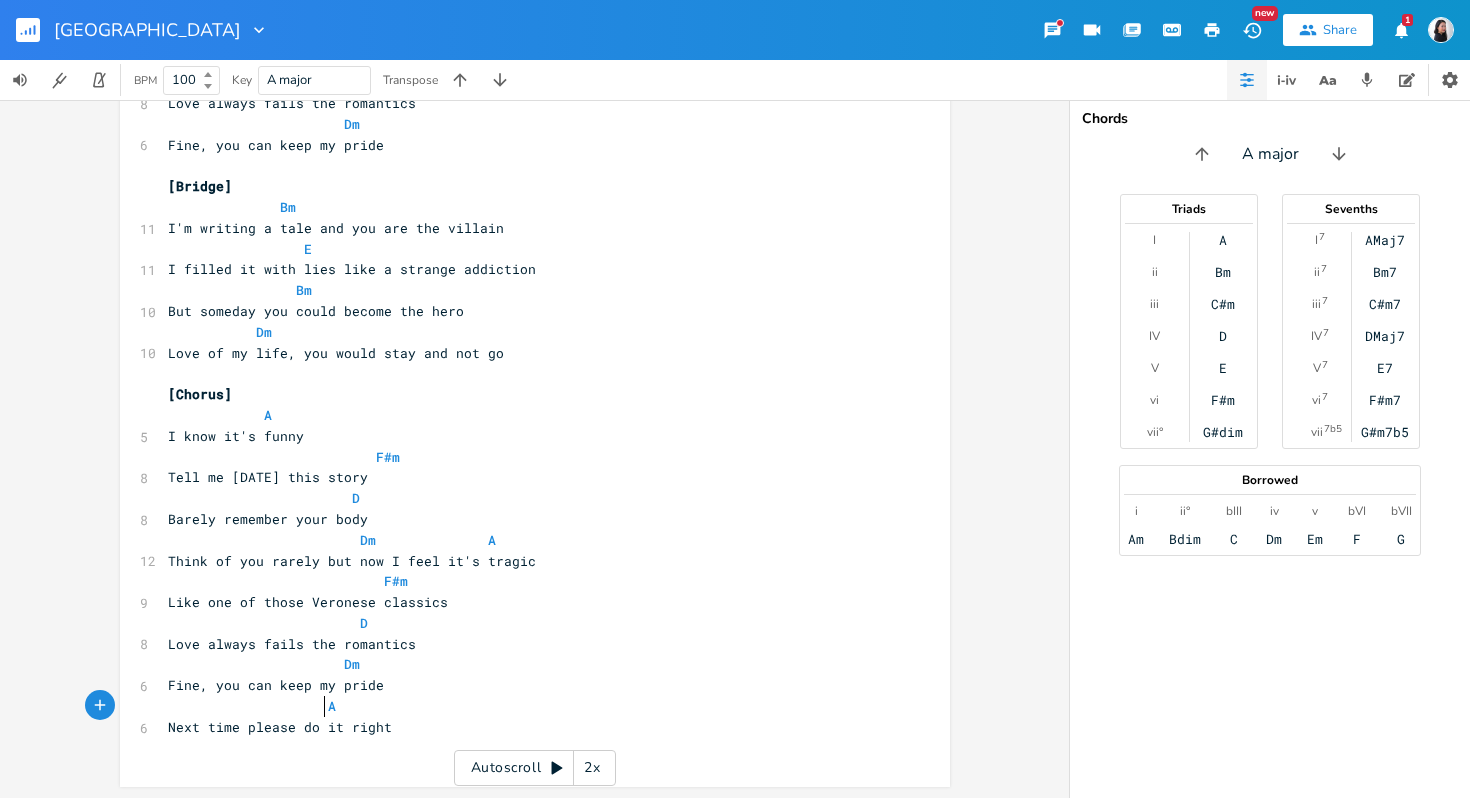 click at bounding box center [312, 706] 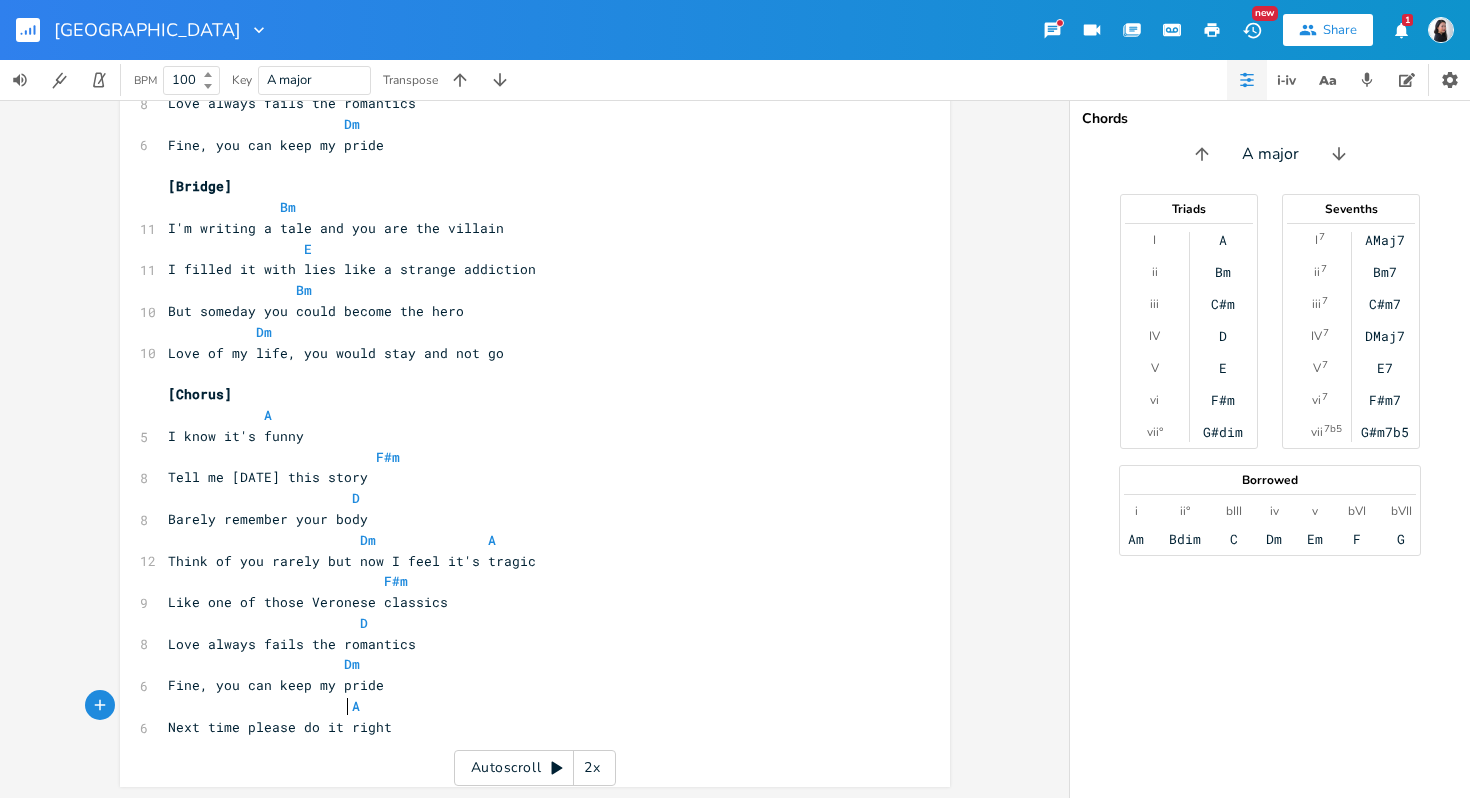 scroll, scrollTop: 0, scrollLeft: 9, axis: horizontal 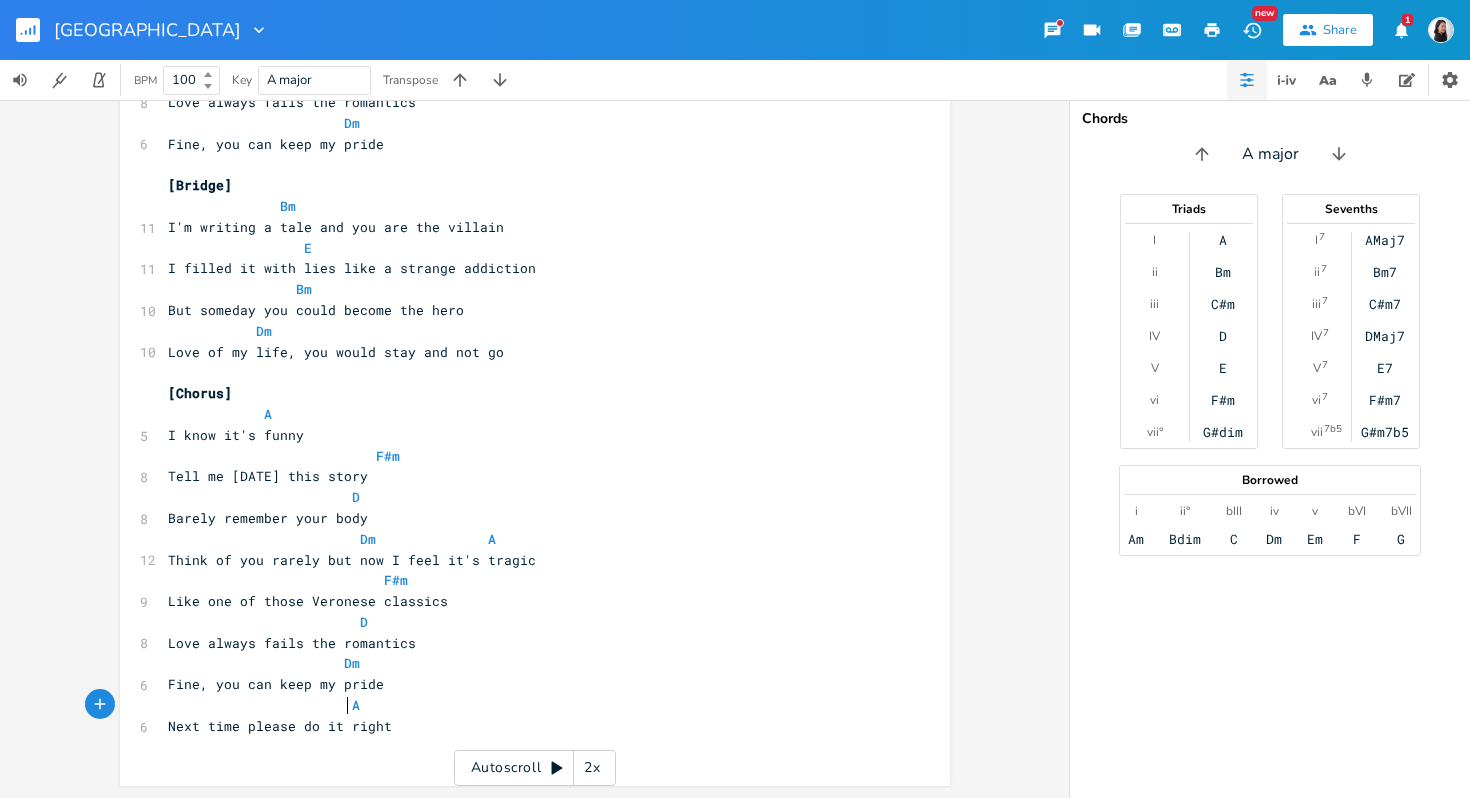 type 